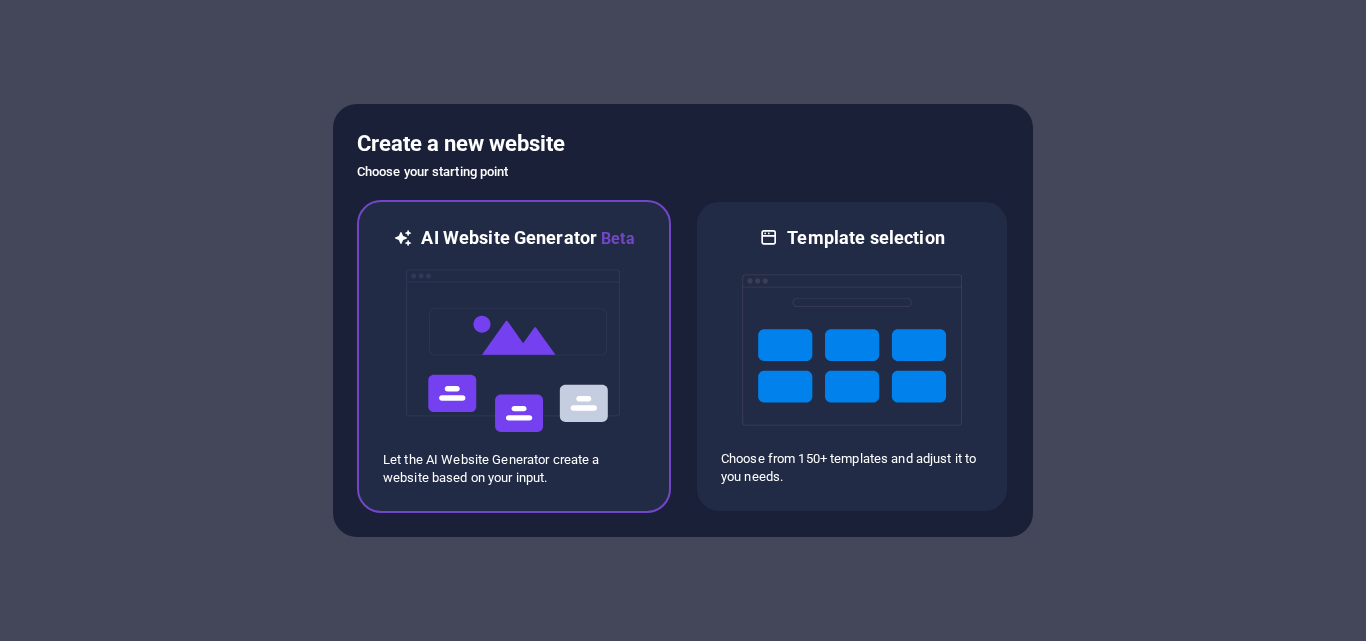 scroll, scrollTop: 0, scrollLeft: 0, axis: both 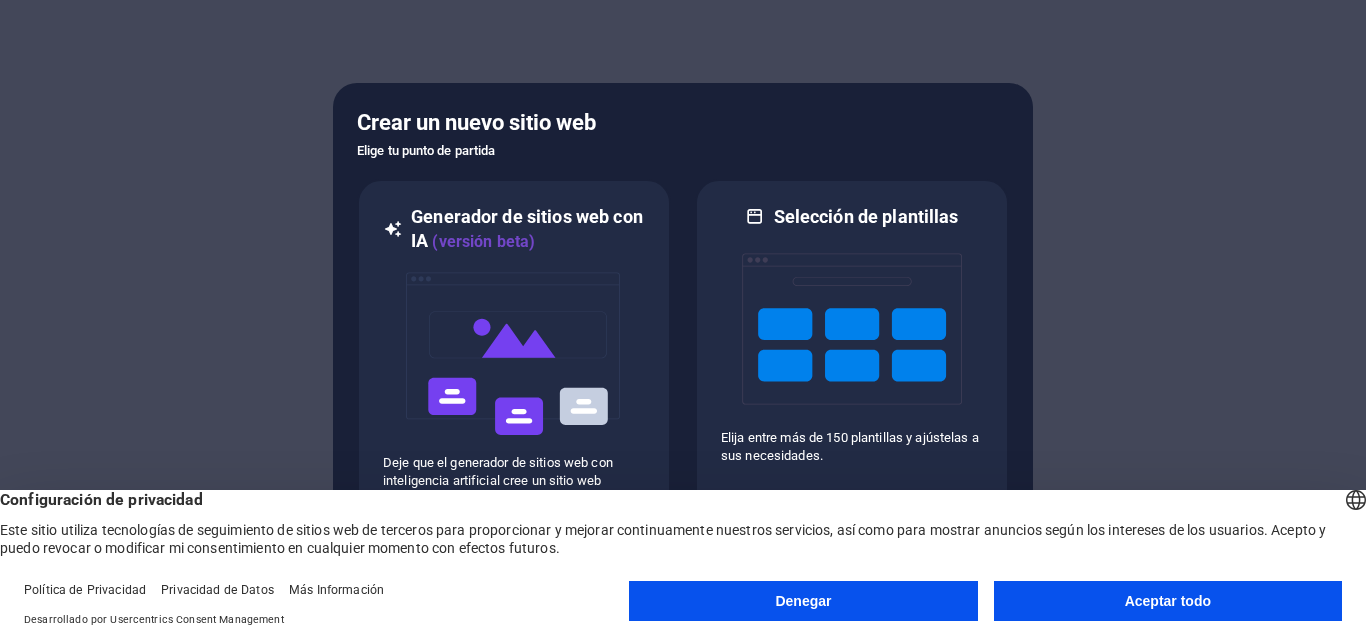 click on "Aceptar todo" at bounding box center [1168, 601] 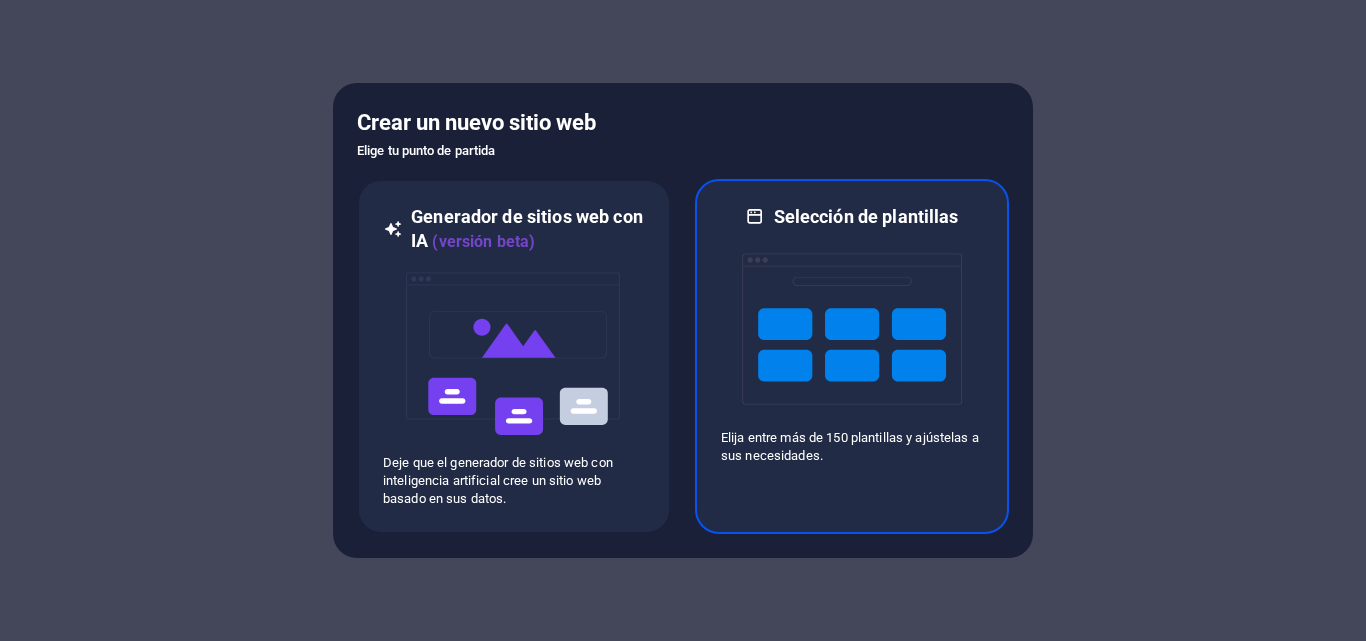 click at bounding box center [852, 329] 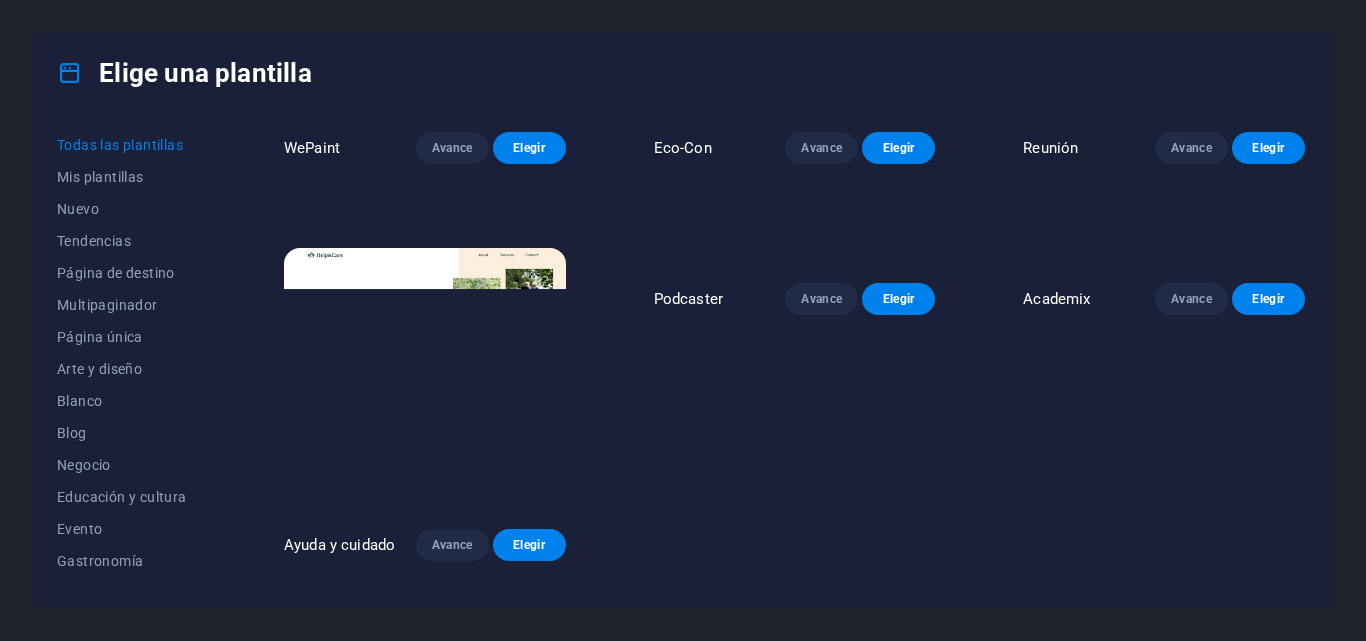 scroll, scrollTop: 900, scrollLeft: 0, axis: vertical 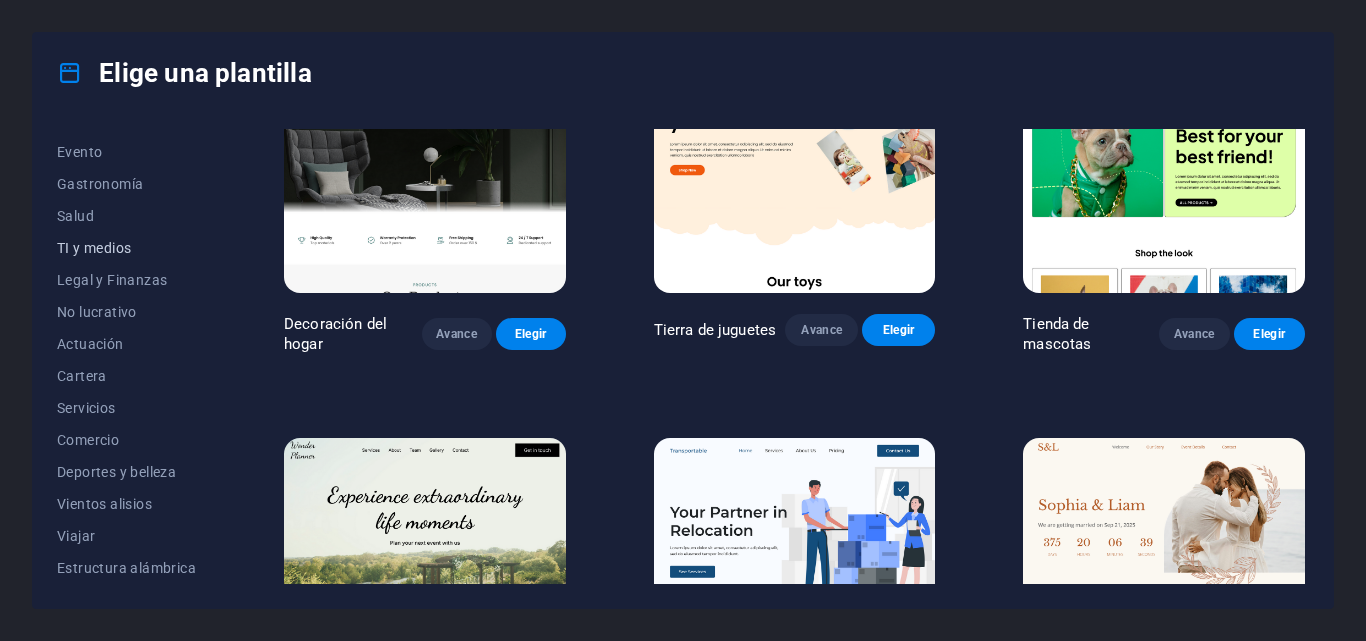 click on "TI y medios" at bounding box center (126, 248) 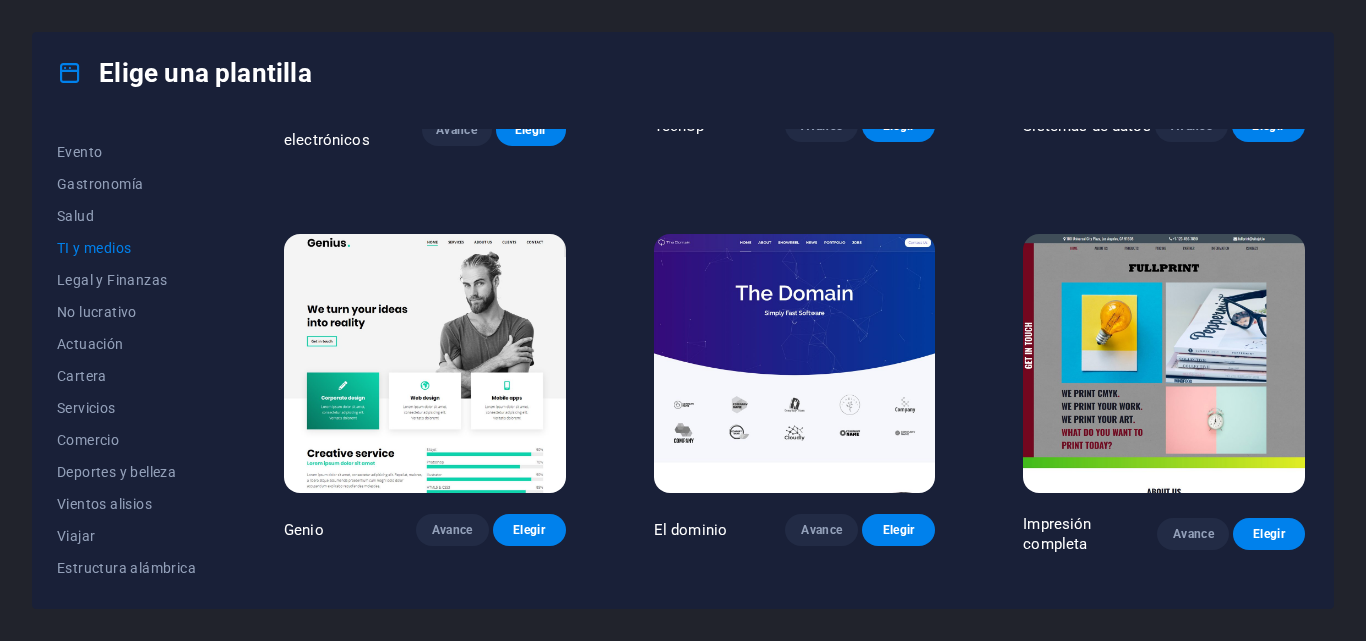 scroll, scrollTop: 1059, scrollLeft: 0, axis: vertical 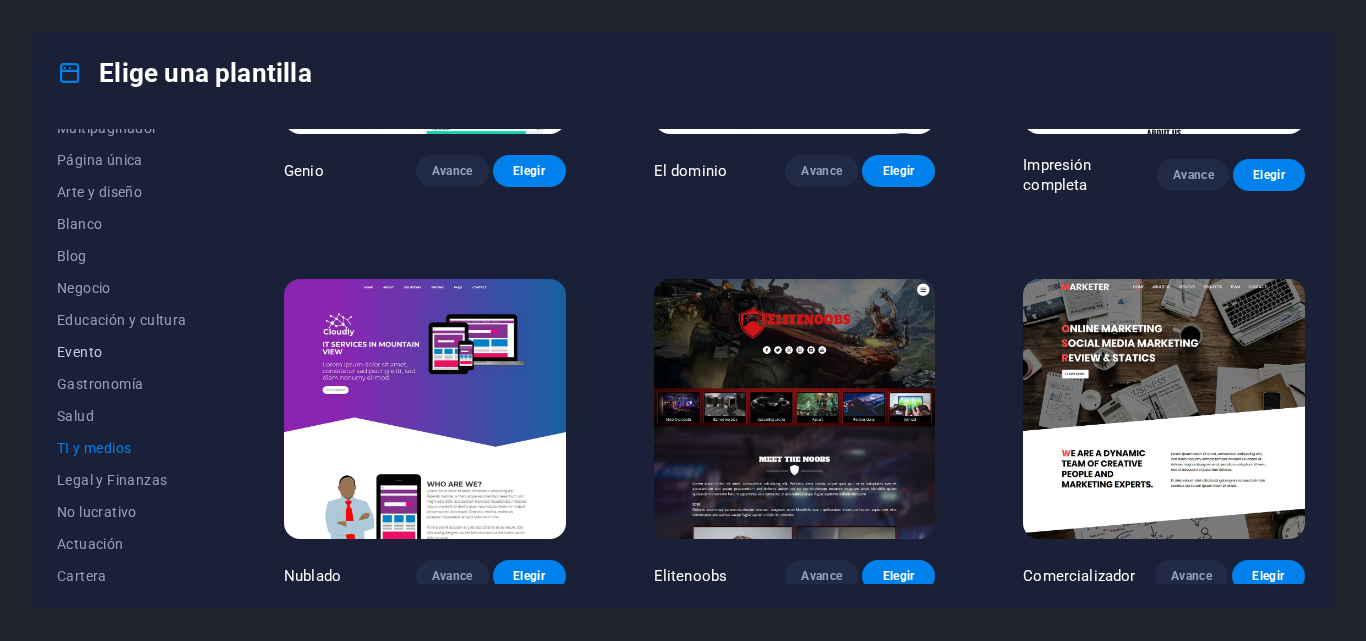 click on "Evento" at bounding box center (79, 352) 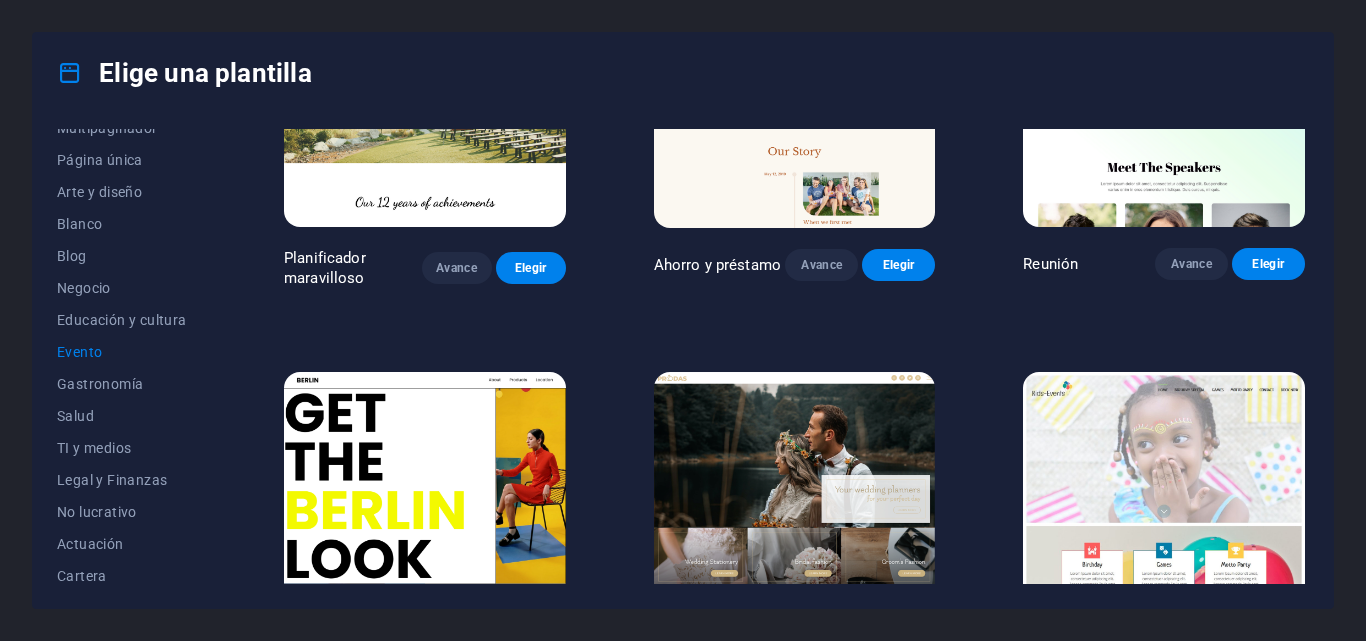 scroll, scrollTop: 0, scrollLeft: 0, axis: both 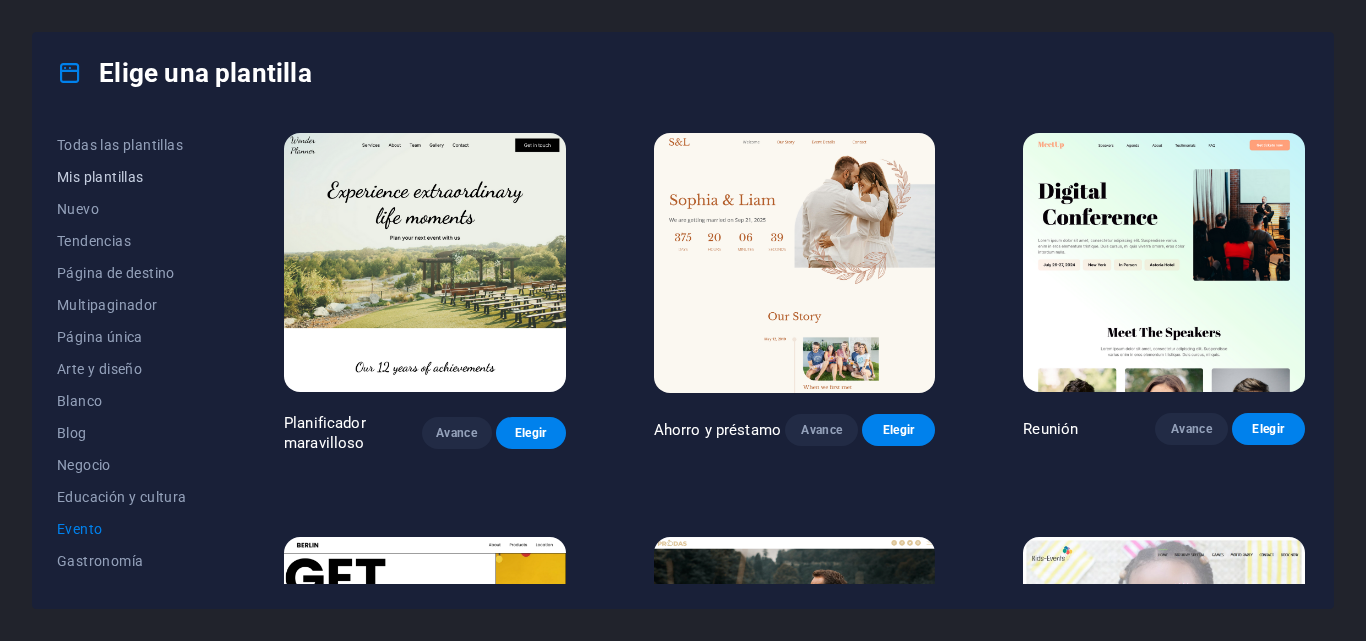 click on "Mis plantillas" at bounding box center (126, 177) 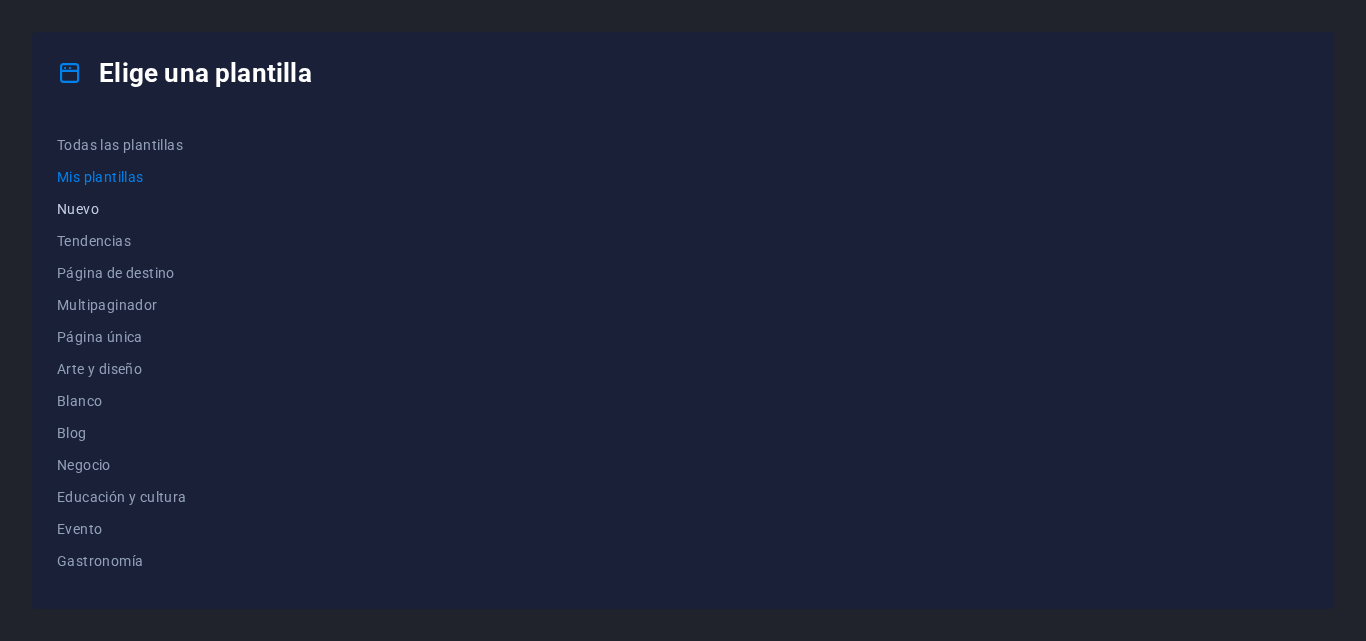 click on "Nuevo" at bounding box center (126, 209) 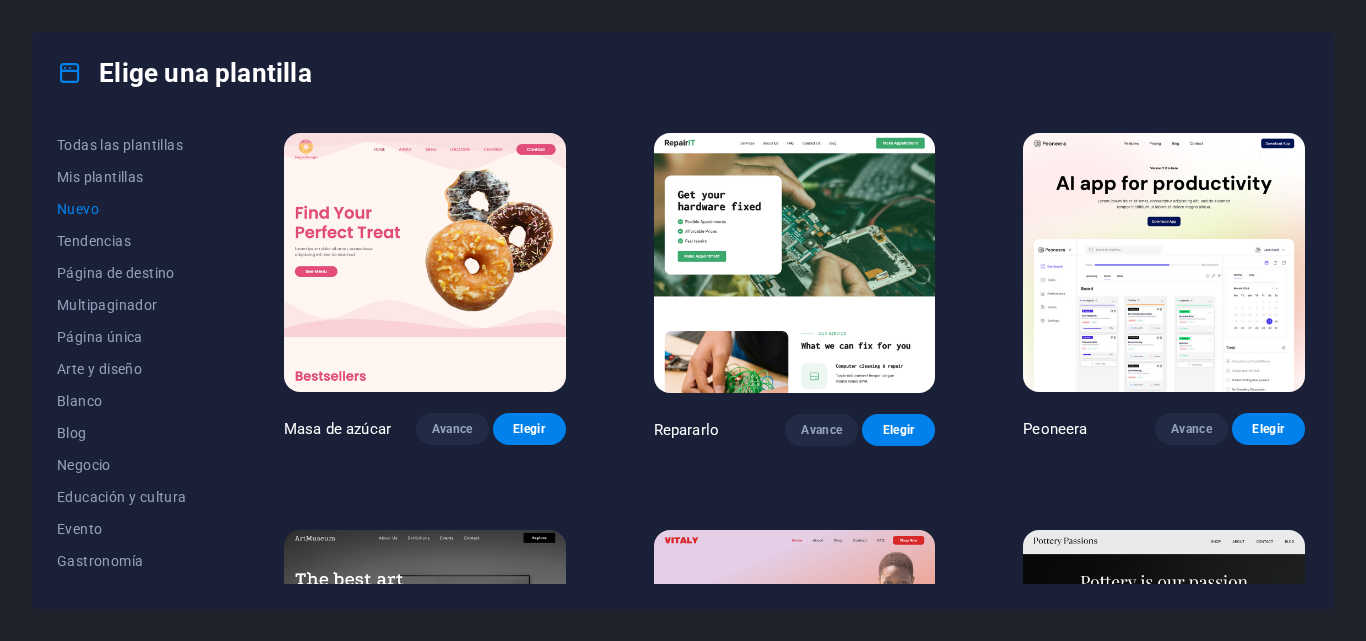 click on "Nuevo" at bounding box center [78, 209] 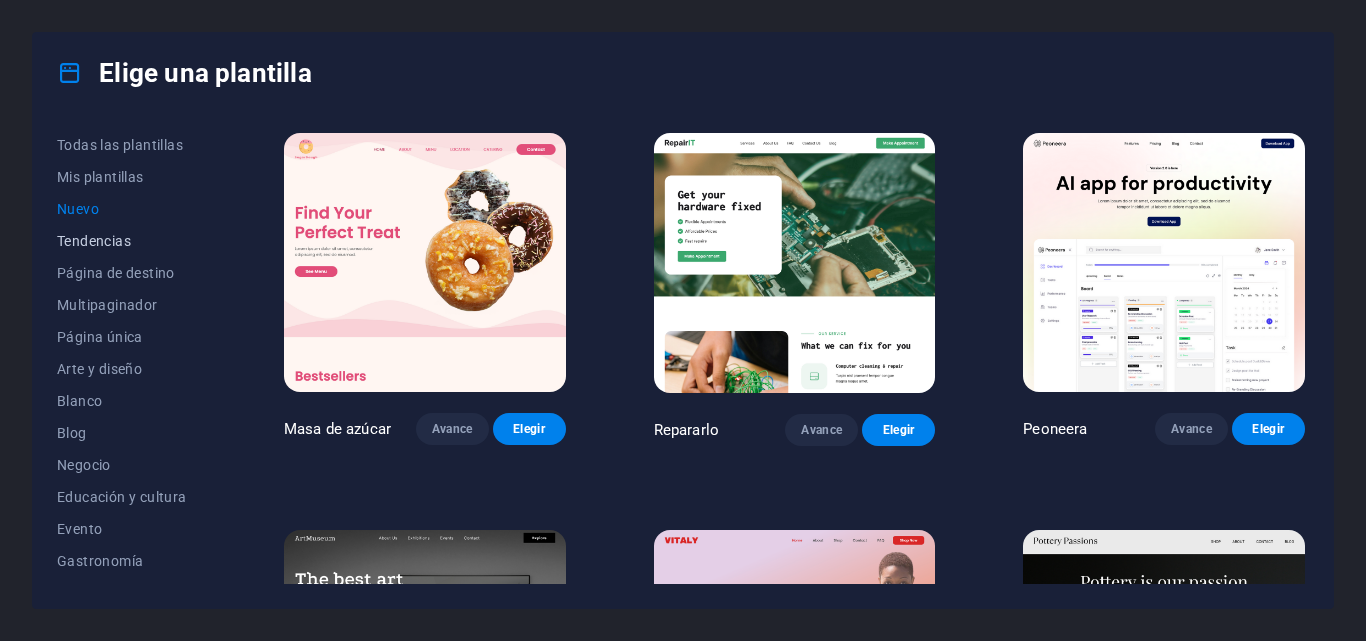 click on "Tendencias" at bounding box center [94, 241] 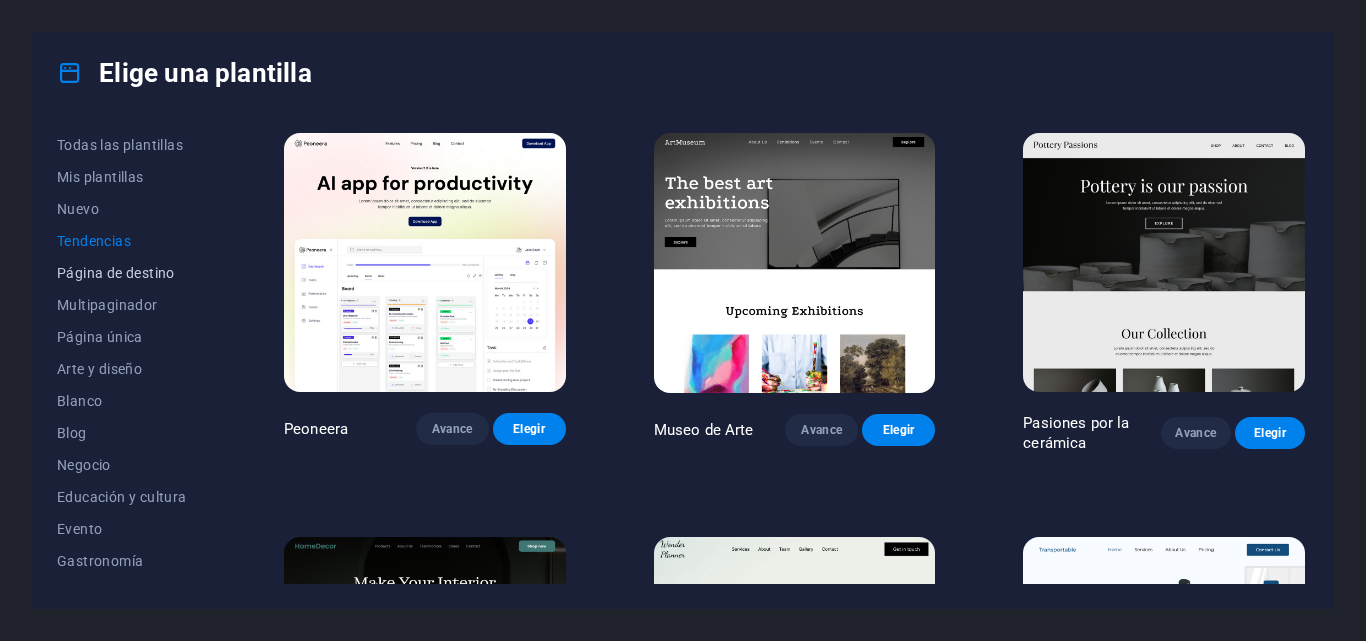 click on "Página de destino" at bounding box center (126, 273) 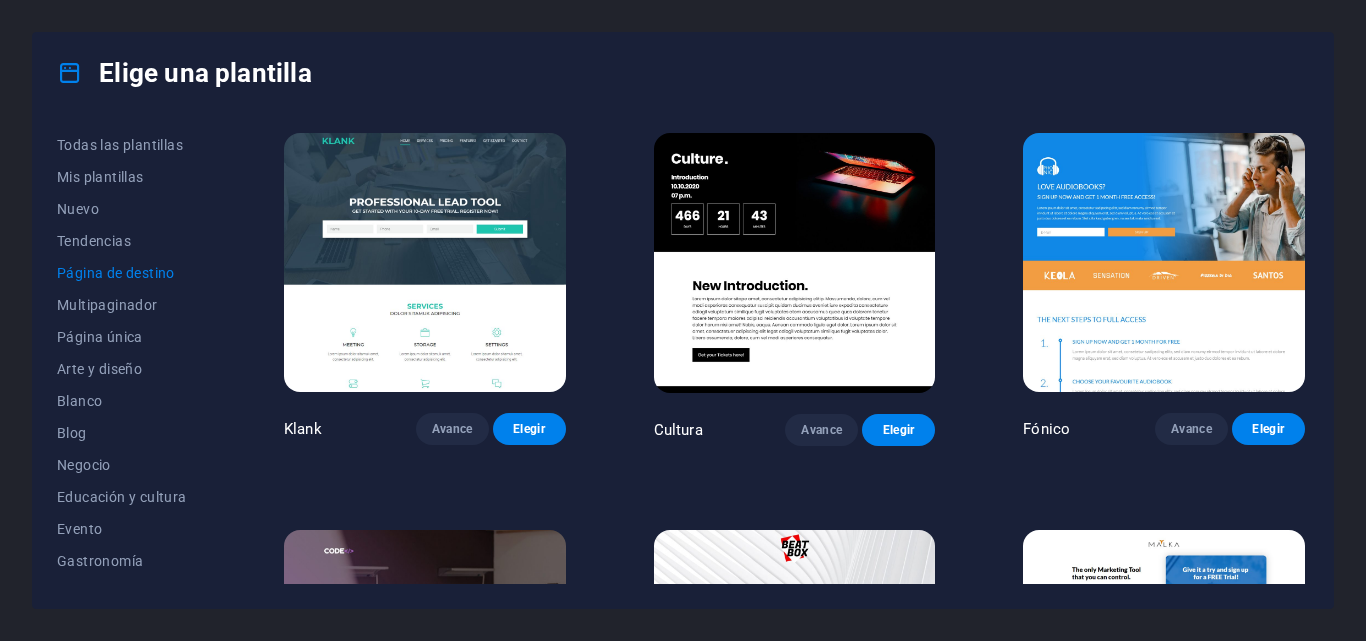 scroll, scrollTop: 377, scrollLeft: 0, axis: vertical 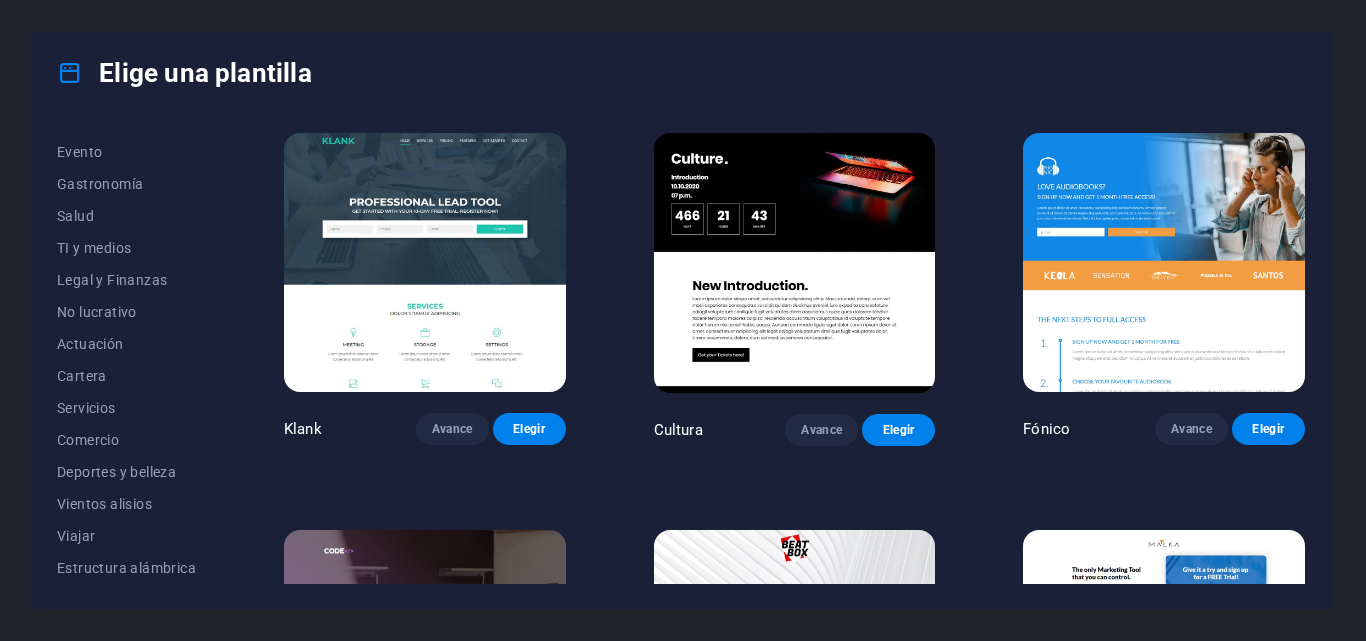 click on "Legal y Finanzas" at bounding box center [126, 280] 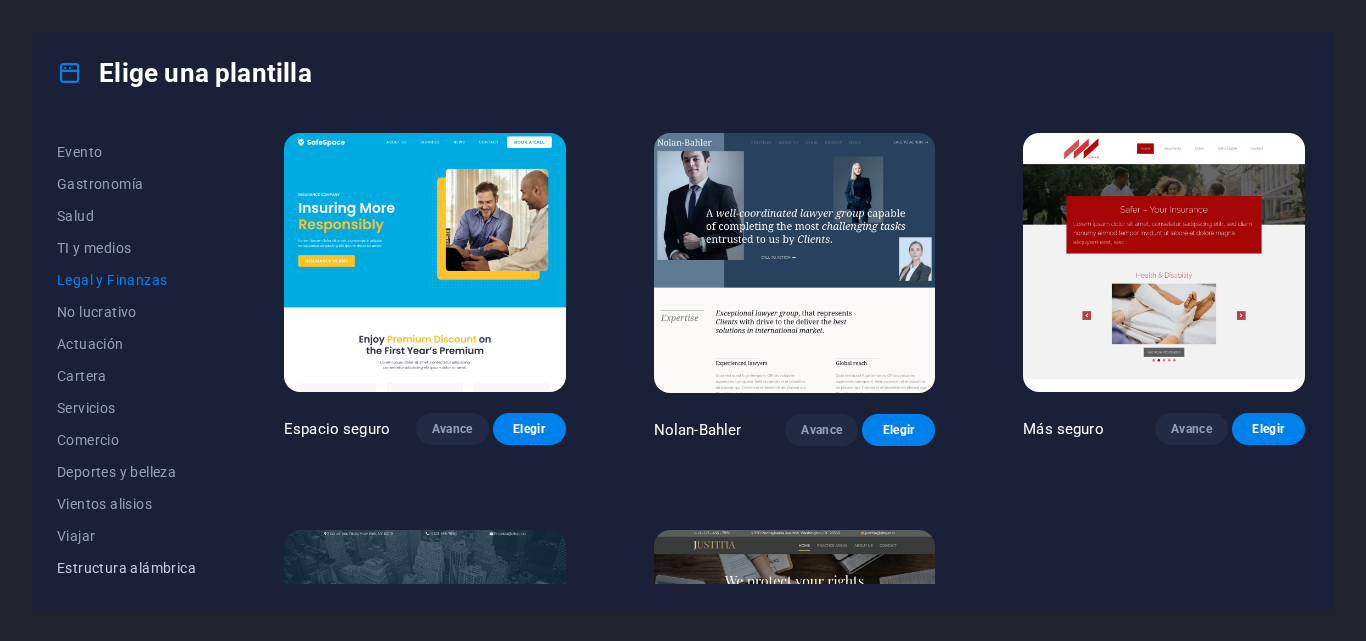 click on "Estructura alámbrica" at bounding box center [126, 568] 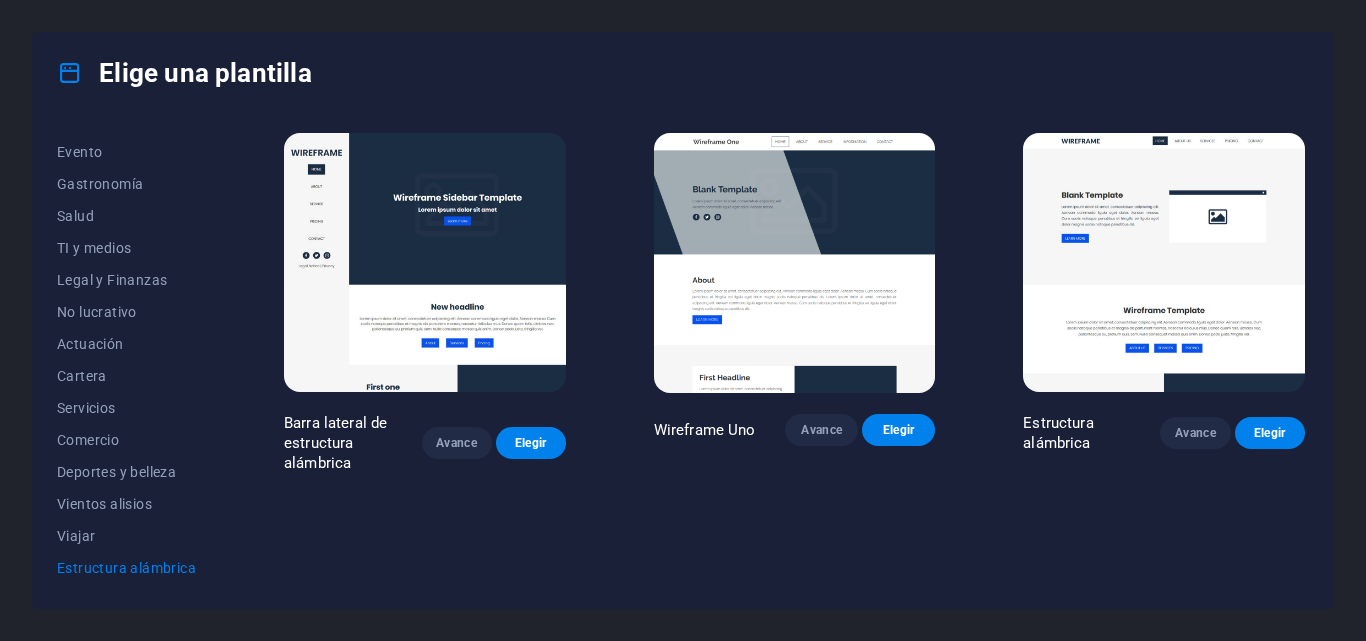 scroll, scrollTop: 0, scrollLeft: 0, axis: both 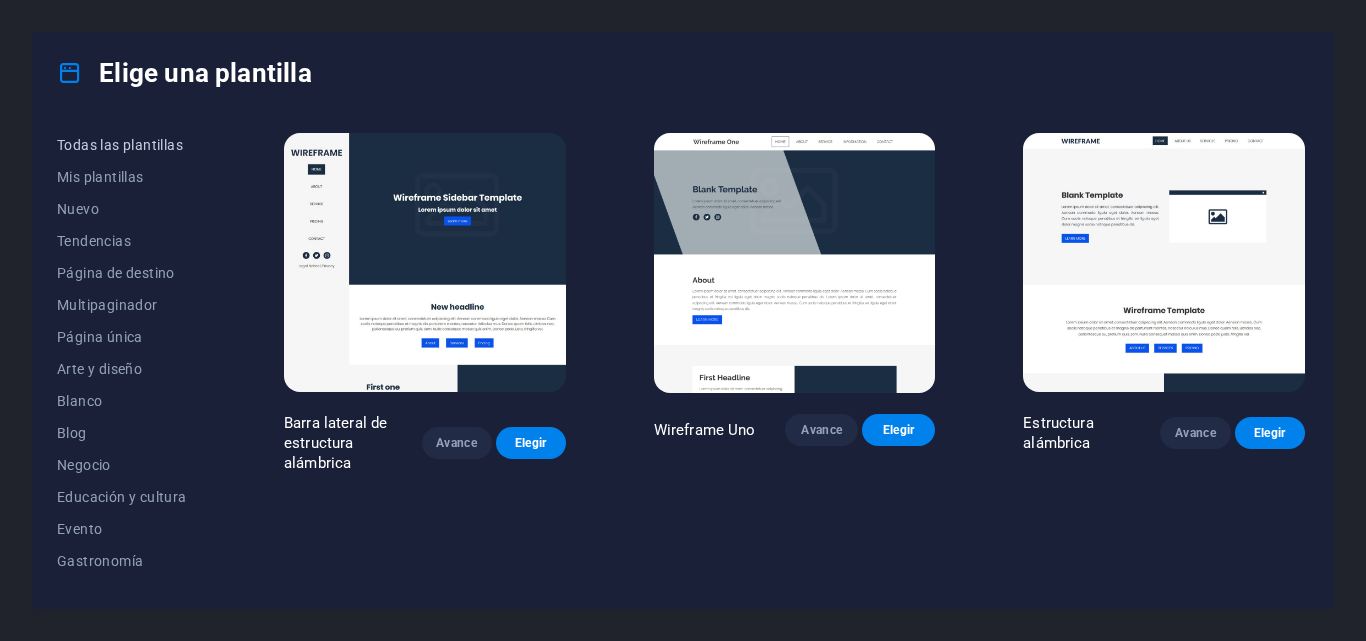 click on "Todas las plantillas" at bounding box center [120, 145] 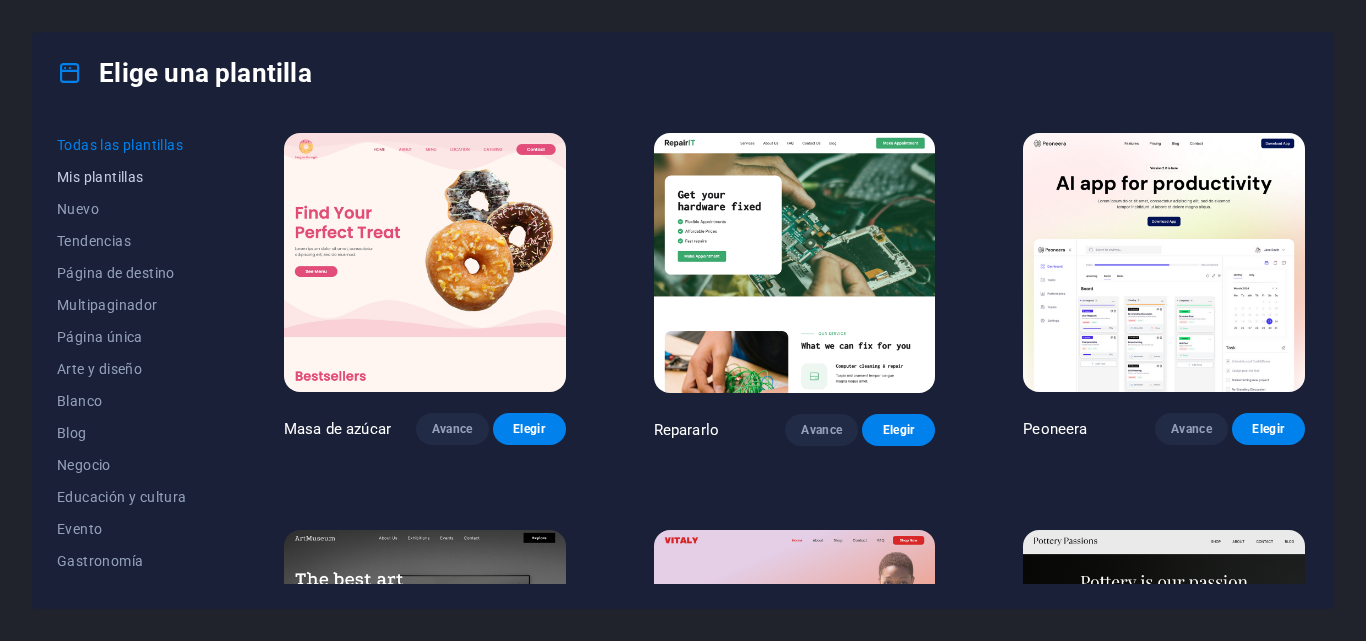 click on "Mis plantillas" at bounding box center (100, 177) 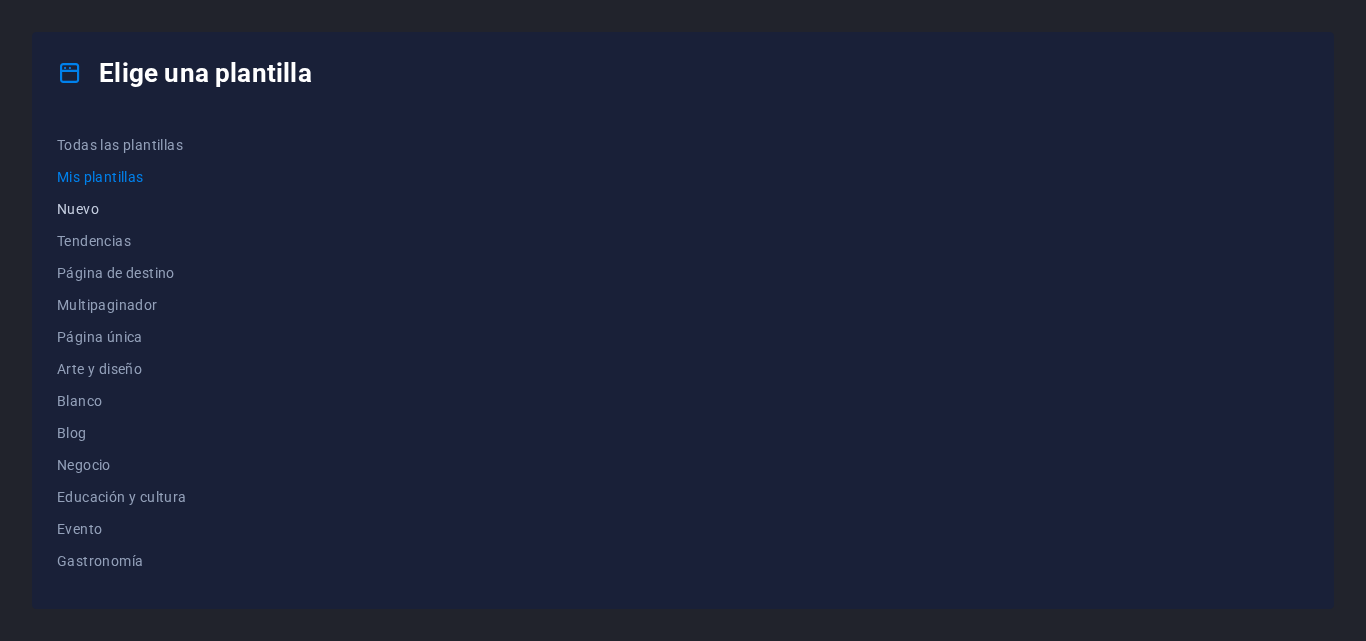 click on "Nuevo" at bounding box center [126, 209] 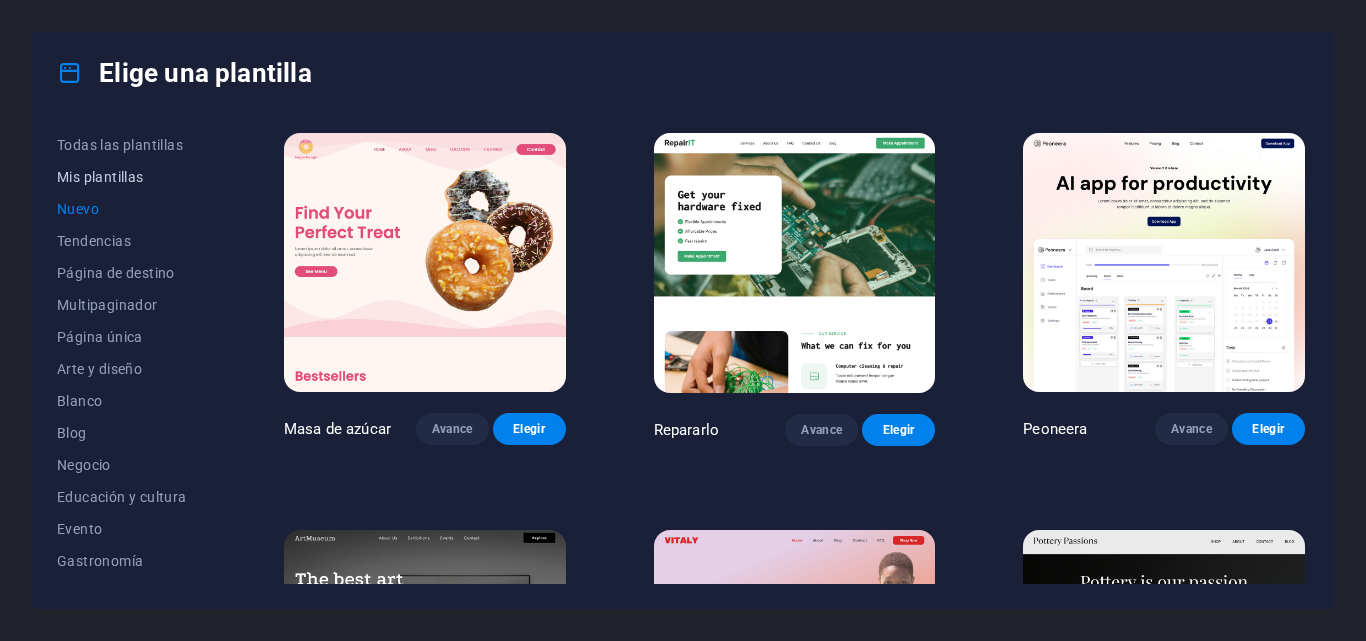 click on "Mis plantillas" at bounding box center [100, 177] 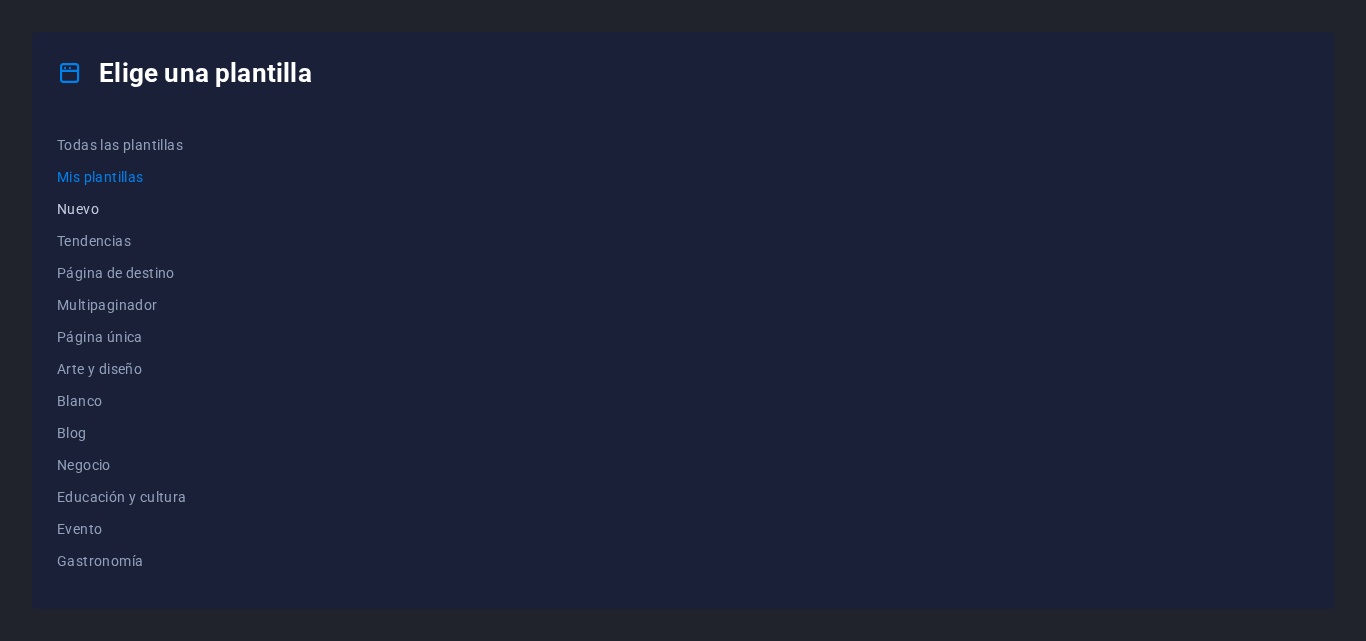 click on "Nuevo" at bounding box center (78, 209) 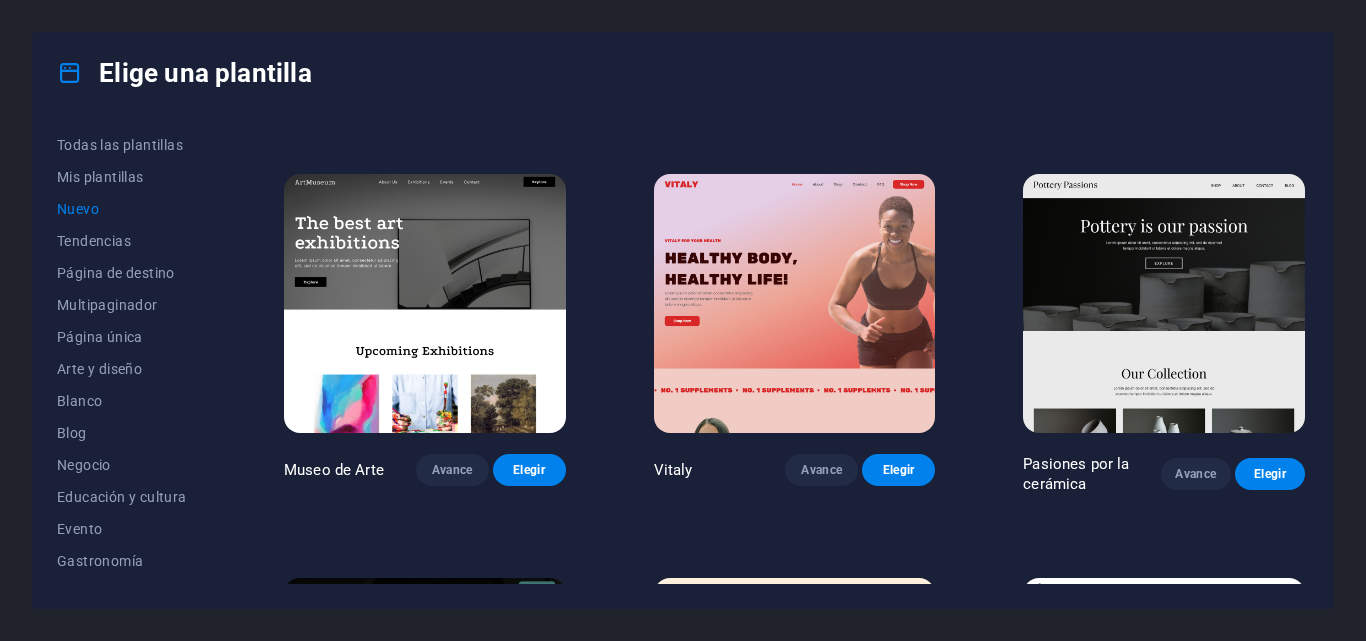scroll, scrollTop: 0, scrollLeft: 0, axis: both 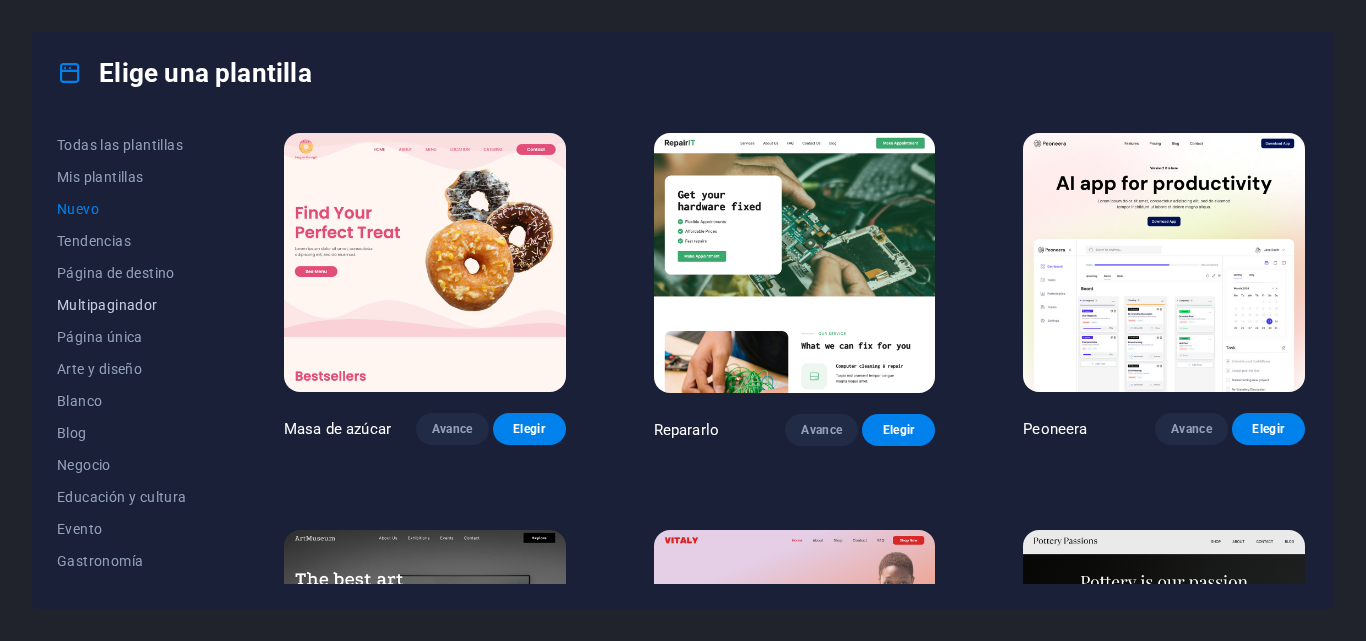 click on "Multipaginador" at bounding box center (107, 305) 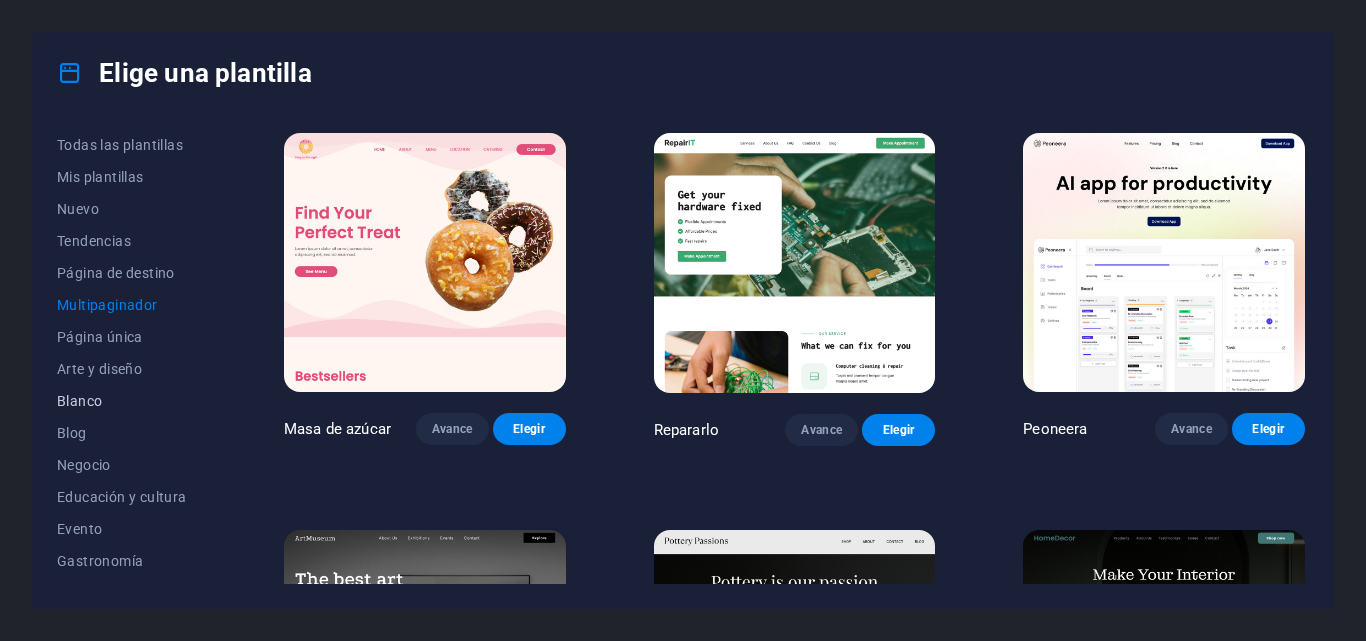 click on "Blanco" at bounding box center (126, 401) 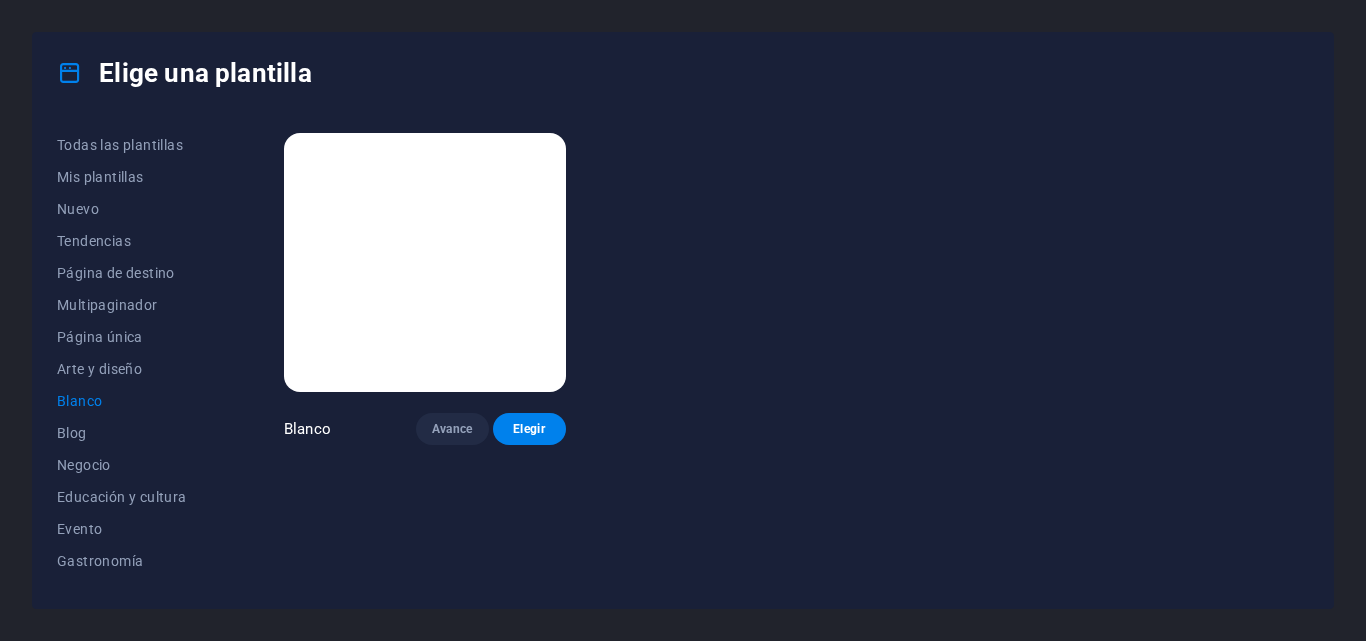 click at bounding box center [425, 262] 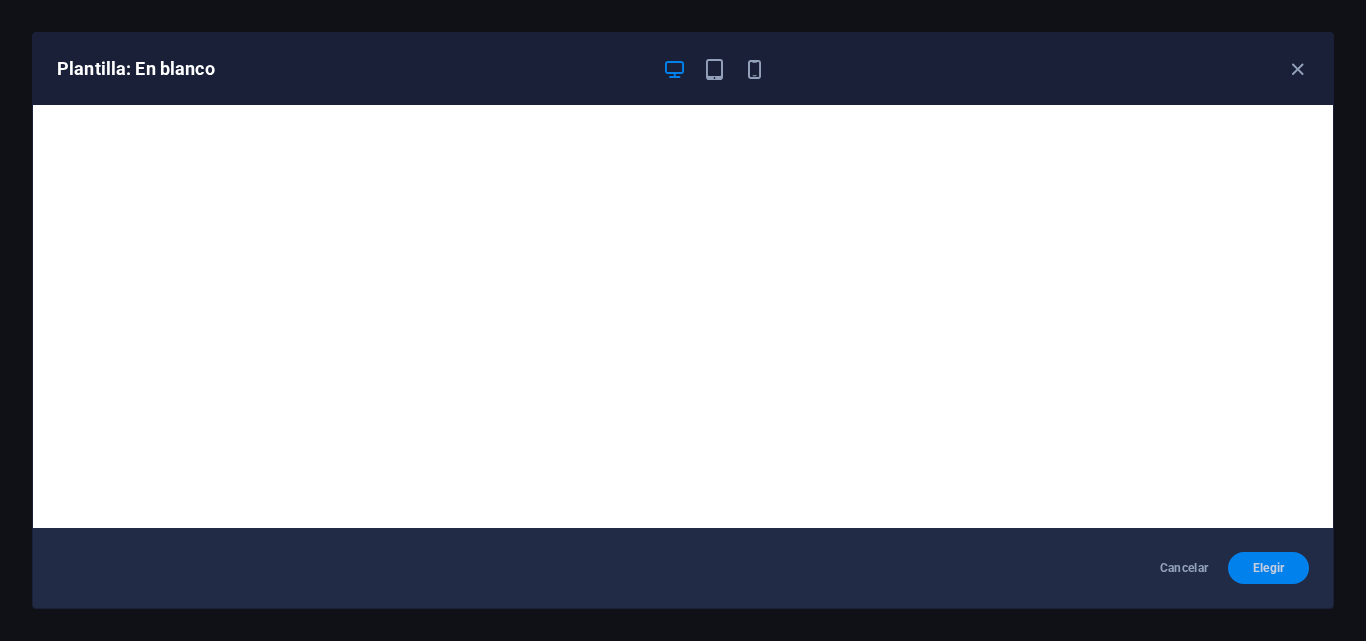click on "Elegir" at bounding box center (1268, 568) 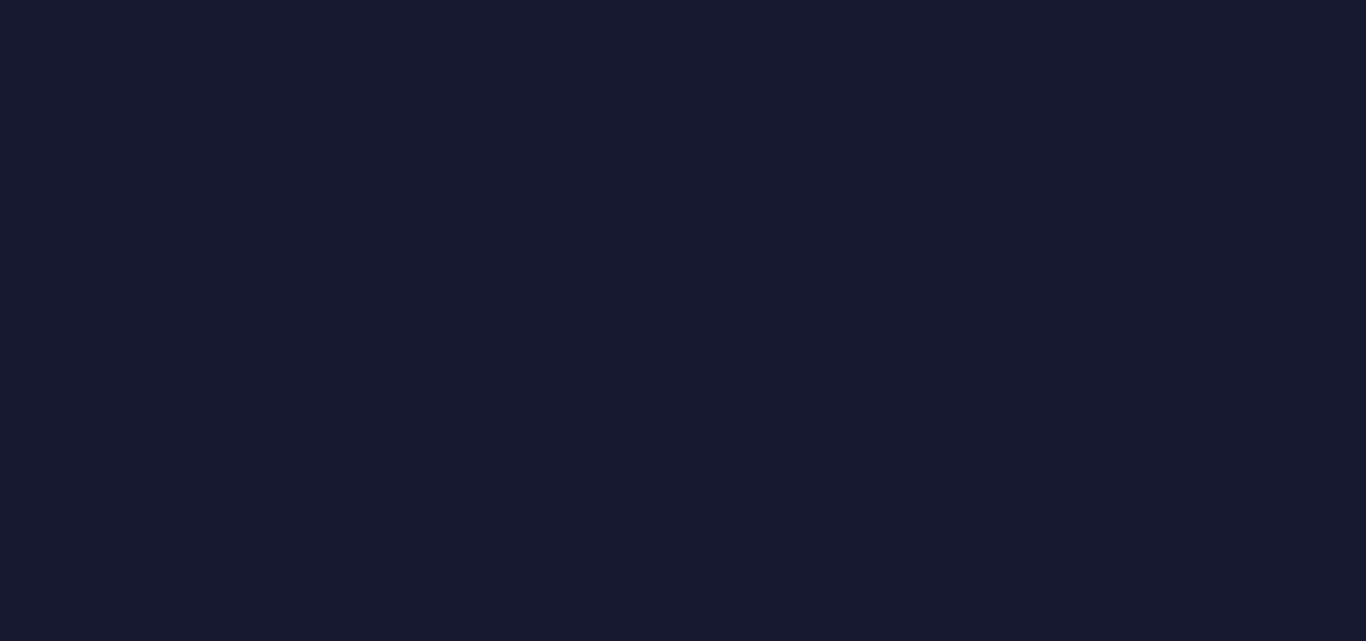 scroll, scrollTop: 0, scrollLeft: 0, axis: both 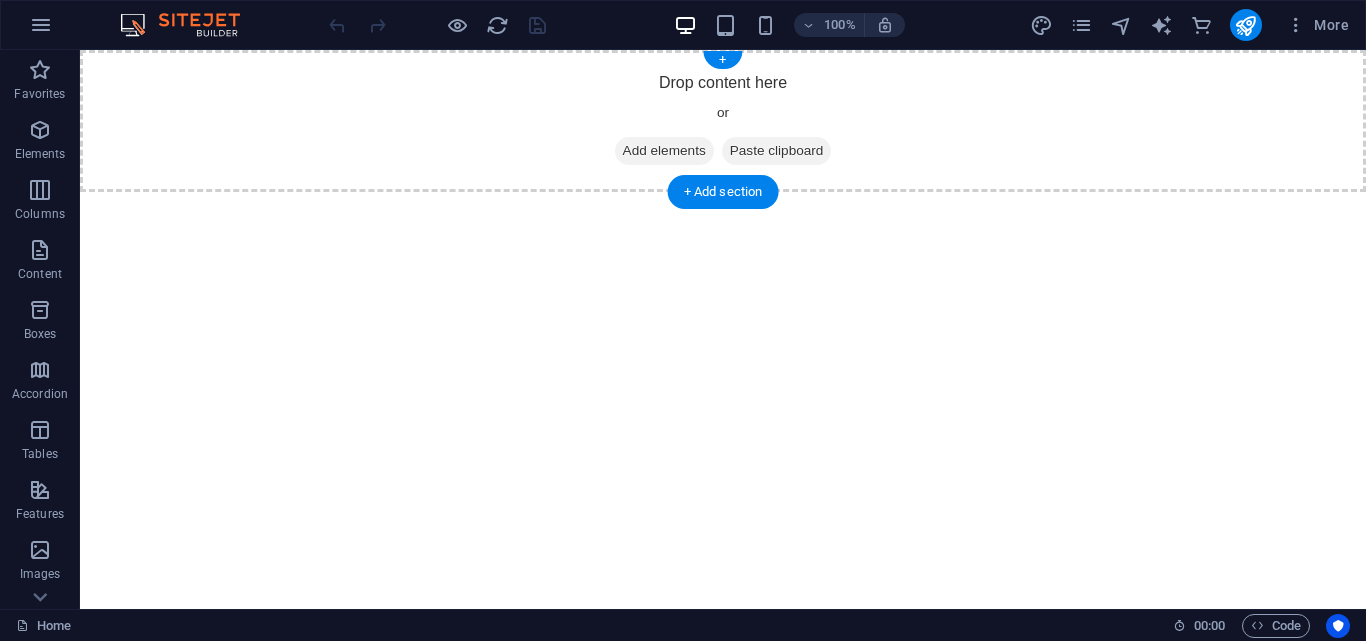 click on "Add elements" at bounding box center (664, 151) 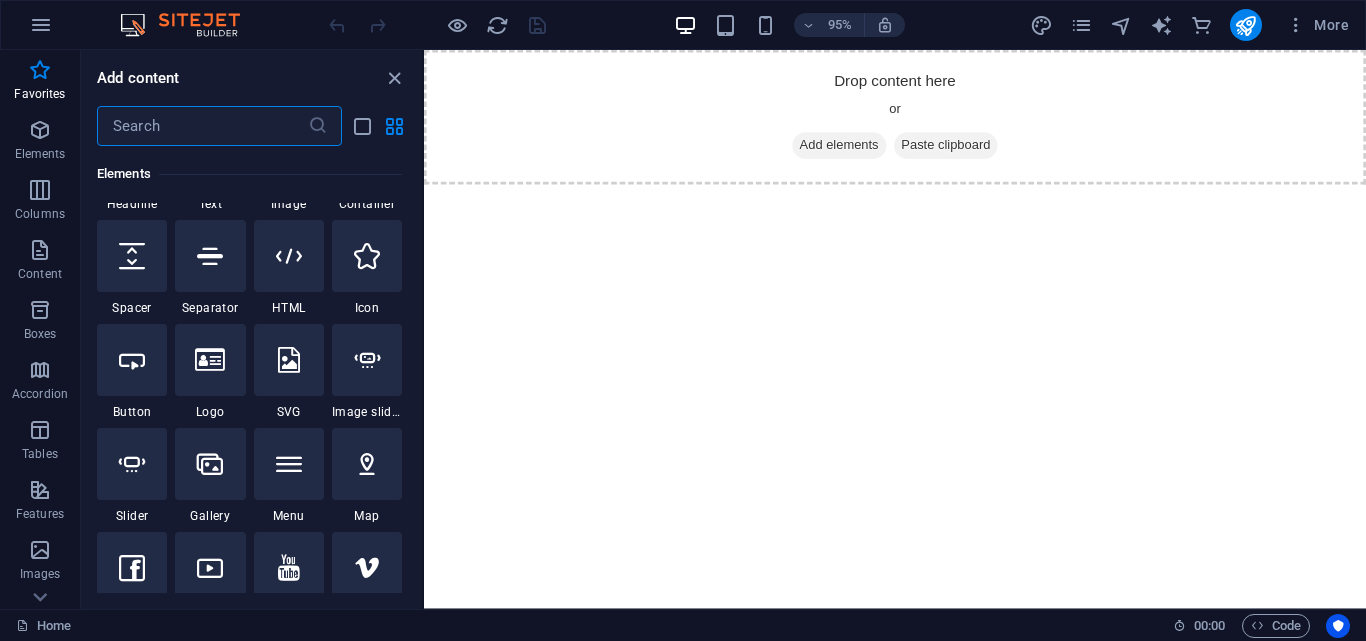 scroll, scrollTop: 0, scrollLeft: 0, axis: both 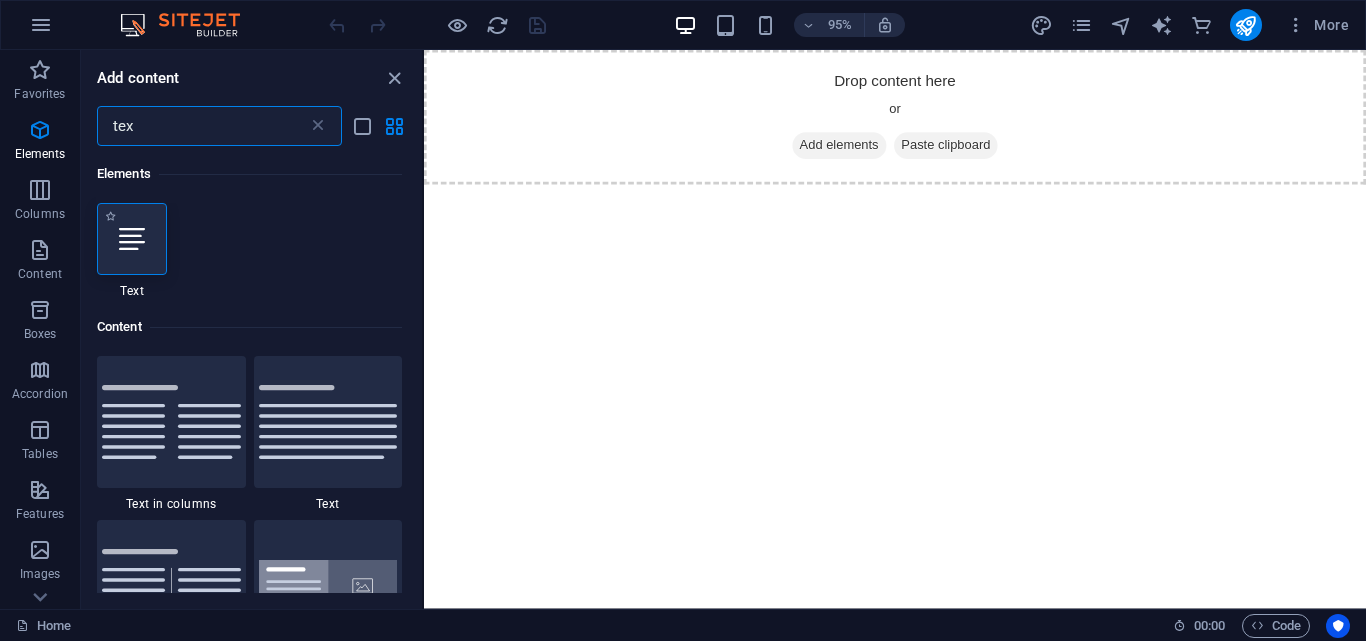 type on "tex" 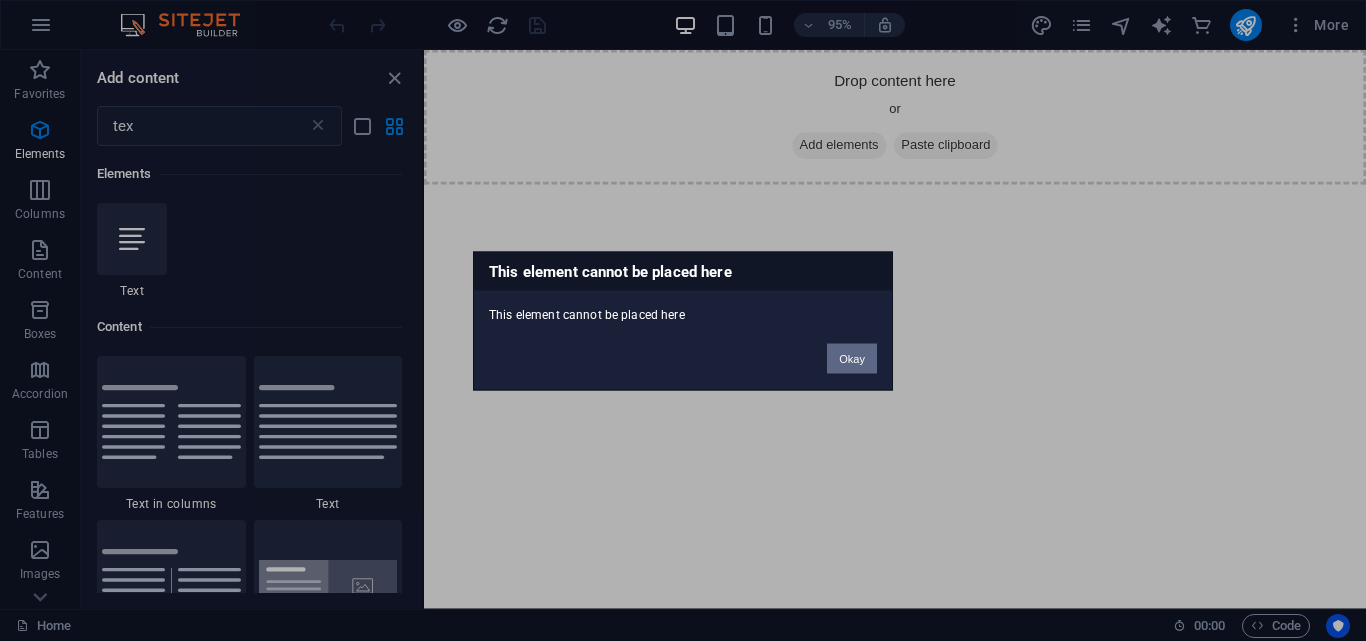click on "Okay" at bounding box center (852, 358) 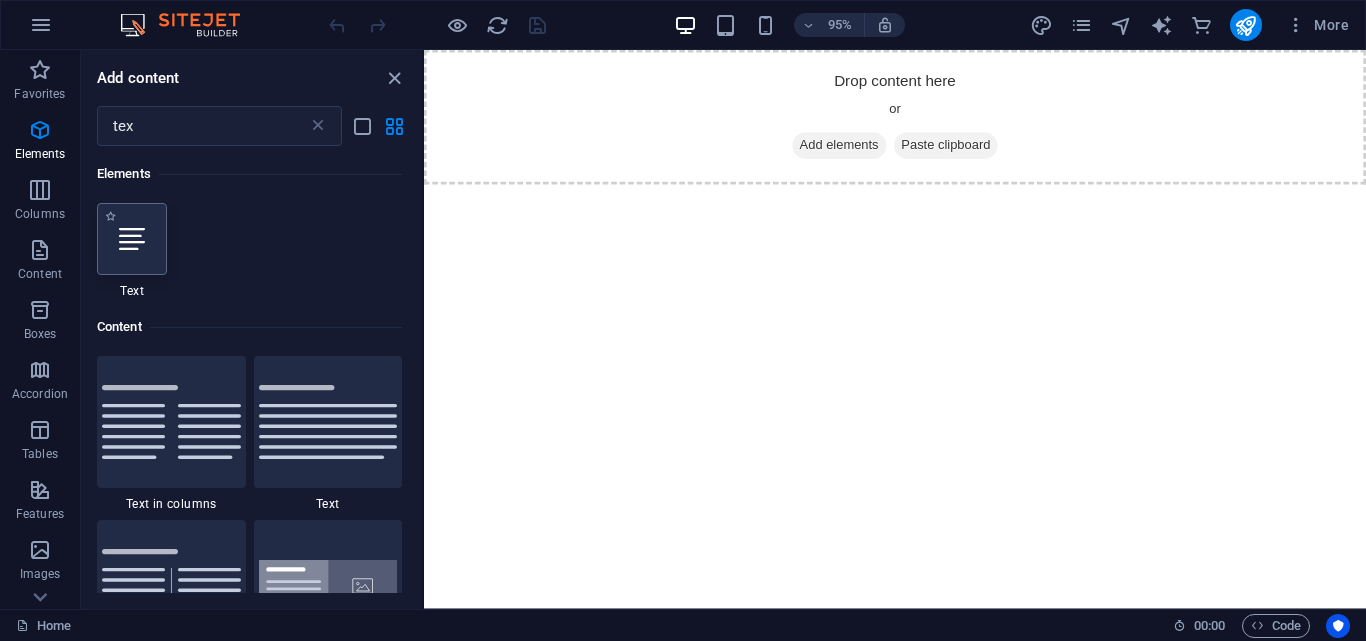 click on "1 Star Text" at bounding box center (249, 251) 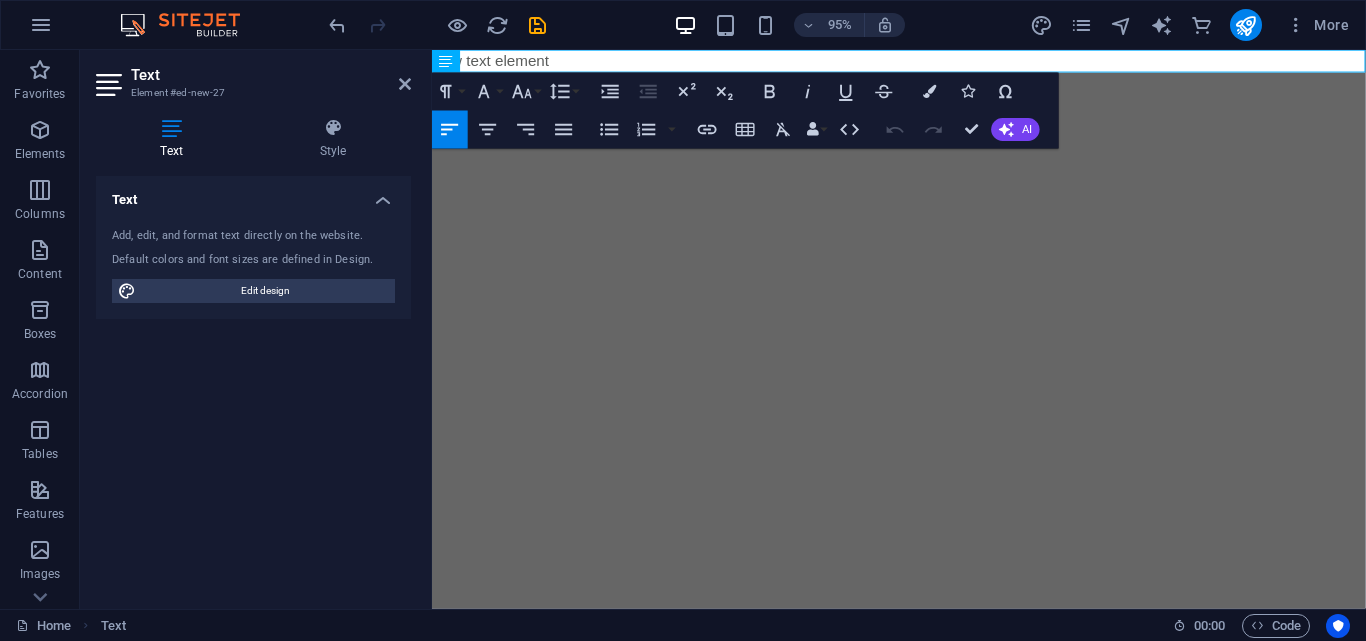 click on "Skip to main content
New text element" at bounding box center [923, 62] 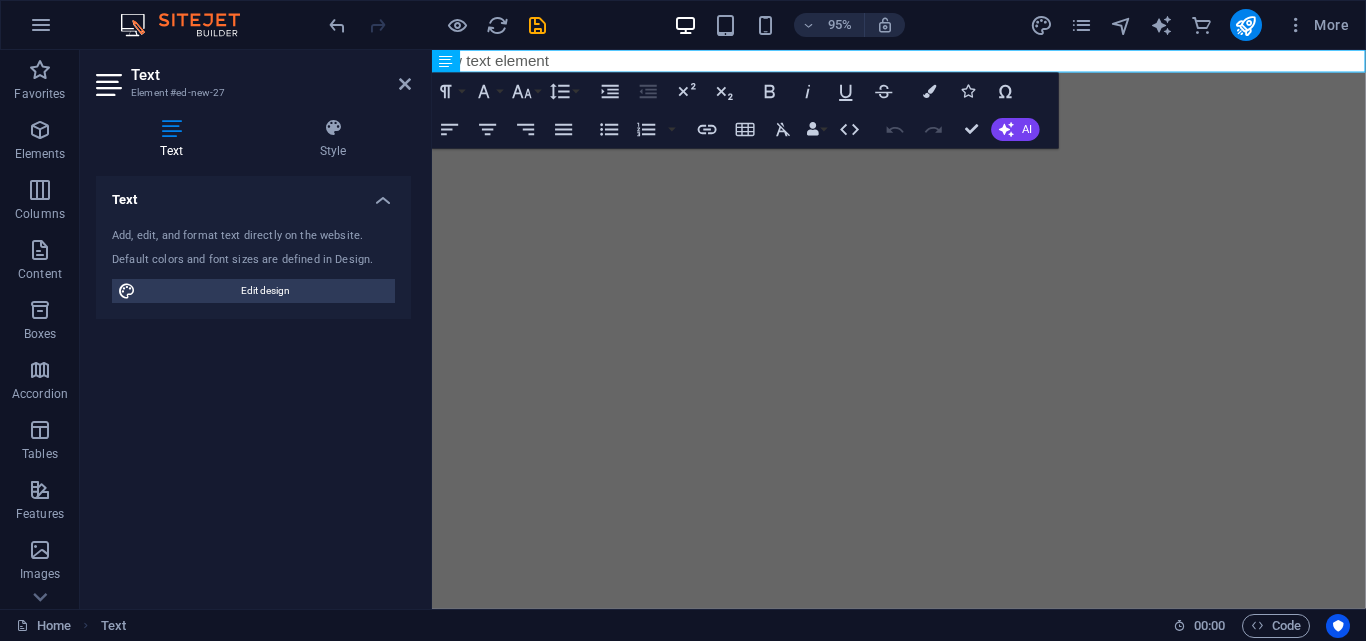 click on "Skip to main content
New text element" at bounding box center (923, 62) 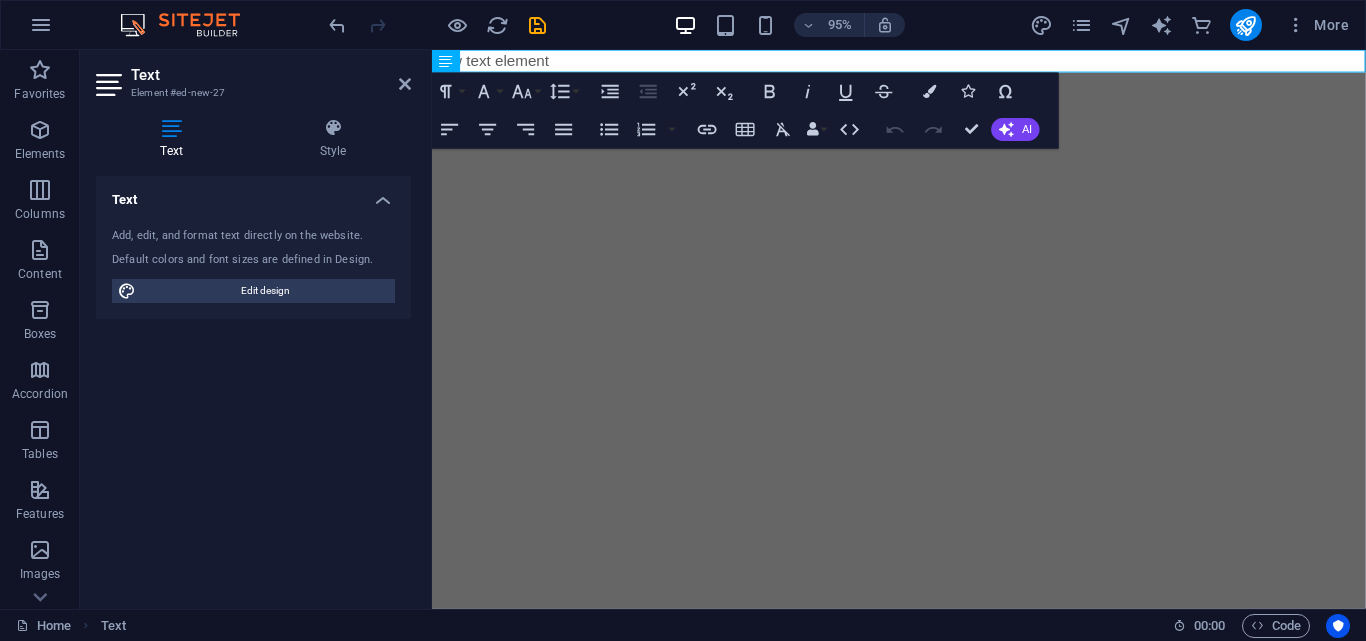 click on "Text" at bounding box center [271, 75] 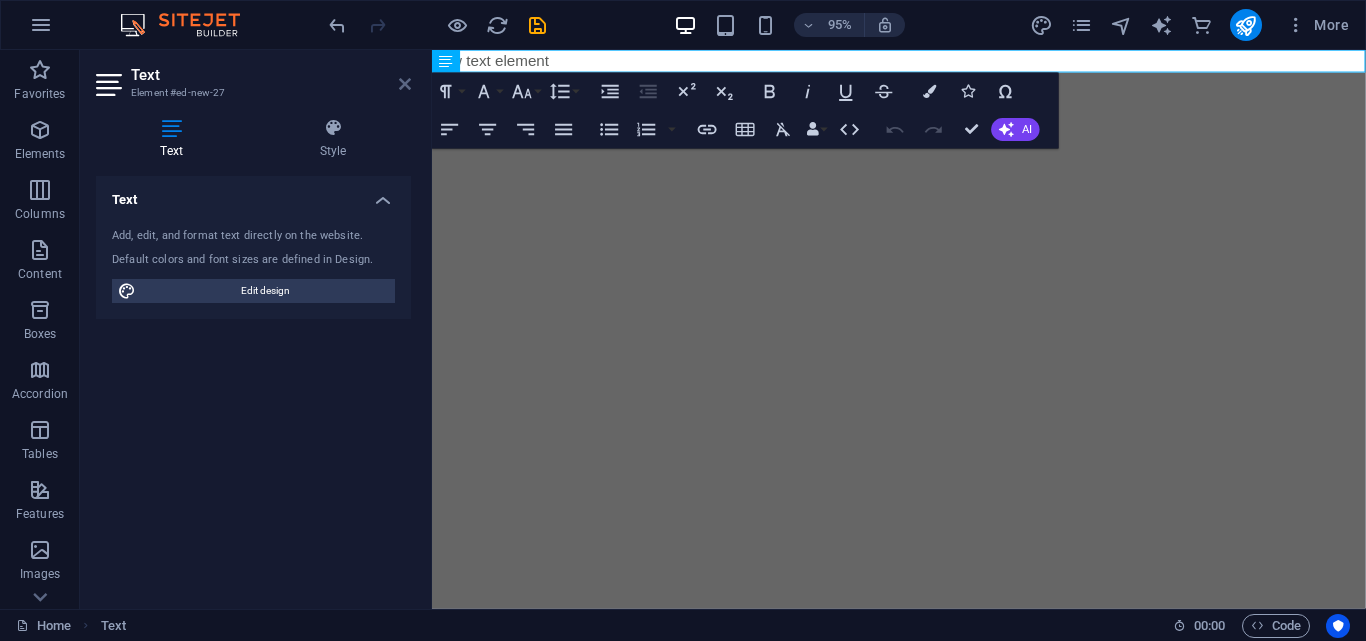 click at bounding box center [405, 84] 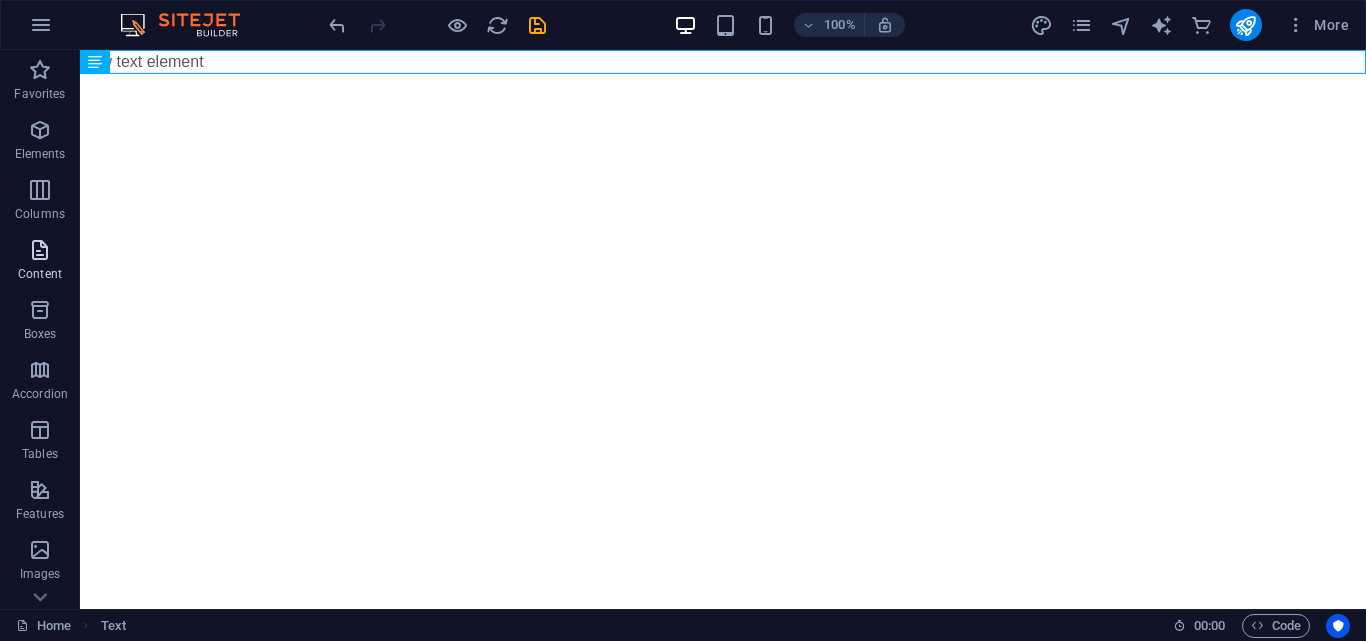 click at bounding box center (40, 250) 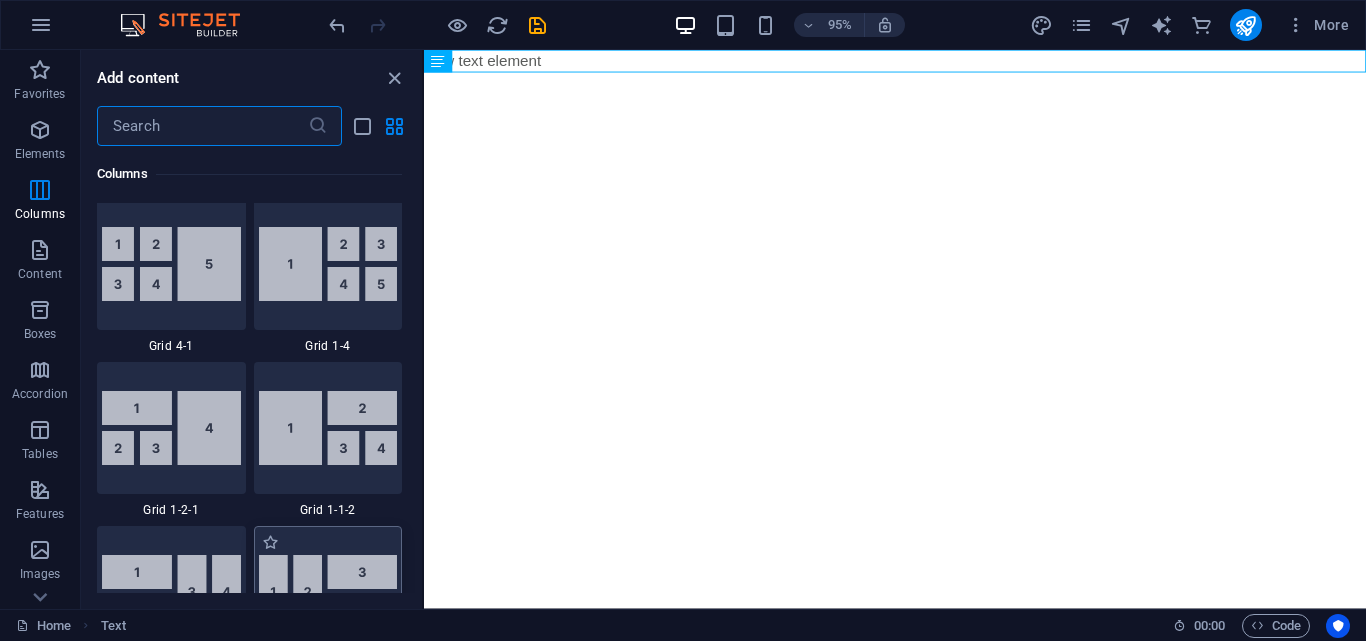 scroll, scrollTop: 2599, scrollLeft: 0, axis: vertical 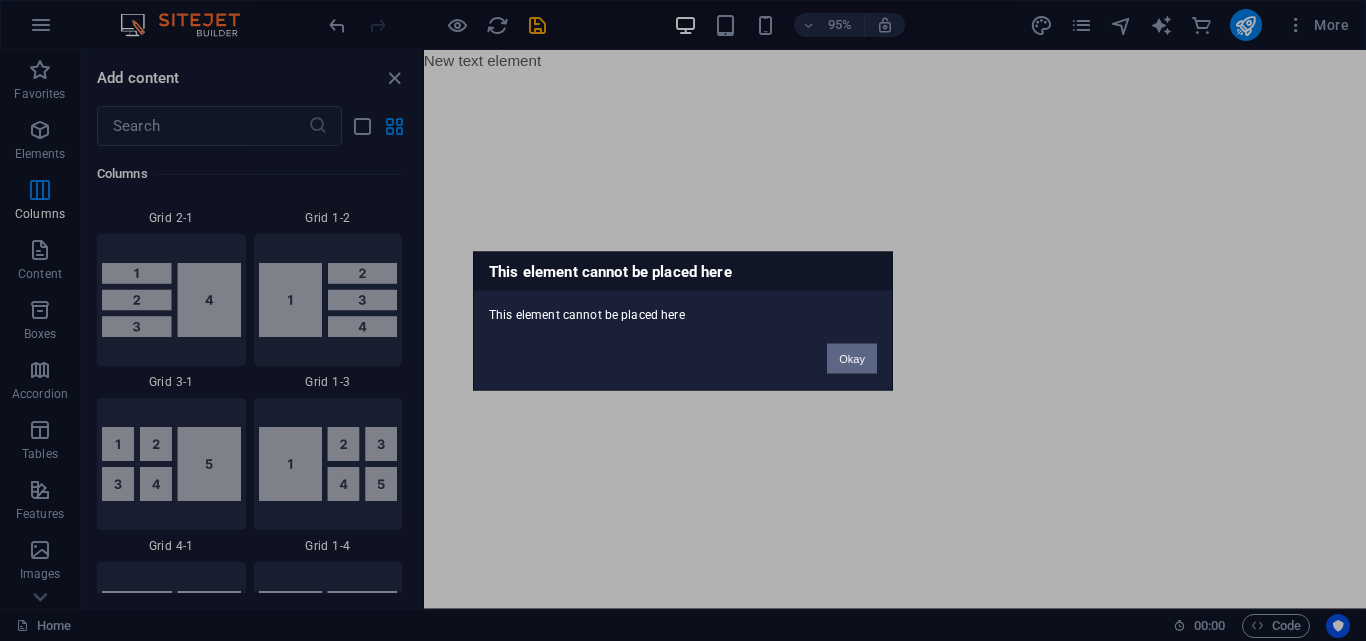 click on "Okay" at bounding box center [852, 358] 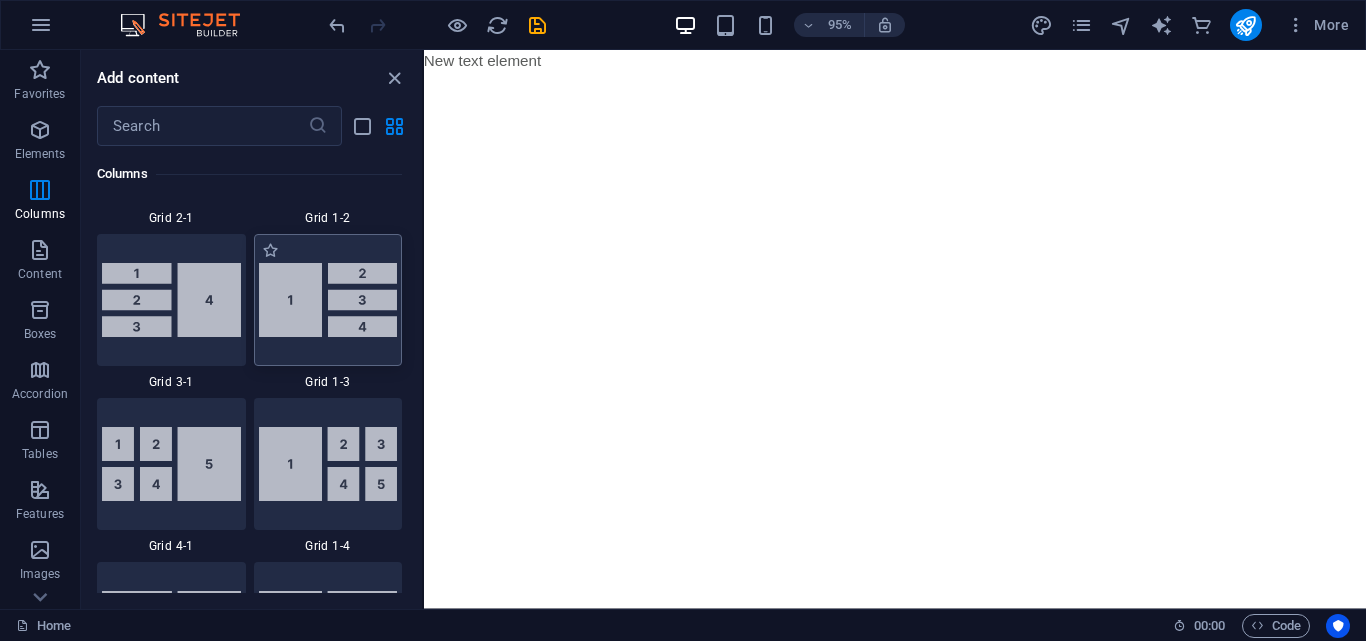 click at bounding box center [328, 300] 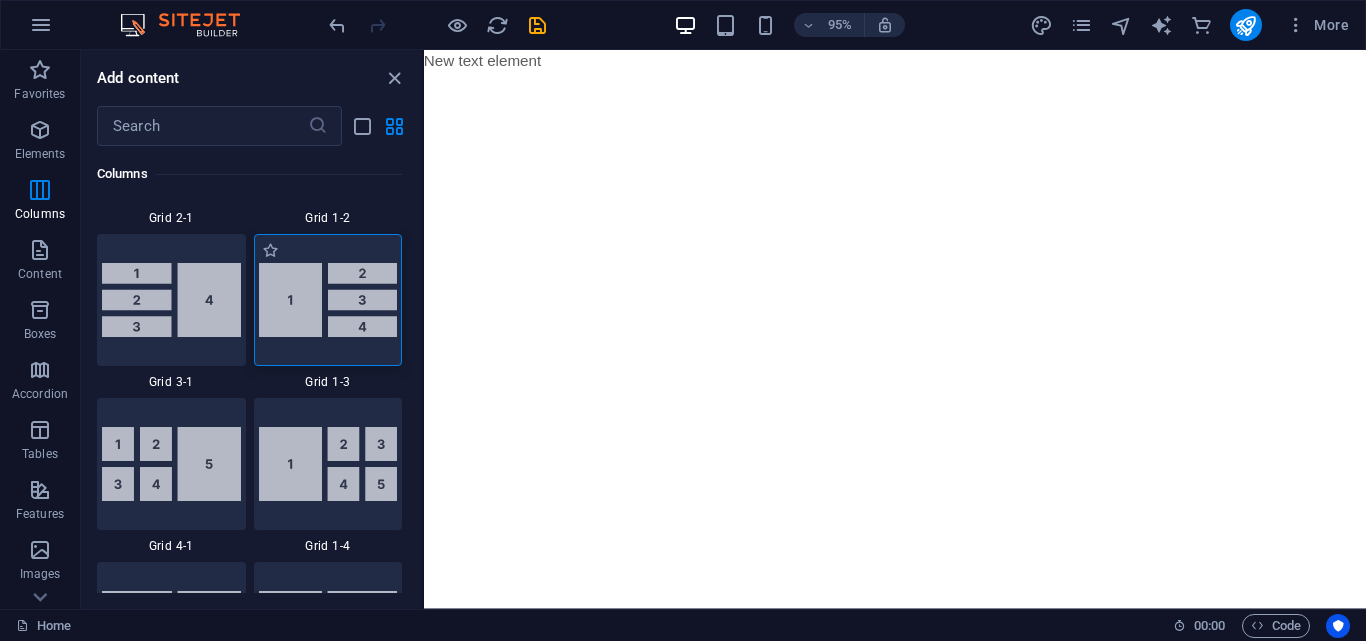 click at bounding box center [328, 300] 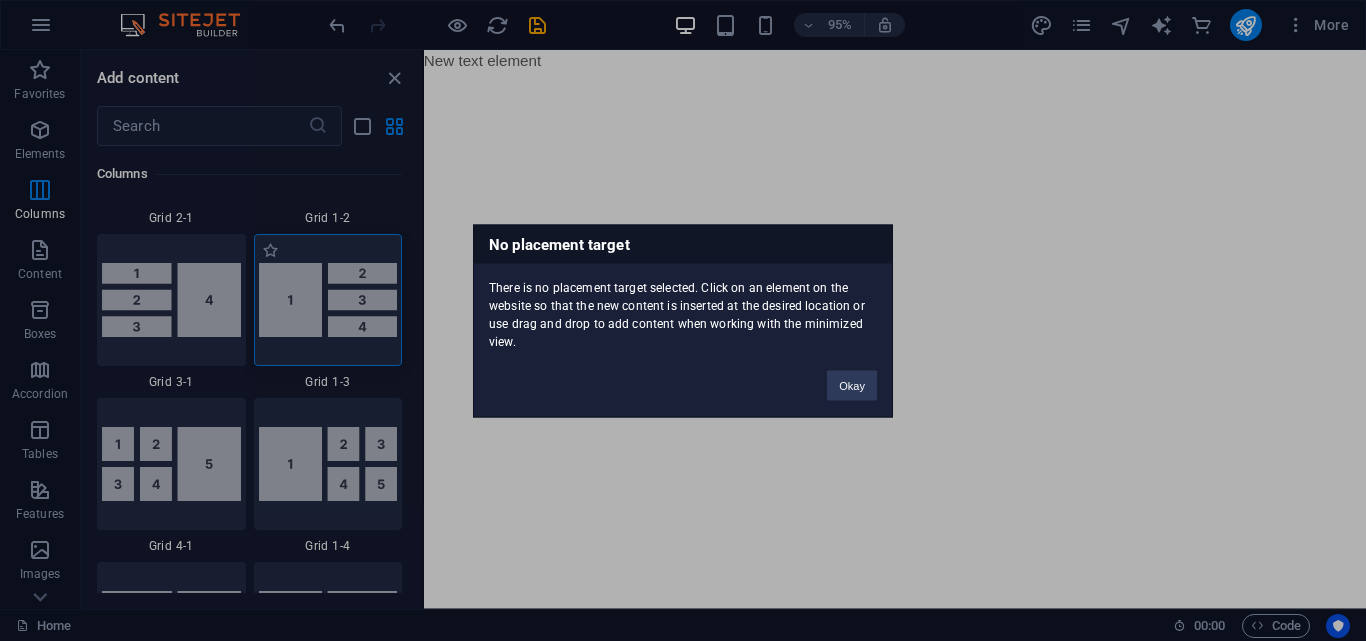 click on "No placement target There is no placement target selected. Click on an element on the website so that the new content is inserted at the desired location or use drag and drop to add content when working with the minimized view. Okay" at bounding box center [683, 320] 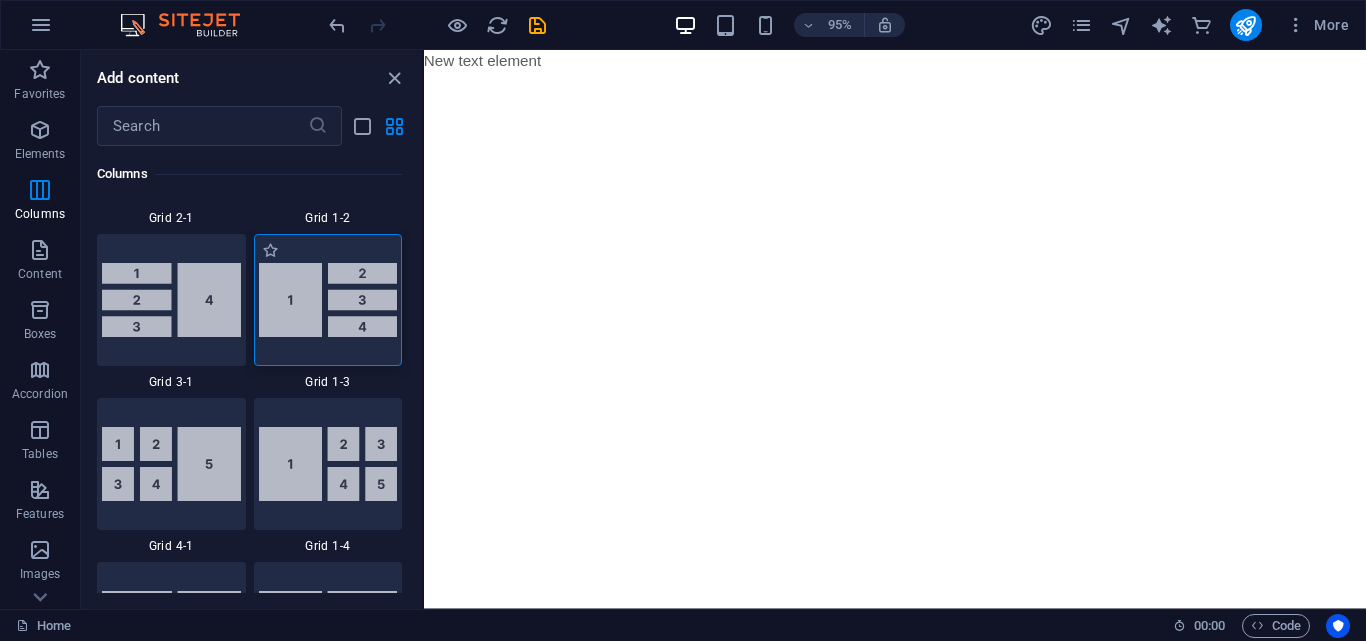 click at bounding box center [328, 300] 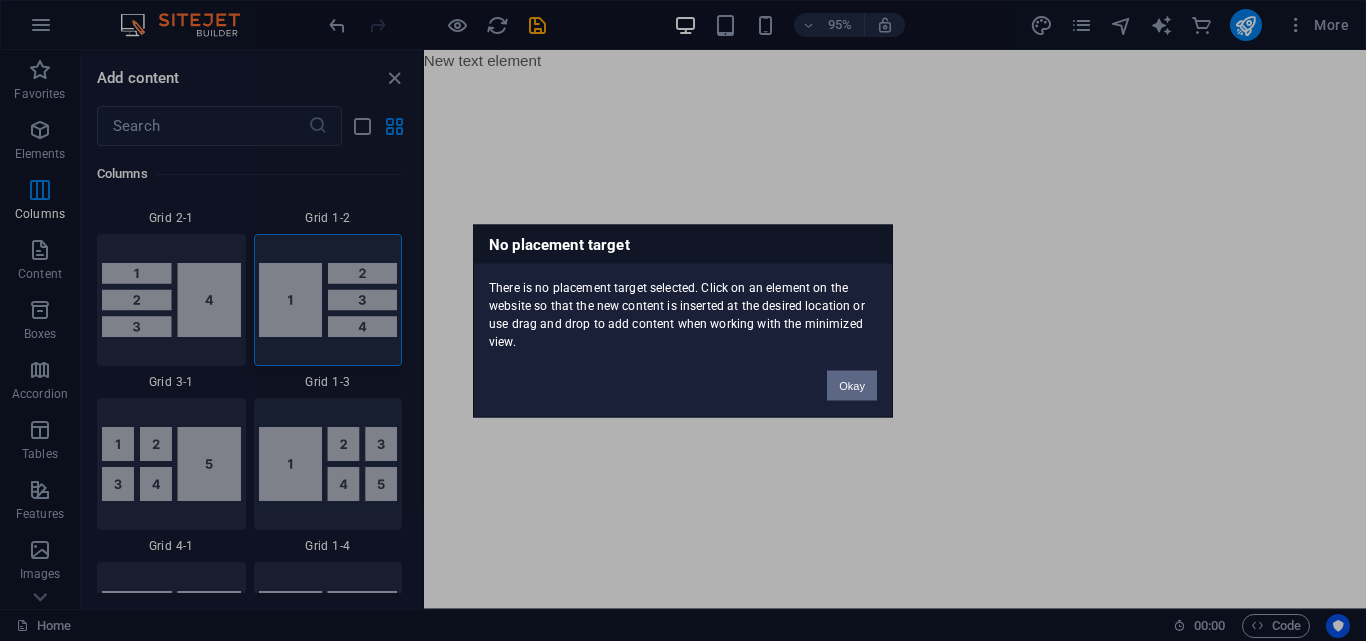 click on "Okay" at bounding box center [852, 385] 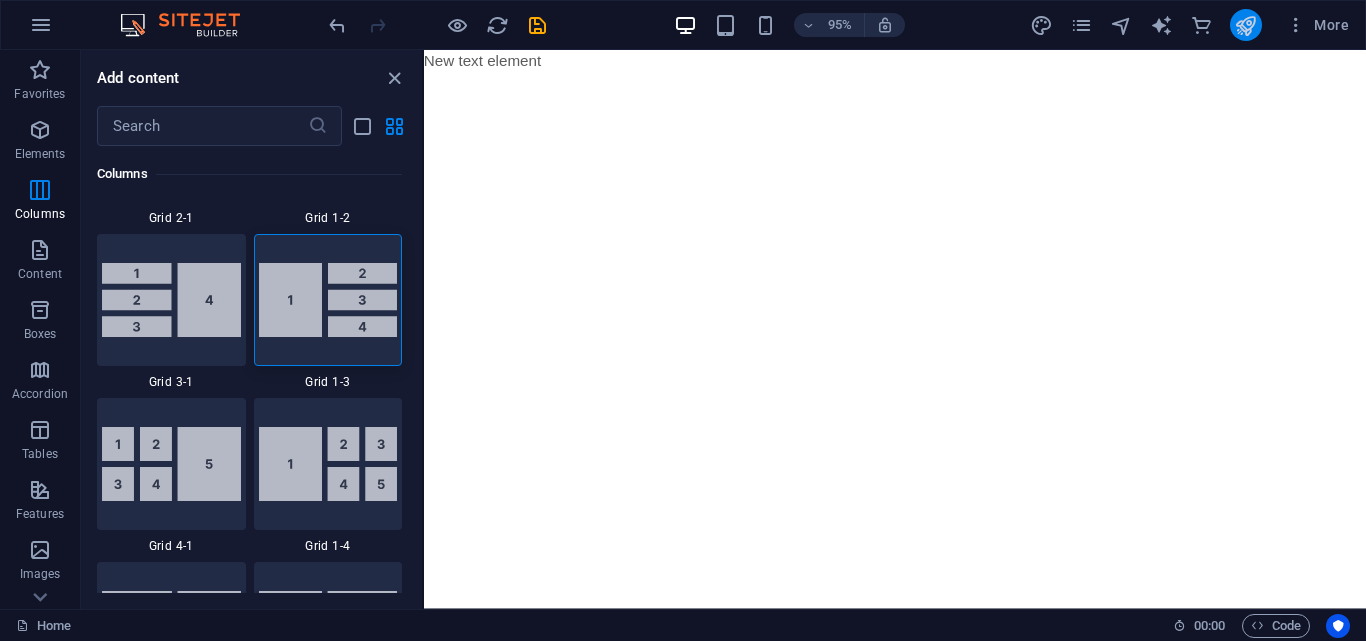 click at bounding box center (1246, 25) 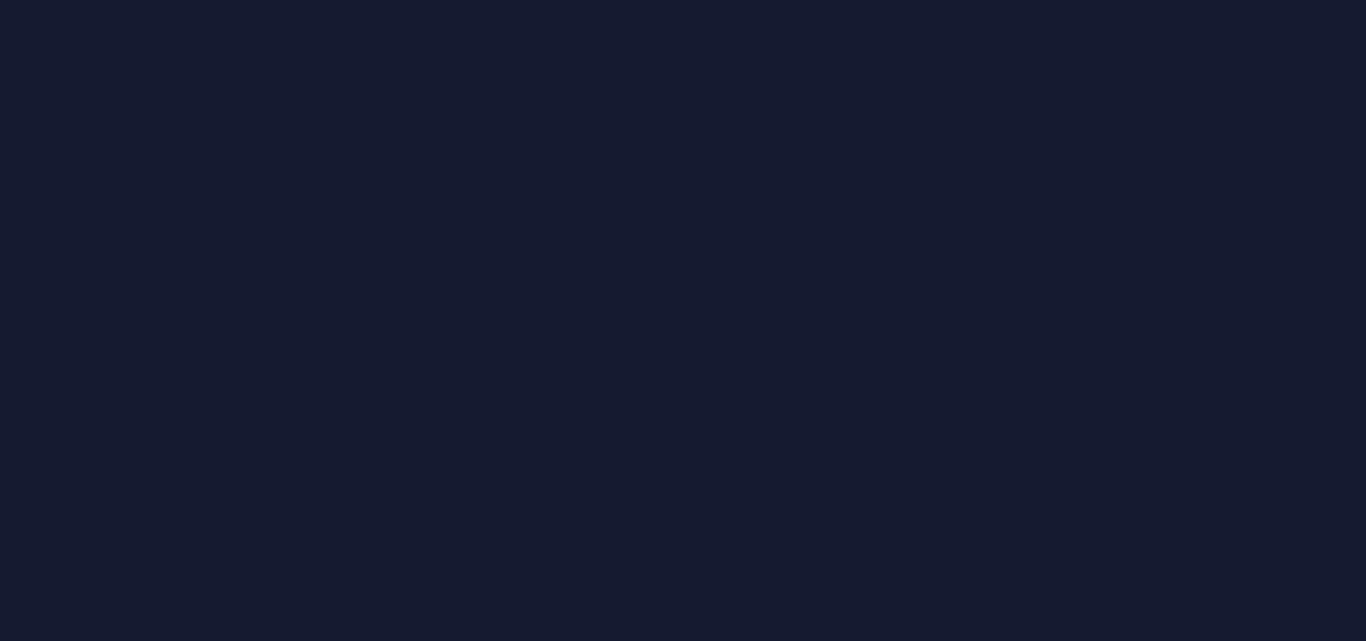 scroll, scrollTop: 0, scrollLeft: 0, axis: both 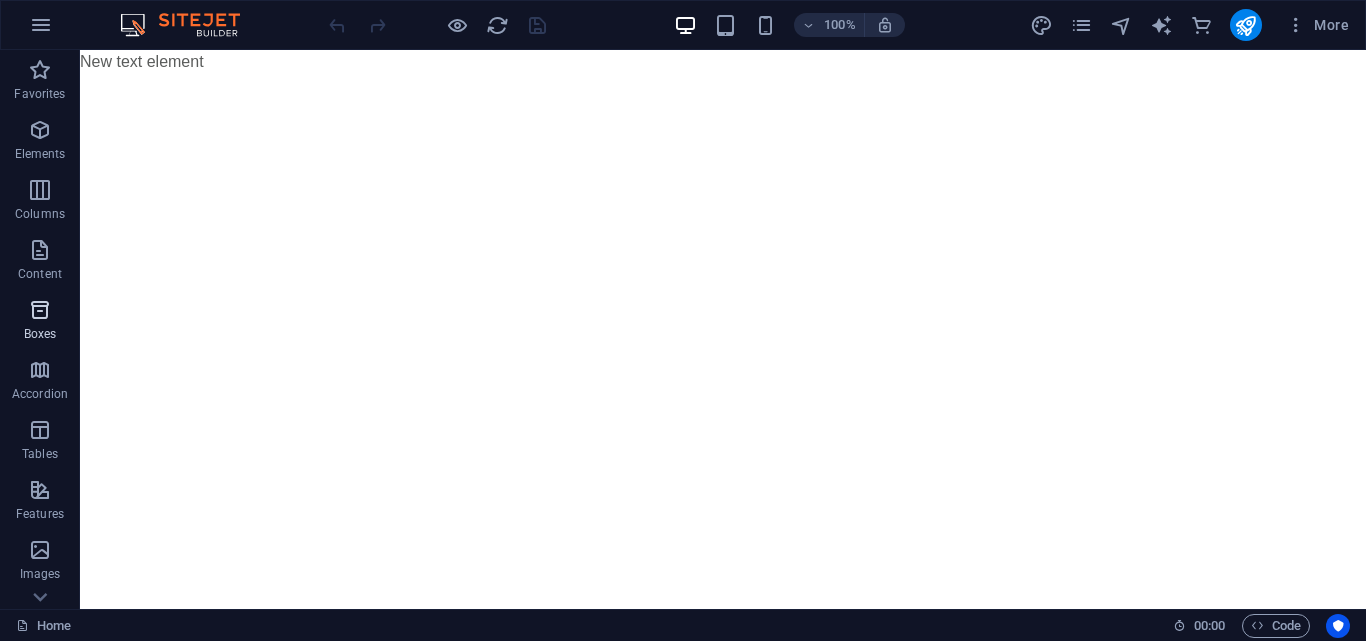 click on "Boxes" at bounding box center (40, 322) 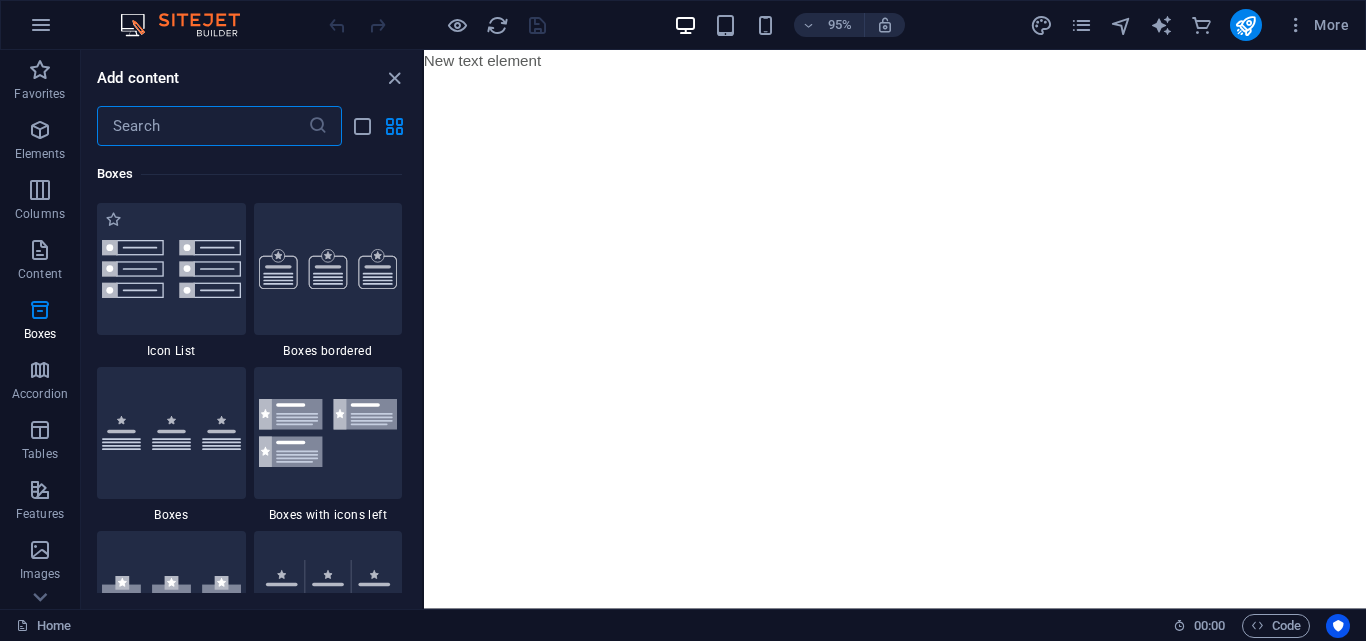 scroll, scrollTop: 5816, scrollLeft: 0, axis: vertical 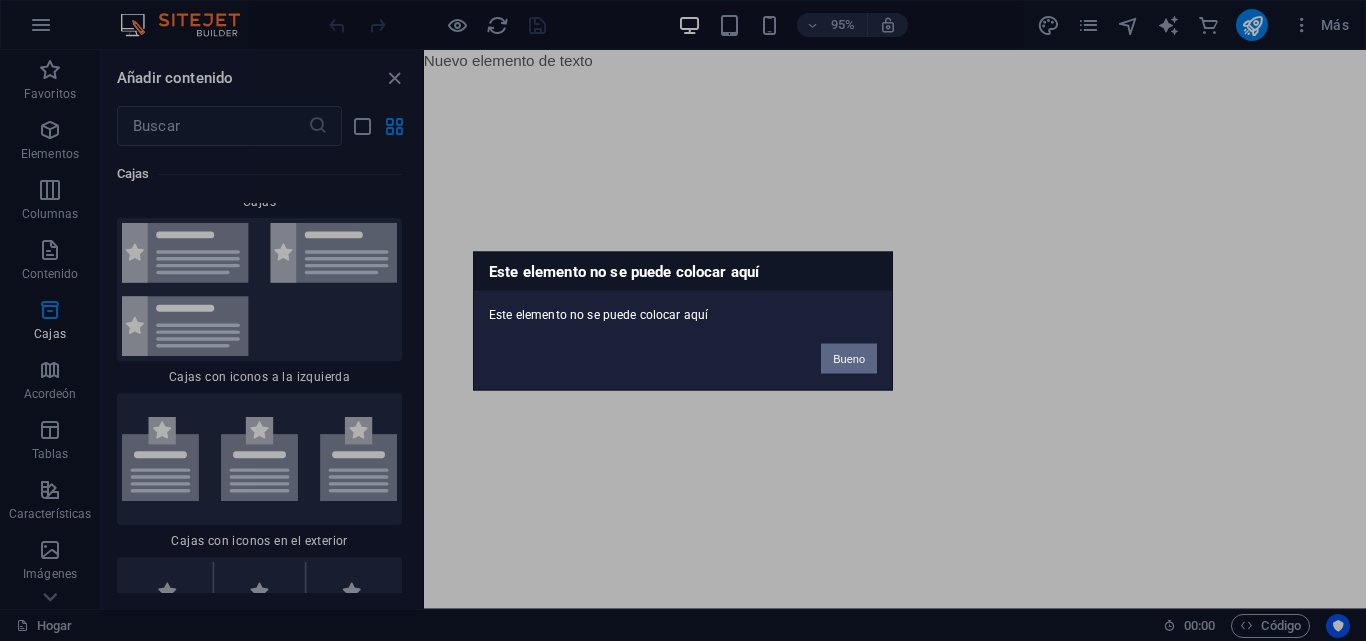 click on "Bueno" at bounding box center (849, 358) 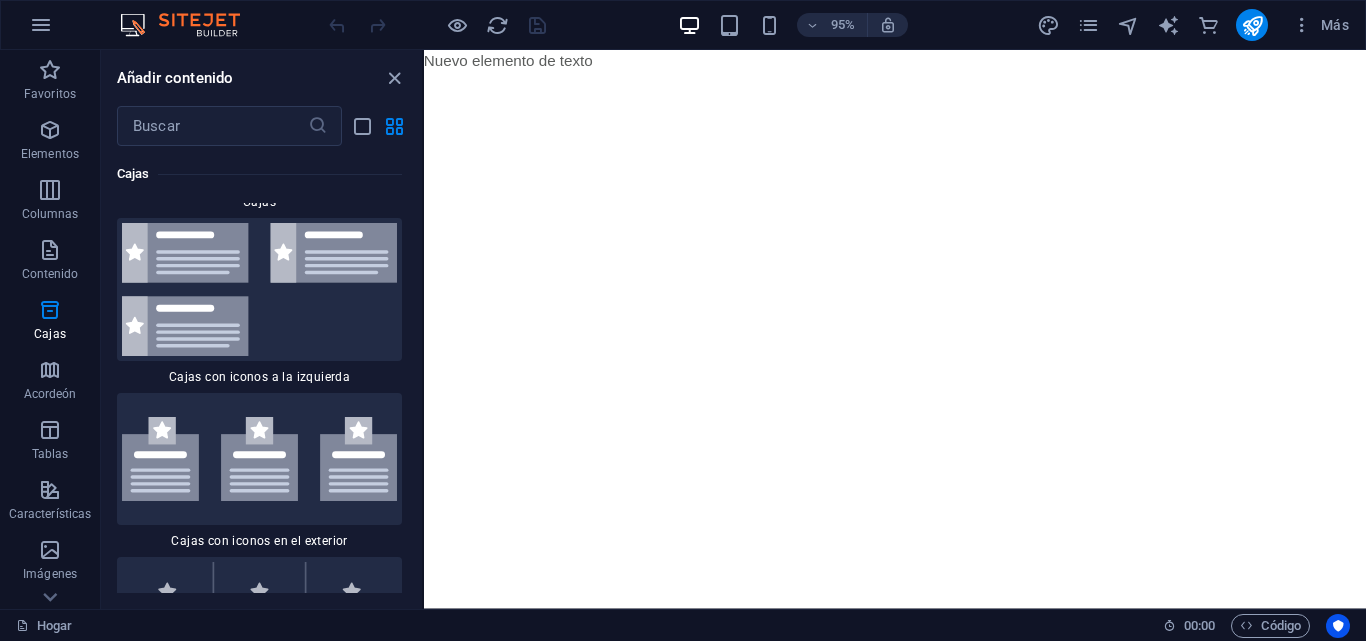 click on "Saltar al contenido principal
Nuevo elemento de texto" at bounding box center (920, 62) 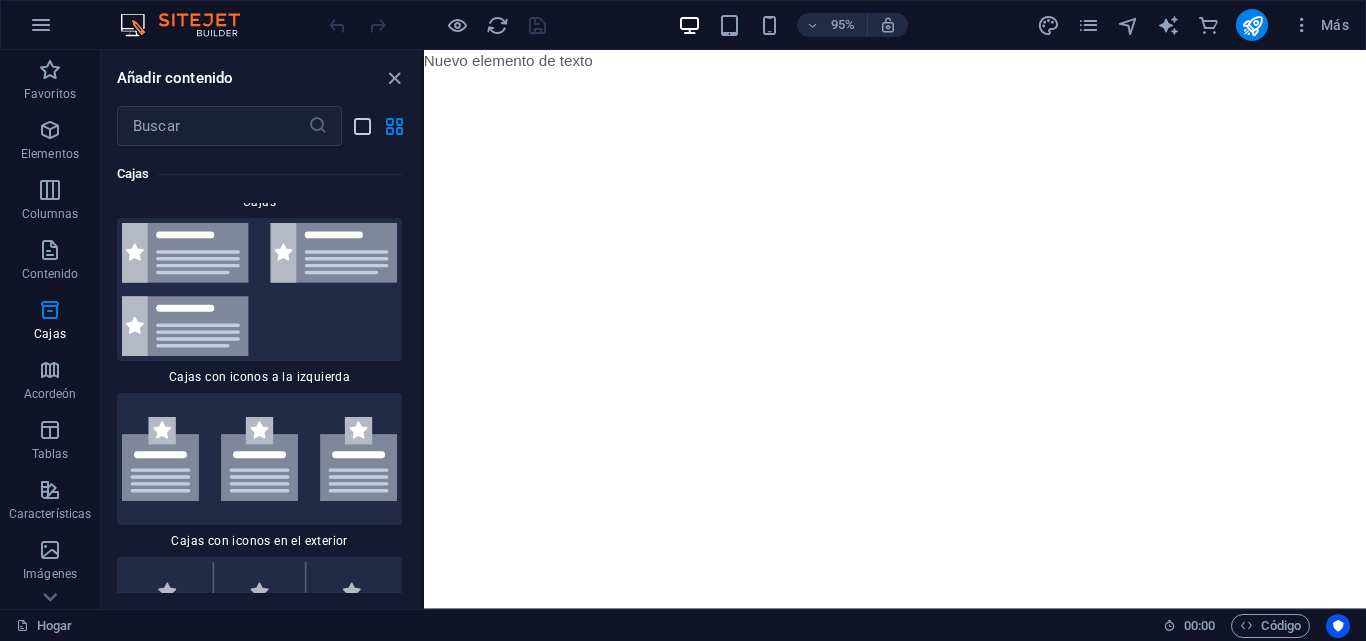 click at bounding box center [362, 126] 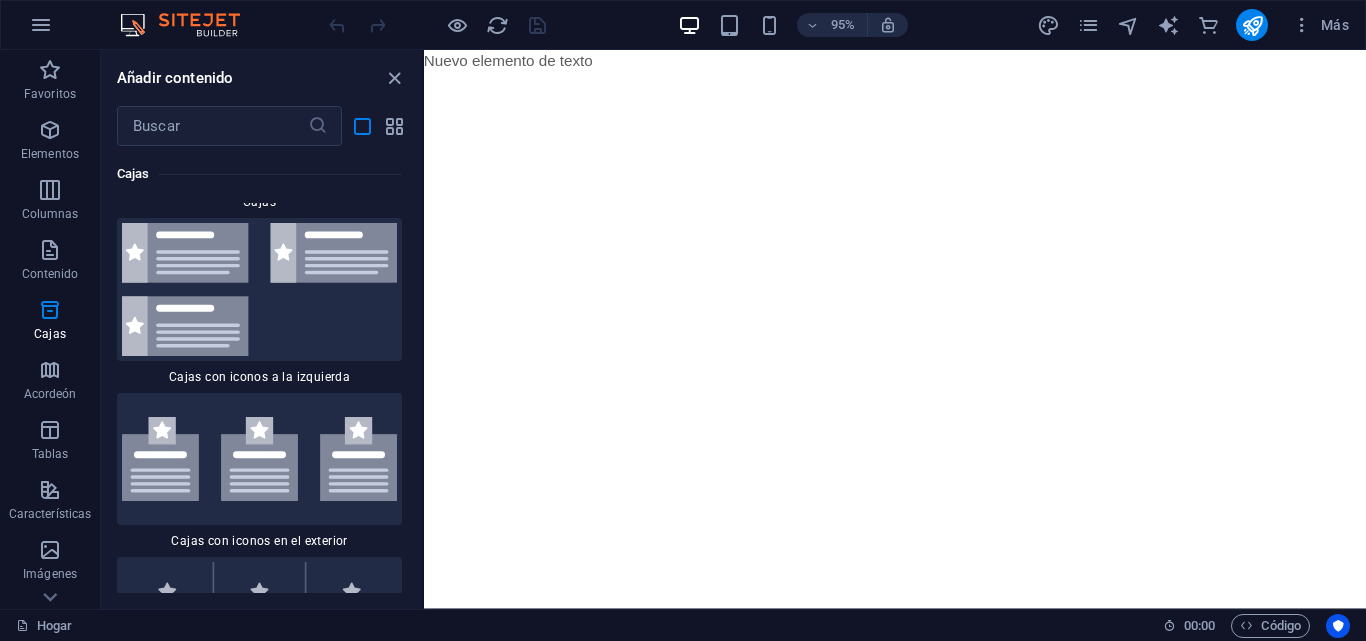 scroll, scrollTop: 15168, scrollLeft: 0, axis: vertical 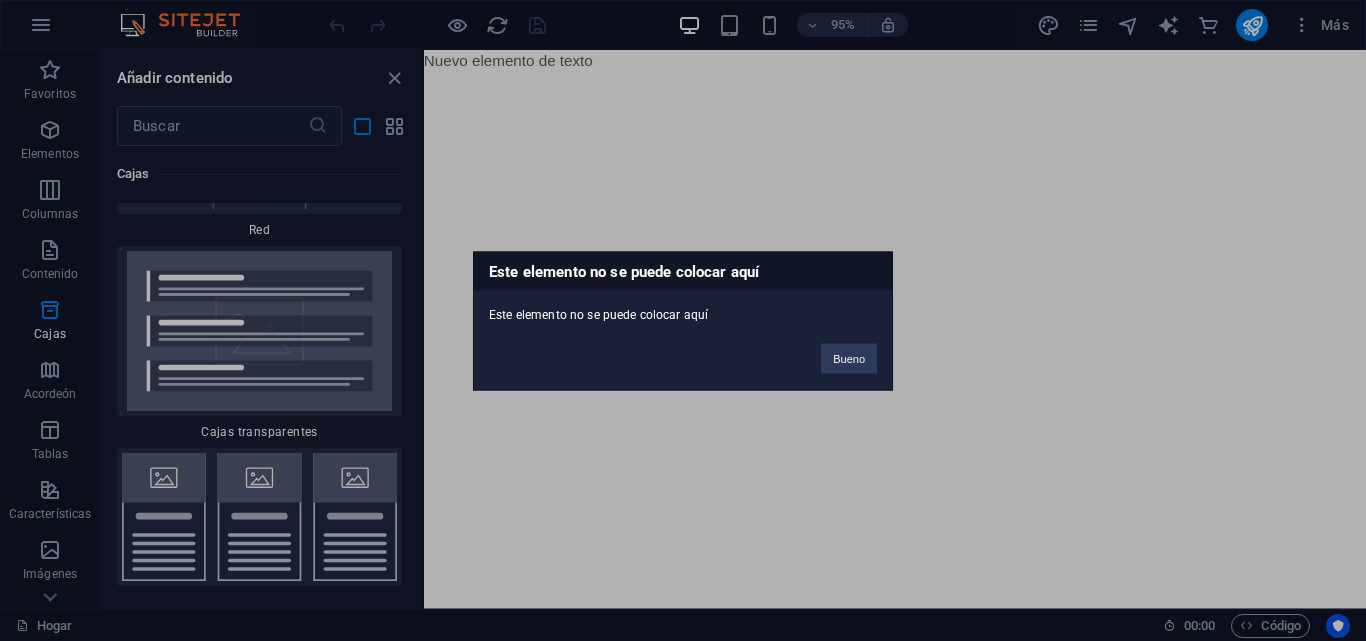 click on "Bueno" at bounding box center (849, 348) 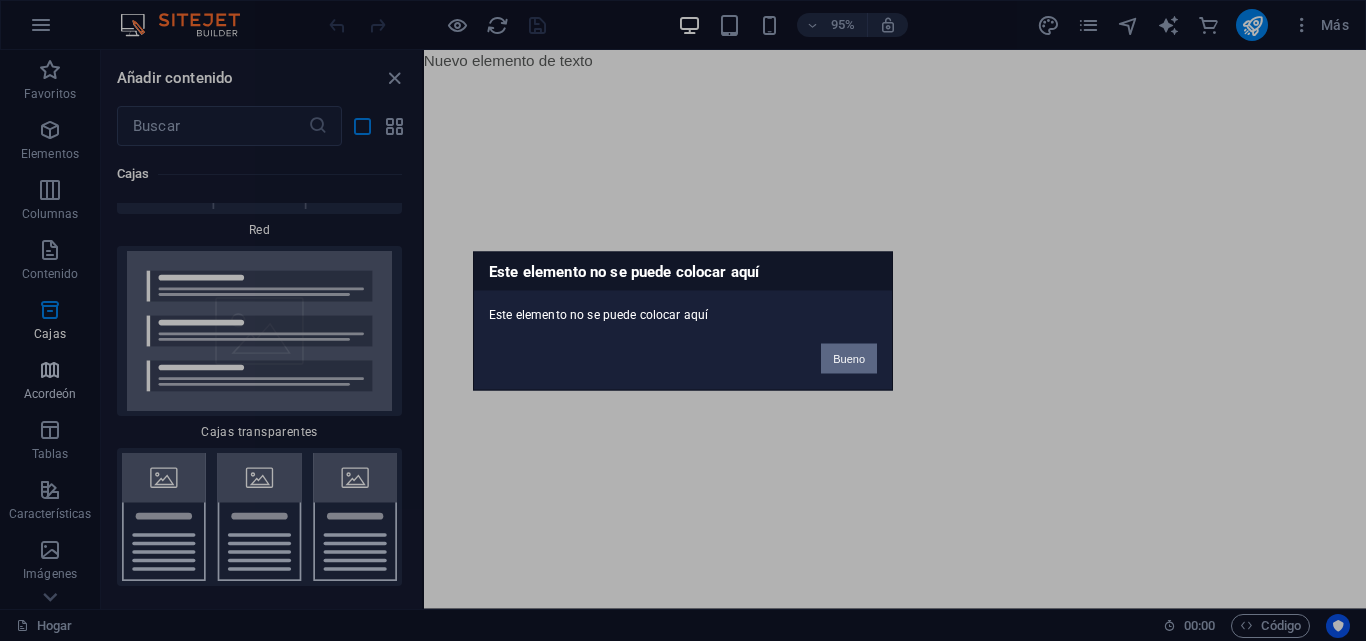 drag, startPoint x: 850, startPoint y: 362, endPoint x: 7, endPoint y: 393, distance: 843.5698 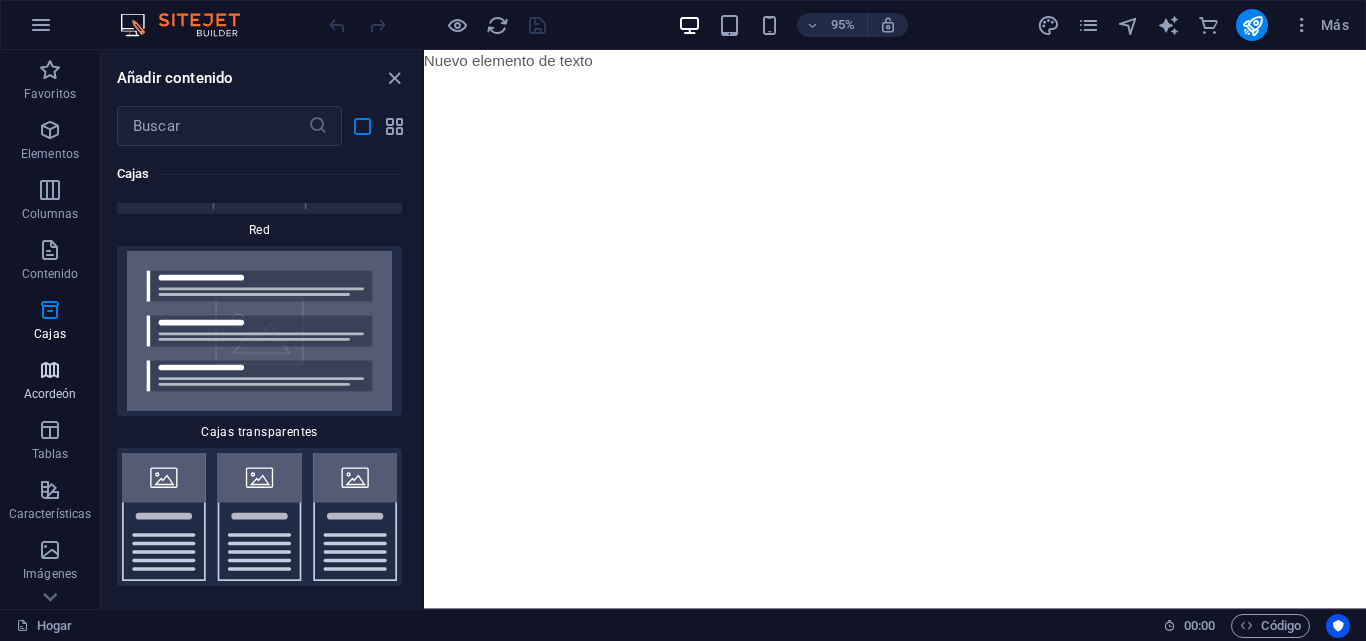 scroll, scrollTop: 401, scrollLeft: 0, axis: vertical 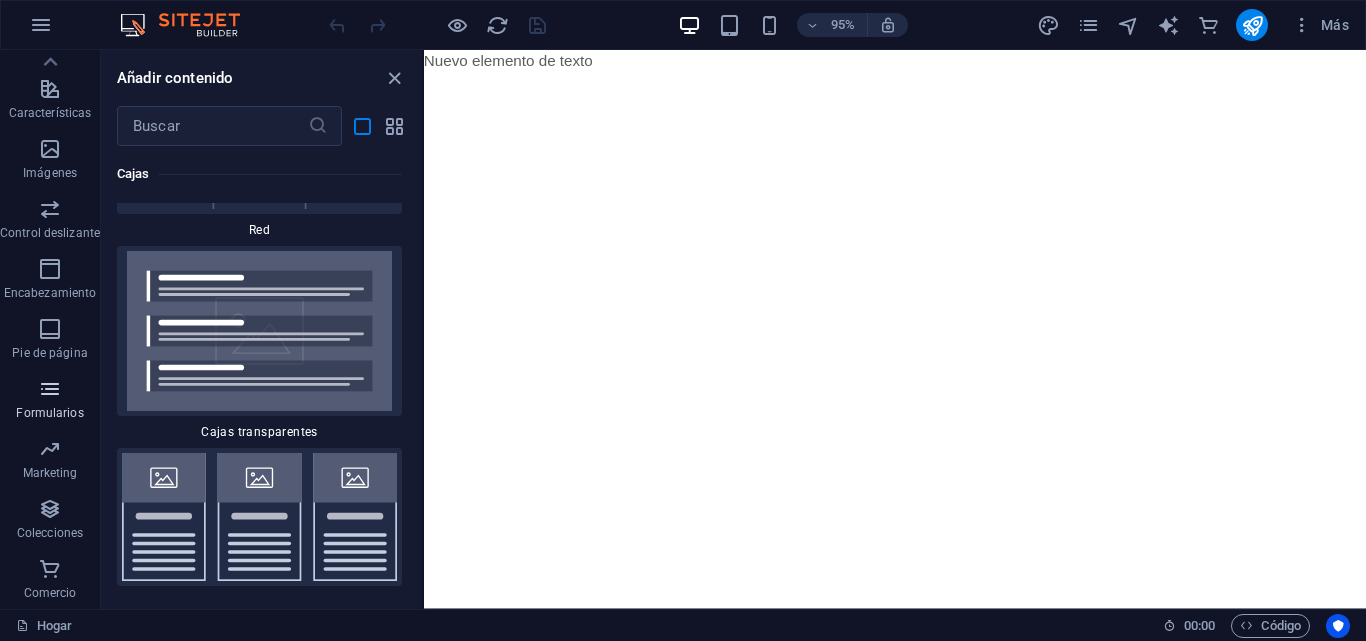 click on "Formularios" at bounding box center [49, 413] 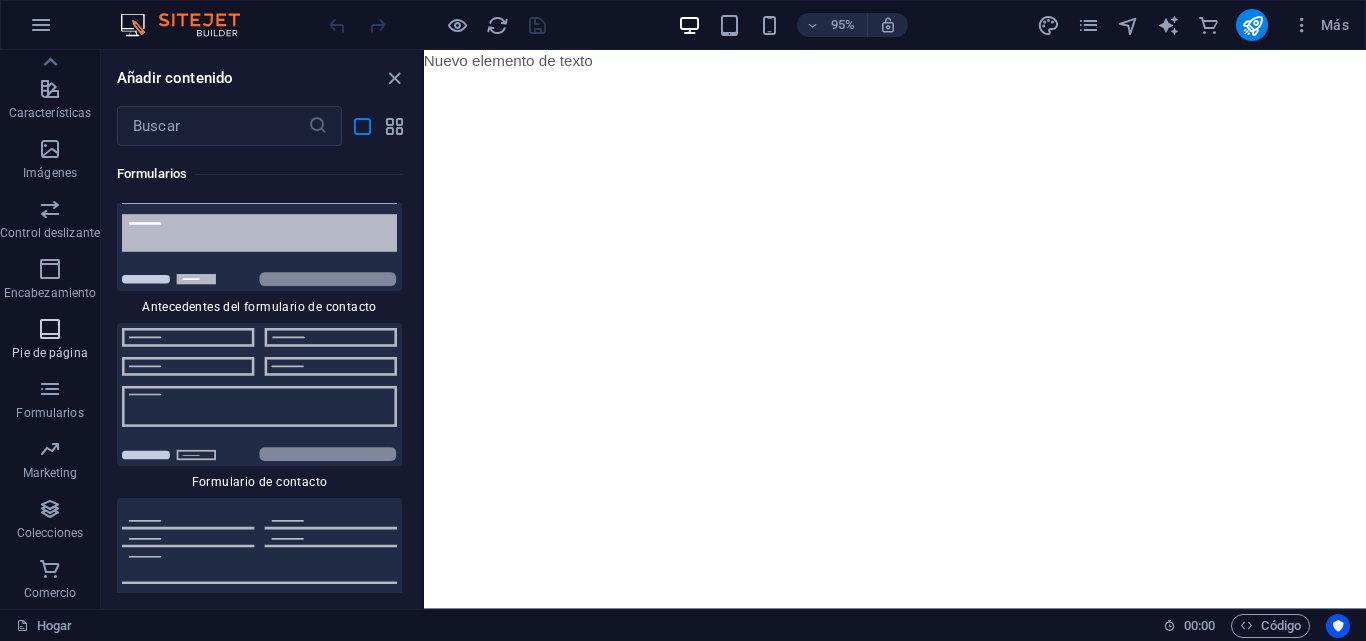 click on "Pie de página" at bounding box center [50, 339] 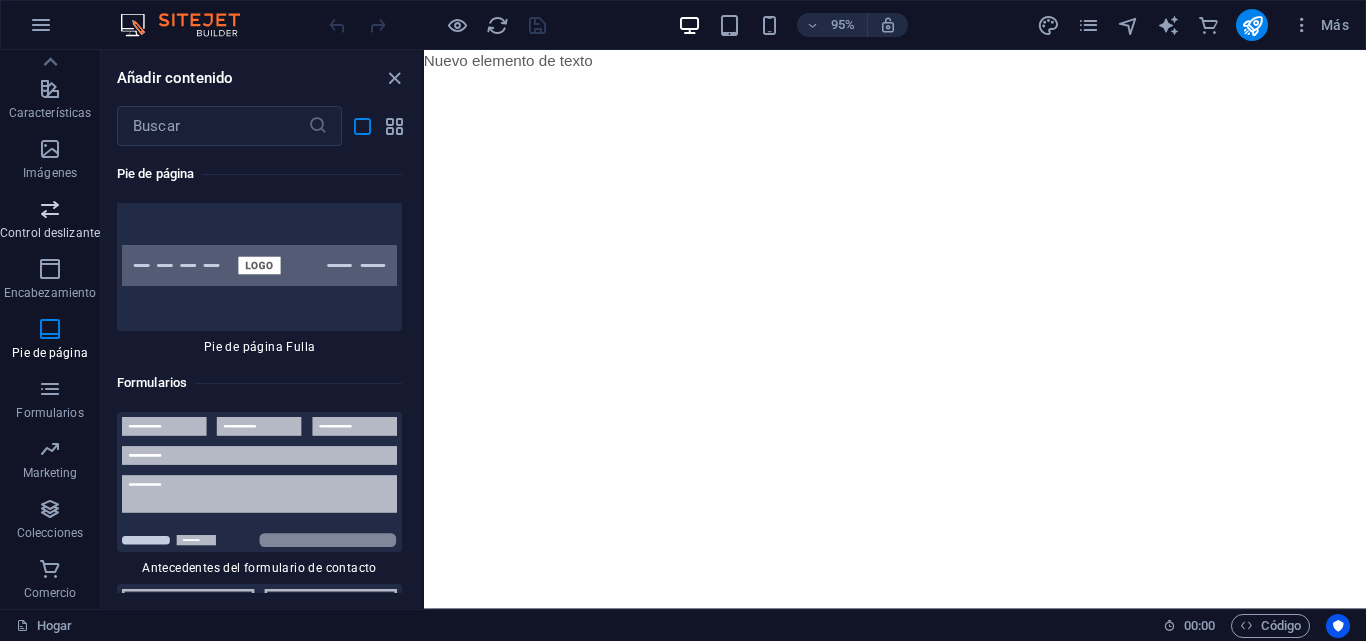 scroll, scrollTop: 32431, scrollLeft: 0, axis: vertical 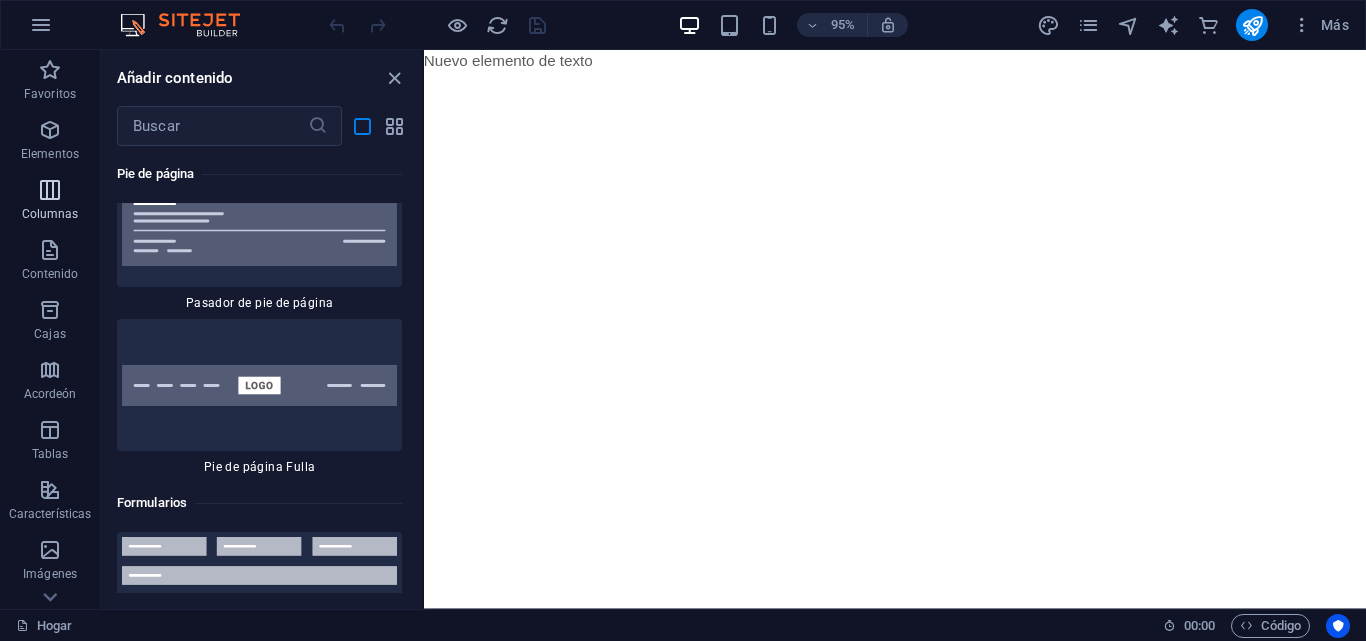 click on "Columnas" at bounding box center (50, 214) 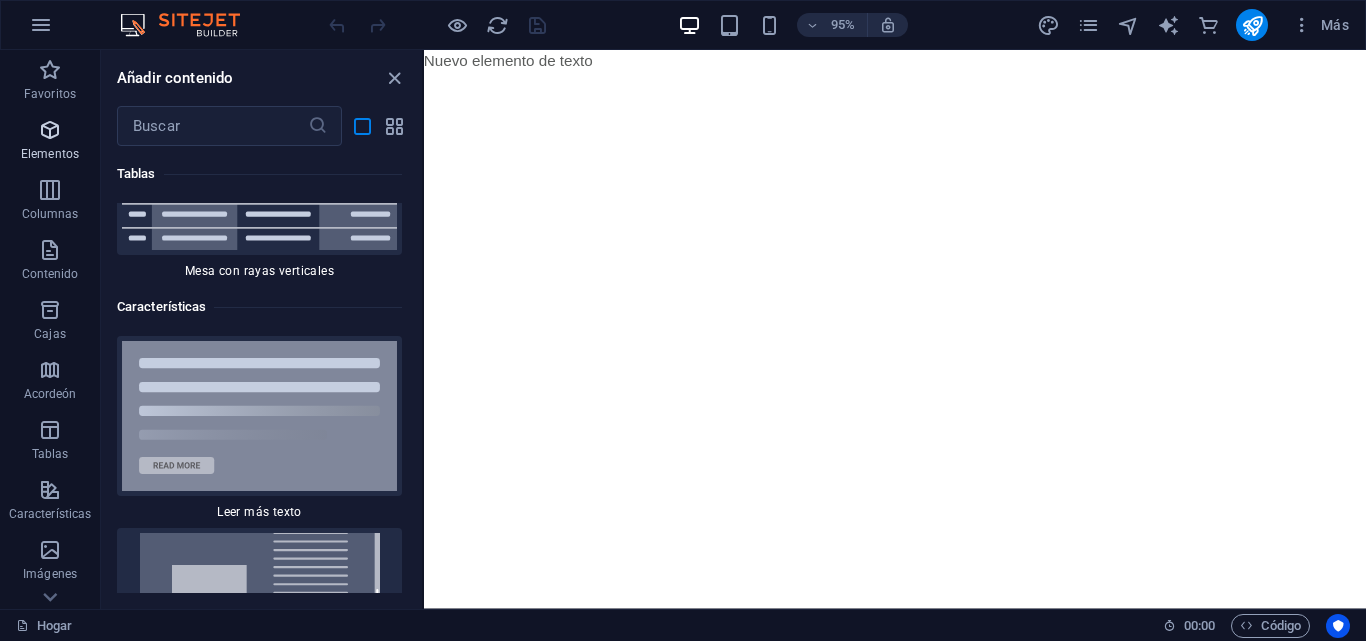 click on "Elementos" at bounding box center (50, 142) 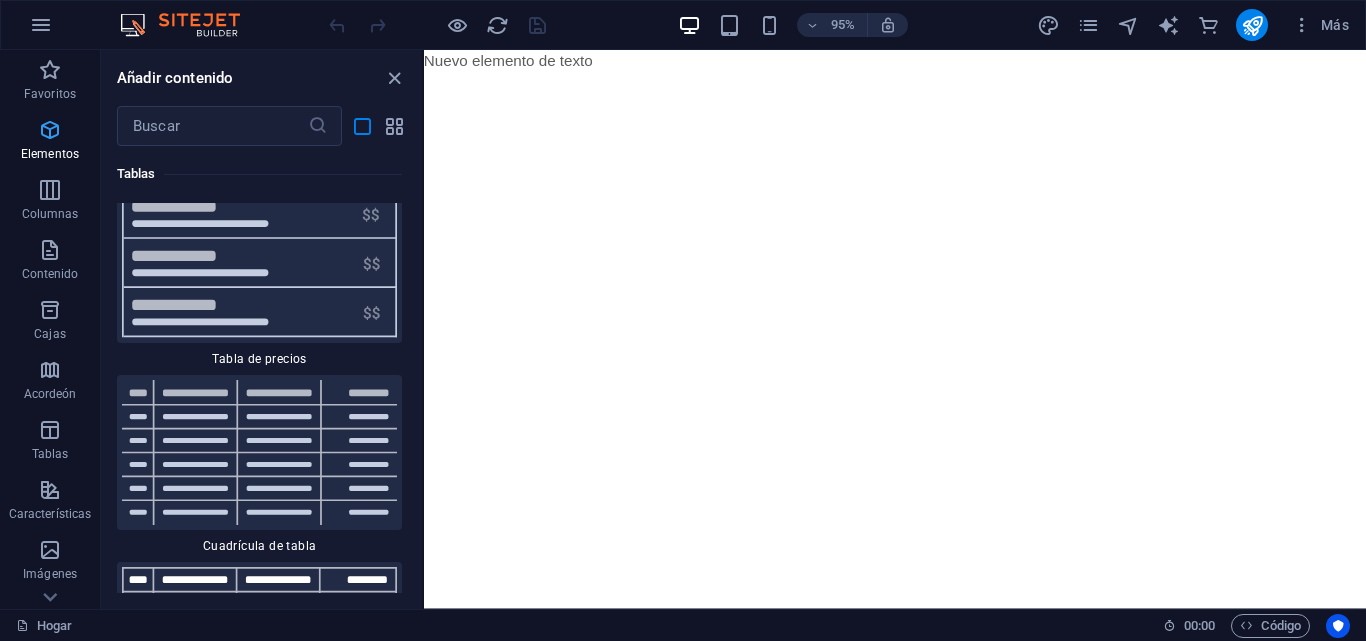 scroll, scrollTop: 15858, scrollLeft: 0, axis: vertical 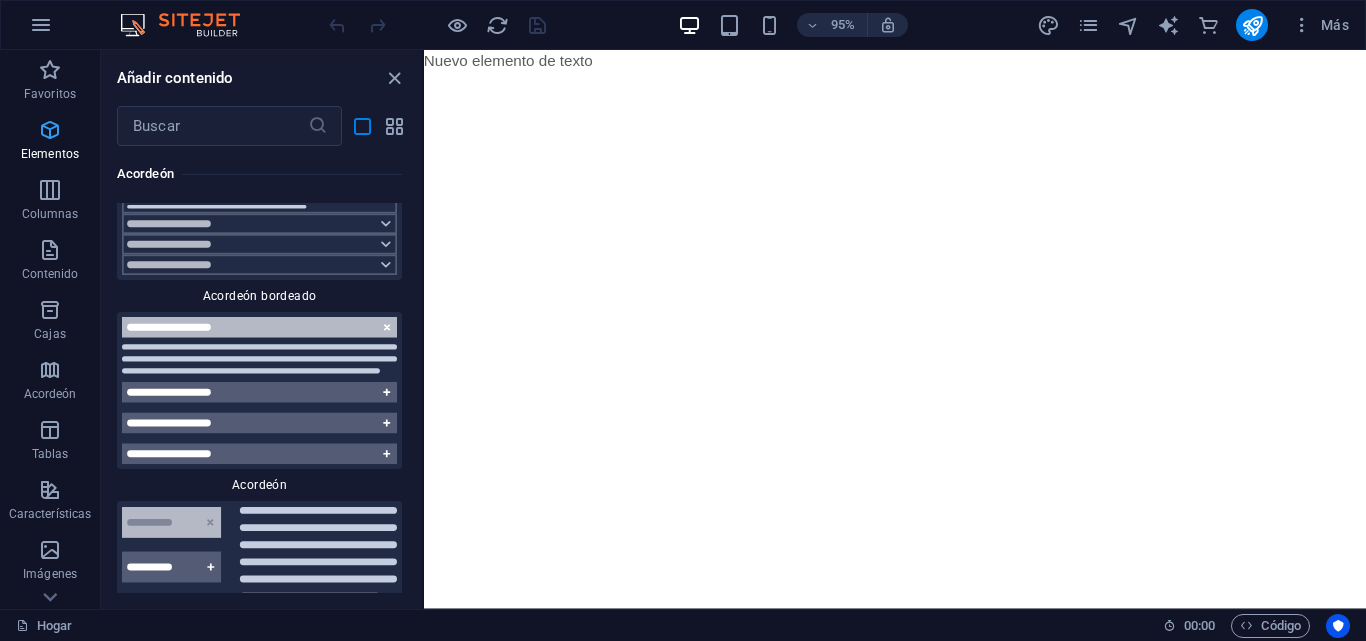 click at bounding box center (50, 130) 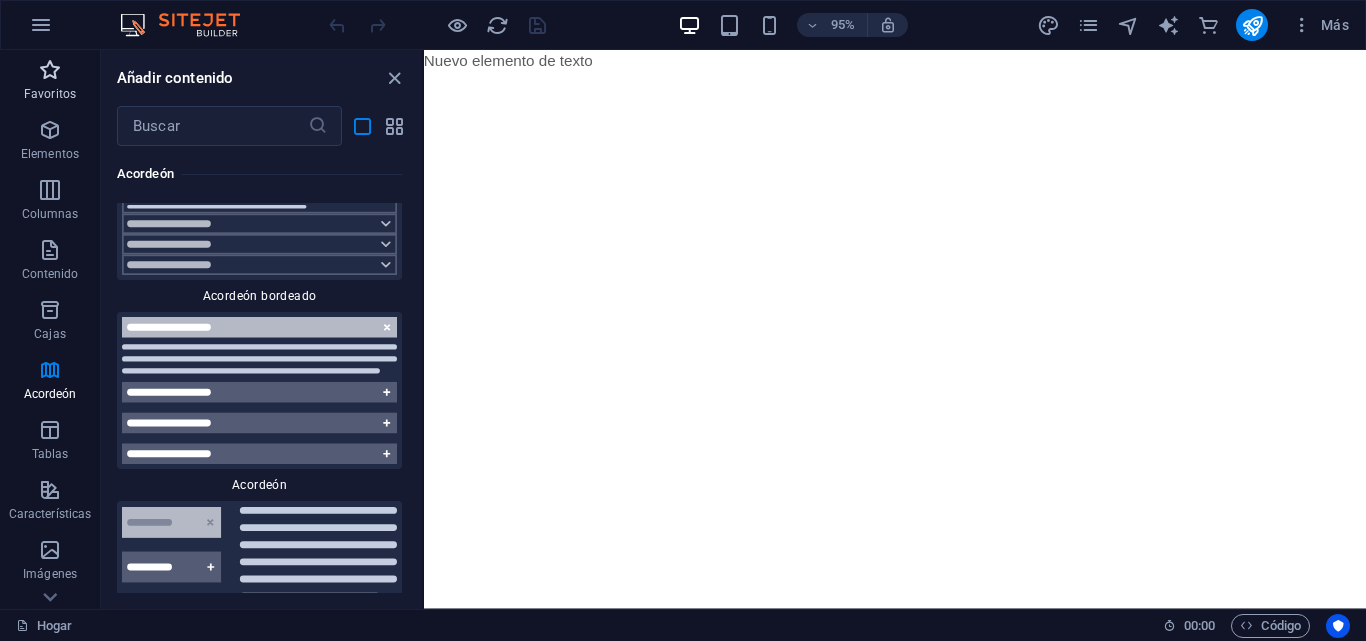 click on "Favoritos" at bounding box center [50, 82] 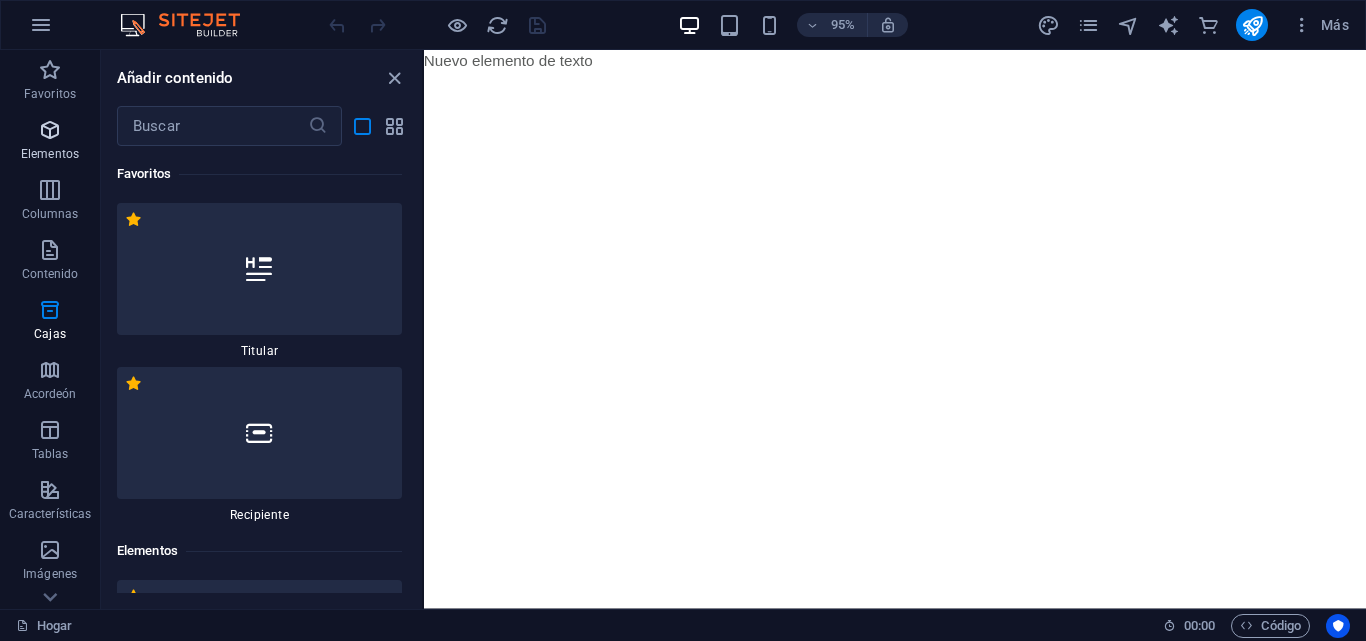 scroll, scrollTop: 0, scrollLeft: 0, axis: both 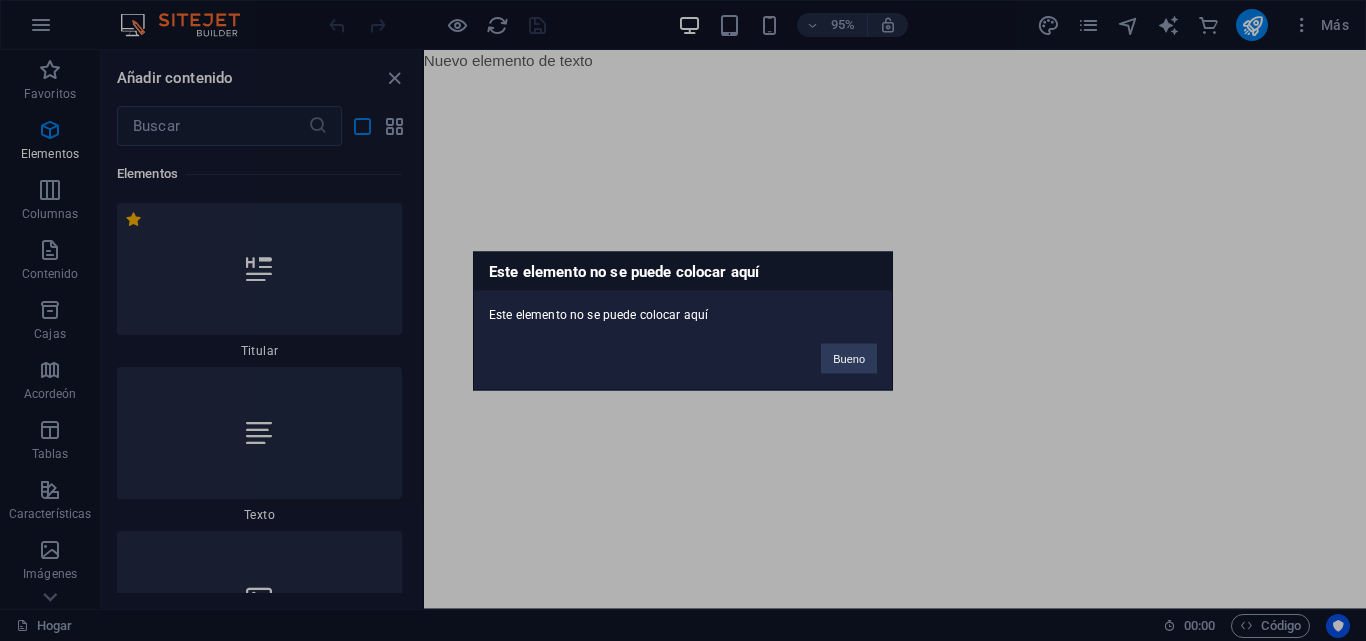 click on "Este elemento no se puede colocar aquí Este elemento no se puede colocar aquí Bueno" at bounding box center [683, 320] 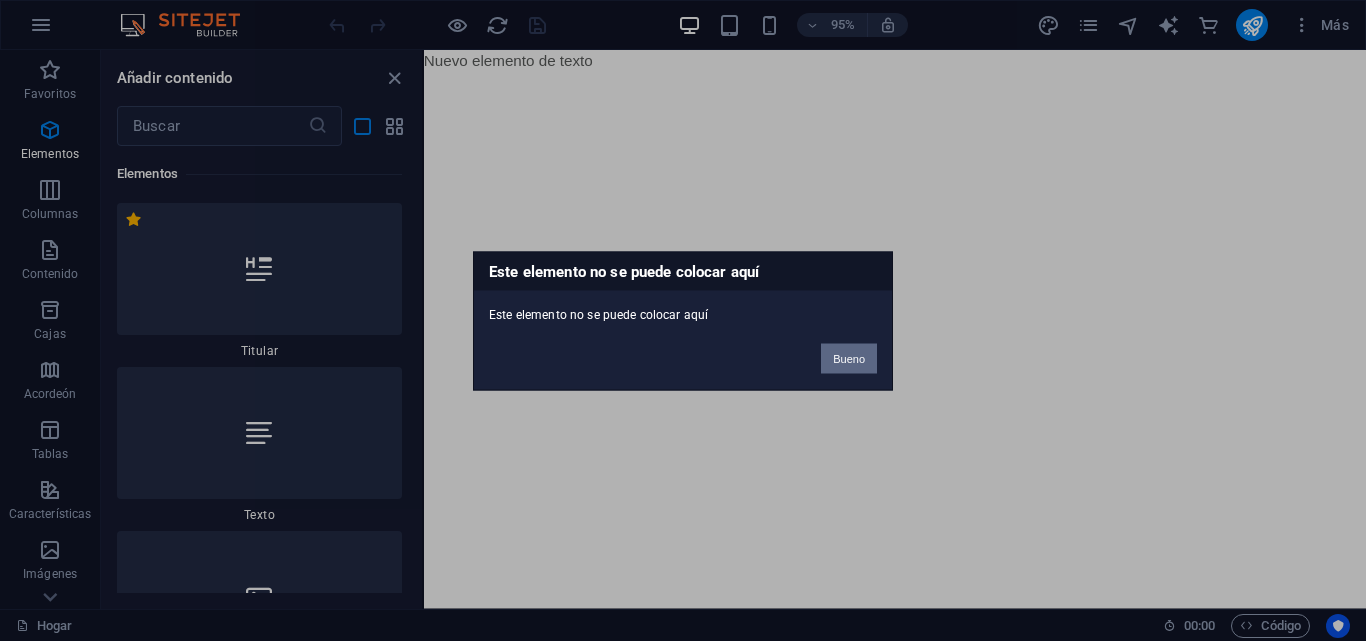 click on "Bueno" at bounding box center (849, 358) 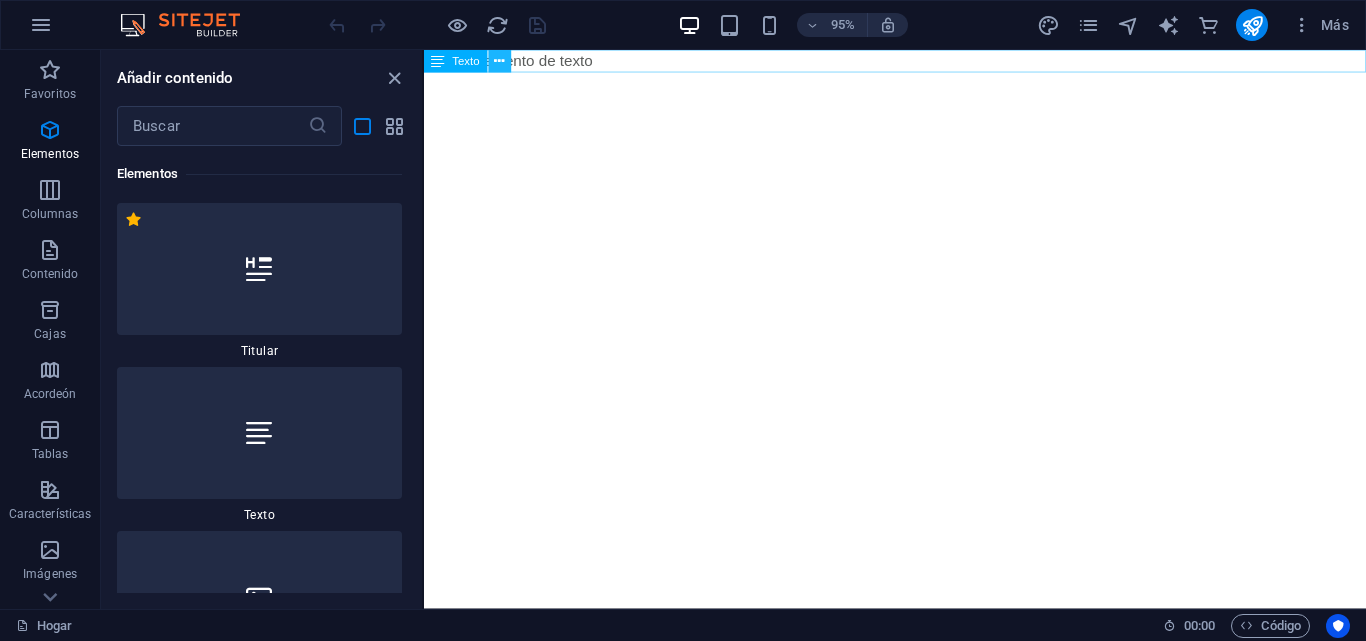 click at bounding box center [499, 61] 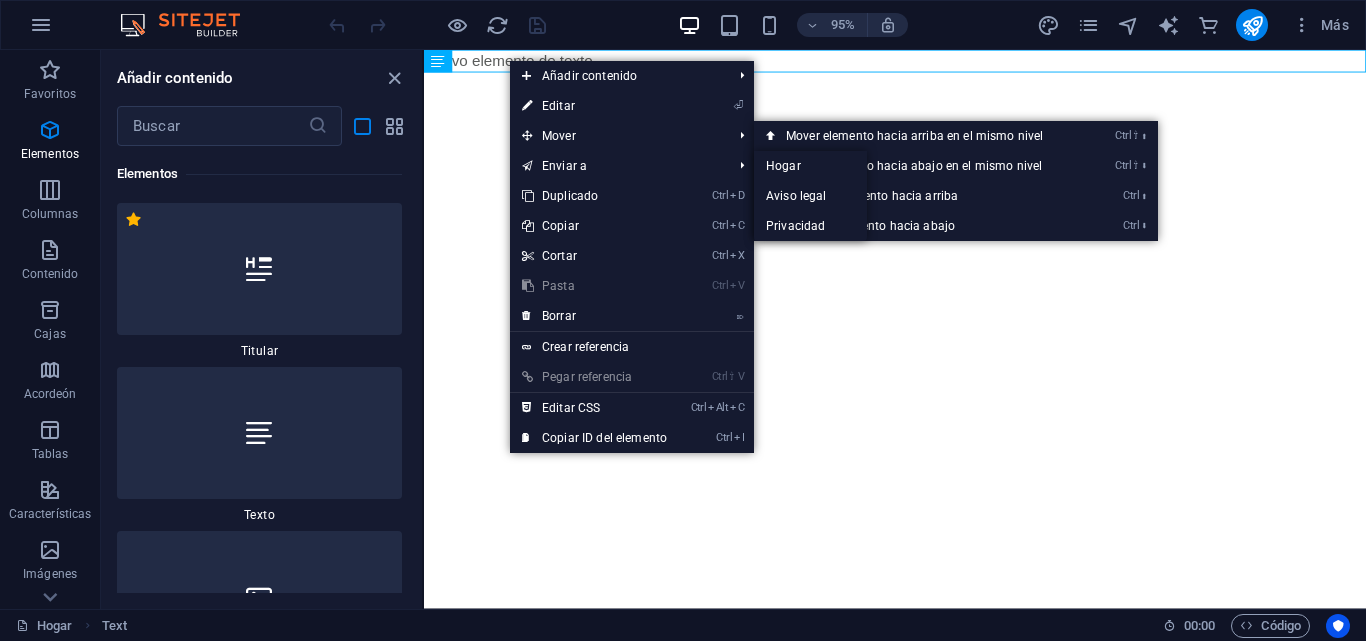 click on "Ctrl  V Pasta" at bounding box center (594, 286) 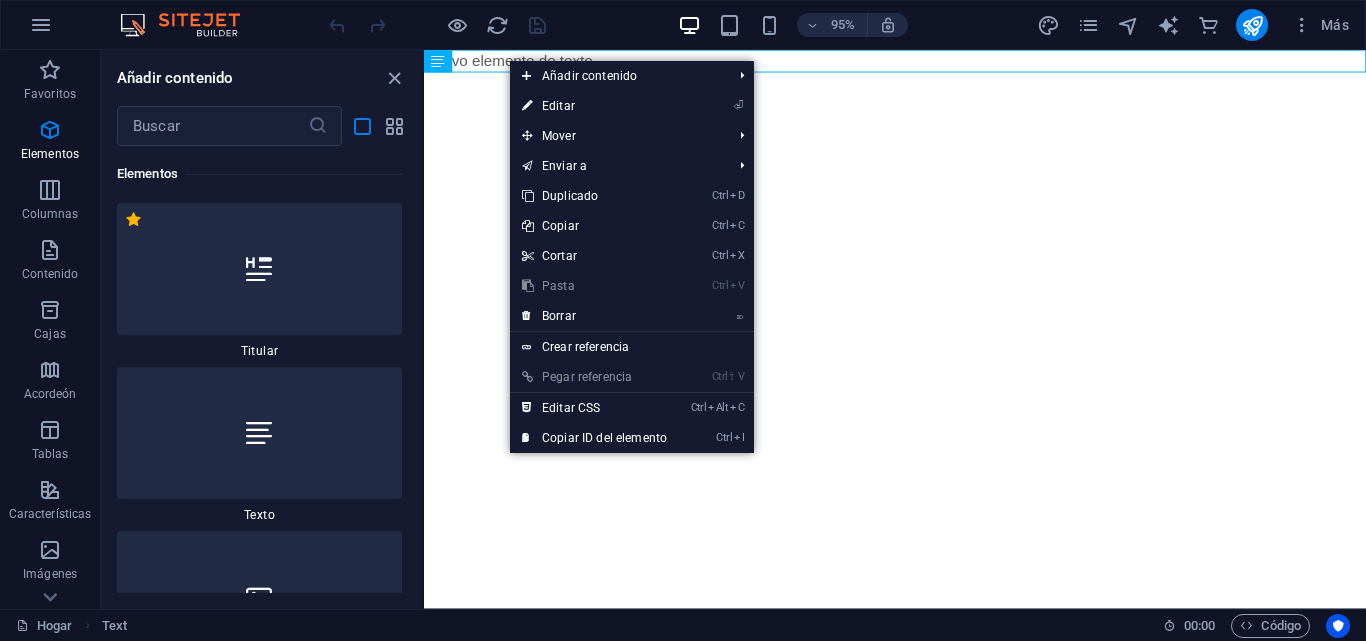 click on "Saltar al contenido principal
Nuevo elemento de texto" at bounding box center [920, 62] 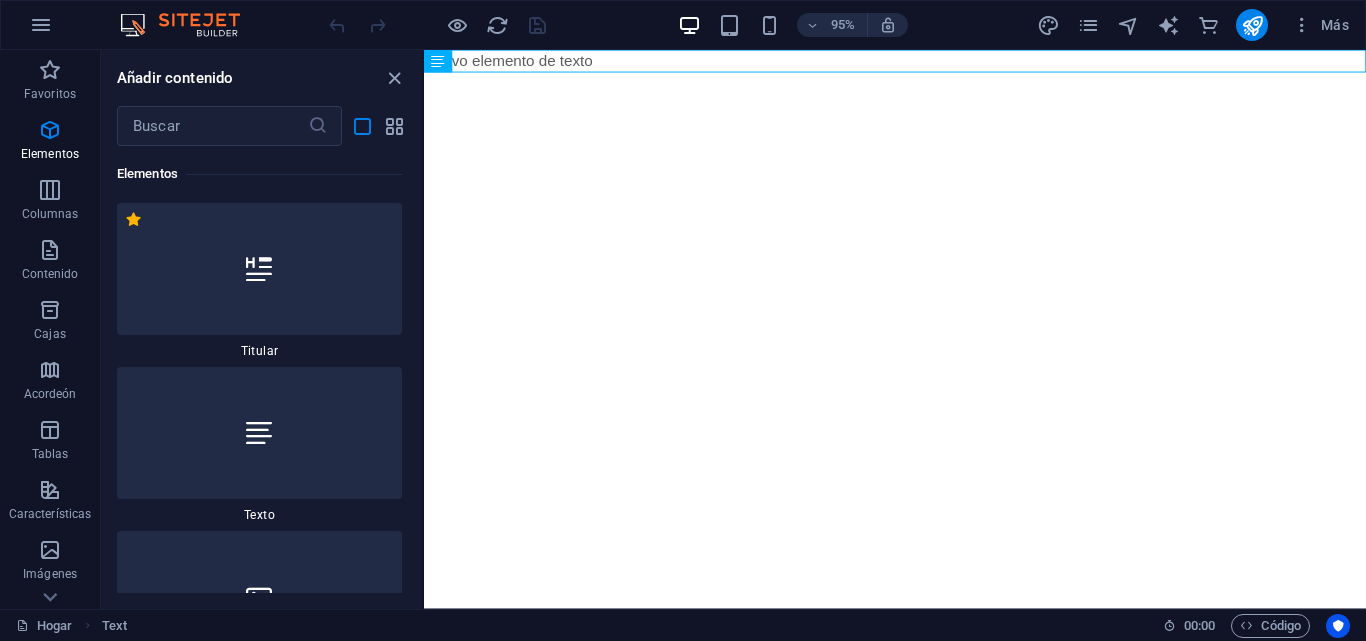 click on "Favoritos 1 estrella Titular 1 estrella Recipiente Elementos 1 estrella Titular 1 estrella Texto 1 estrella Imagen 1 estrella Recipiente 1 estrella Espaciador 1 estrella Separador 1 estrella HTML 1 estrella Icono 1 estrella Botón 1 estrella Logo 1 estrella SVG 1 estrella Control deslizante de imágenes 1 estrella Control deslizante 1 estrella Galería 1 estrella Menú 1 estrella Mapa 1 estrella Facebook 1 estrella Video 1 estrella YouTube 1 estrella Vimeo 1 estrella Documento 1 estrella Audio 1 estrella Iframe 1 estrella Privacidad 1 estrella Idiomas Columnas 1 estrella Recipiente 1 estrella 2 columnas 1 estrella 3 columnas 1 estrella 4 columnas 1 estrella 5 columnas 1 estrella 6 columnas 1 estrella 40-60 1 estrella 20-80 1 estrella 80-20 1 estrella 30-70 1 estrella 70-30 1 estrella Columnas desiguales 1 estrella 25-25-50 1 estrella 25-50-25 1 estrella 50-25-25 1 estrella 20-60-20 1 estrella 50-16-16-16 1 estrella 16-16-16-50 1 estrella Cuadrícula 2-1 1 estrella Cuadrícula 1-2 1 estrella Cuadrícula 3-1" at bounding box center [261, 369] 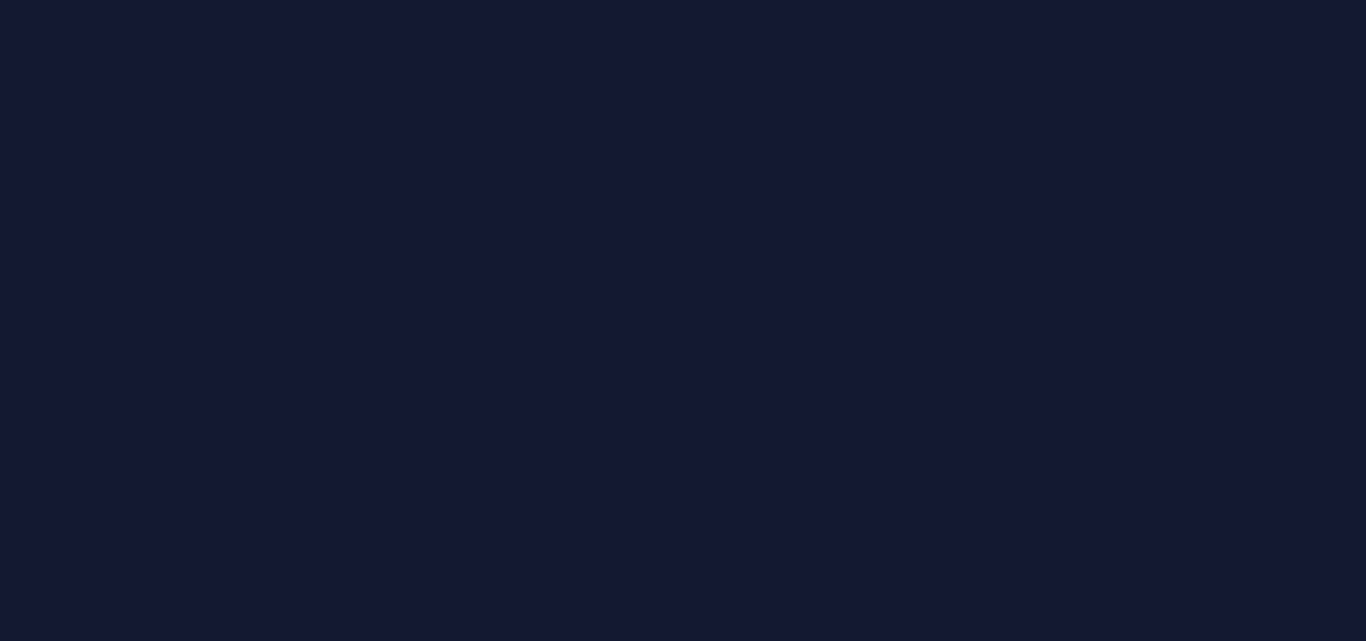 scroll, scrollTop: 0, scrollLeft: 0, axis: both 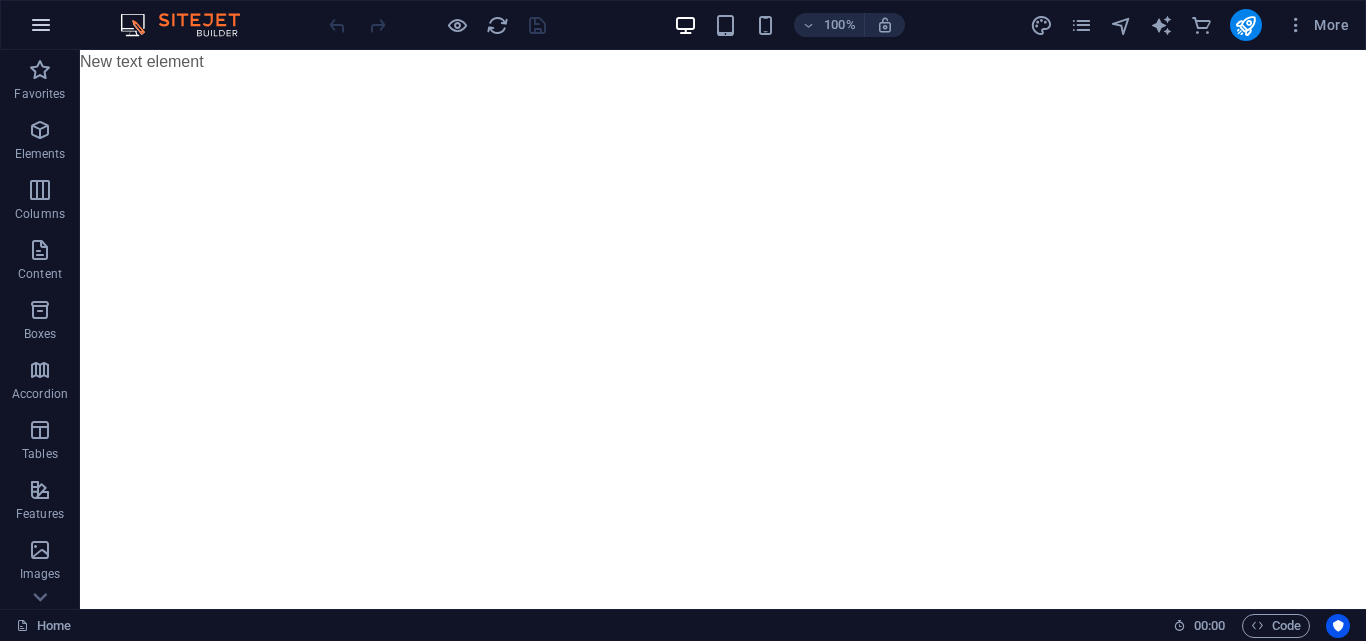 click at bounding box center [41, 25] 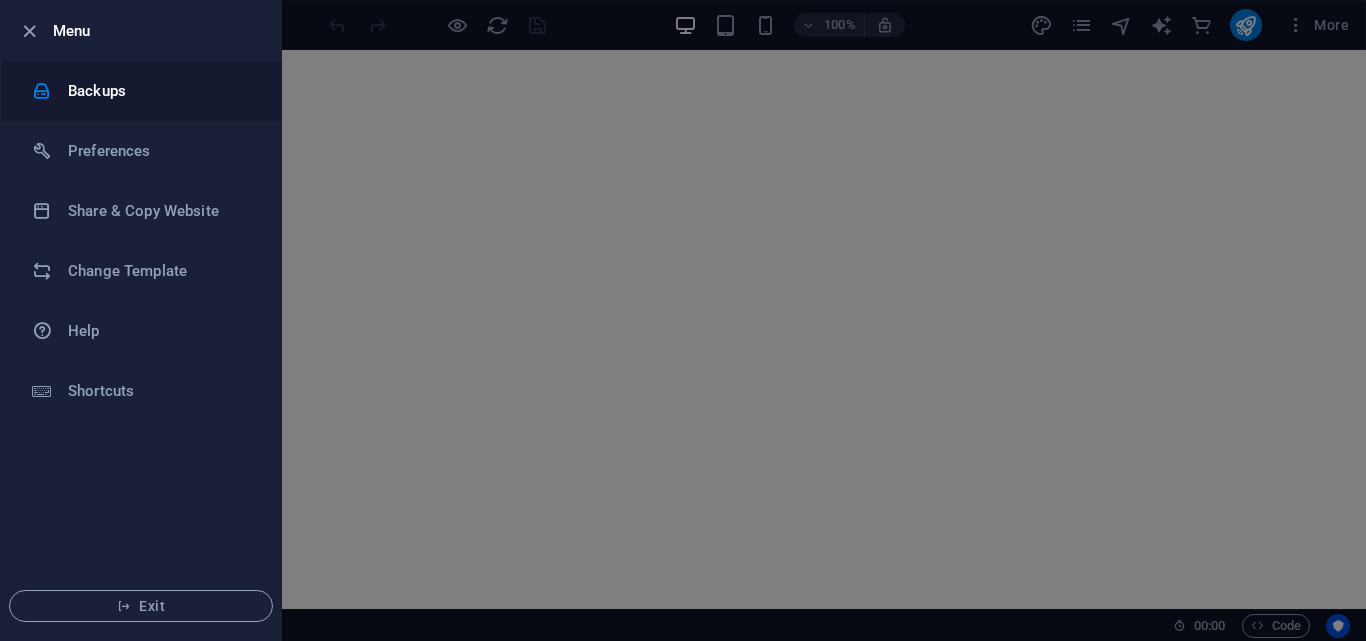 click on "Backups" at bounding box center [160, 91] 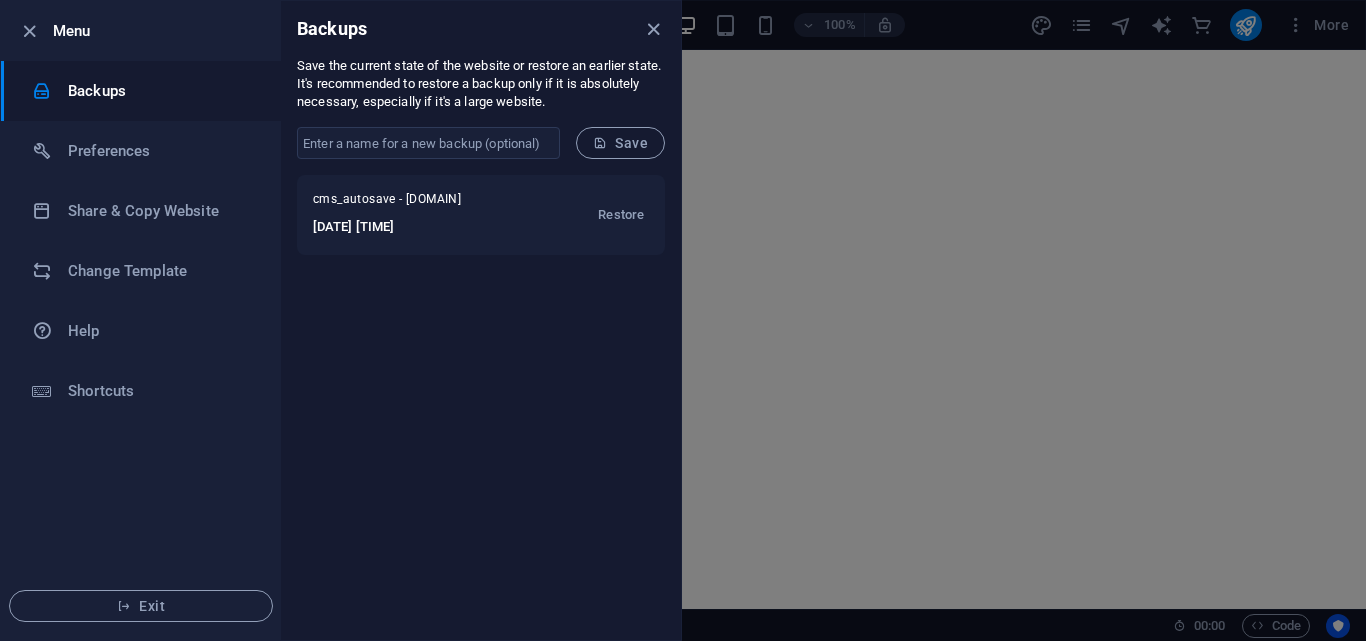 click at bounding box center (683, 320) 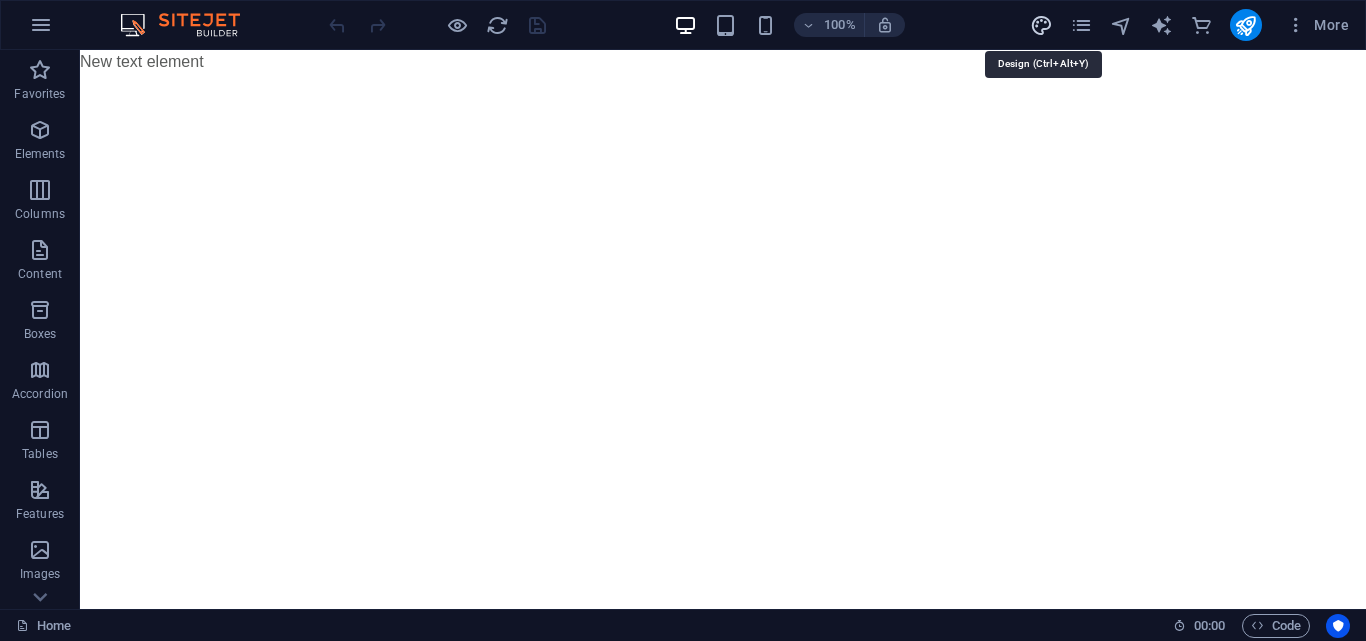 click at bounding box center [1041, 25] 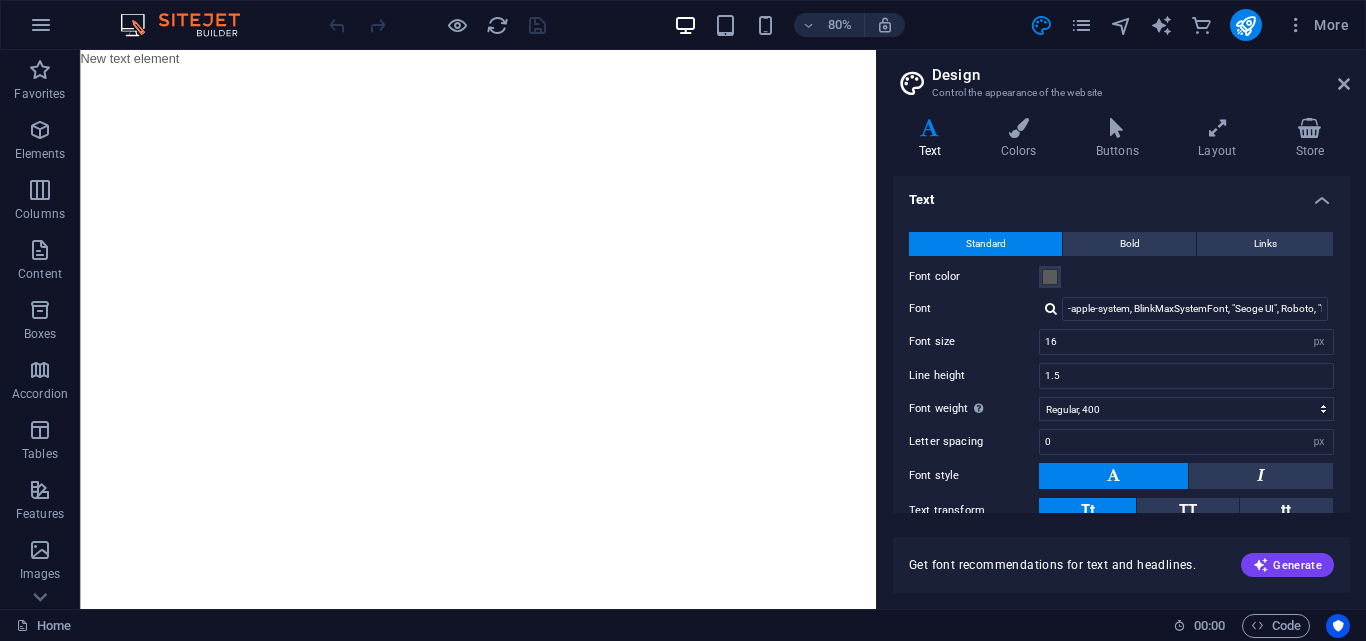 scroll, scrollTop: 119, scrollLeft: 0, axis: vertical 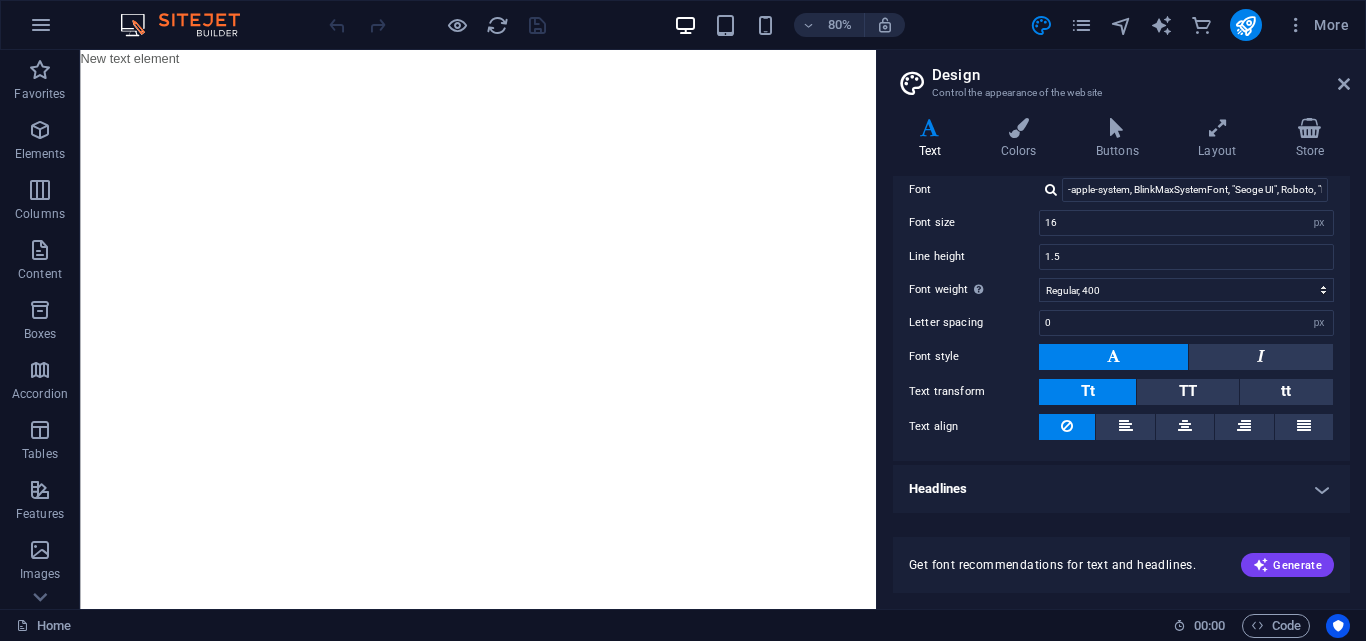 click on "Skip to main content
New text element" at bounding box center (577, 62) 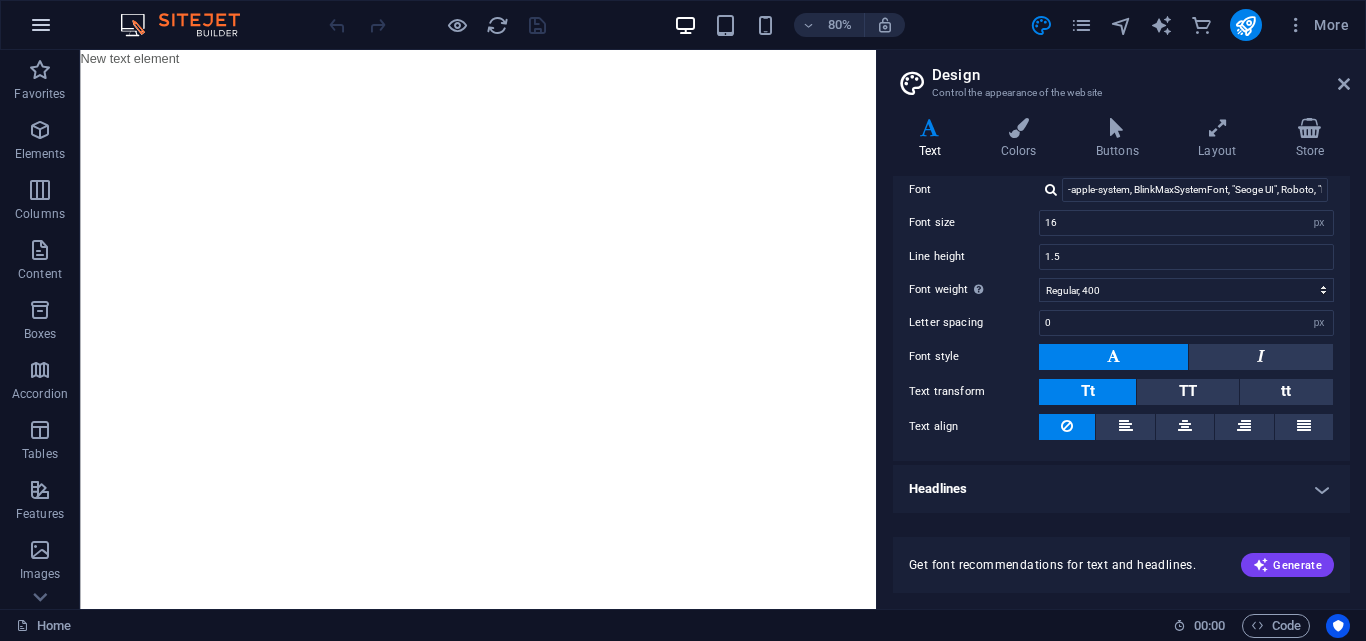 click at bounding box center (41, 25) 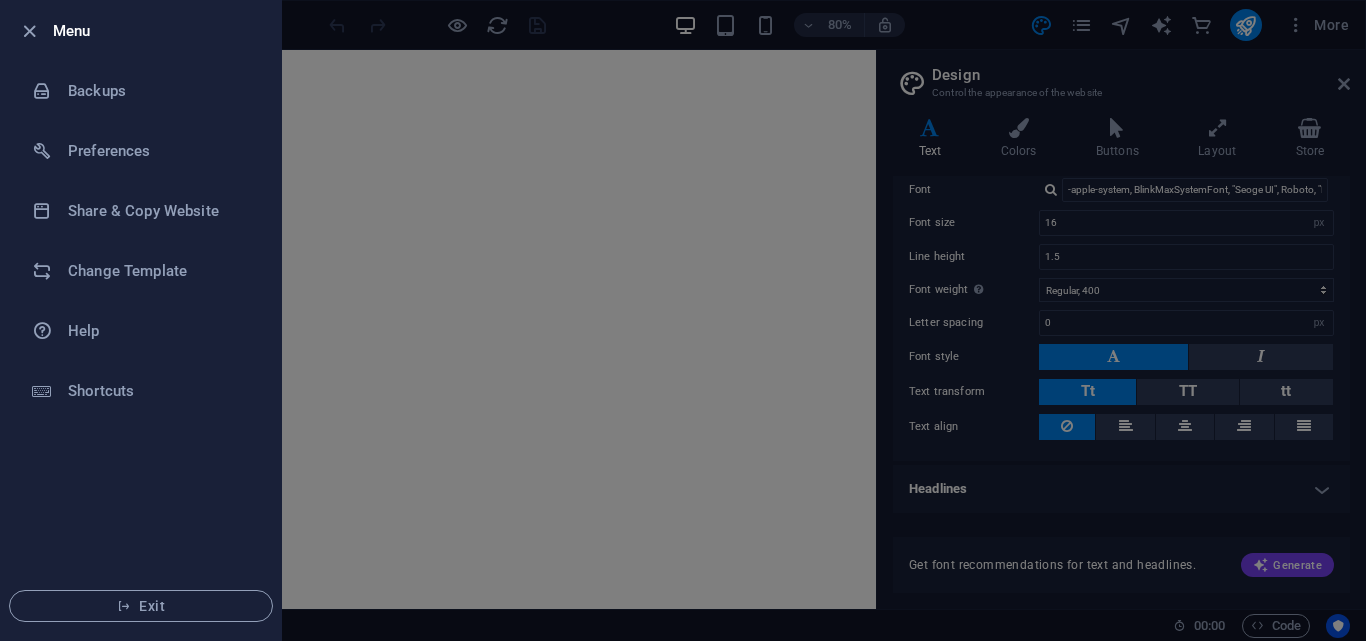 click at bounding box center (683, 320) 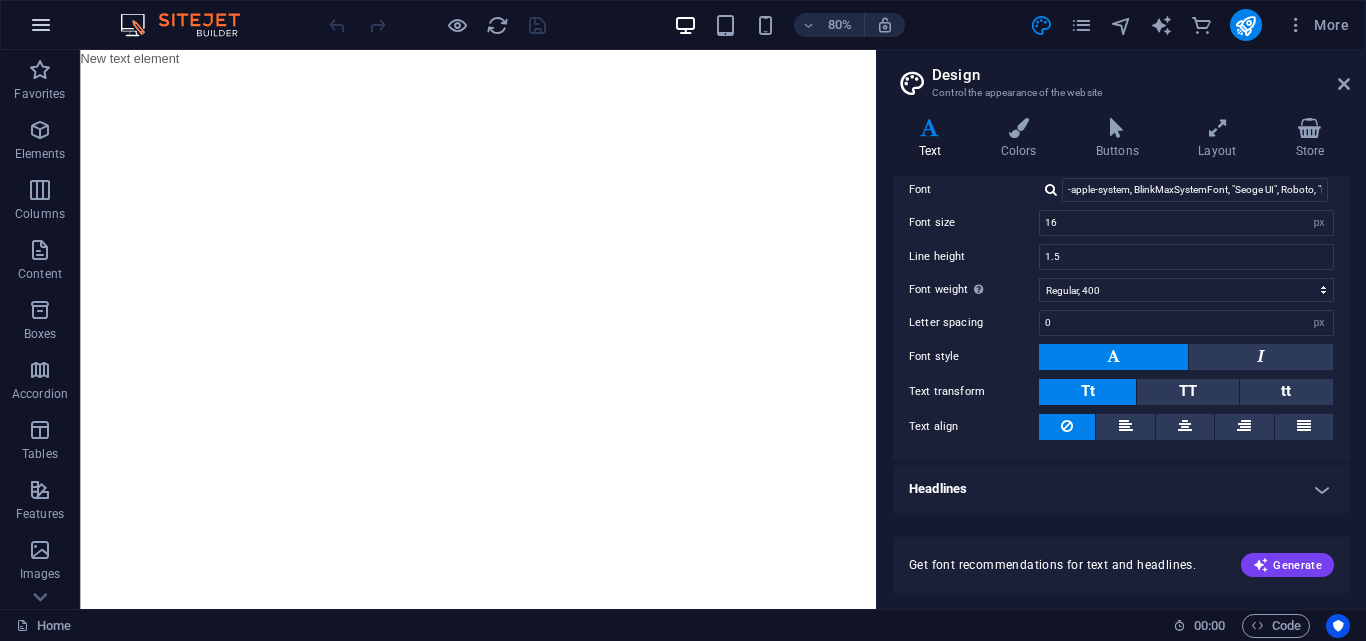click at bounding box center (41, 25) 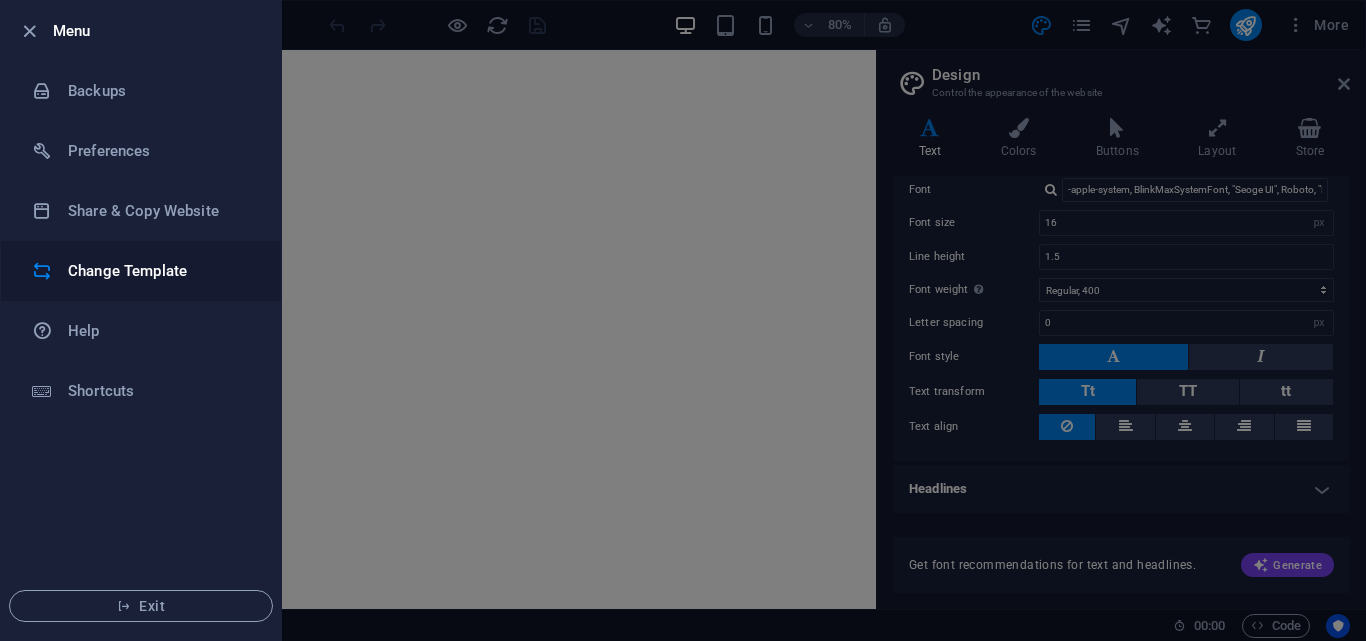 click on "Change Template" at bounding box center [160, 271] 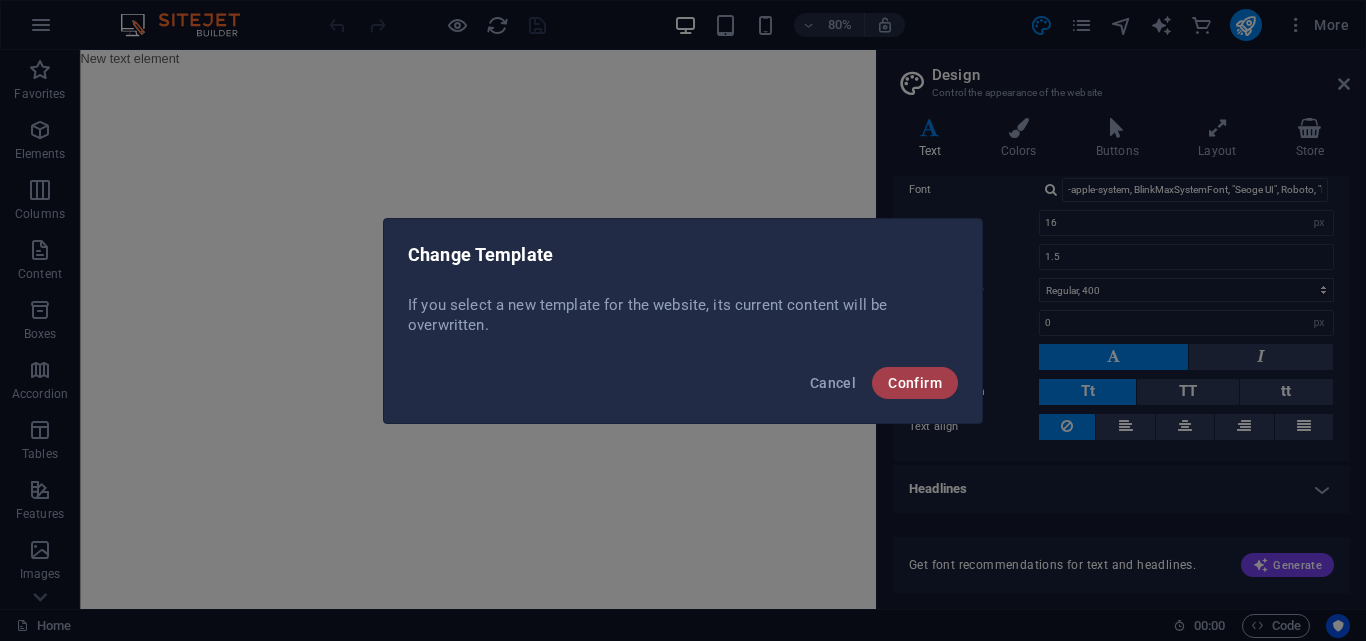 click on "Confirm" at bounding box center [915, 383] 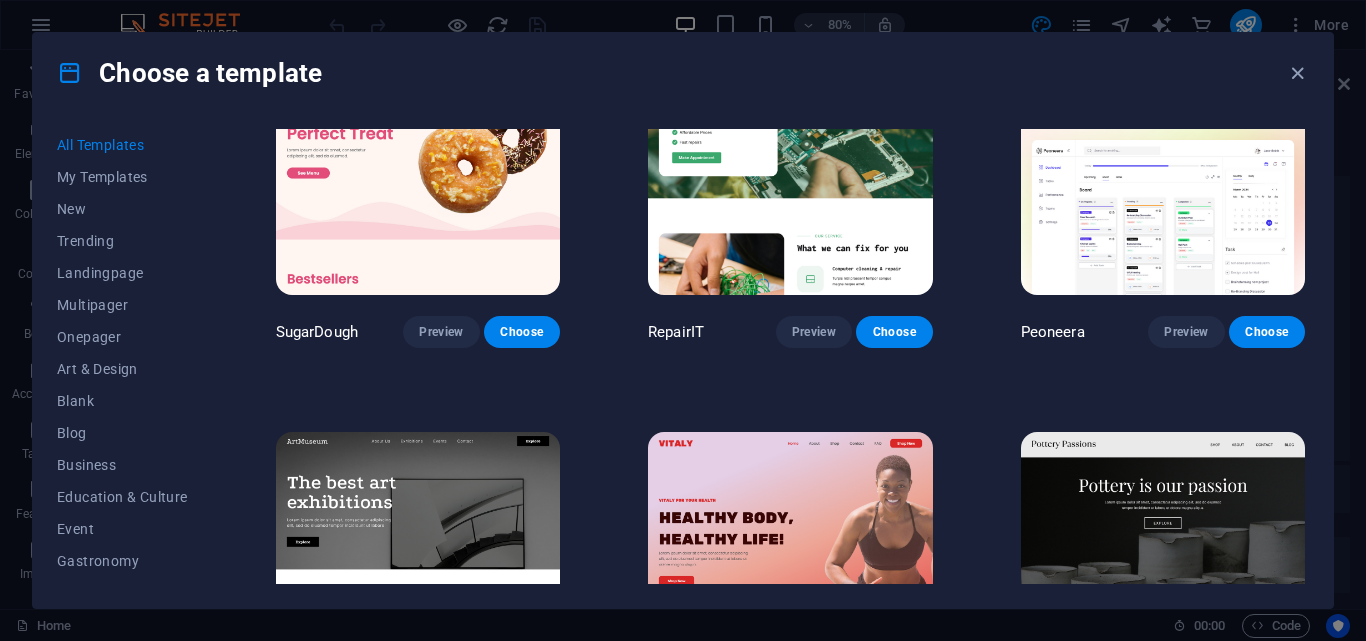 scroll, scrollTop: 0, scrollLeft: 0, axis: both 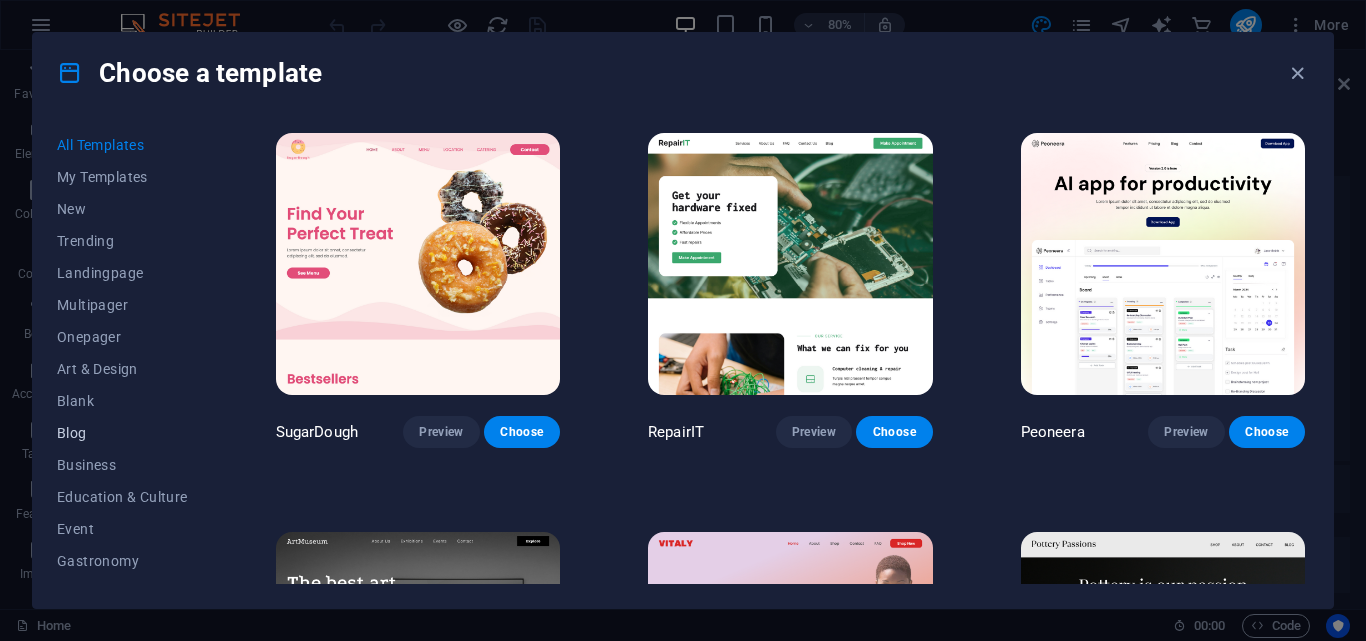 click on "Blog" at bounding box center [122, 433] 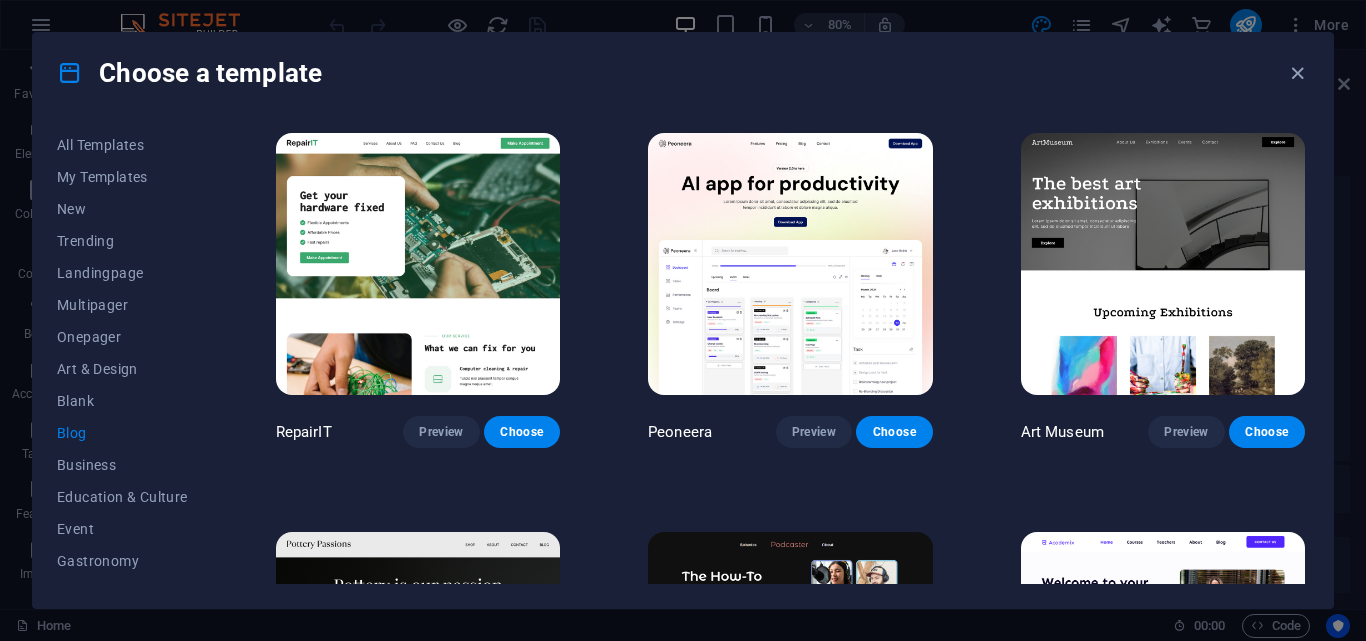 click on "Blog" at bounding box center [122, 433] 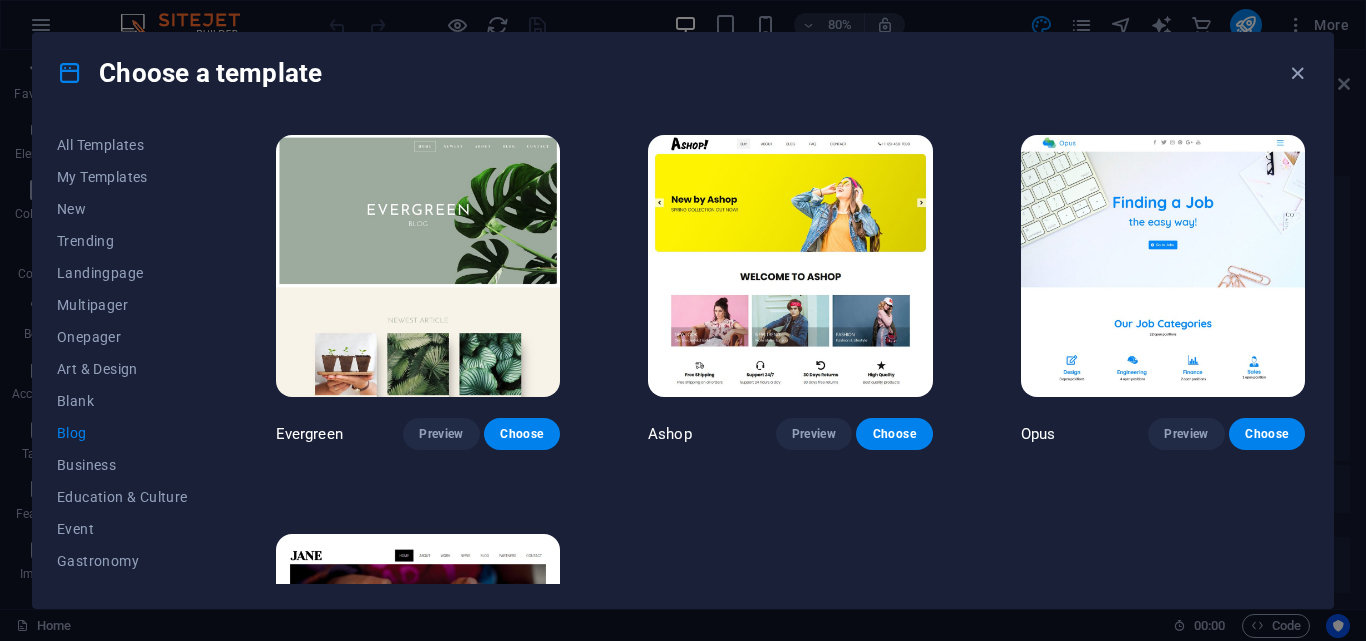 scroll, scrollTop: 3044, scrollLeft: 0, axis: vertical 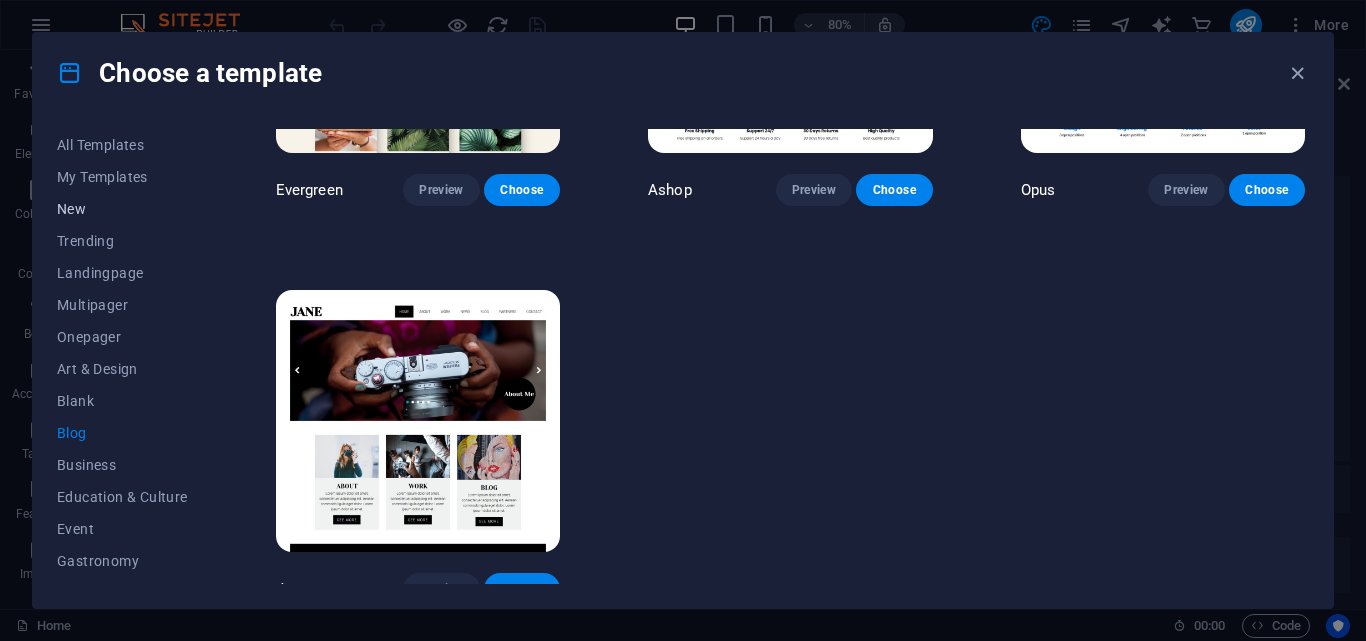click on "New" at bounding box center (122, 209) 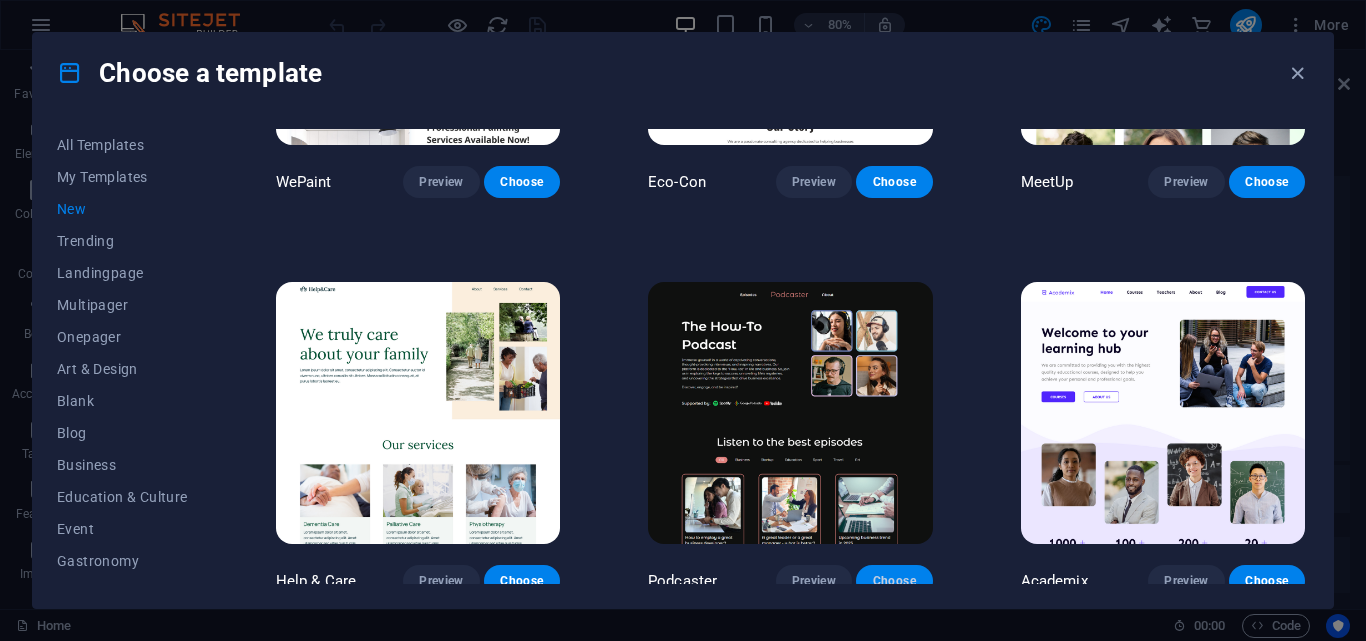 click on "Choose" at bounding box center [894, 581] 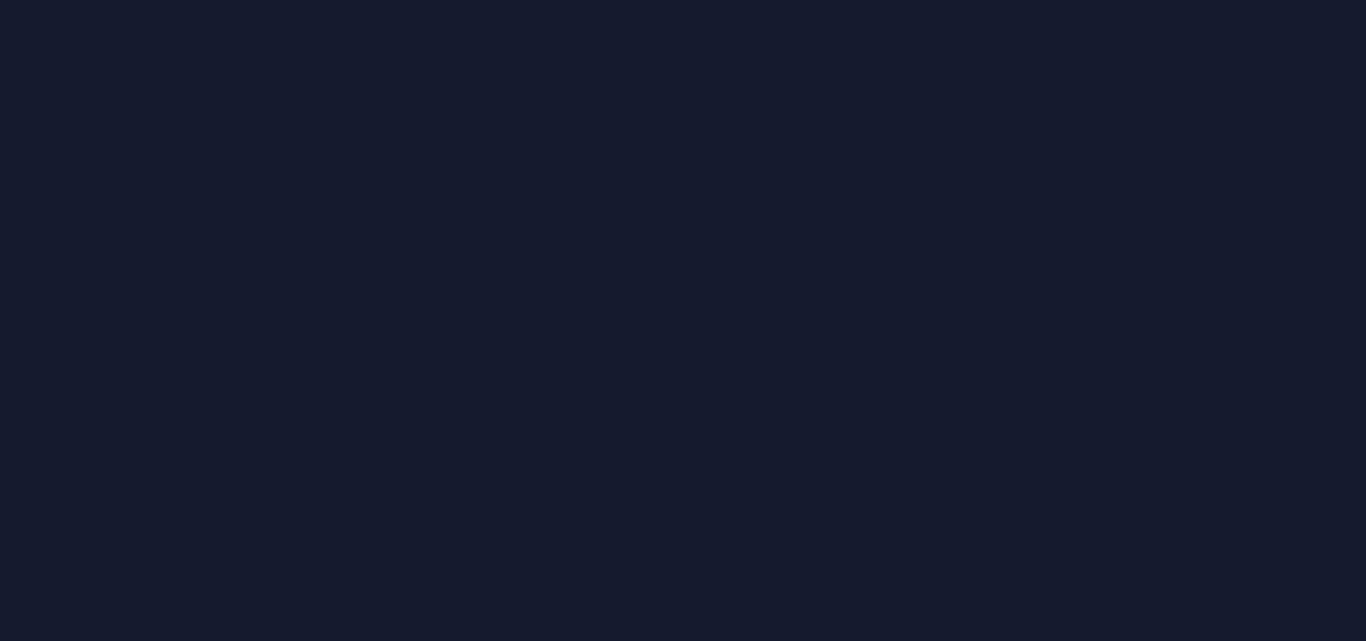 scroll, scrollTop: 0, scrollLeft: 0, axis: both 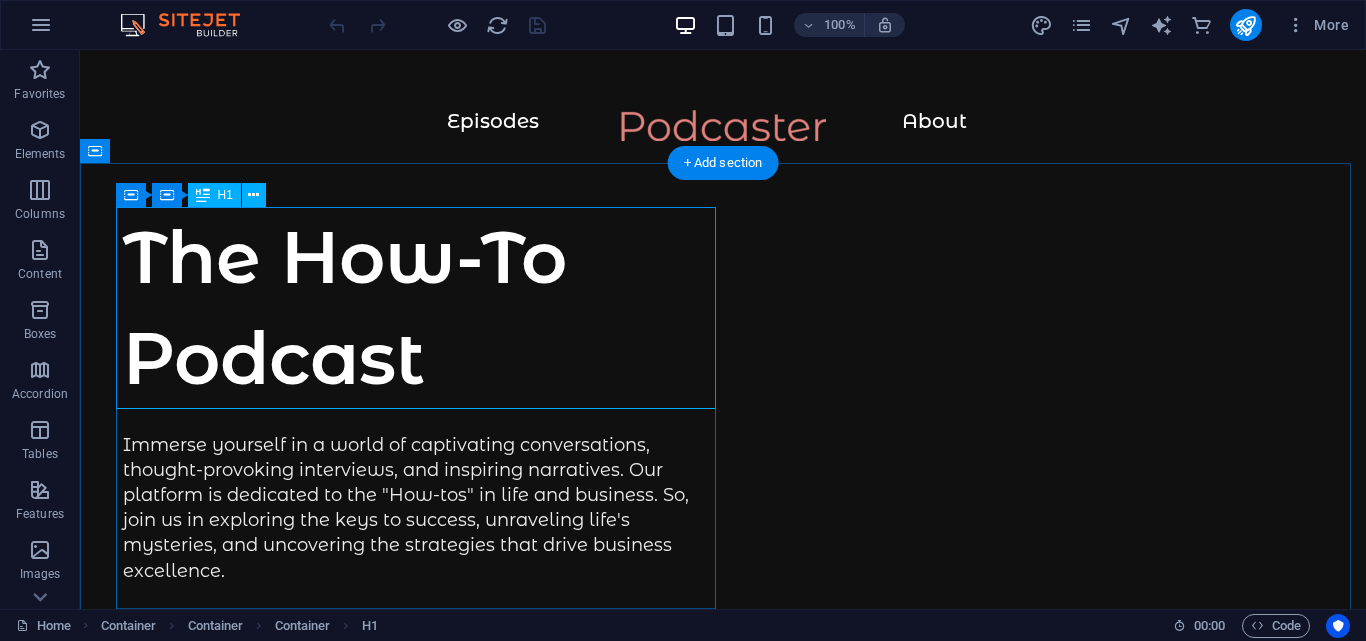 click on "The How-To Podcast" at bounding box center [423, 308] 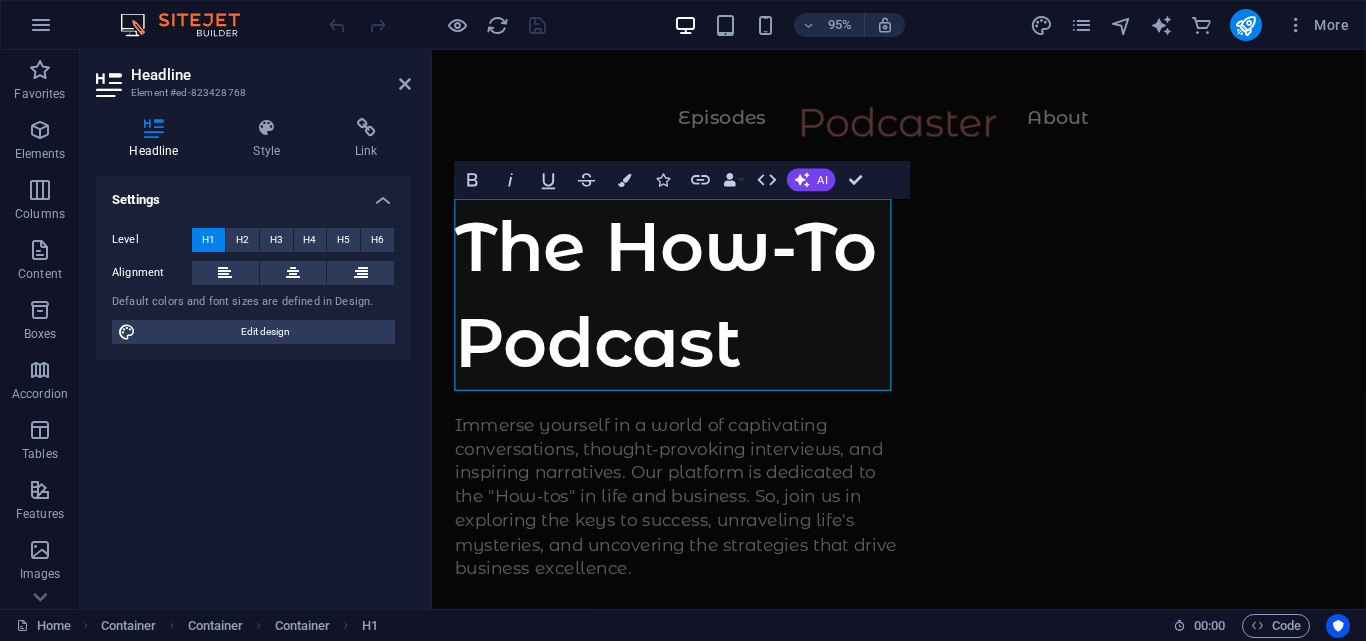 click on "Level H1 H2 H3 H4 H5 H6 Alignment Default colors and font sizes are defined in Design. Edit design" at bounding box center [253, 286] 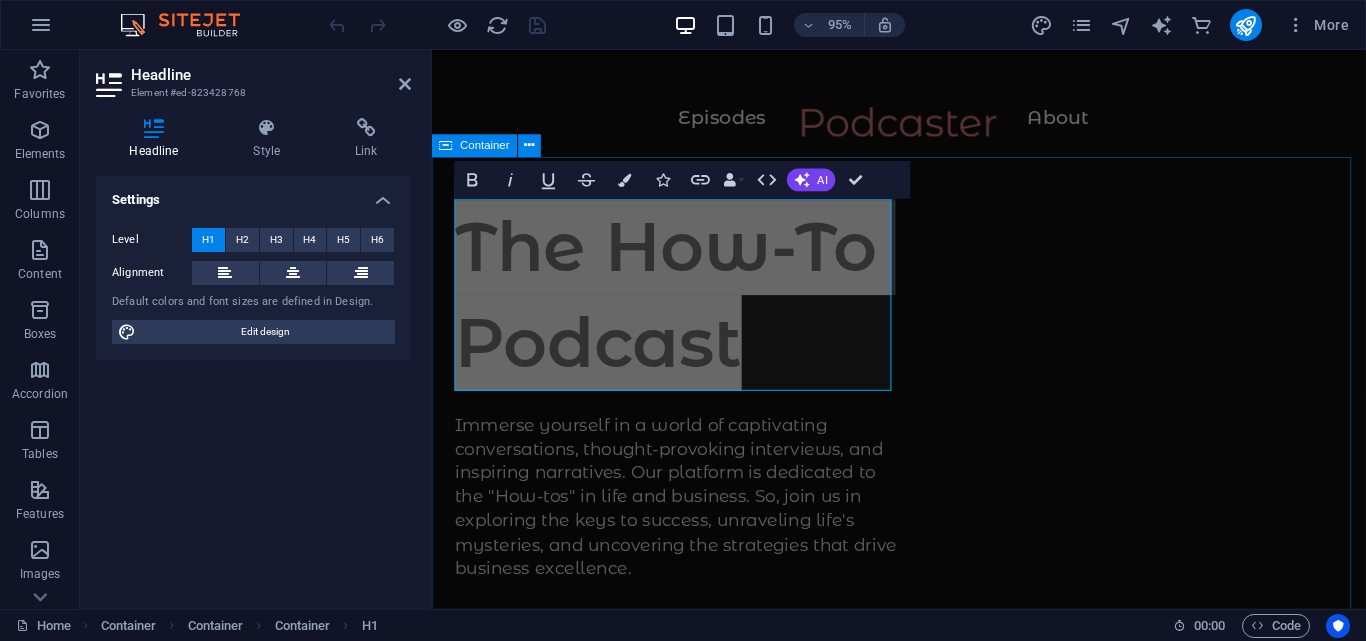 click on "The How-To Podcast Immerse yourself in a world of captivating conversations, thought-provoking interviews, and inspiring narratives. Our platform is dedicated to the "How-tos" in life and business. So, join us in exploring the keys to success, unraveling life's mysteries, and uncovering the strategies that drive business excellence. Discover, engage, and be inspired! Immerse yourself in a world of captivating conversations, thought-provoking interviews, and inspiring narratives. Our platform is dedicated to the "How-tos" in life and business. So, join us in exploring the keys to success, unraveling life's mysteries, and uncovering the strategies that drive business excellence. Discover, engage, and be inspired! Supported by:" at bounding box center [923, 1013] 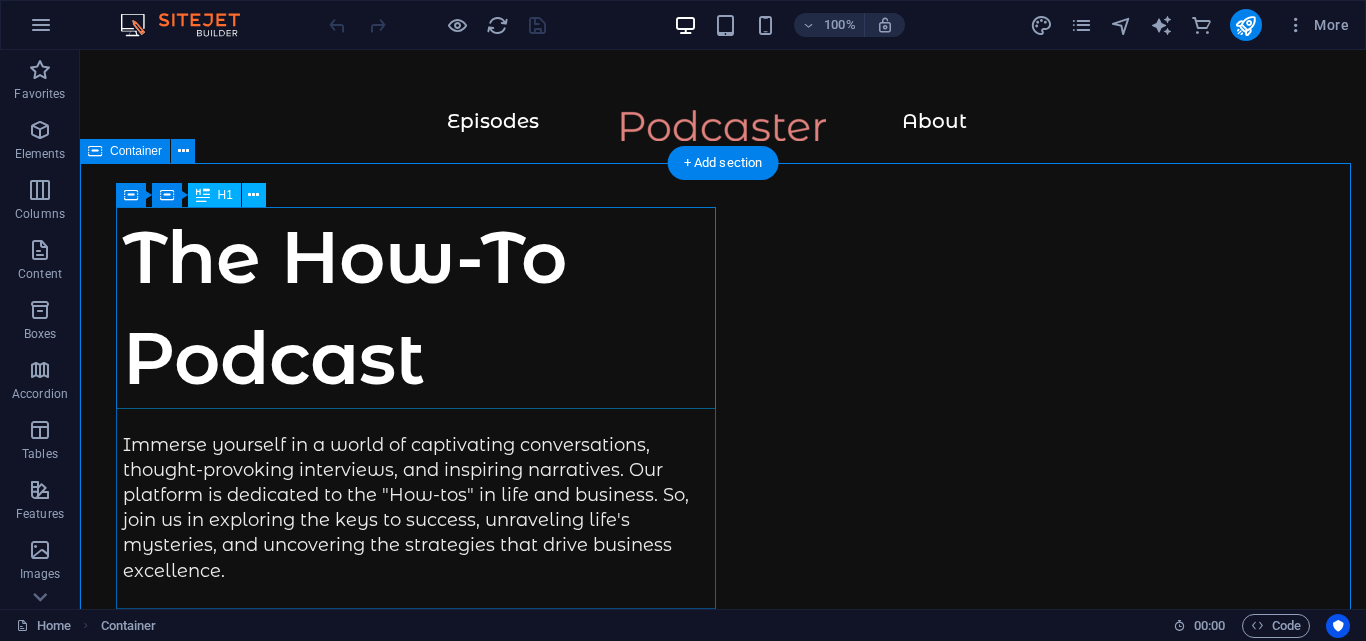 click on "The How-To Podcast Immerse yourself in a world of captivating conversations, thought-provoking interviews, and inspiring narratives. Our platform is dedicated to the "How-tos" in life and business. So, join us in exploring the keys to success, unraveling life's mysteries, and uncovering the strategies that drive business excellence. Discover, engage, and be inspired! Immerse yourself in a world of captivating conversations, thought-provoking interviews, and inspiring narratives. Our platform is dedicated to the "How-tos" in life and business. So, join us in exploring the keys to success, unraveling life's mysteries, and uncovering the strategies that drive business excellence. Discover, engage, and be inspired! Supported by:" at bounding box center [723, 1094] 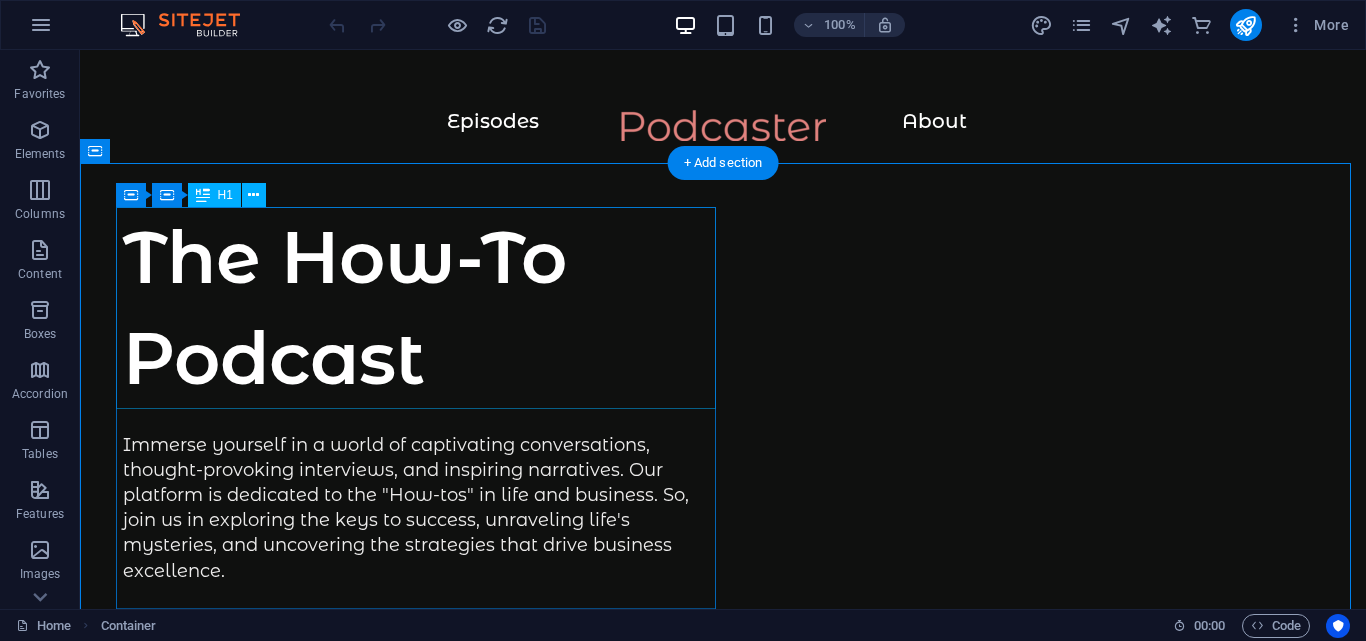 click on "The How-To Podcast" at bounding box center (423, 308) 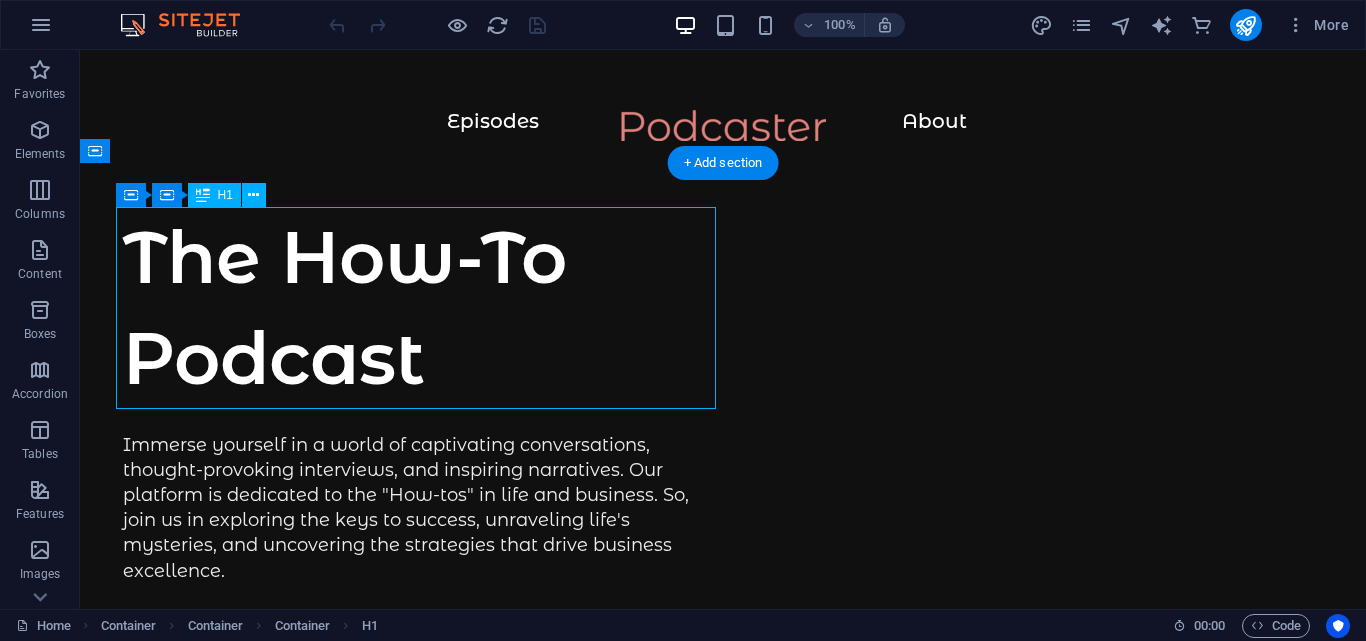 click on "The How-To Podcast" at bounding box center (423, 308) 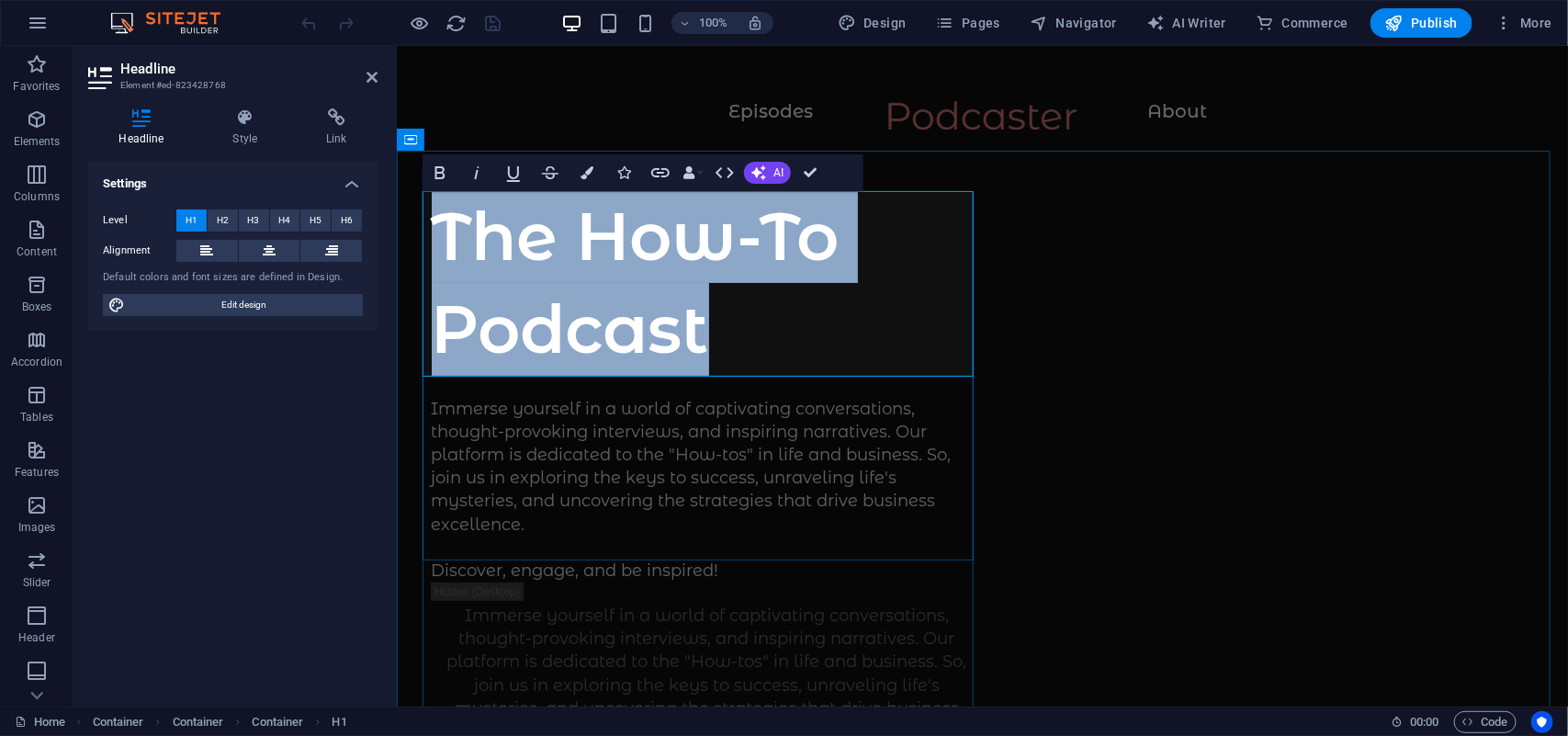 click on "The How-To Podcast" at bounding box center [706, 282] 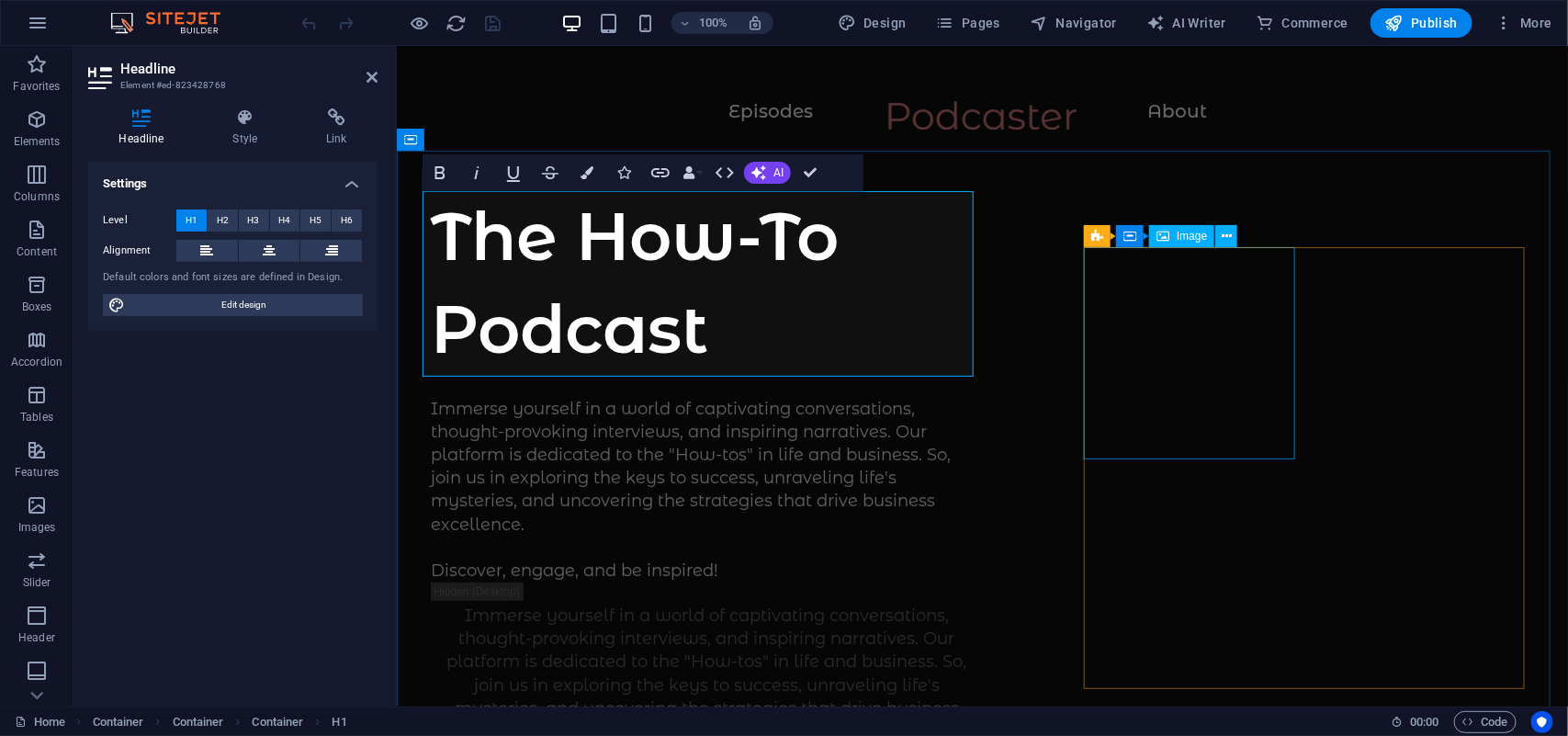 click at bounding box center (536, 895) 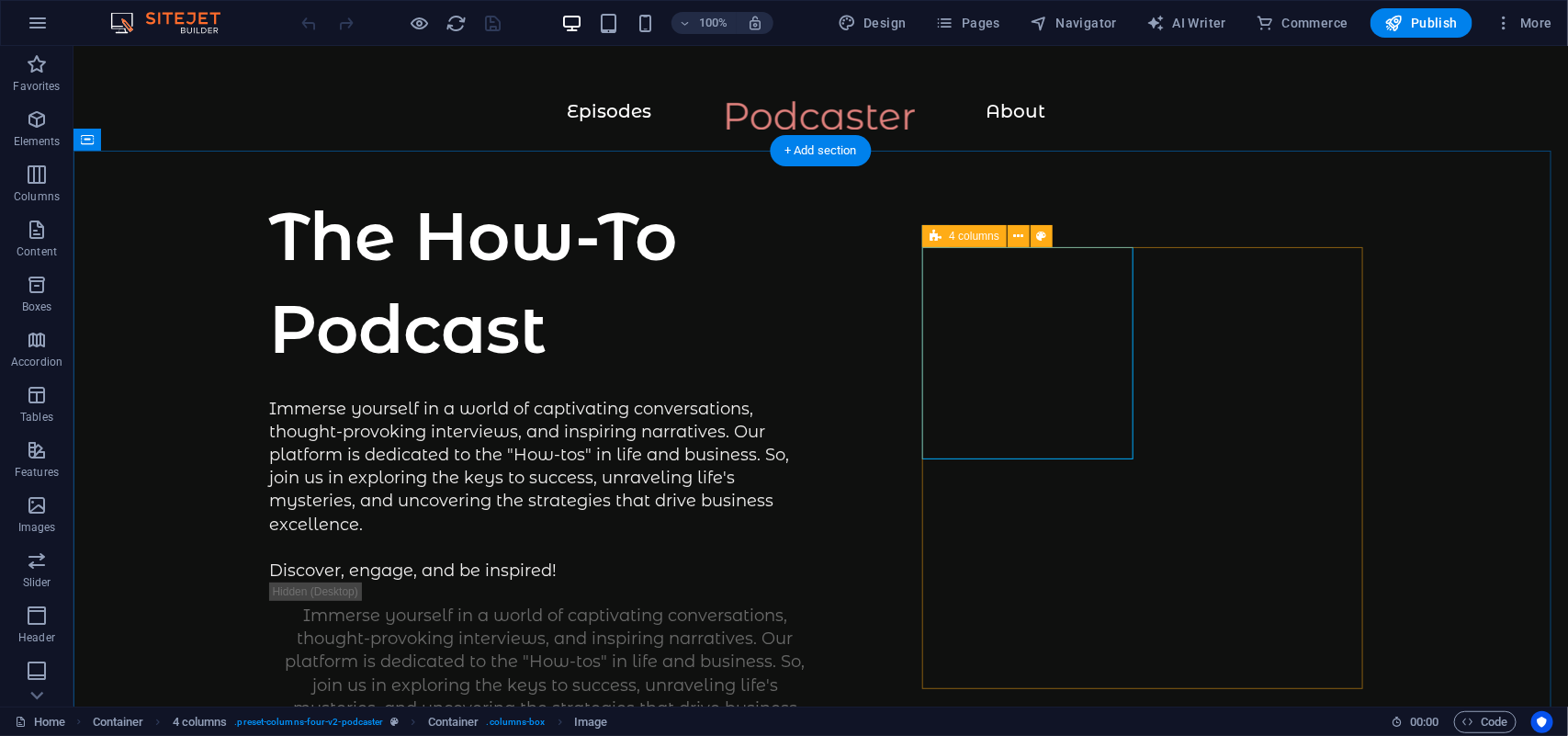 drag, startPoint x: 829, startPoint y: 321, endPoint x: 1090, endPoint y: 312, distance: 261.15513 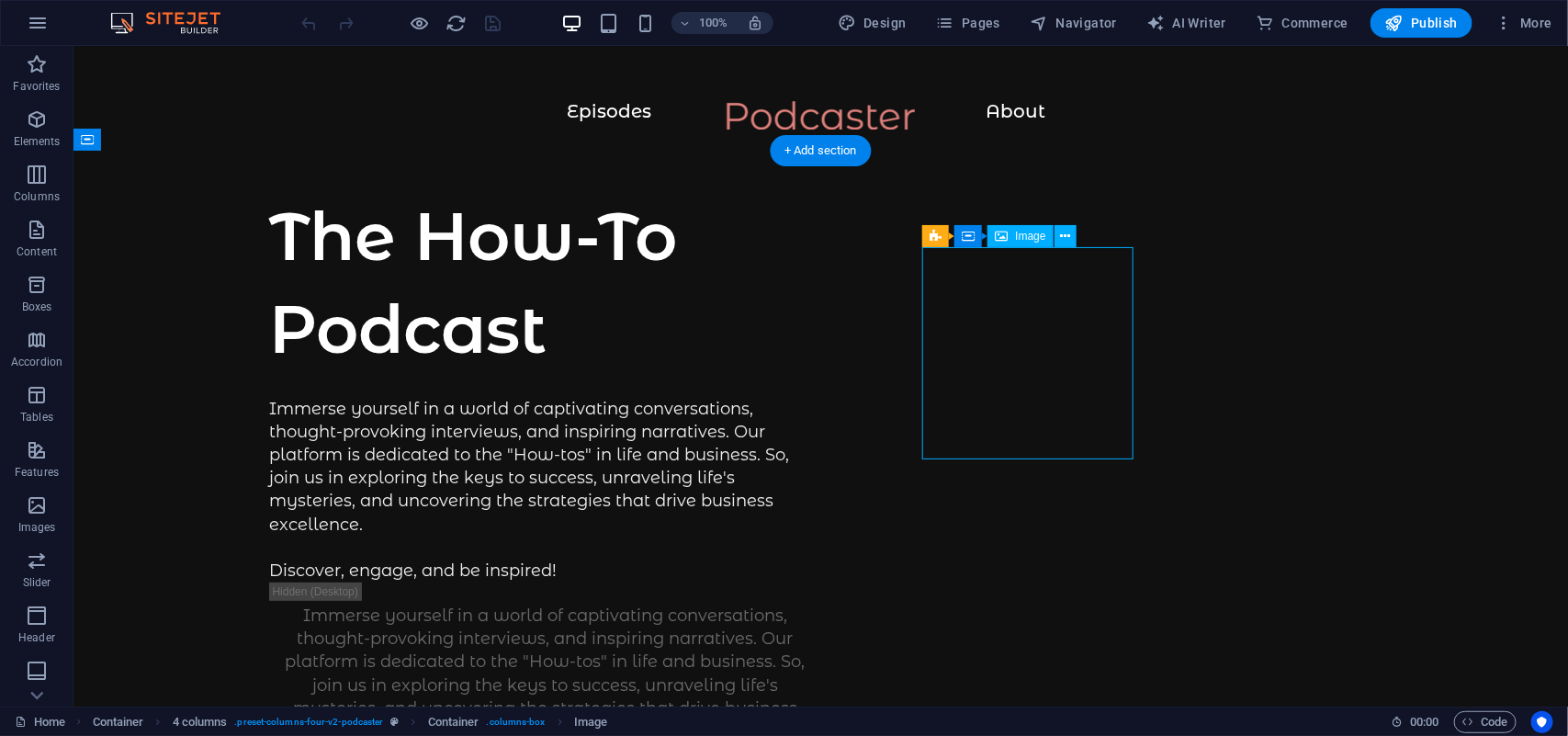 drag, startPoint x: 1103, startPoint y: 319, endPoint x: 1019, endPoint y: 309, distance: 84.59314 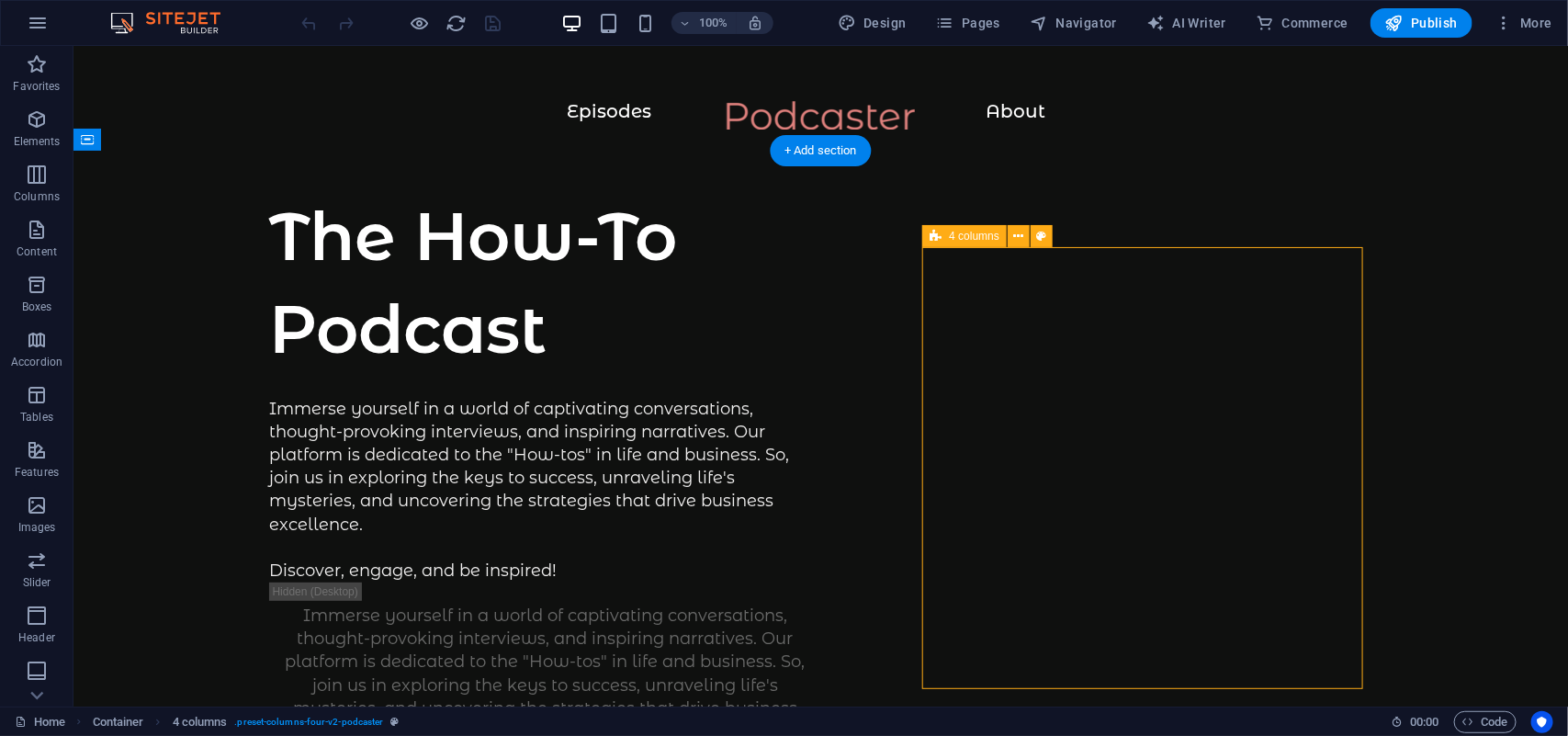 drag, startPoint x: 1149, startPoint y: 335, endPoint x: 511, endPoint y: 277, distance: 640.63094 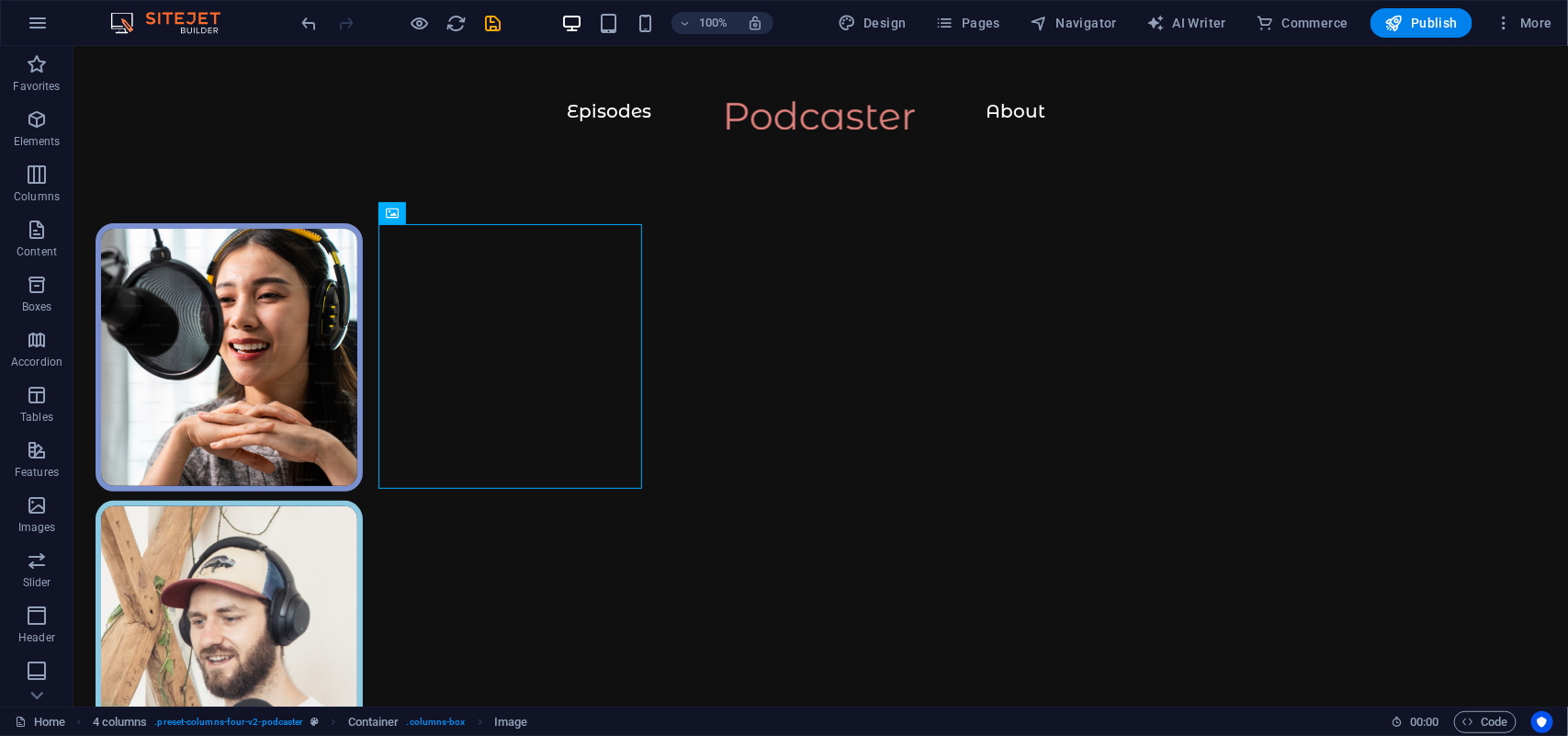 drag, startPoint x: 504, startPoint y: 281, endPoint x: 1143, endPoint y: 308, distance: 639.5702 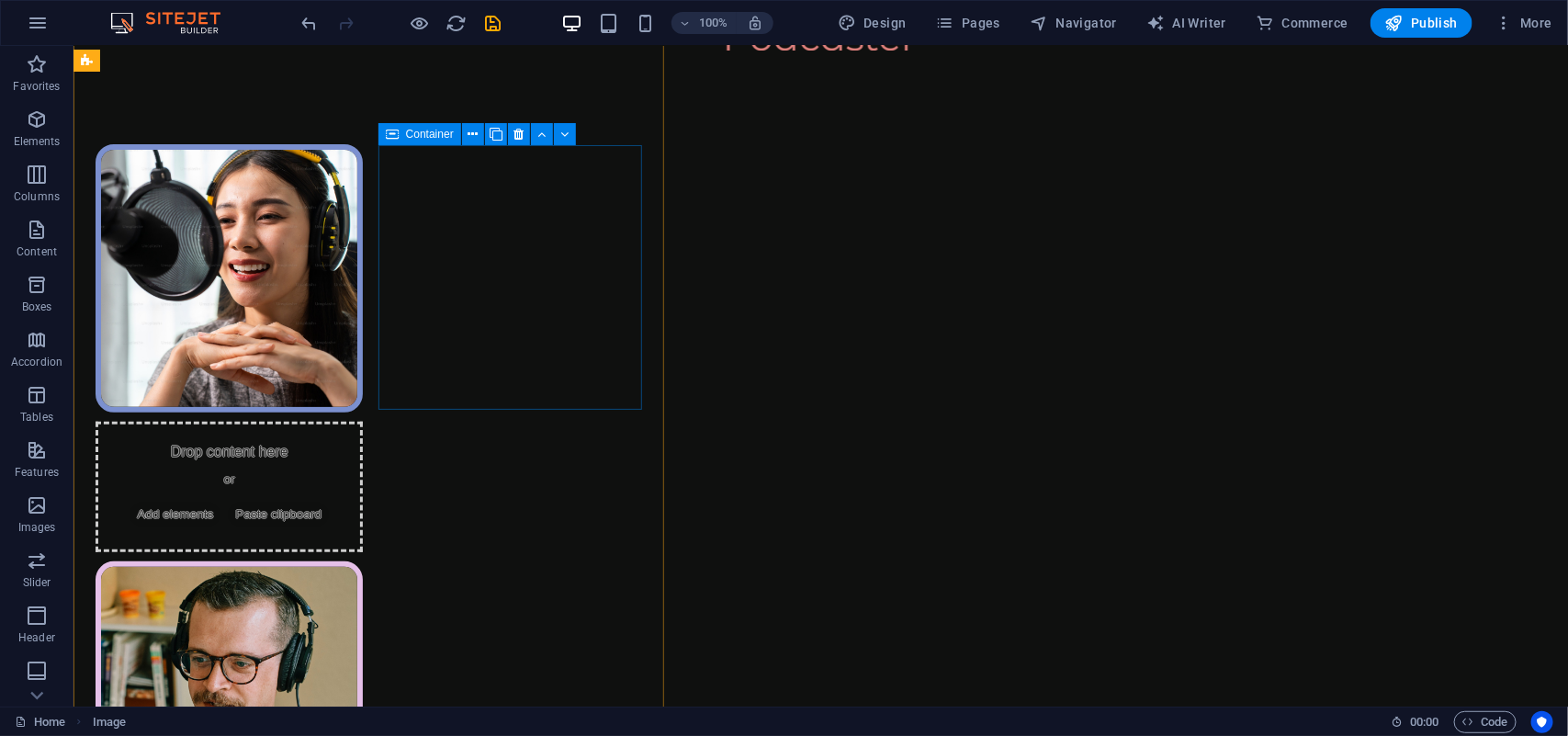 scroll, scrollTop: 0, scrollLeft: 0, axis: both 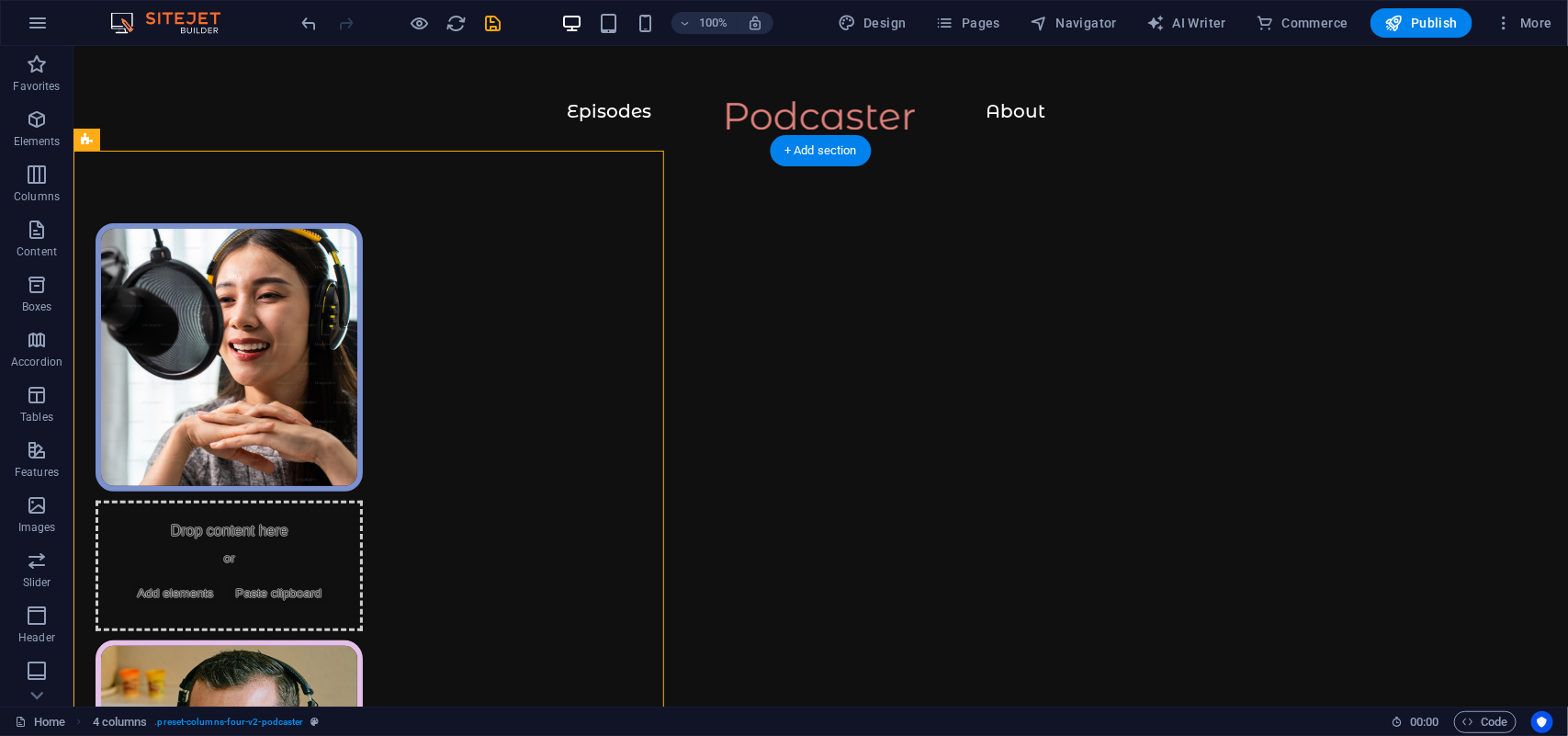 drag, startPoint x: 257, startPoint y: 290, endPoint x: 612, endPoint y: 313, distance: 355.74429 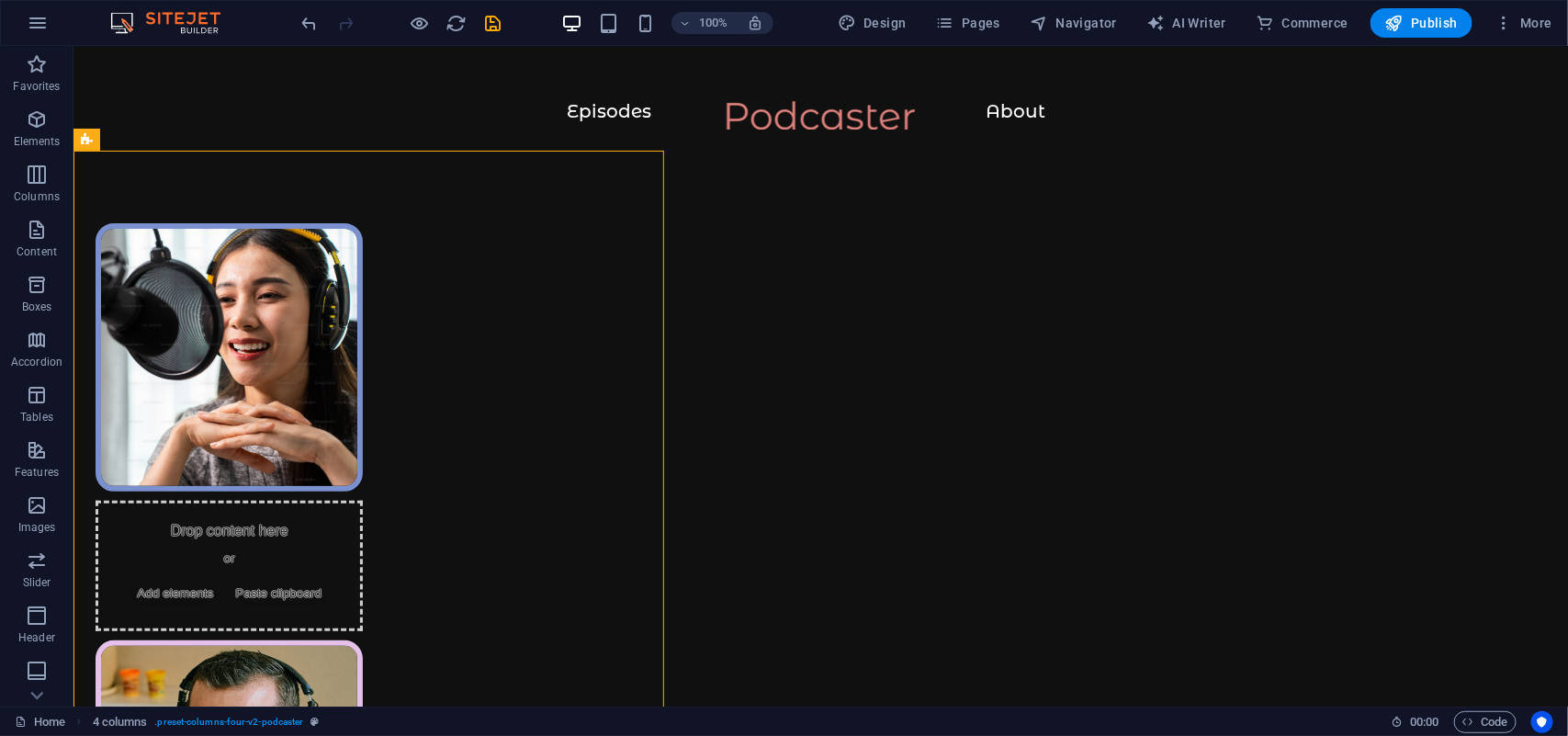 drag, startPoint x: 160, startPoint y: 187, endPoint x: 1181, endPoint y: 268, distance: 1024.208 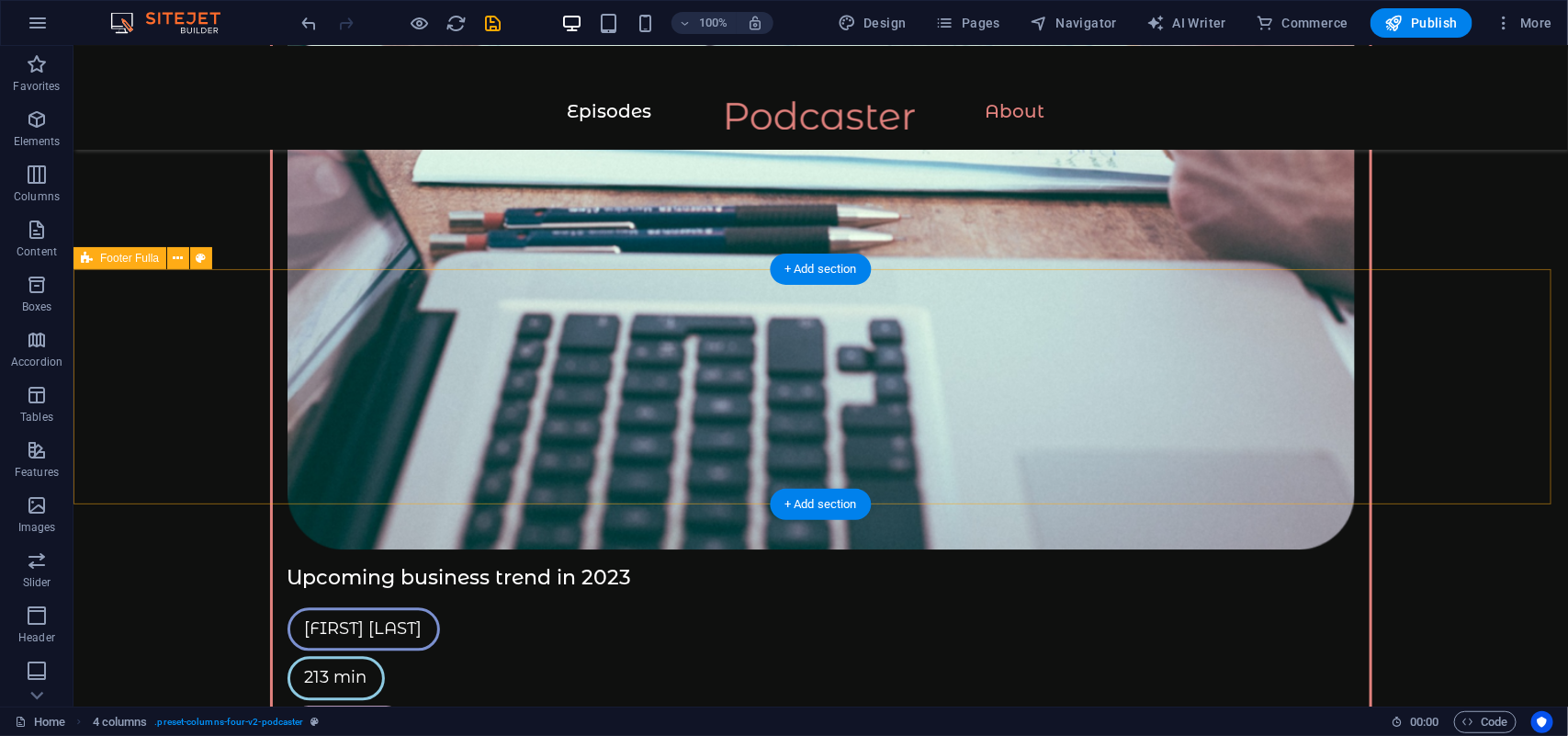 scroll, scrollTop: 5638, scrollLeft: 0, axis: vertical 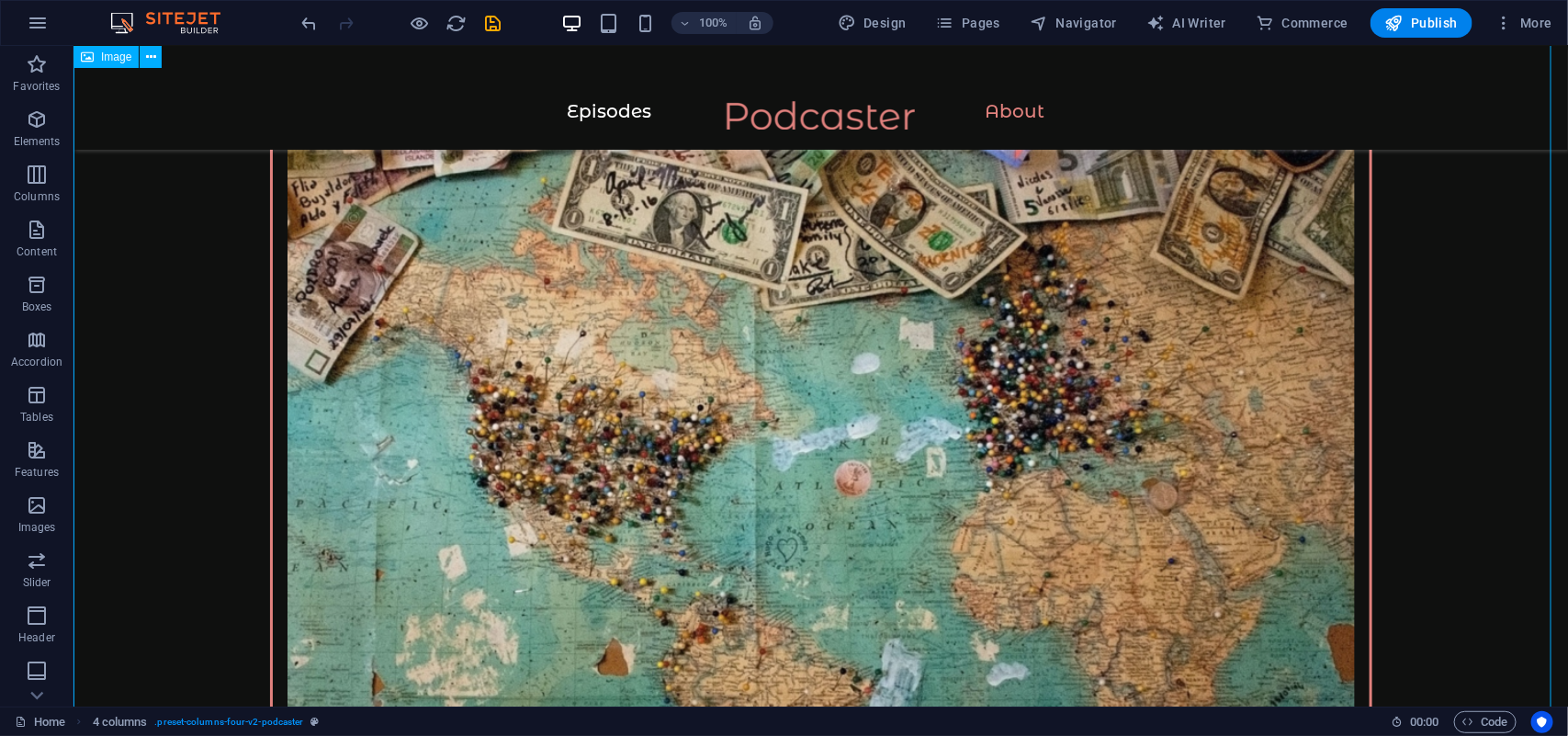 drag, startPoint x: 688, startPoint y: 456, endPoint x: 248, endPoint y: 155, distance: 533.1051 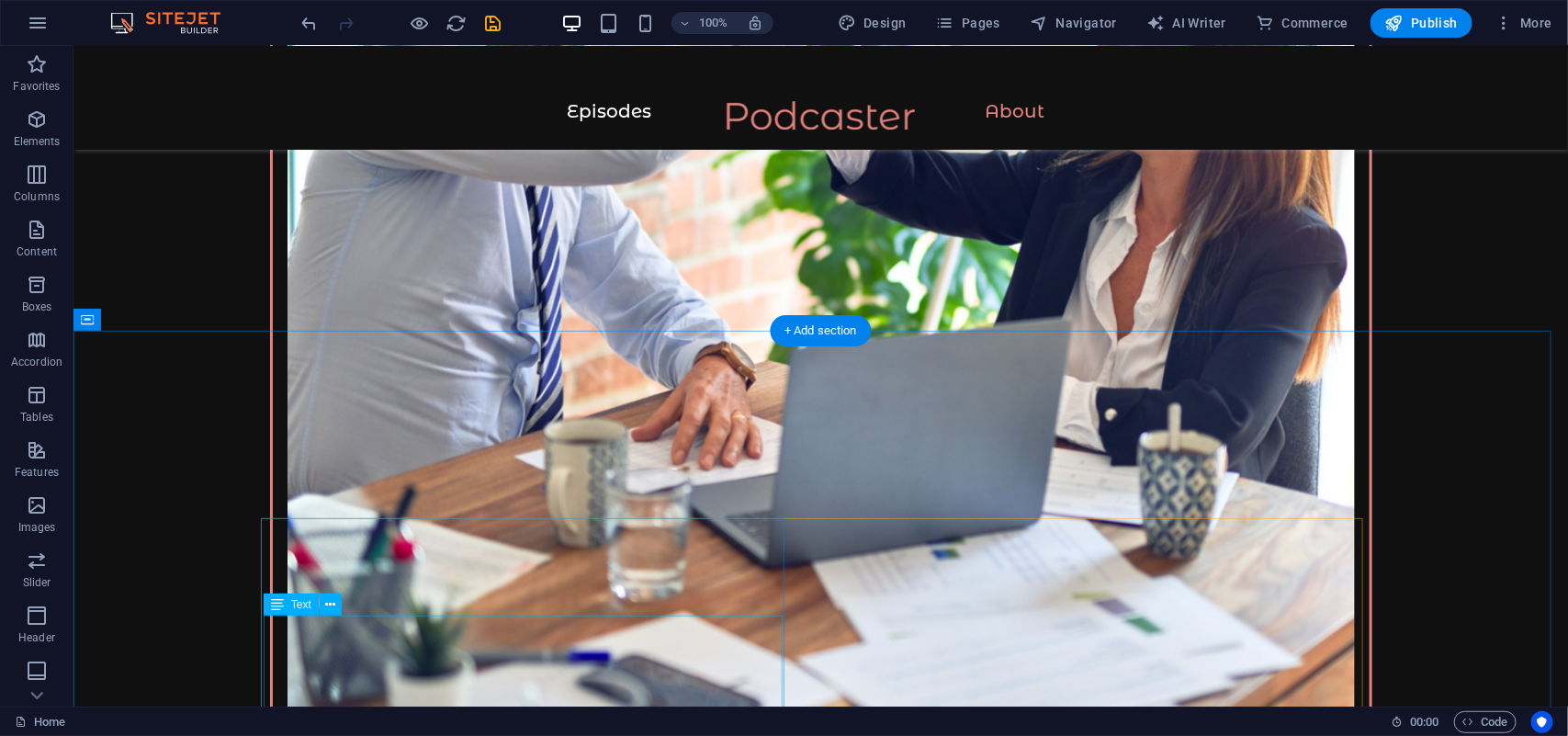 scroll, scrollTop: 3232, scrollLeft: 0, axis: vertical 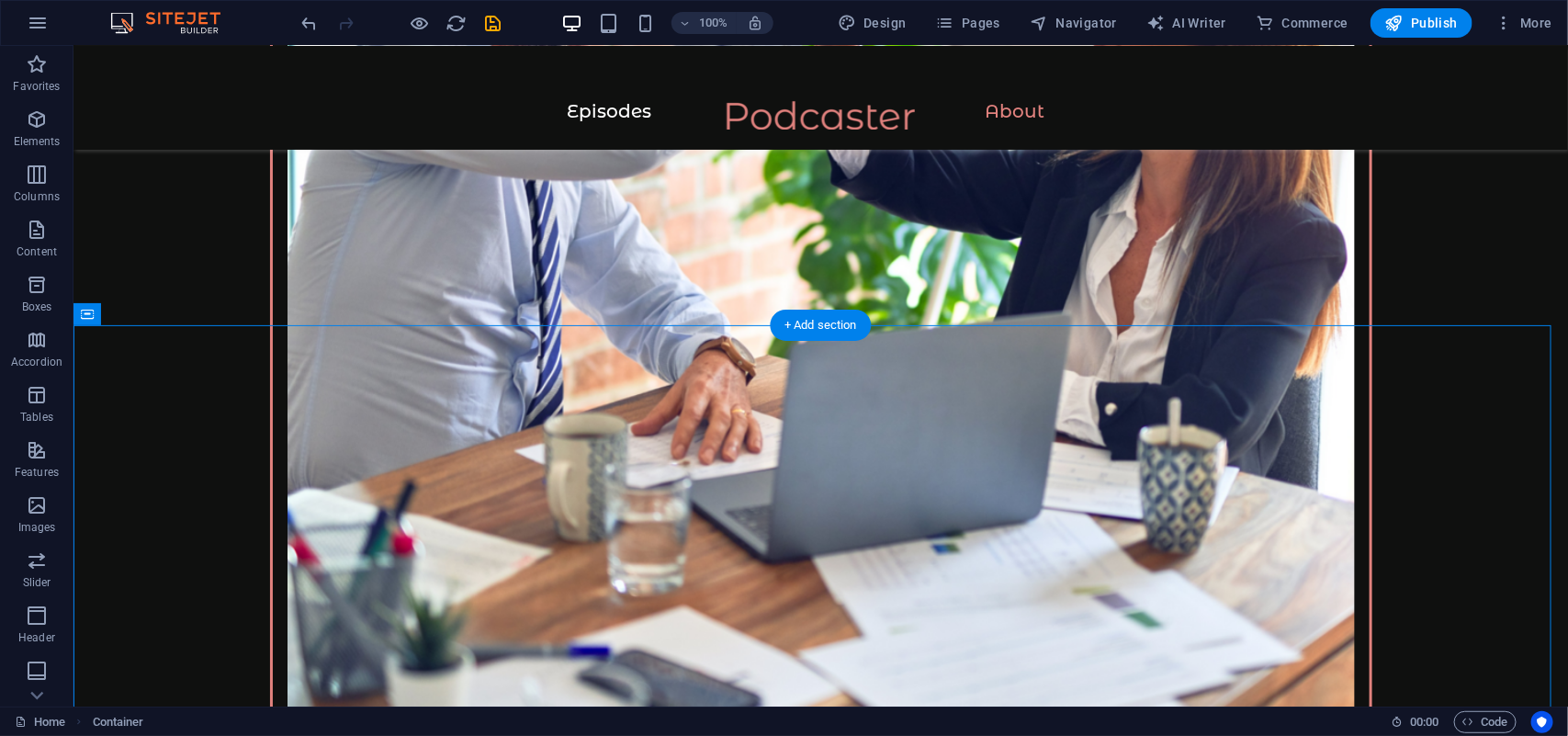 drag, startPoint x: 454, startPoint y: 640, endPoint x: 593, endPoint y: 550, distance: 165.59287 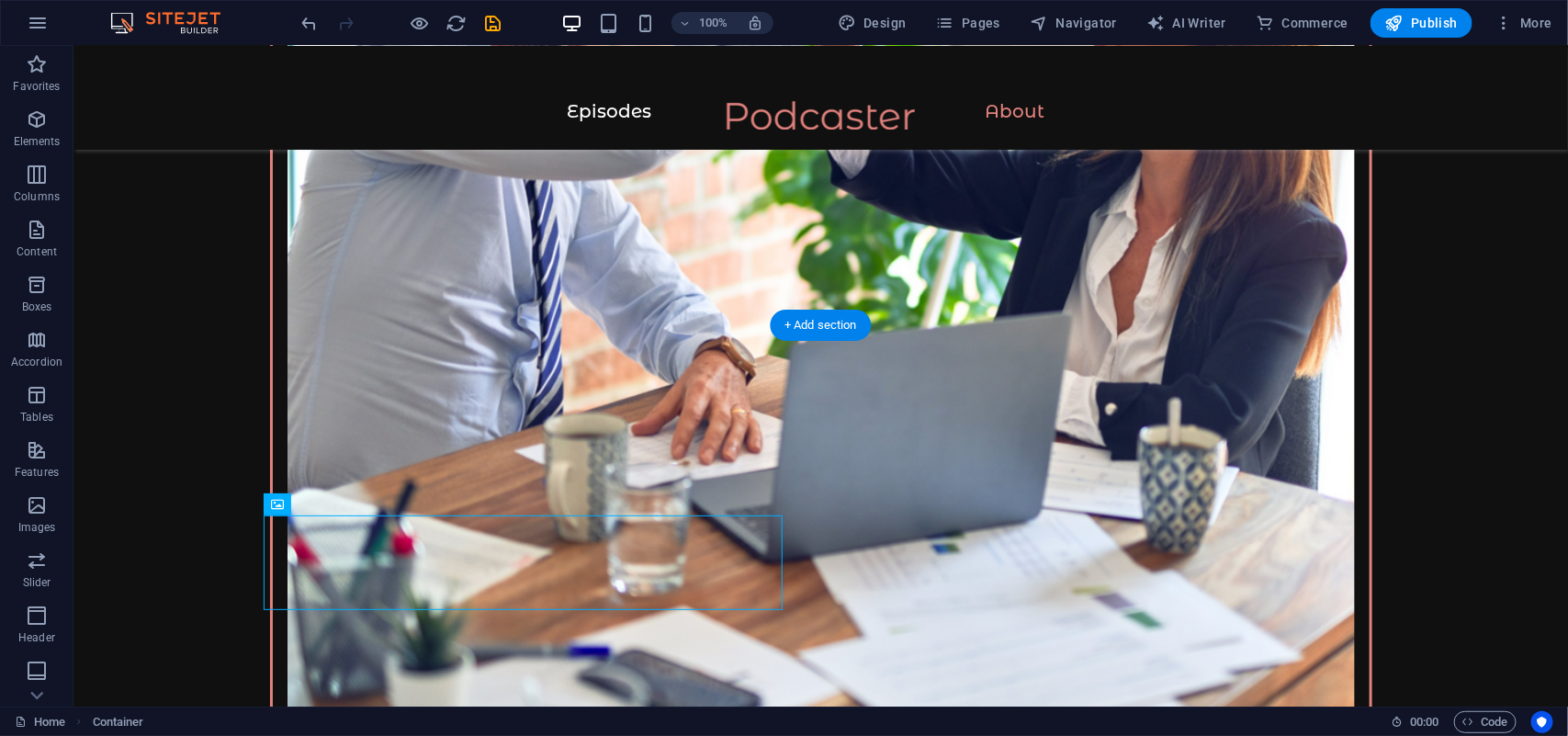 drag, startPoint x: 594, startPoint y: 550, endPoint x: 1088, endPoint y: 550, distance: 494 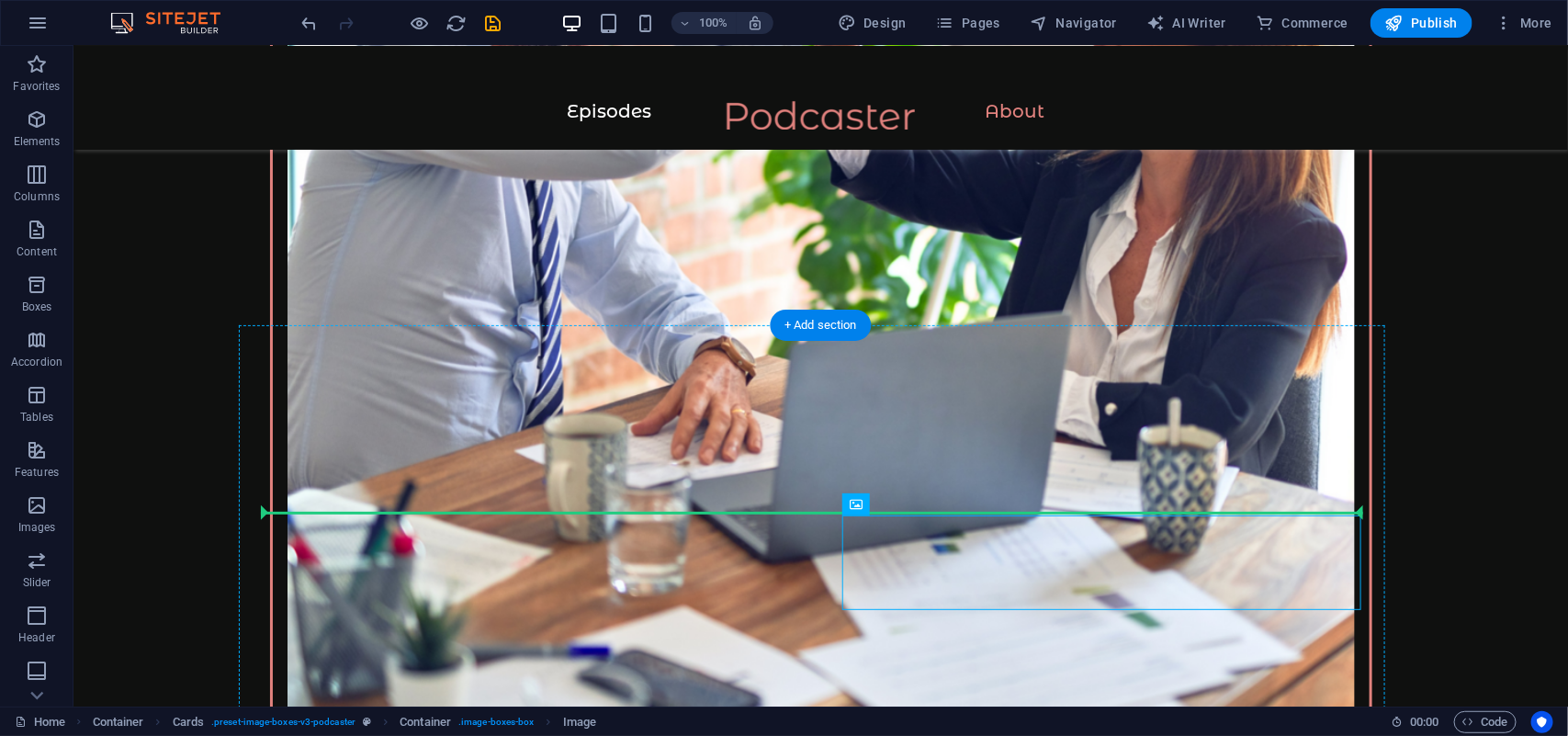 drag, startPoint x: 1088, startPoint y: 550, endPoint x: 863, endPoint y: 452, distance: 245.416 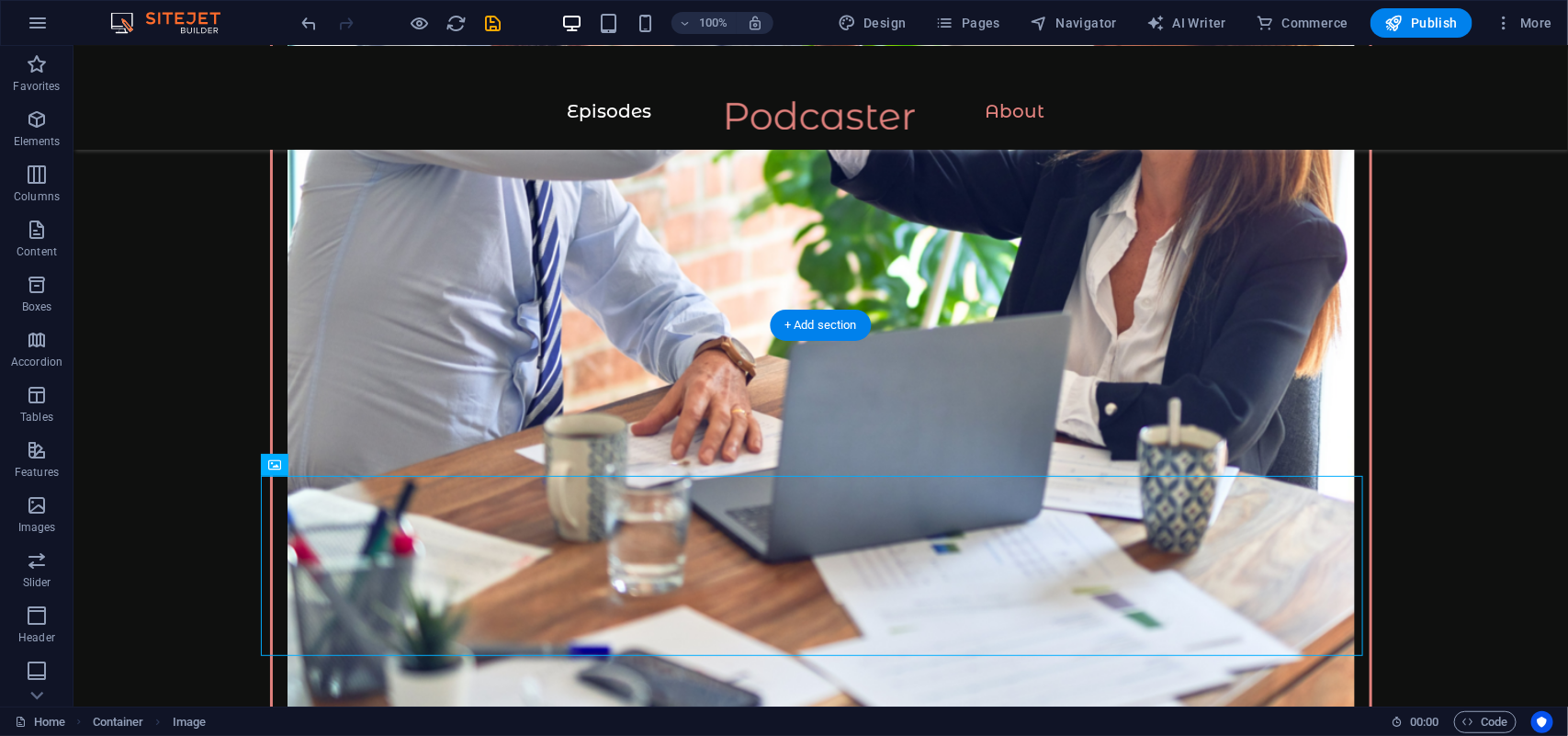 click on "Sponsored by" at bounding box center (820, 12840) 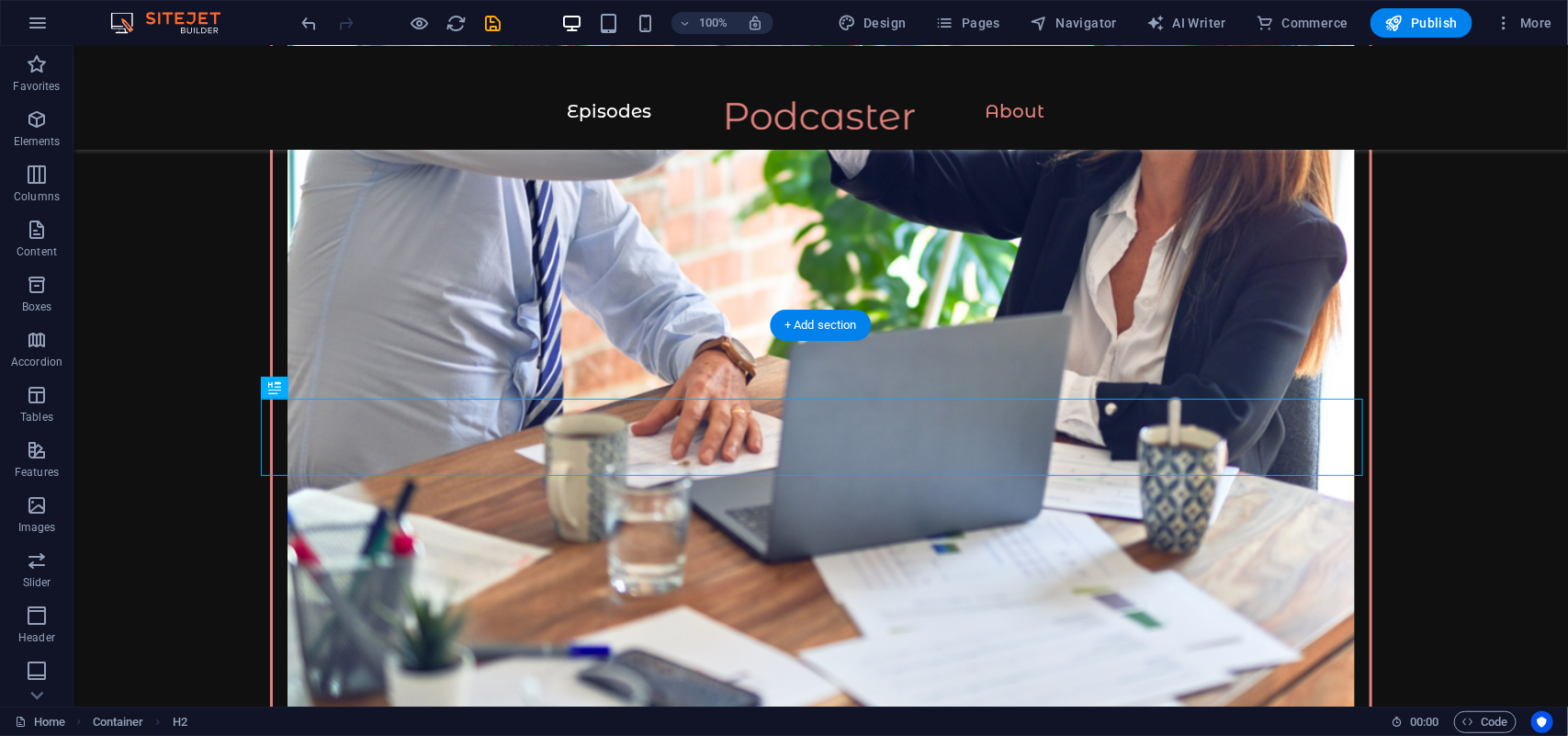 click on "Sponsored by" at bounding box center (820, 12840) 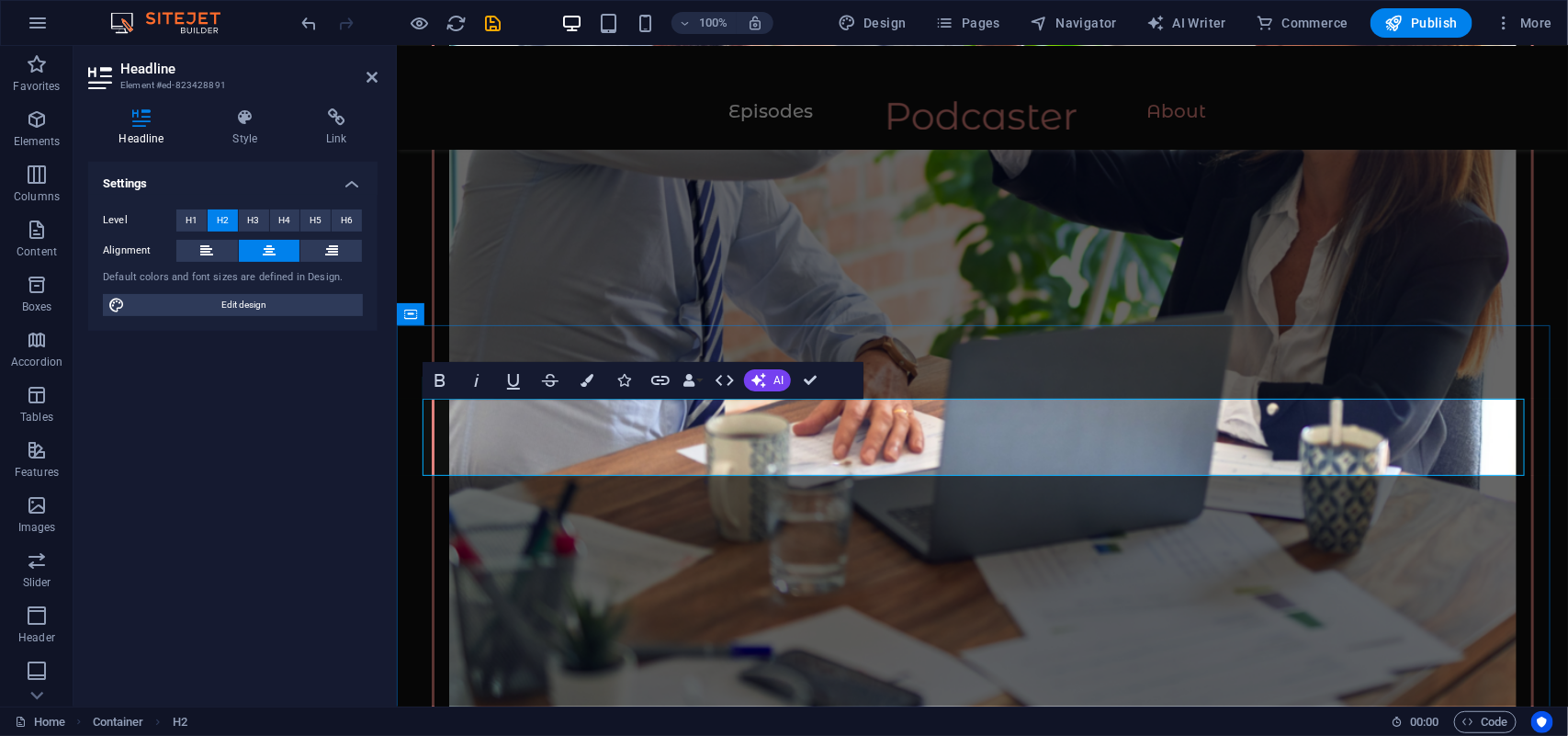type 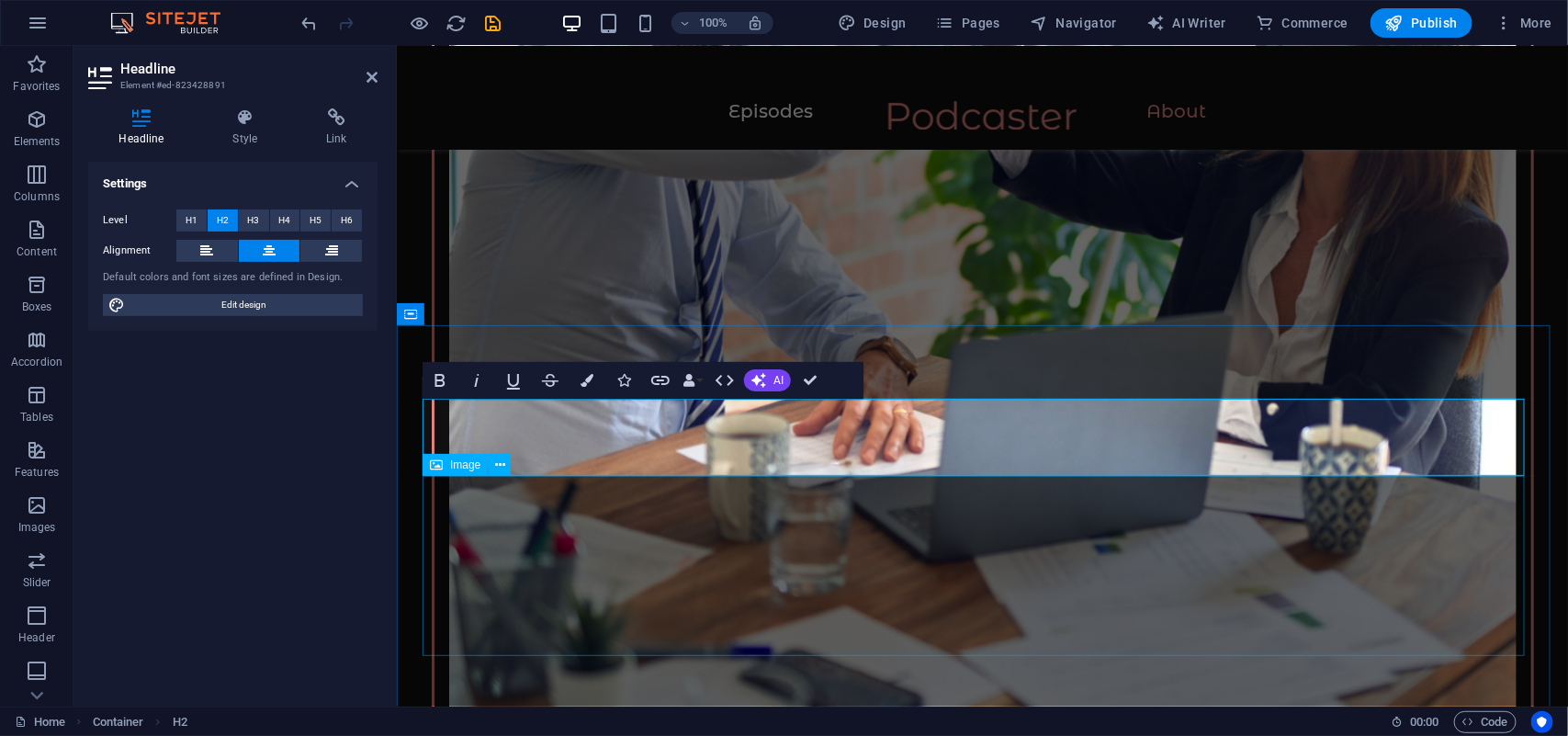 click at bounding box center (982, 12969) 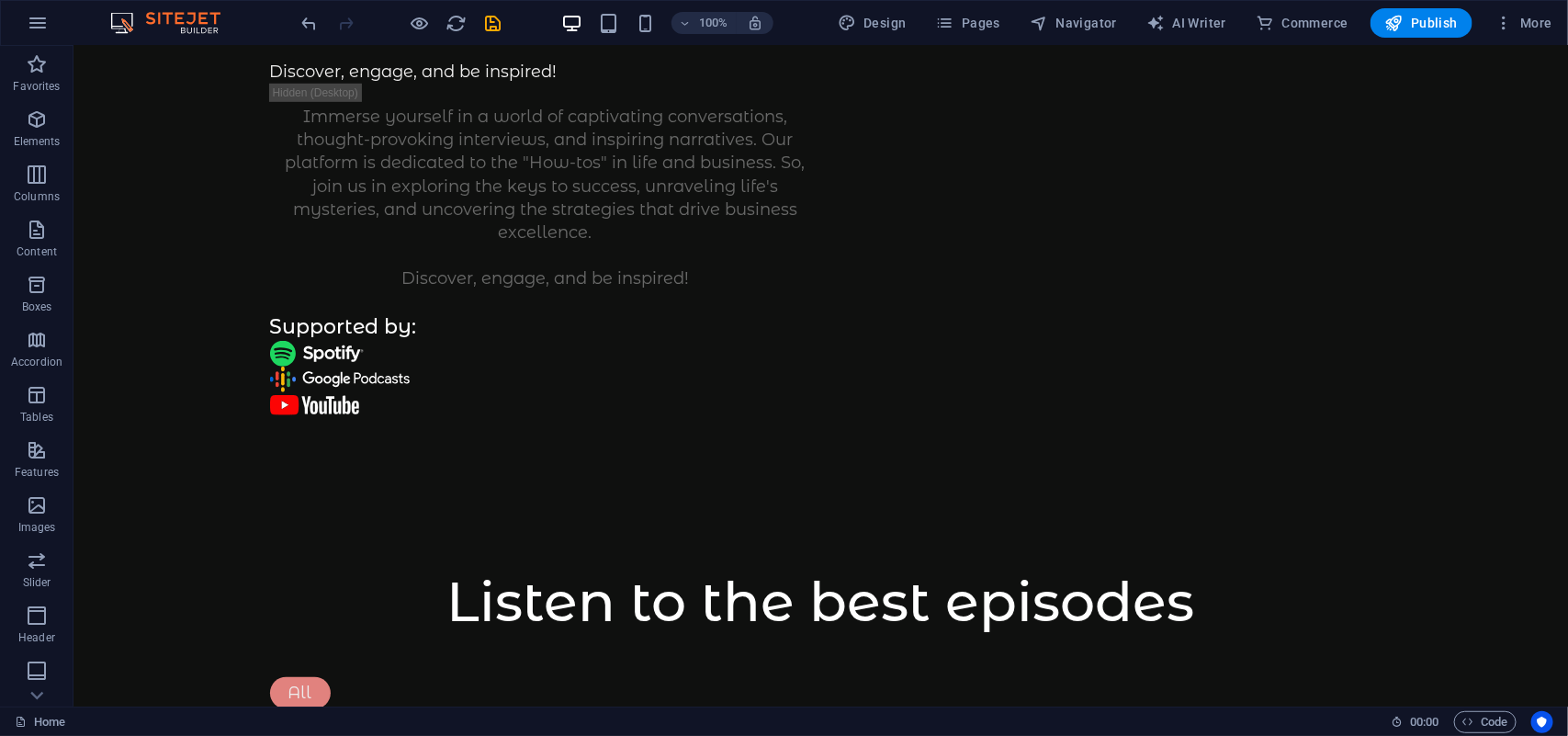 scroll, scrollTop: 0, scrollLeft: 0, axis: both 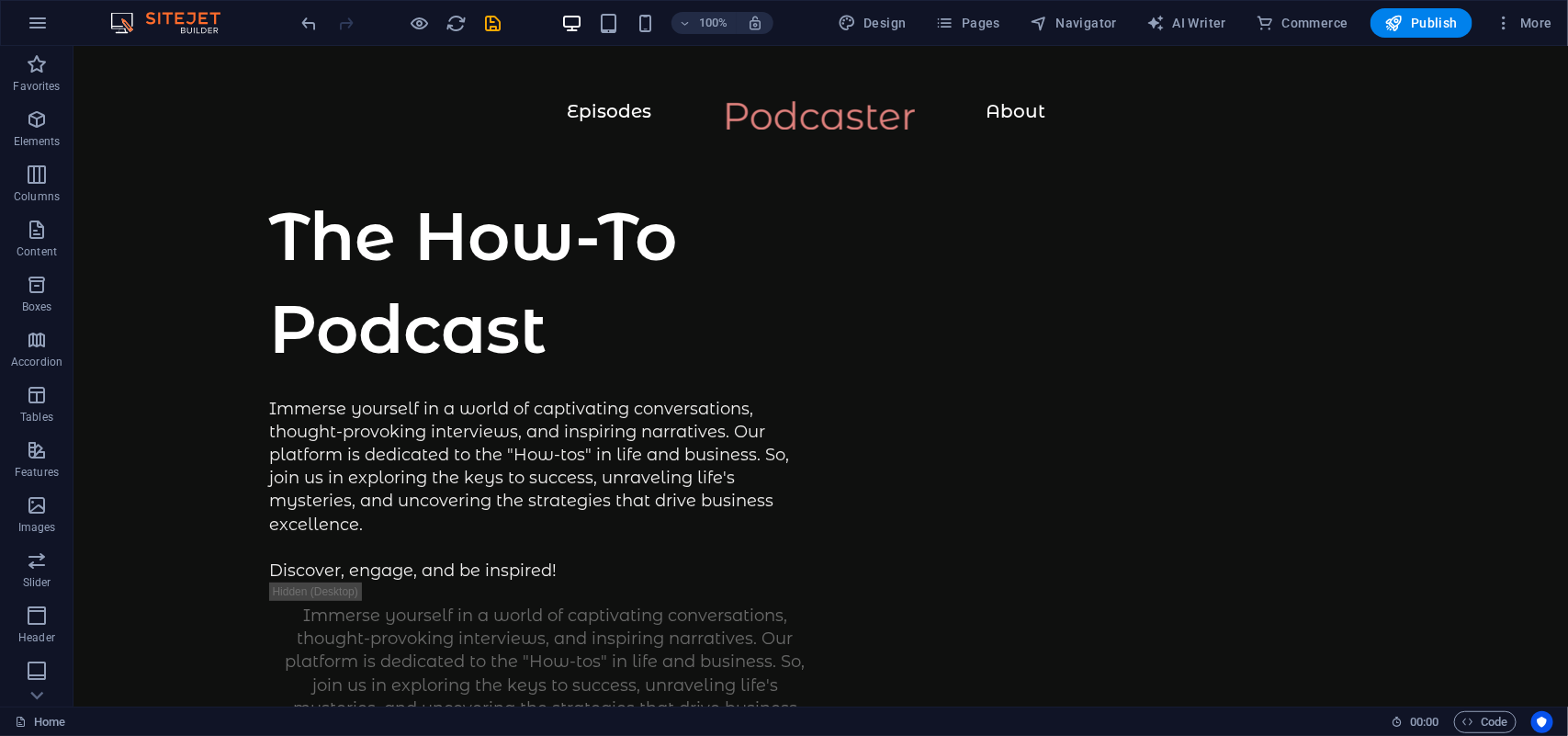 drag, startPoint x: 1552, startPoint y: 101, endPoint x: 909, endPoint y: 55, distance: 644.64331 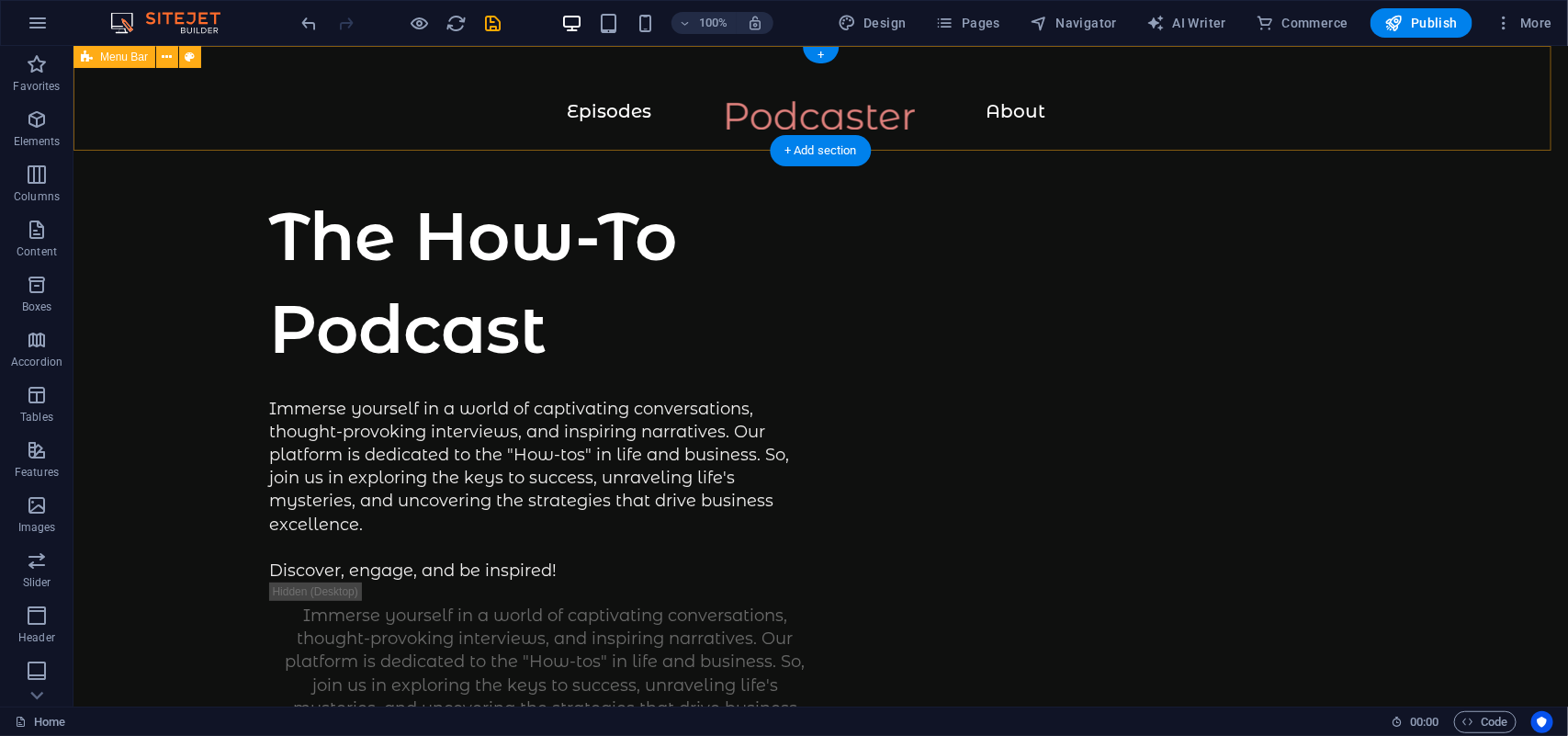click on "Episodes About" at bounding box center [819, 96] 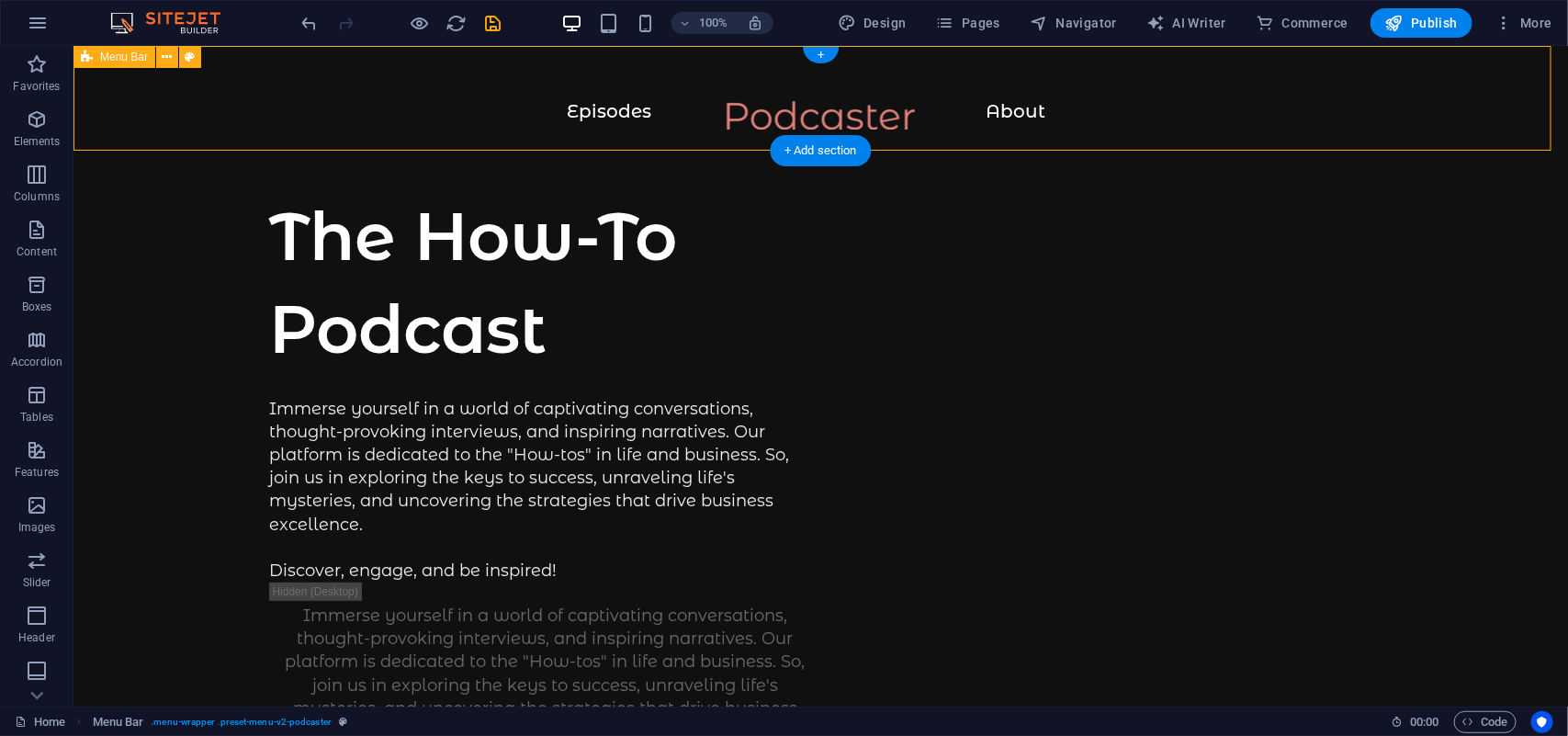 click on "Episodes About" at bounding box center [819, 96] 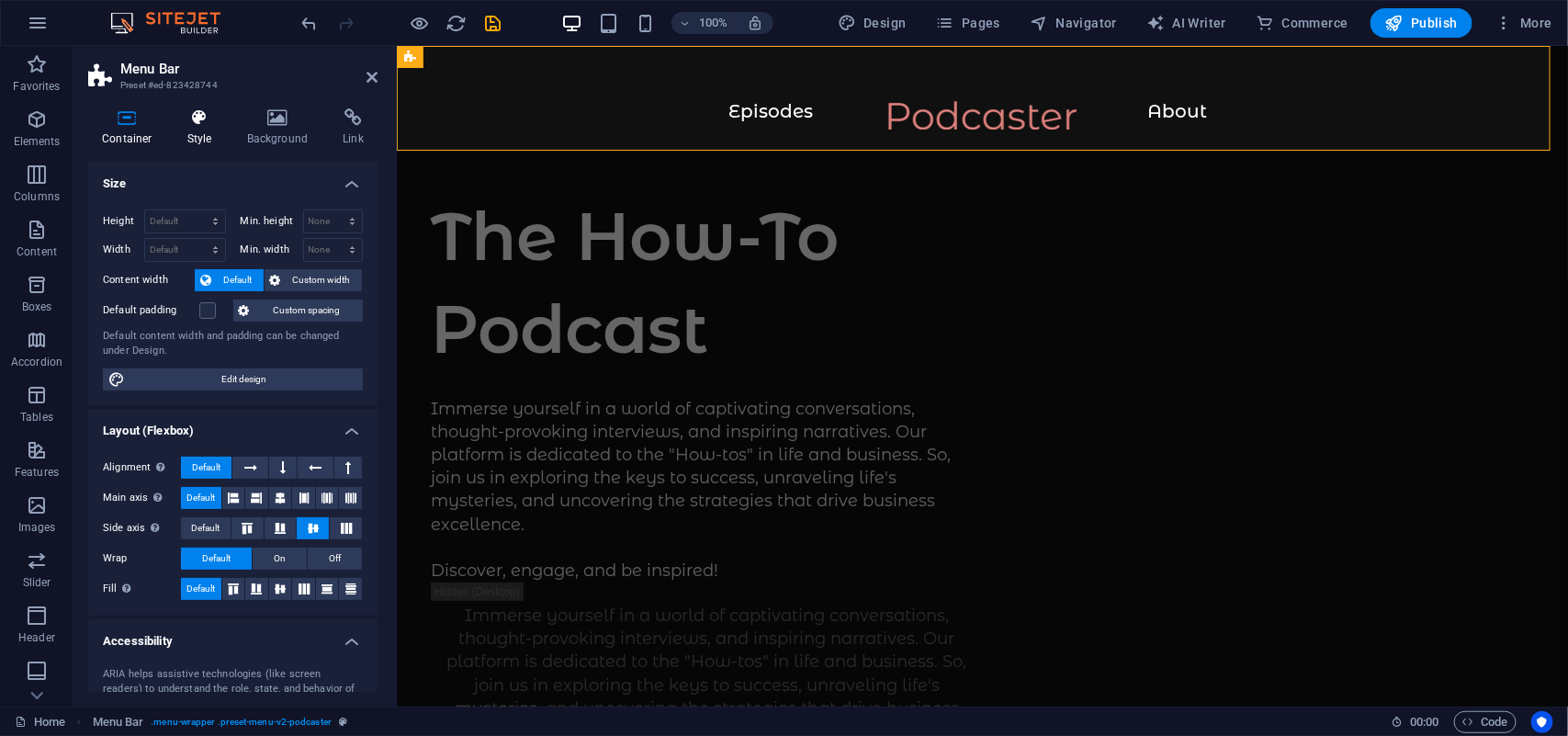 click on "Style" at bounding box center (203, 128) 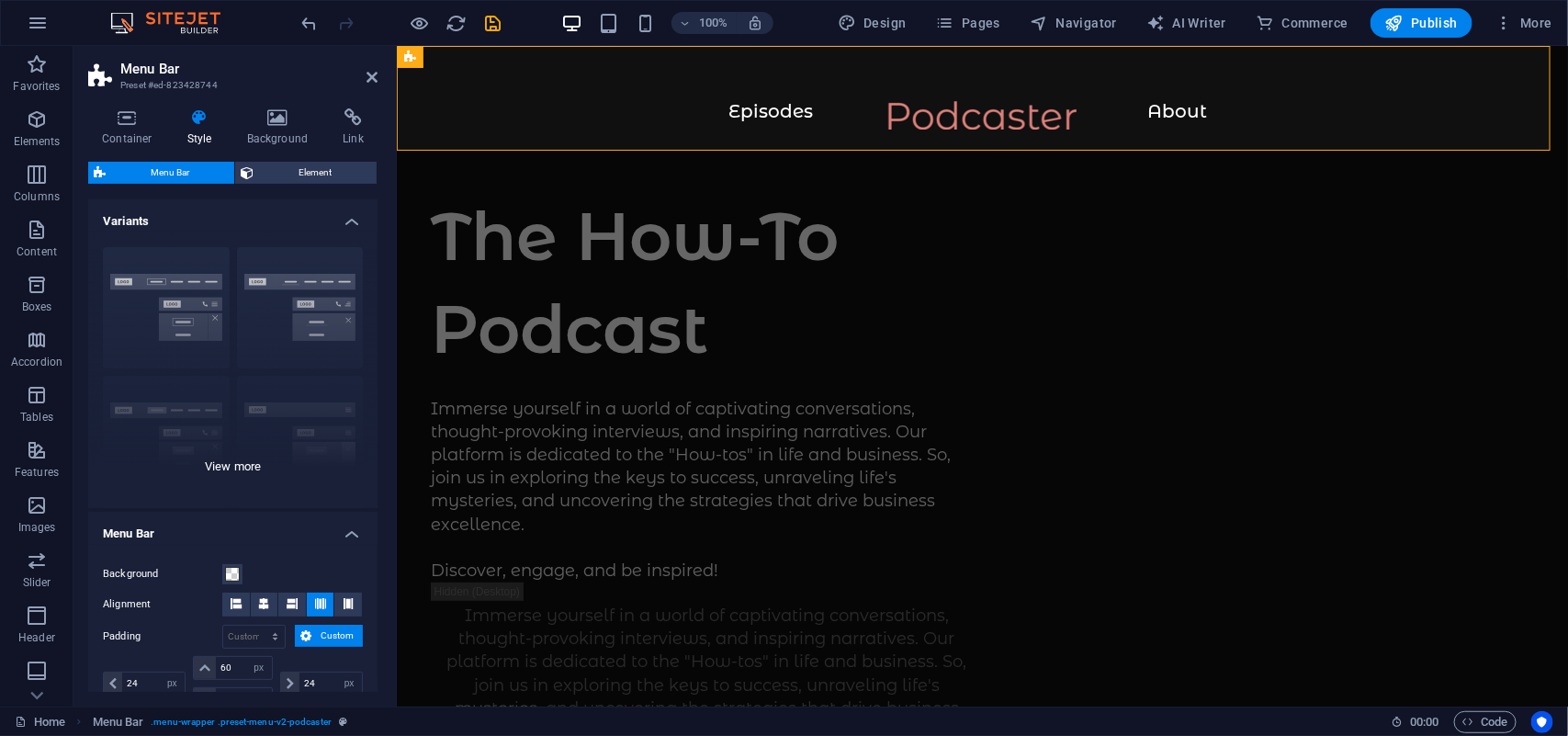 click on "Border Centered Default Fixed Loki Trigger Wide XXL" at bounding box center (232, 370) 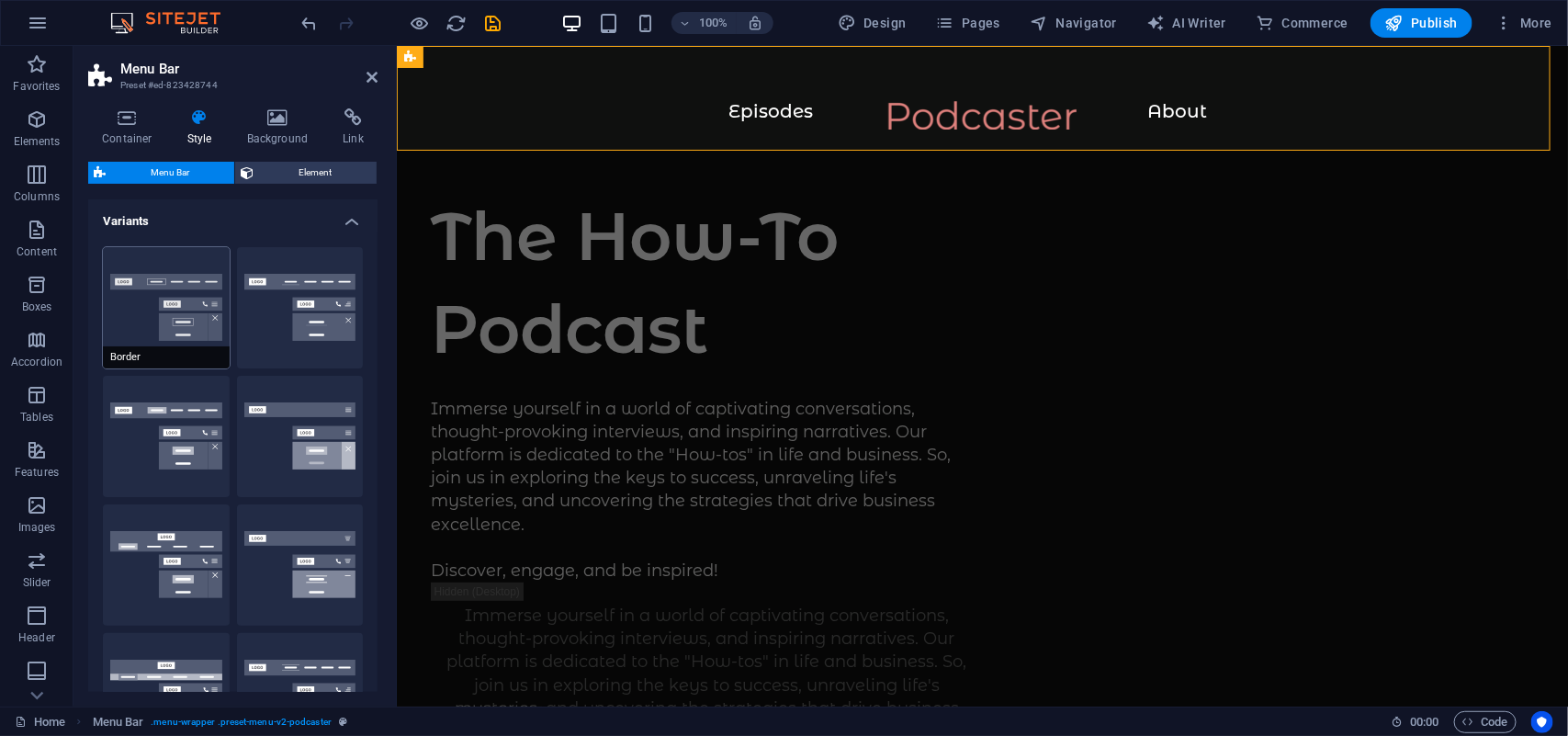 click on "Border" at bounding box center [166, 308] 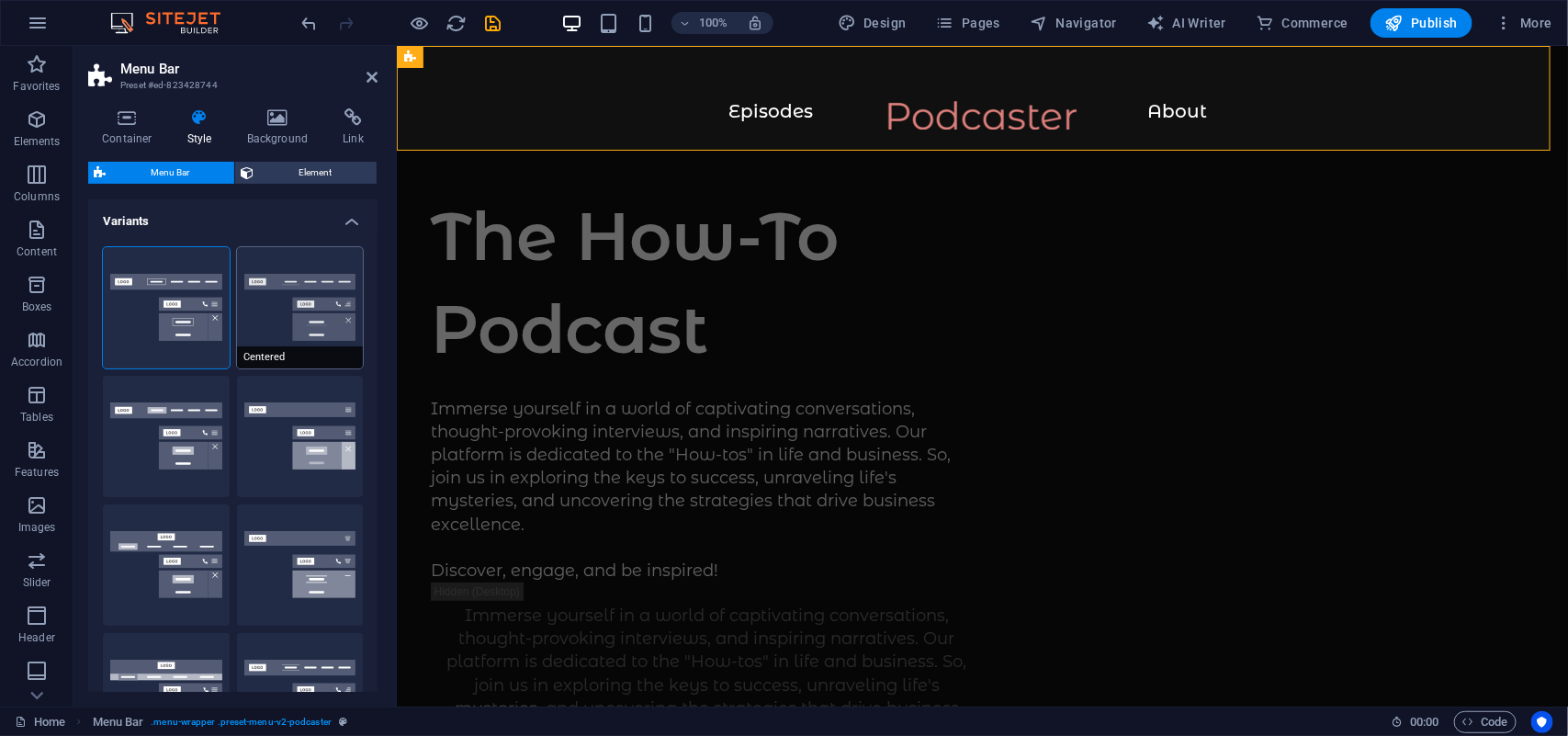 scroll, scrollTop: 345, scrollLeft: 0, axis: vertical 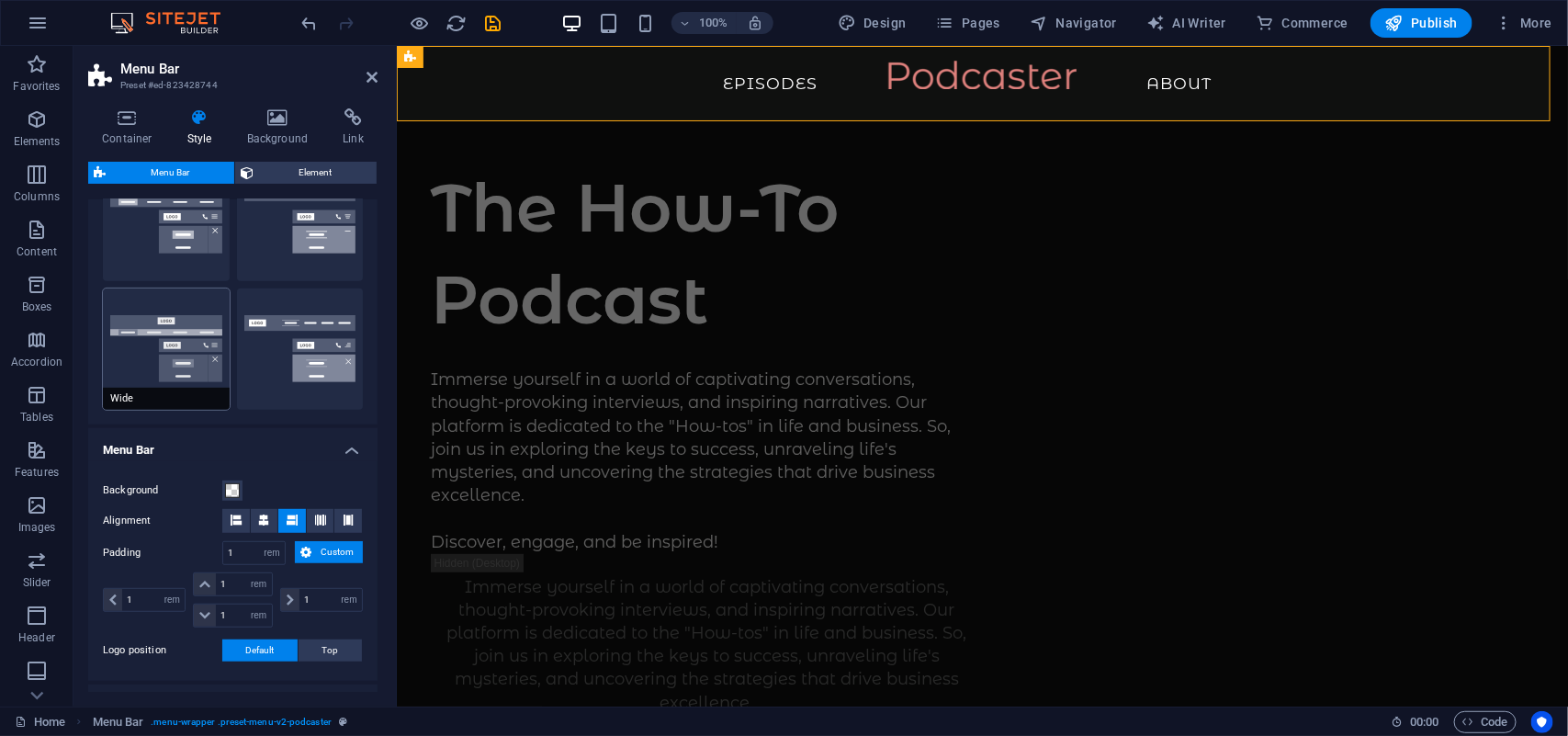 click on "Wide" at bounding box center (166, 349) 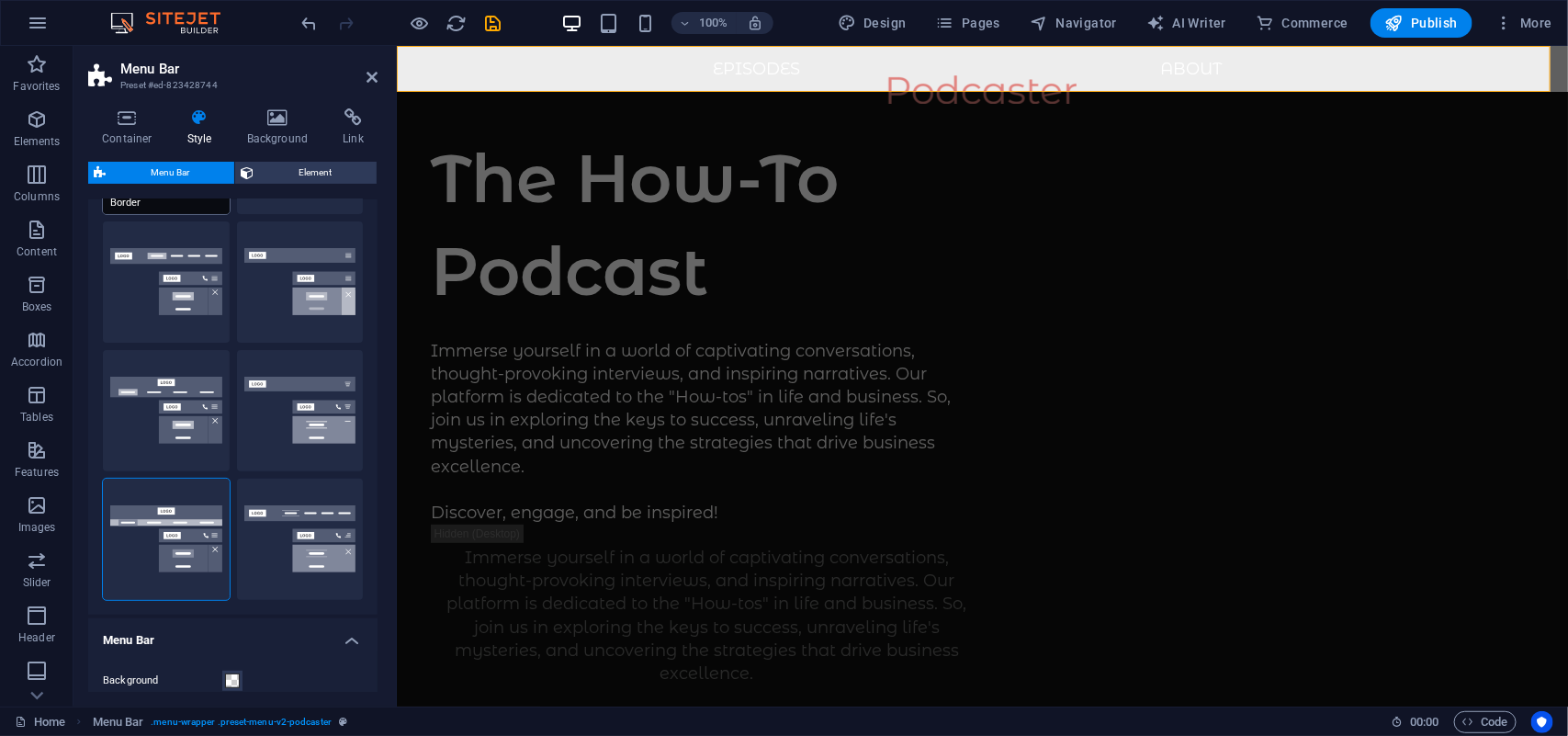 scroll, scrollTop: 0, scrollLeft: 0, axis: both 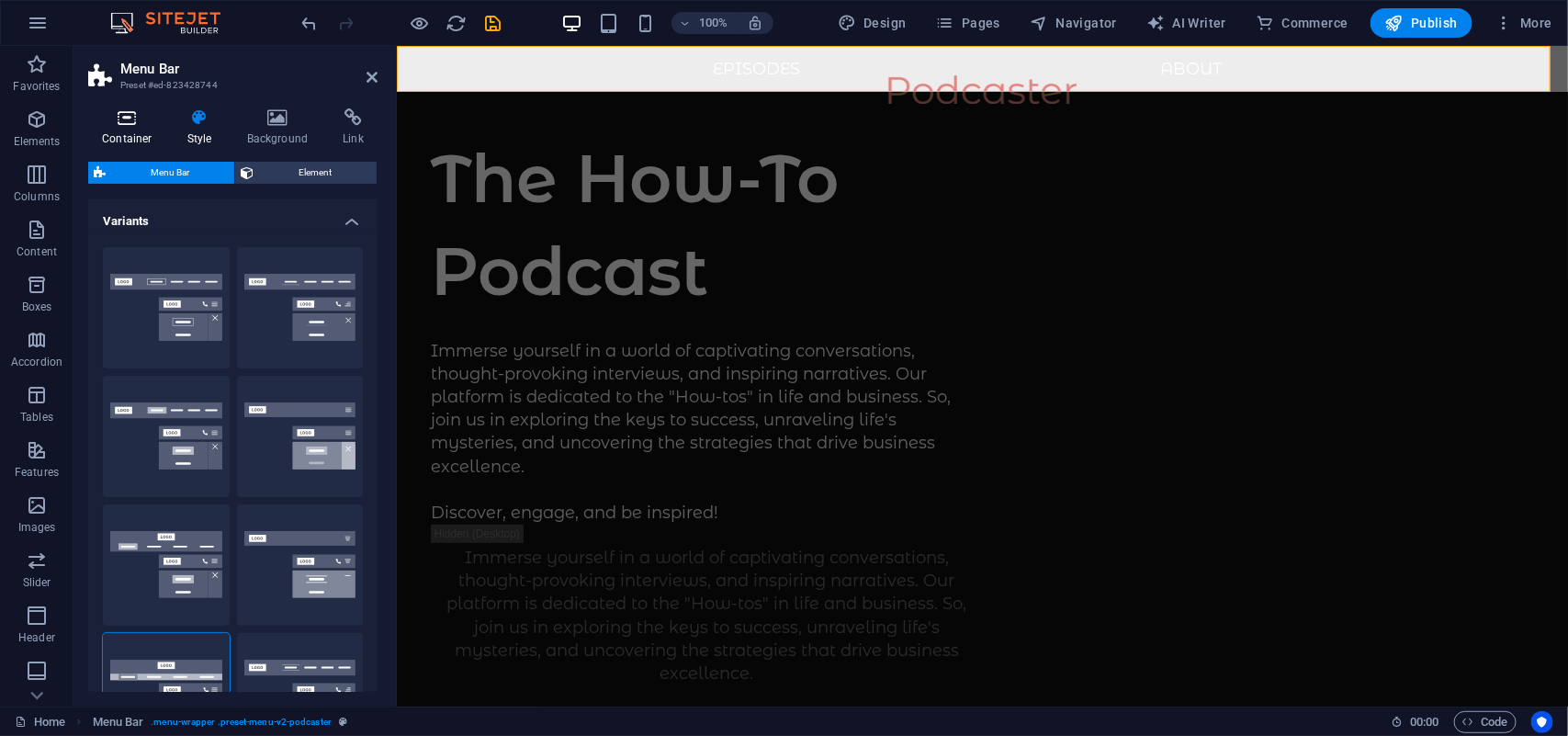 click at bounding box center [127, 118] 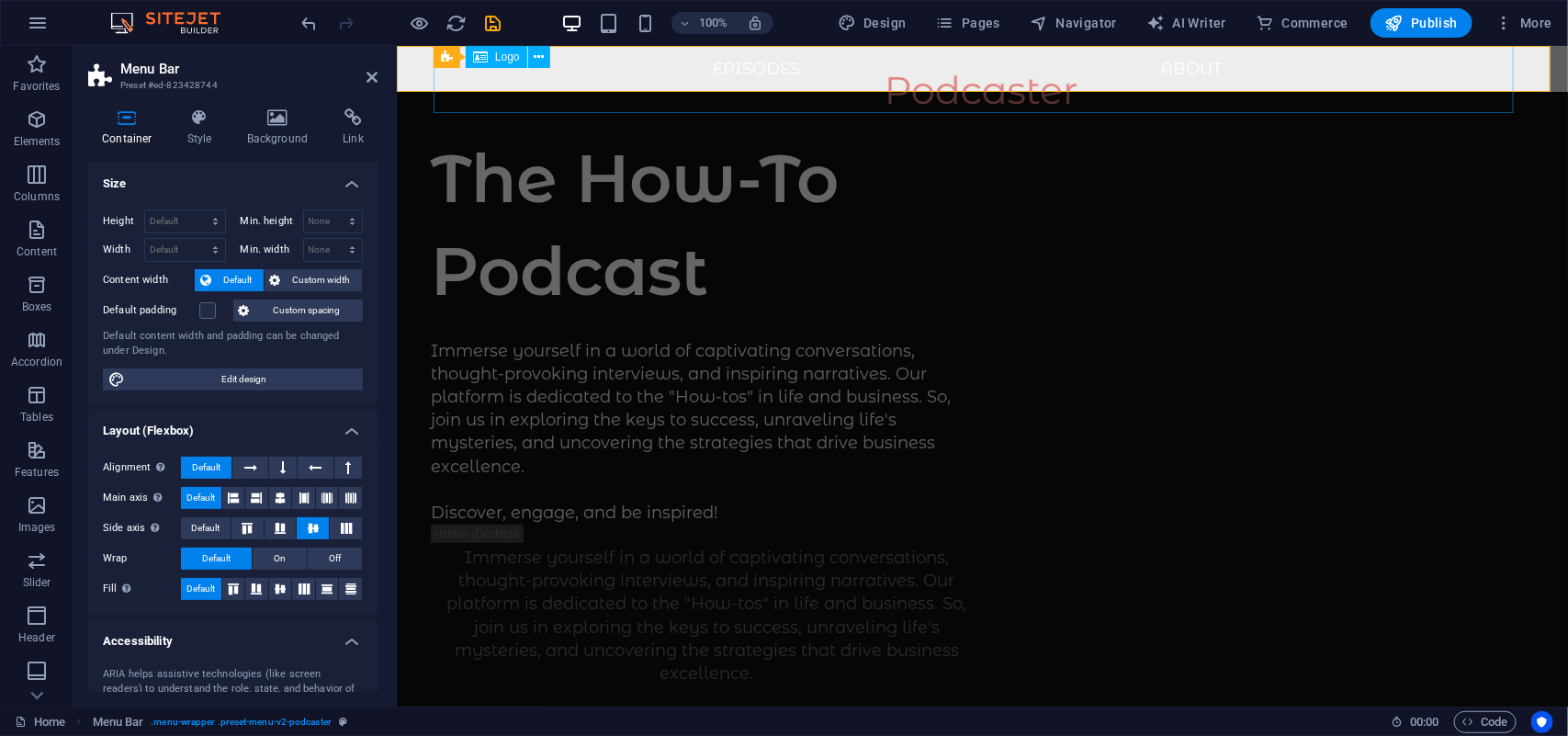 click at bounding box center (981, 88) 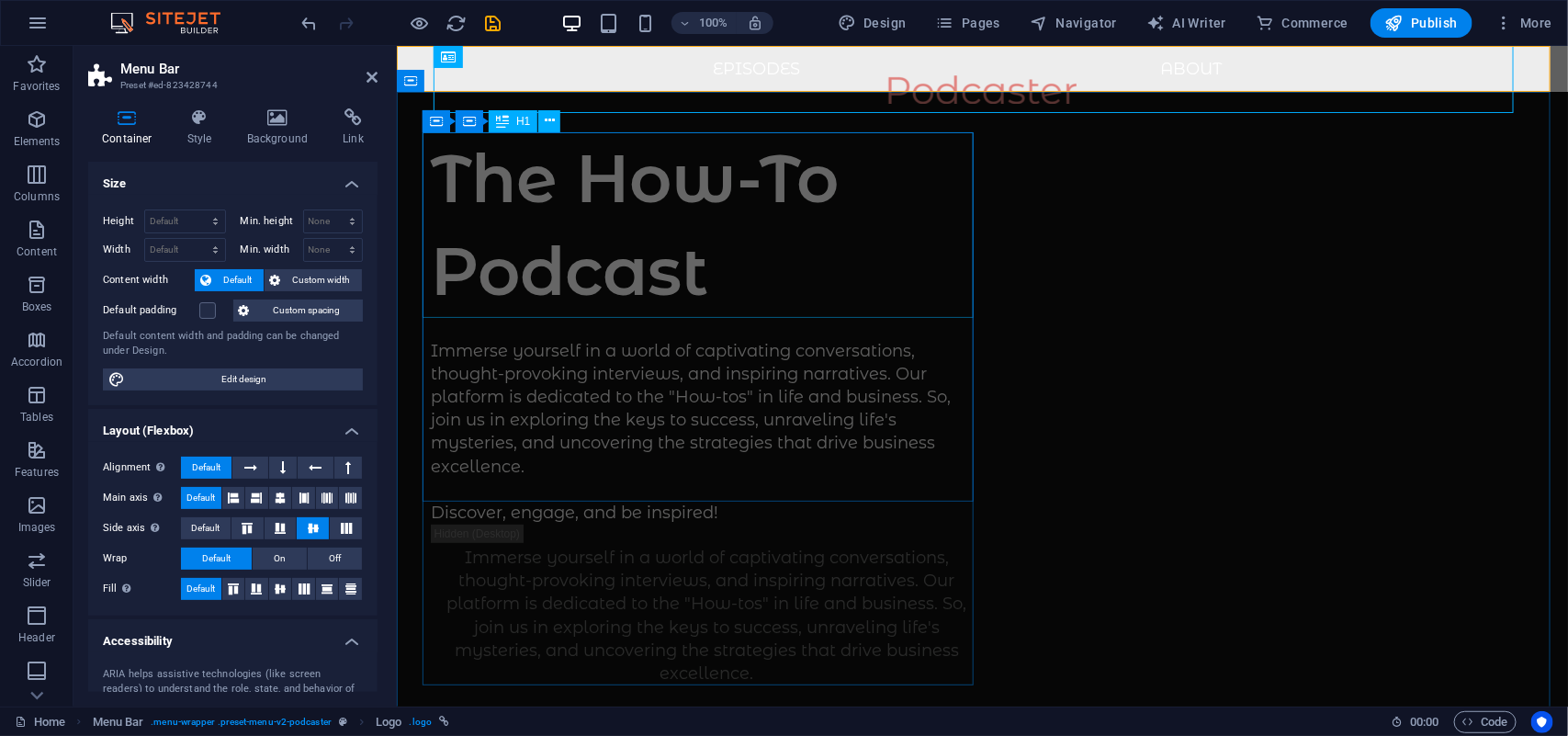 click on "The How-To Podcast" at bounding box center [706, 224] 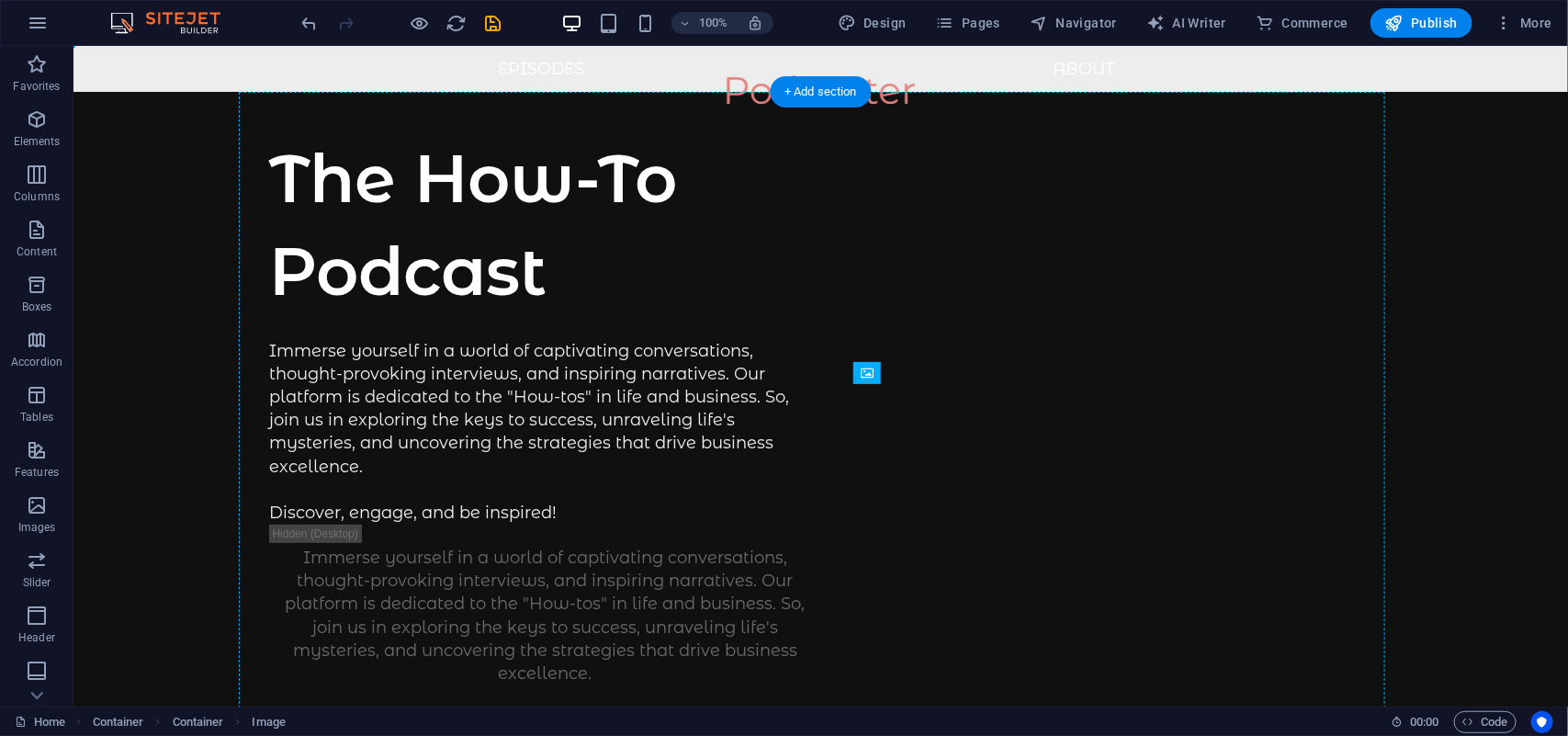 drag, startPoint x: 1074, startPoint y: 413, endPoint x: 982, endPoint y: 422, distance: 92.43917 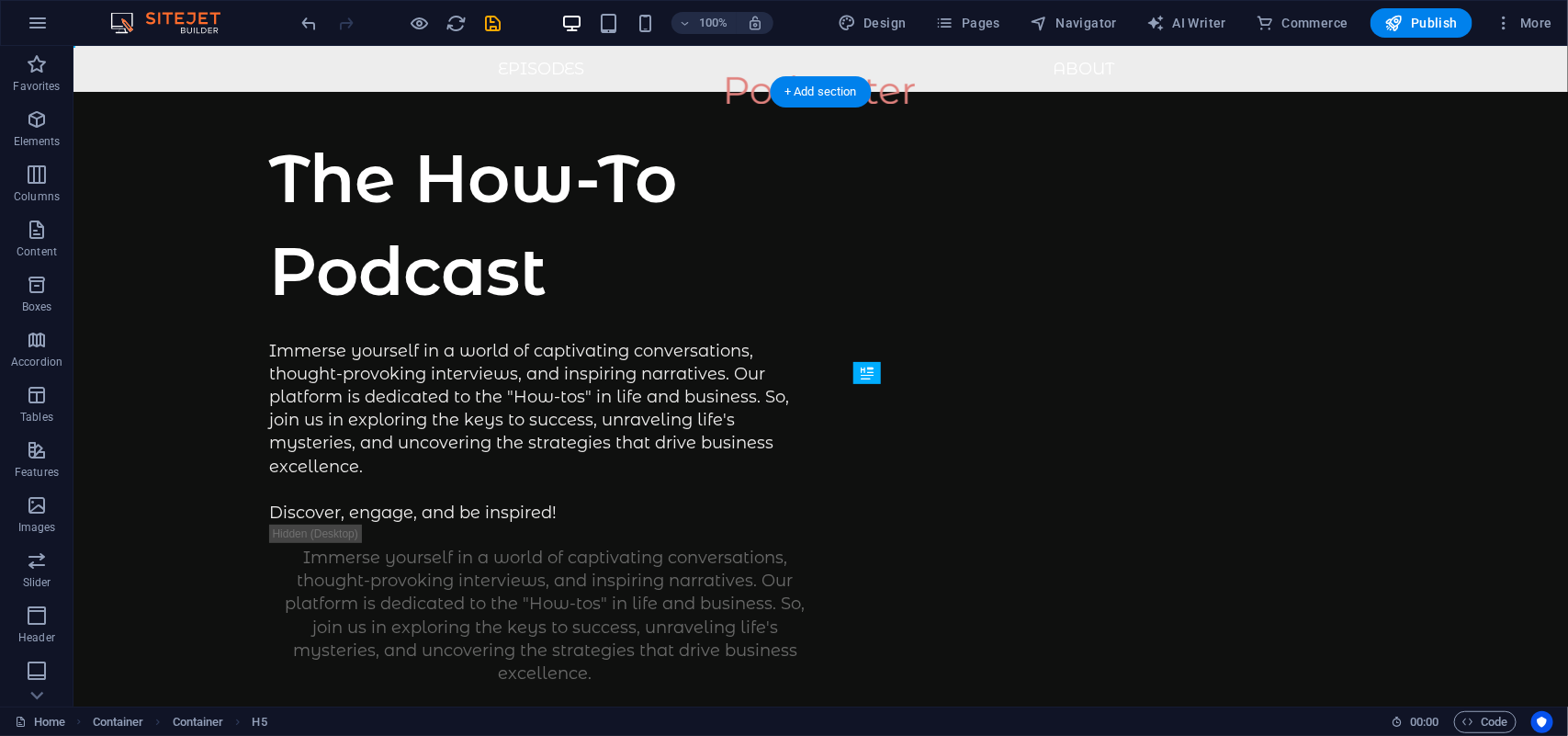 drag, startPoint x: 965, startPoint y: 422, endPoint x: 922, endPoint y: 422, distance: 43 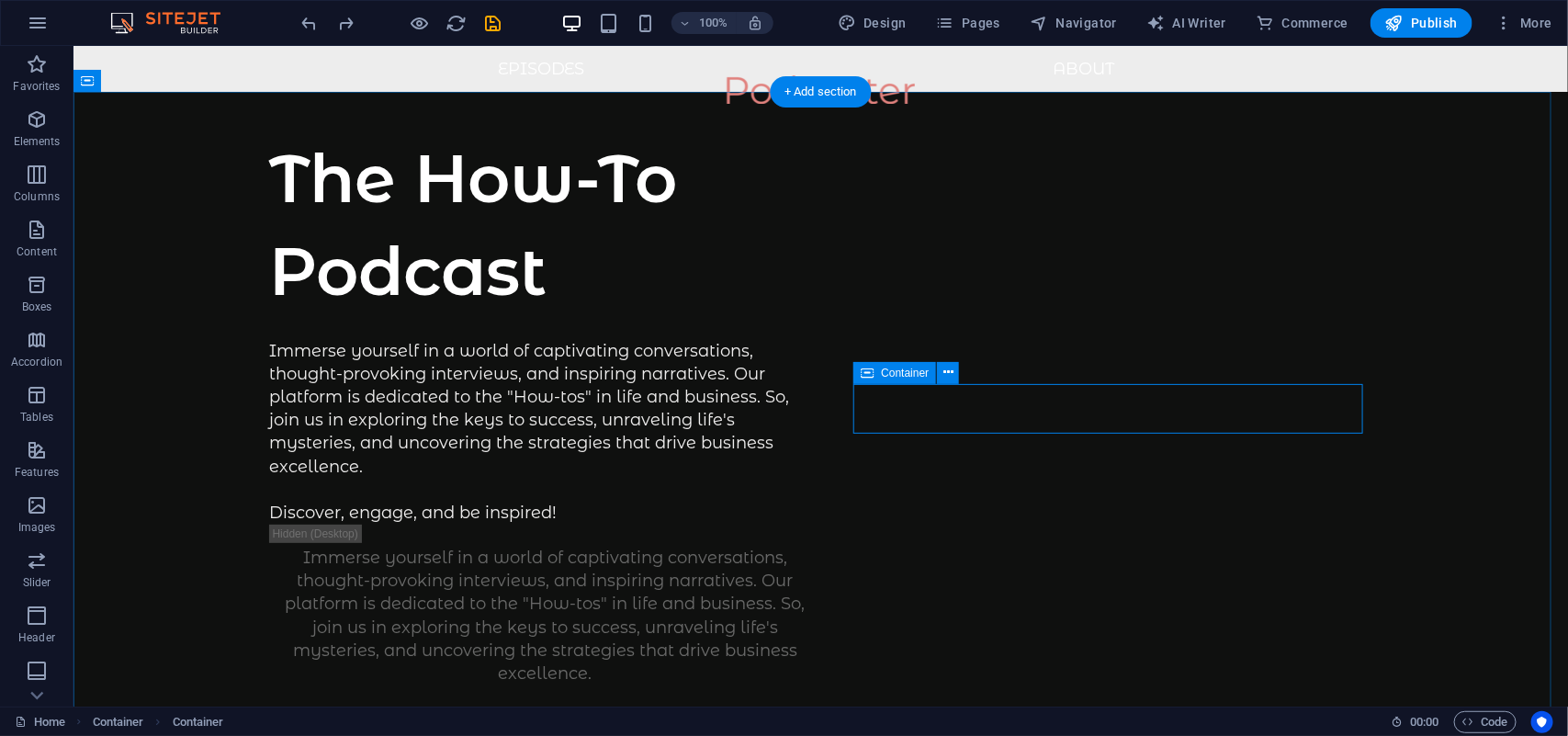 click on "Supported by:" at bounding box center [820, 794] 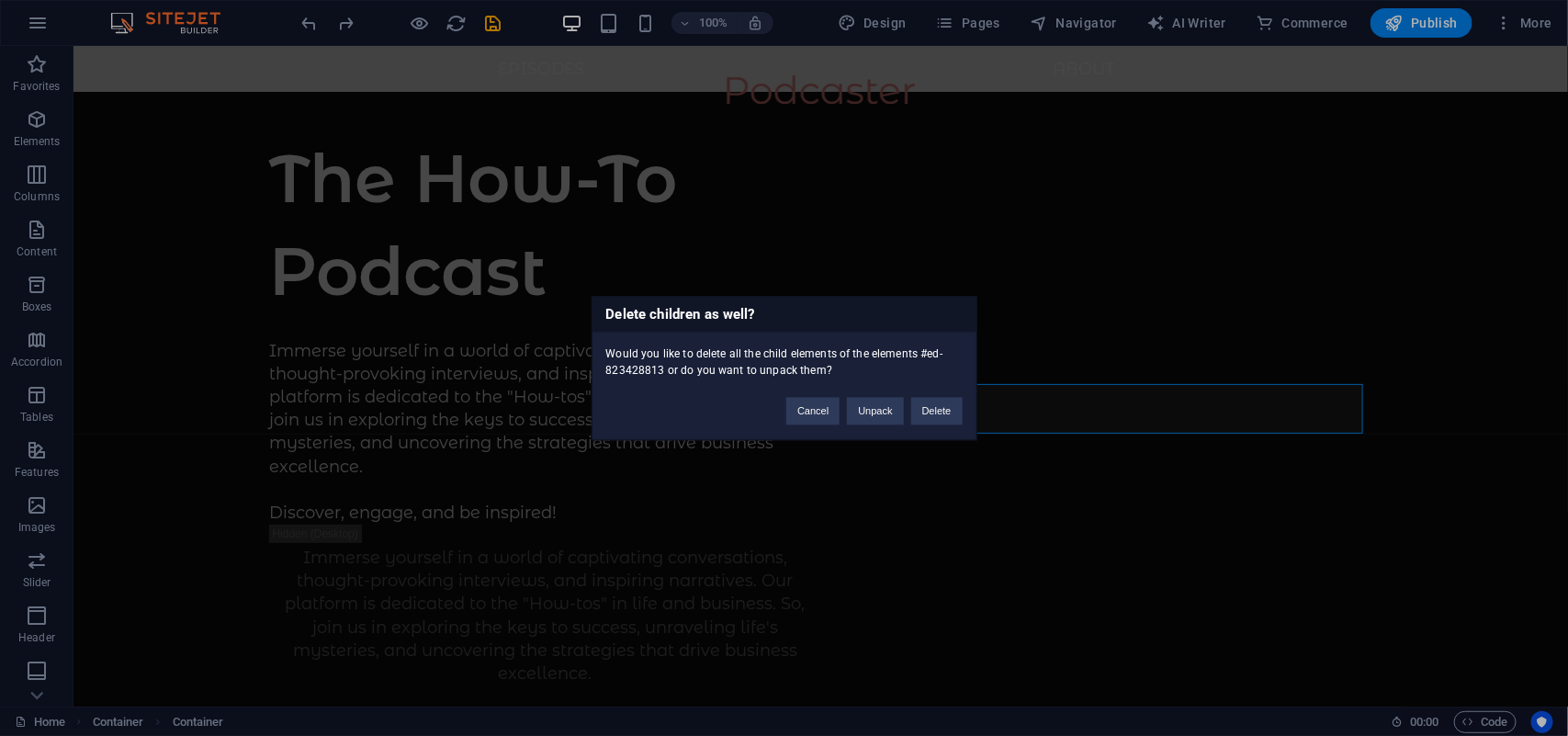 type 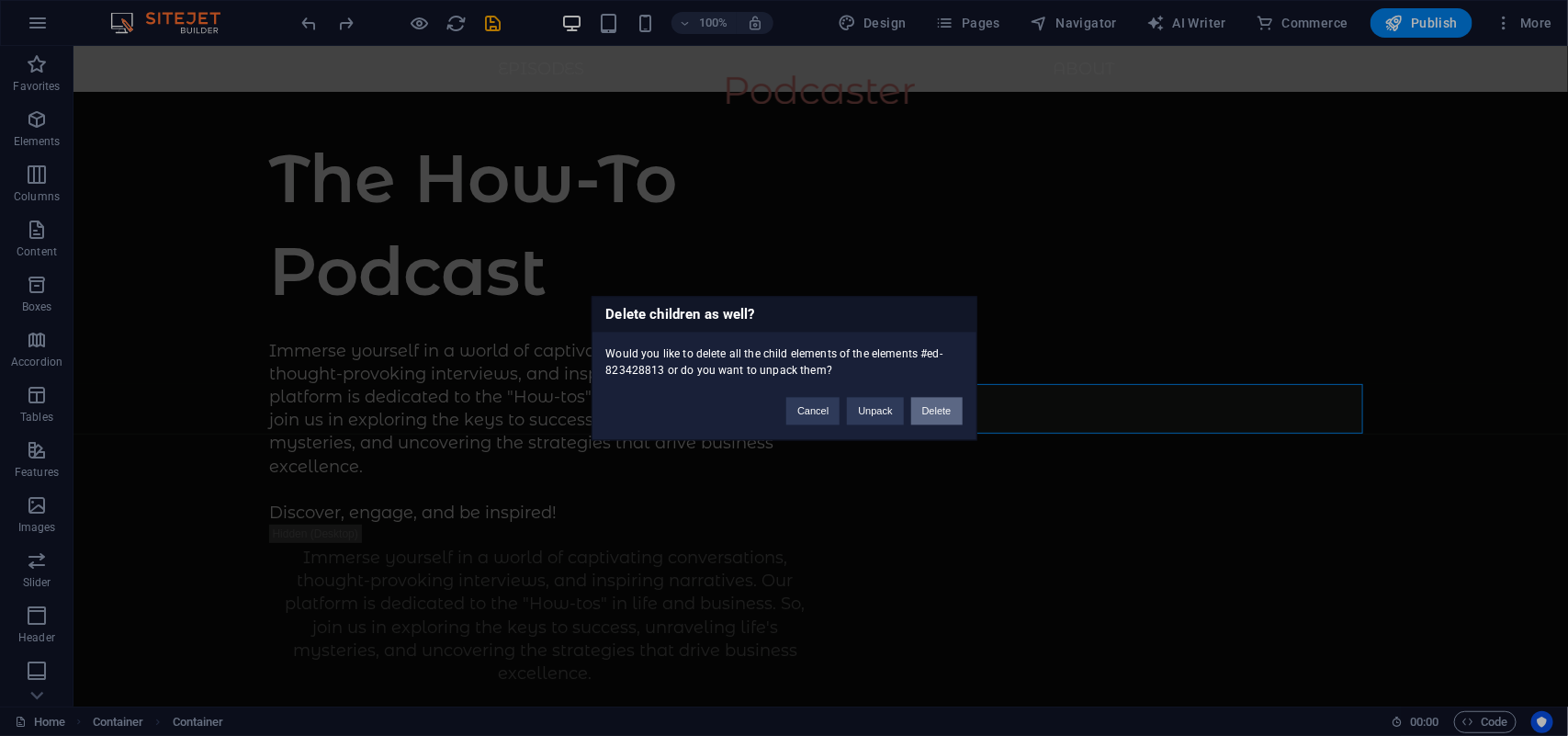 click on "Delete" at bounding box center [937, 411] 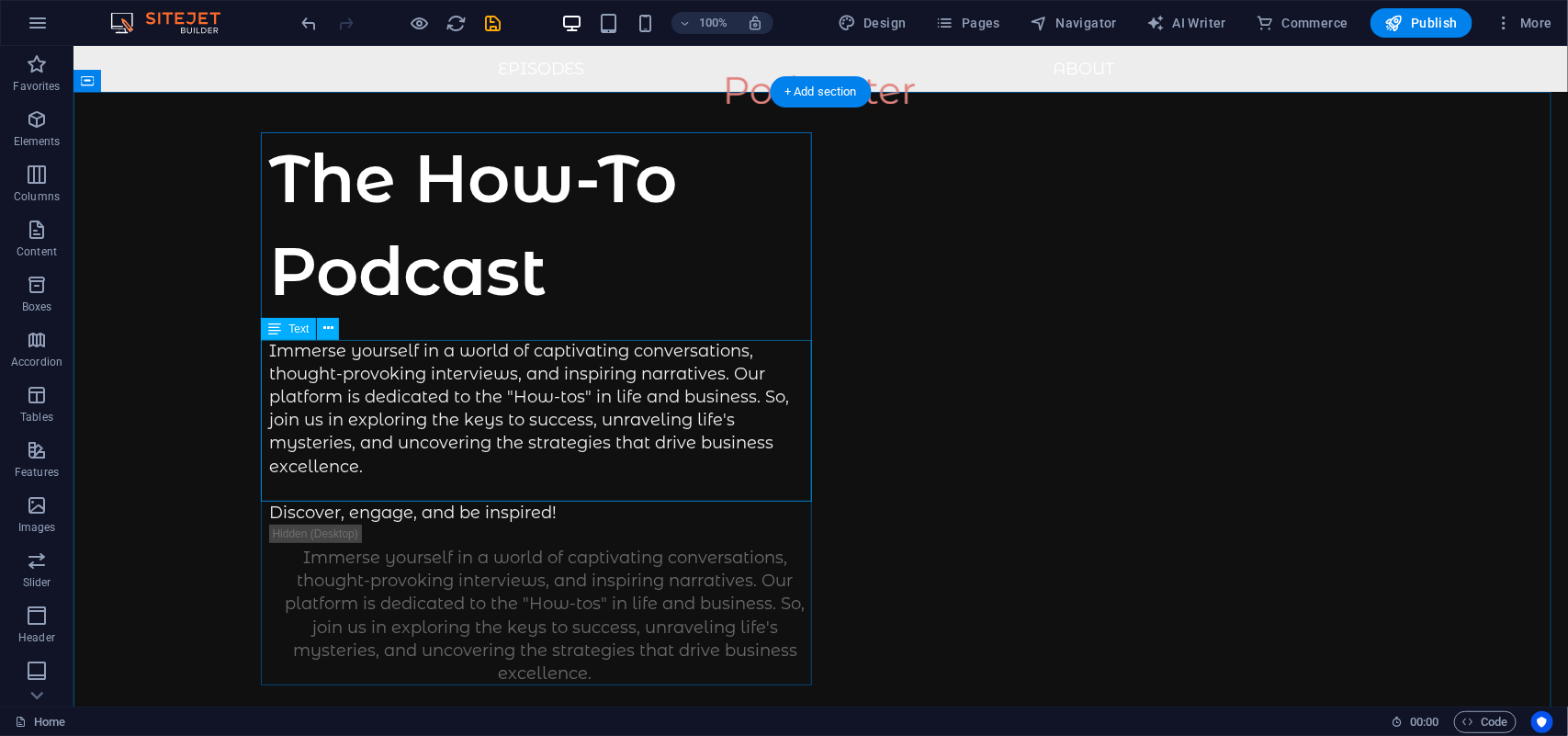 click on "Immerse yourself in a world of captivating conversations, thought-provoking interviews, and inspiring narratives. Our platform is dedicated to the "How-tos" in life and business. So, join us in exploring the keys to success, unraveling life's mysteries, and uncovering the strategies that drive business excellence. Discover, engage, and be inspired!" at bounding box center (545, 432) 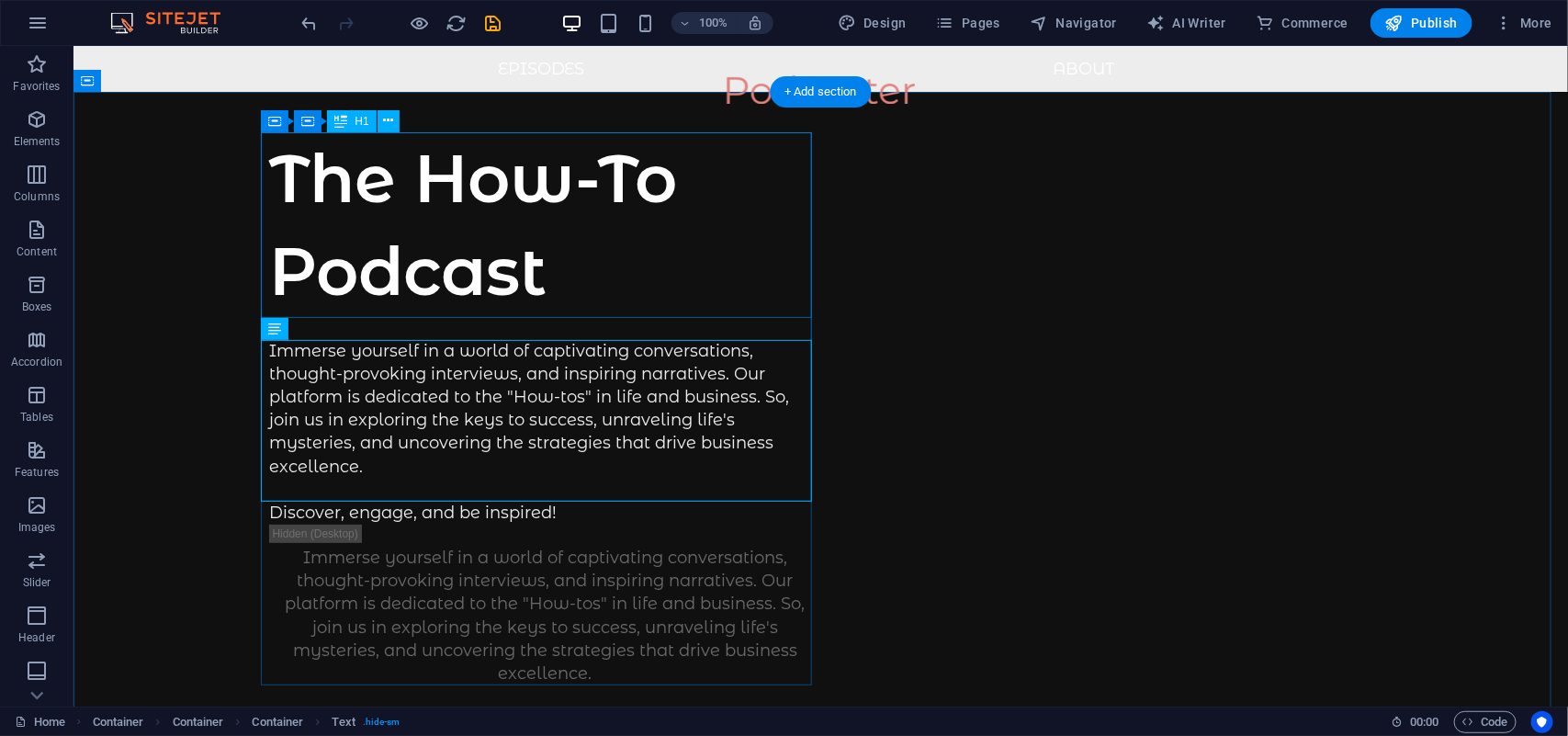 click on "The How-To Podcast" at bounding box center (545, 224) 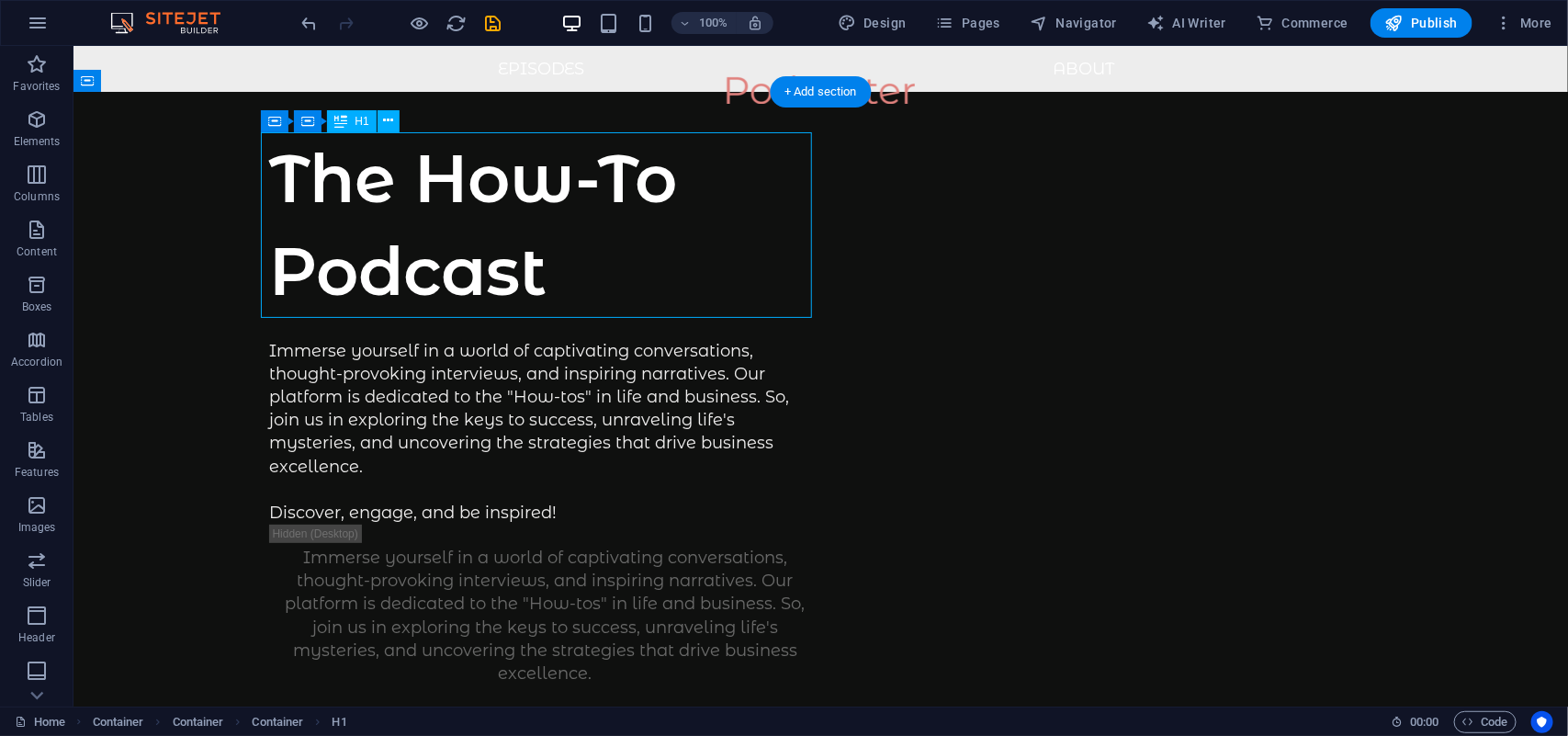 click on "The How-To Podcast" at bounding box center (545, 224) 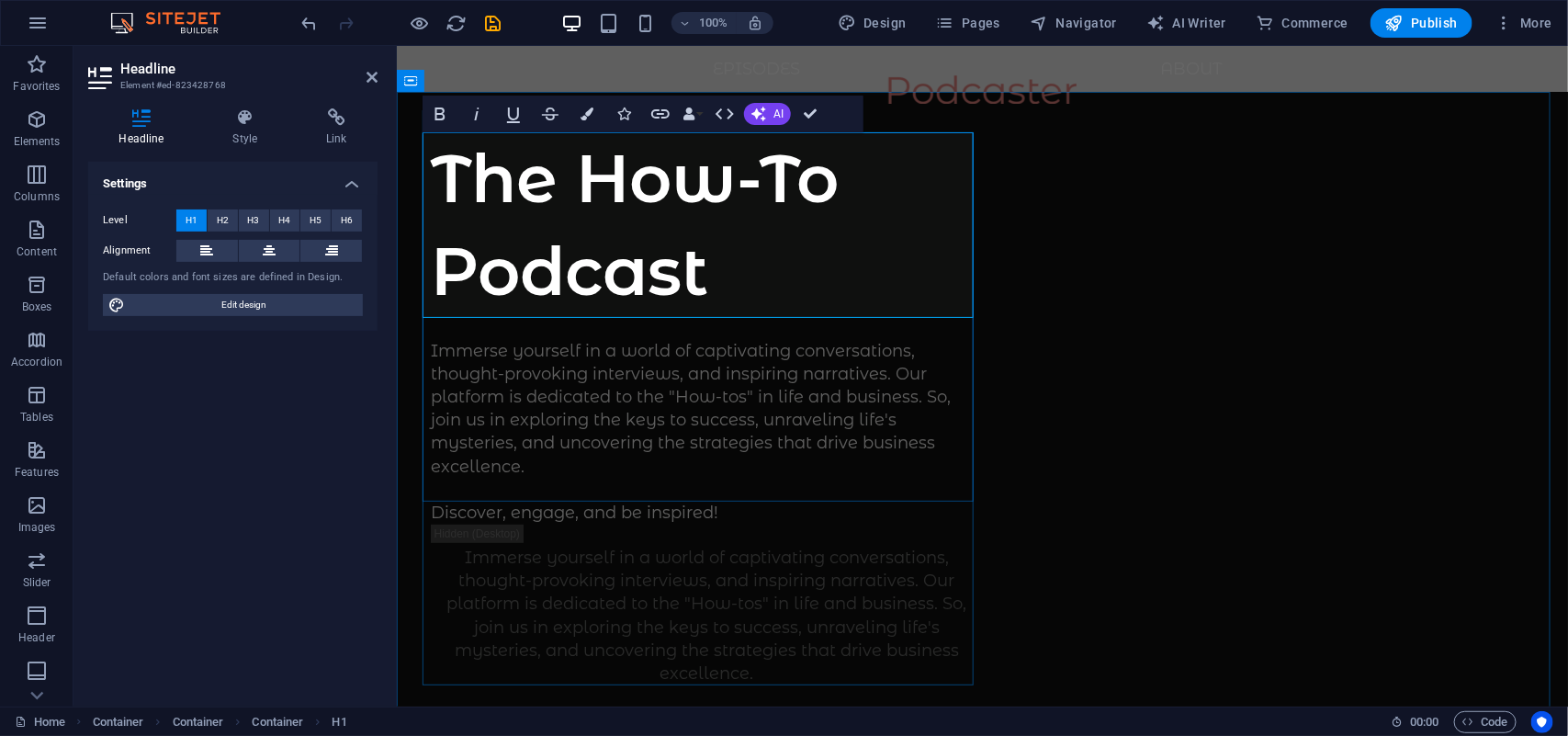 click on "The How-To Podcast" at bounding box center [706, 224] 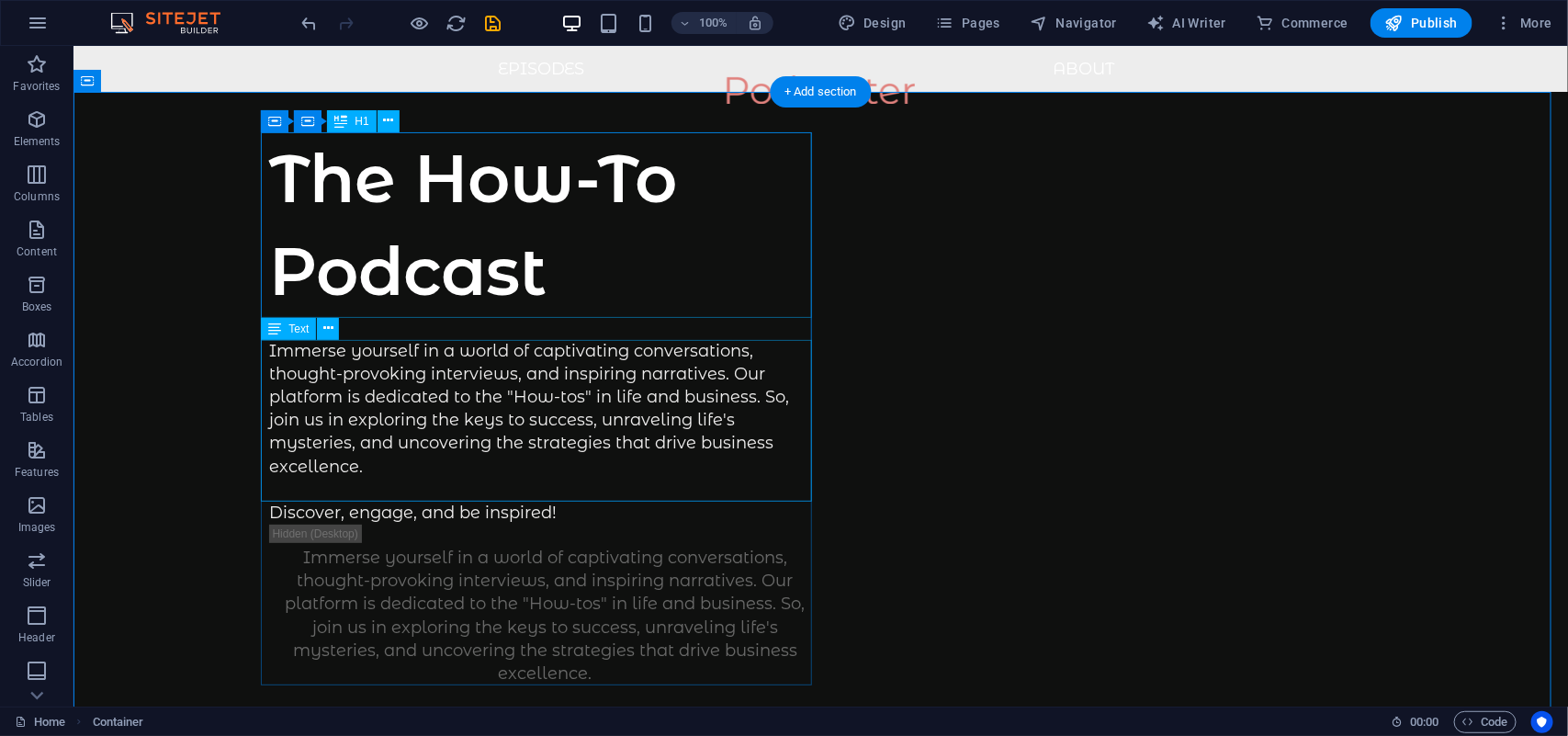 click on "Immerse yourself in a world of captivating conversations, thought-provoking interviews, and inspiring narratives. Our platform is dedicated to the "How-tos" in life and business. So, join us in exploring the keys to success, unraveling life's mysteries, and uncovering the strategies that drive business excellence. Discover, engage, and be inspired!" at bounding box center [545, 432] 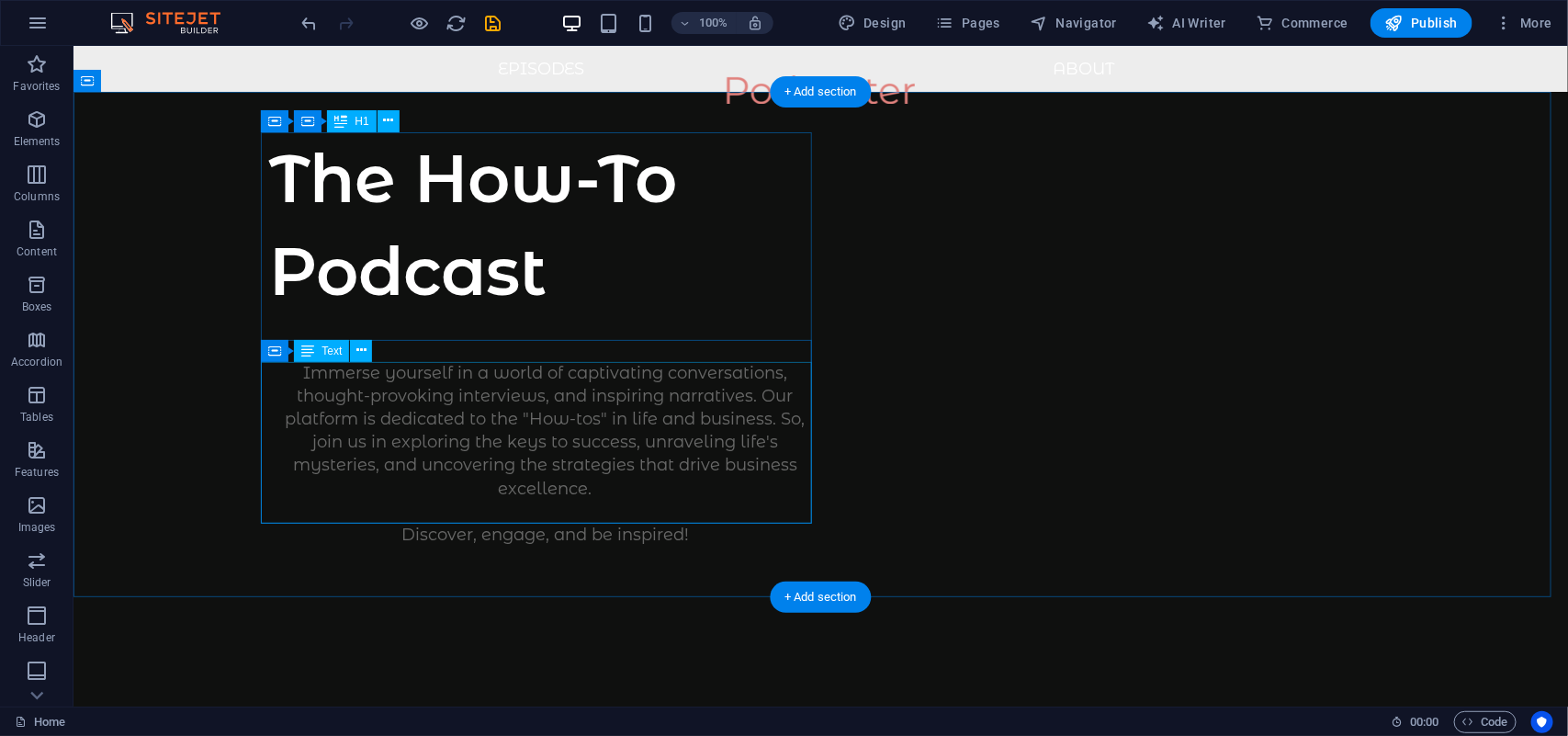 click on "Immerse yourself in a world of captivating conversations, thought-provoking interviews, and inspiring narratives. Our platform is dedicated to the "How-tos" in life and business. So, join us in exploring the keys to success, unraveling life's mysteries, and uncovering the strategies that drive business excellence. Discover, engage, and be inspired!" at bounding box center [545, 454] 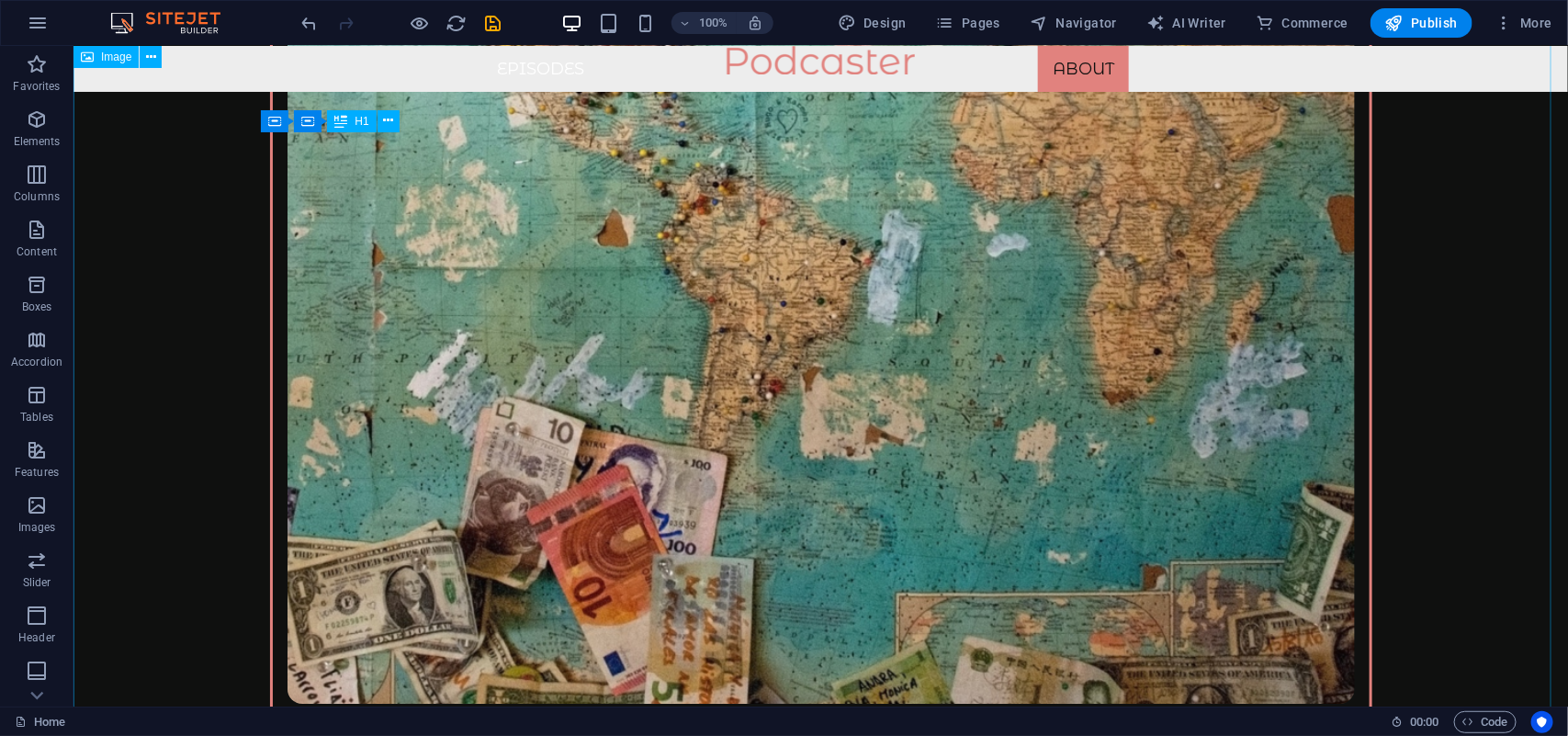 click at bounding box center [819, 13261] 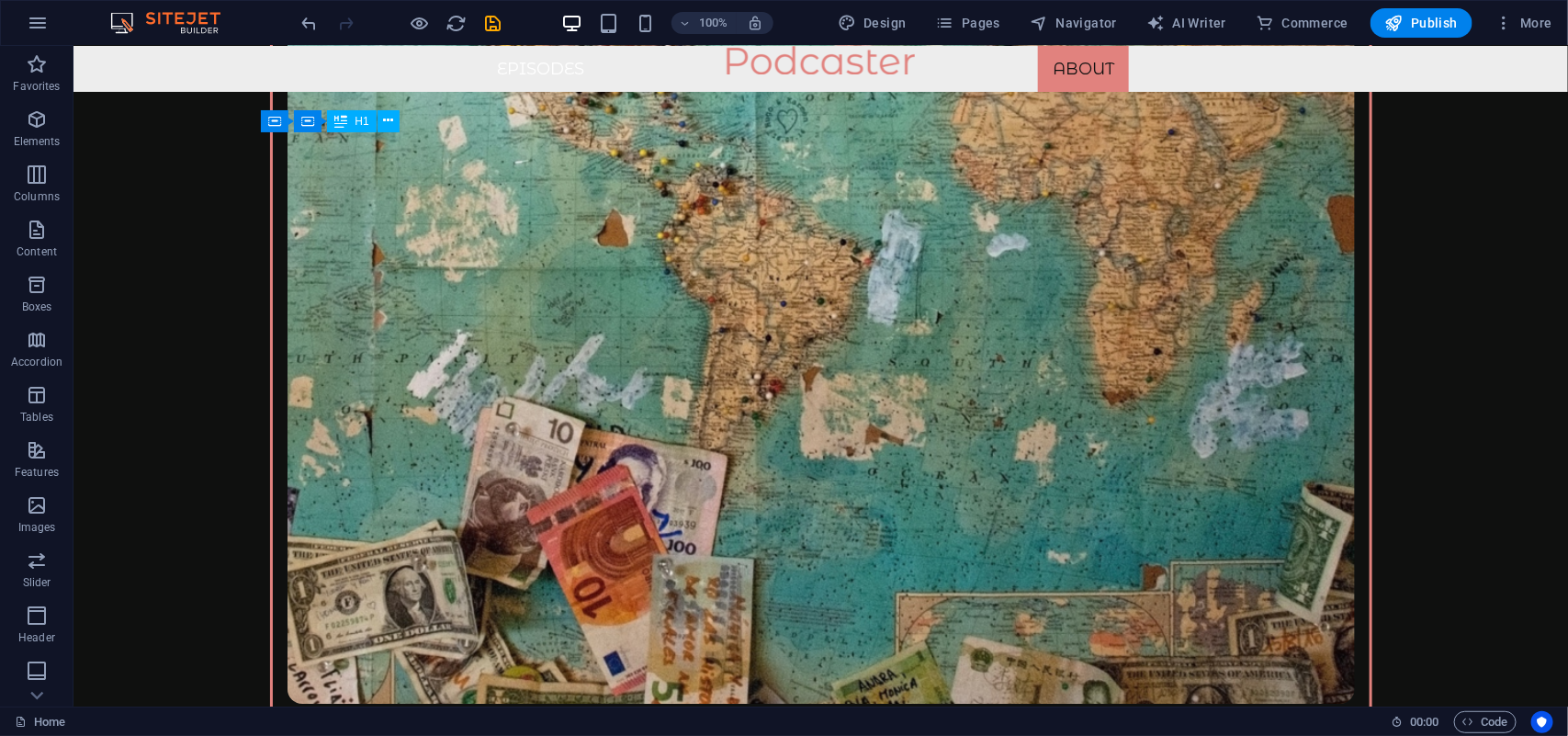 scroll, scrollTop: 5124, scrollLeft: 0, axis: vertical 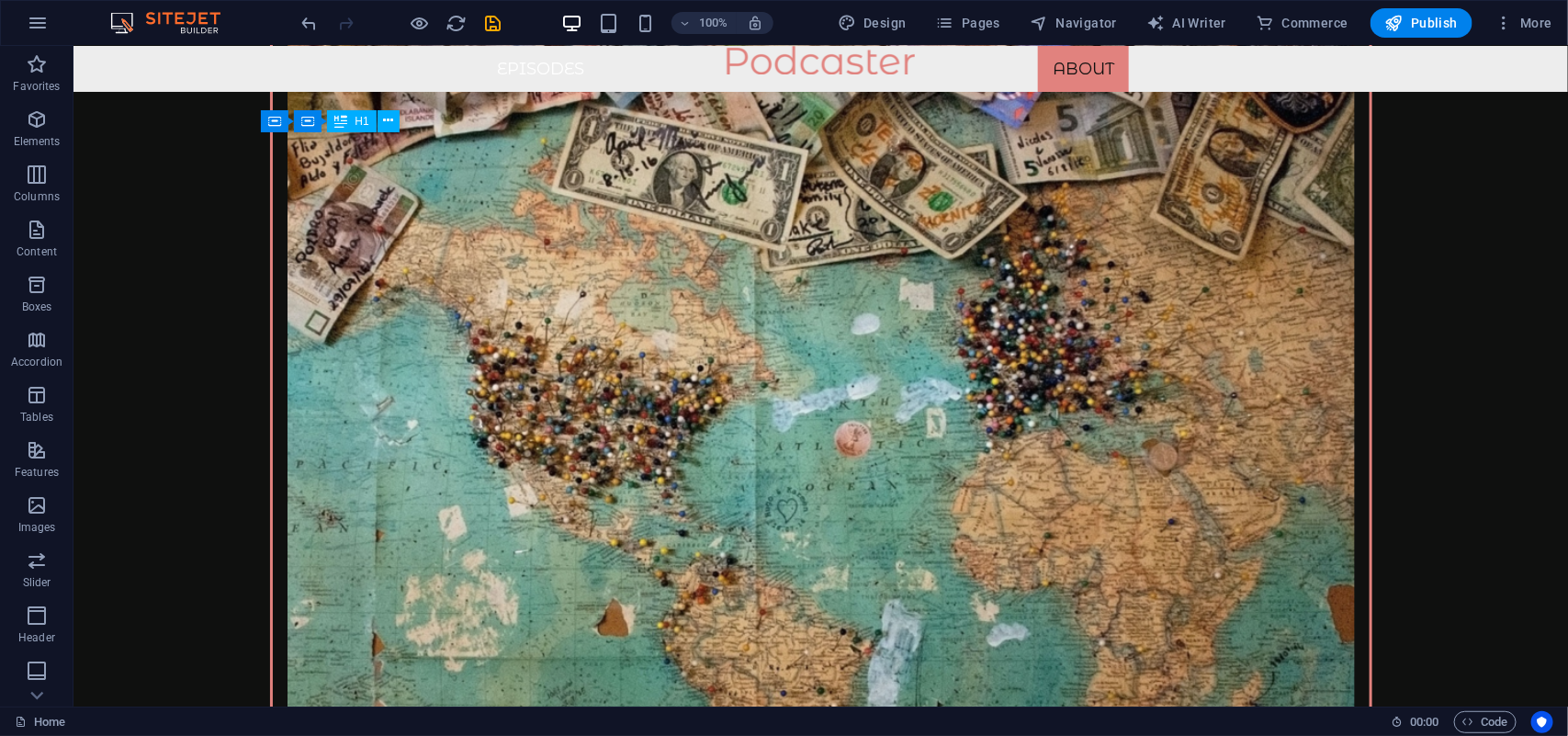 click at bounding box center [228, 13805] 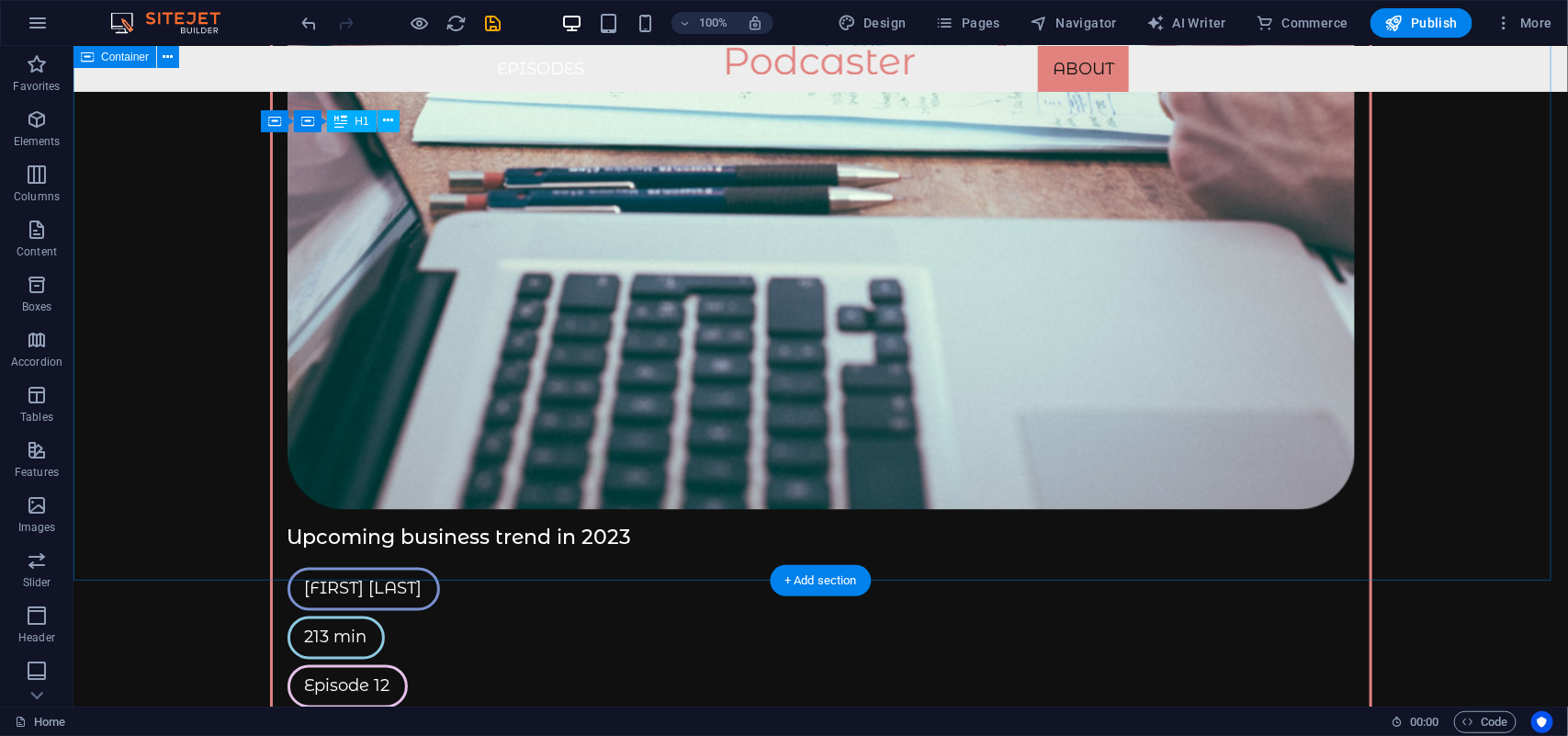 scroll, scrollTop: 5009, scrollLeft: 0, axis: vertical 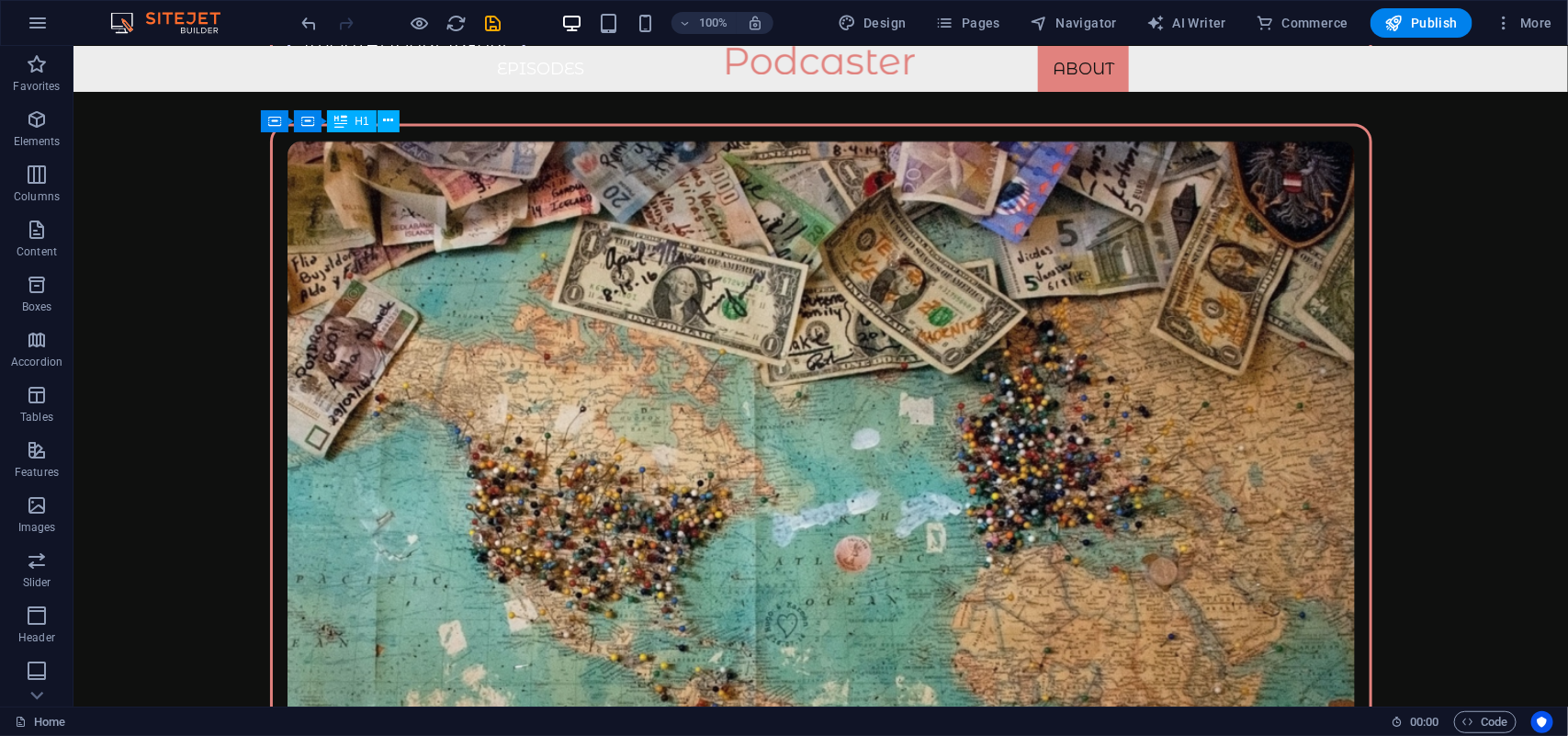 drag, startPoint x: 689, startPoint y: 488, endPoint x: 620, endPoint y: 487, distance: 69.00725 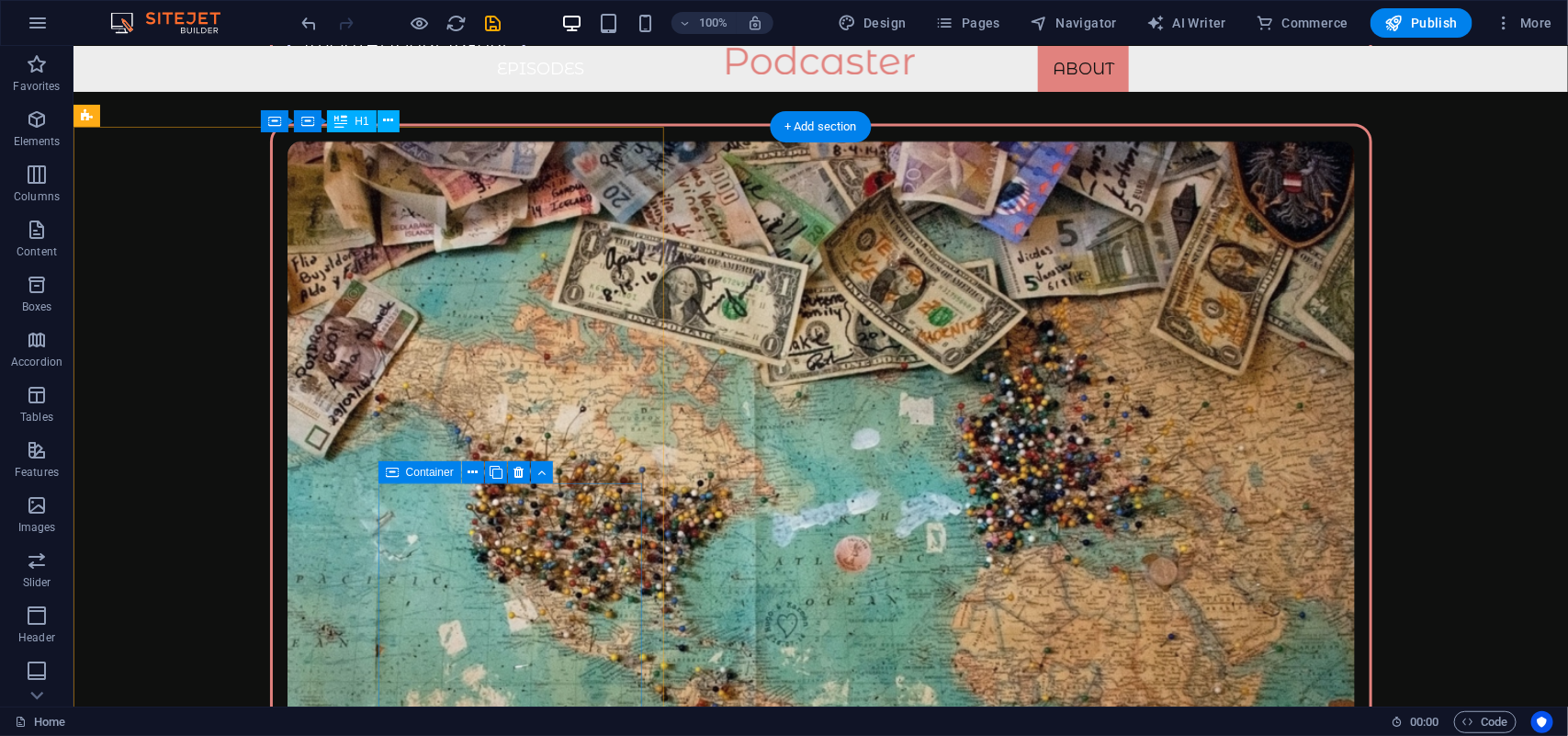 click on "Drop content here or  Add elements  Paste clipboard" at bounding box center (228, 13852) 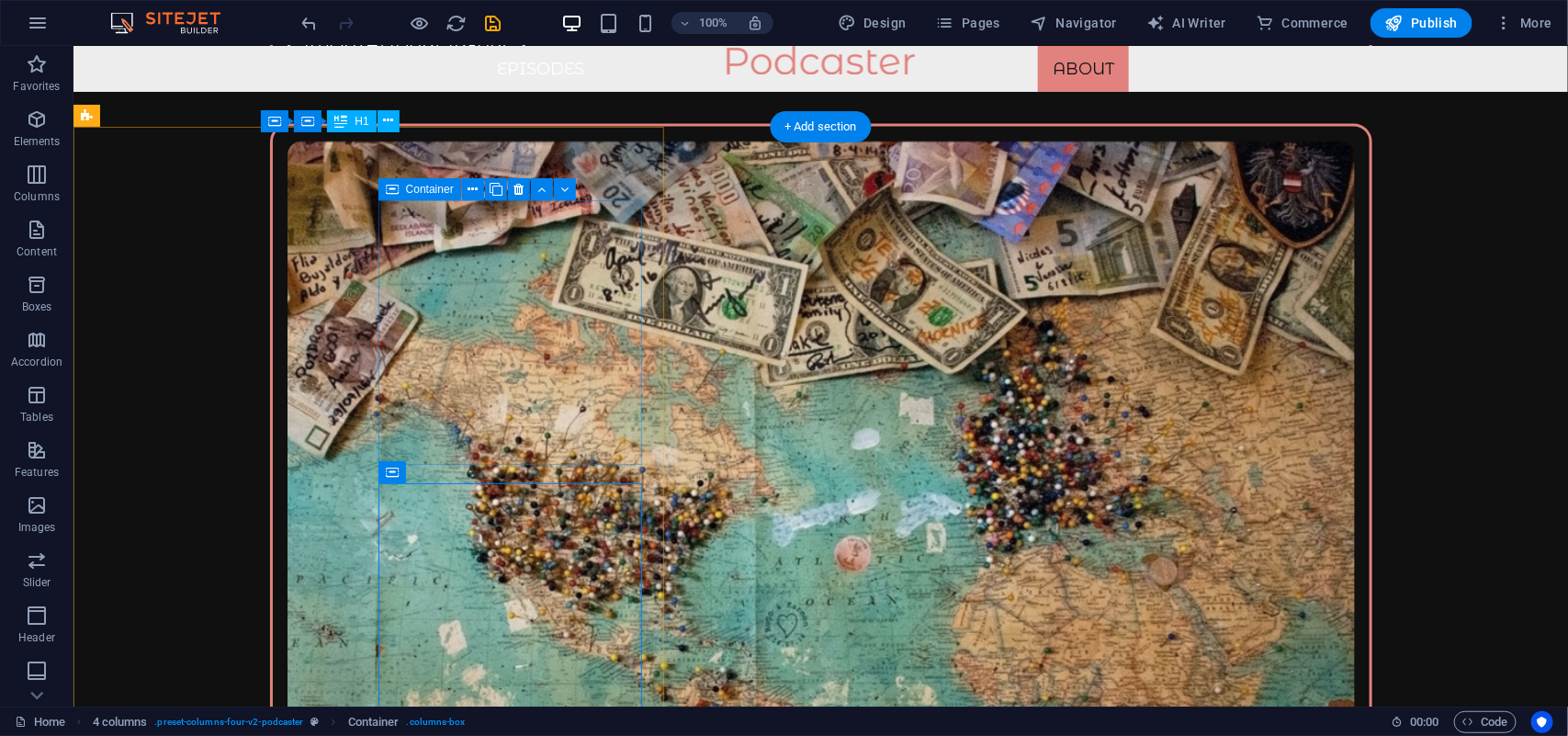 click on "Drop content here or  Add elements  Paste clipboard" at bounding box center [228, 13435] 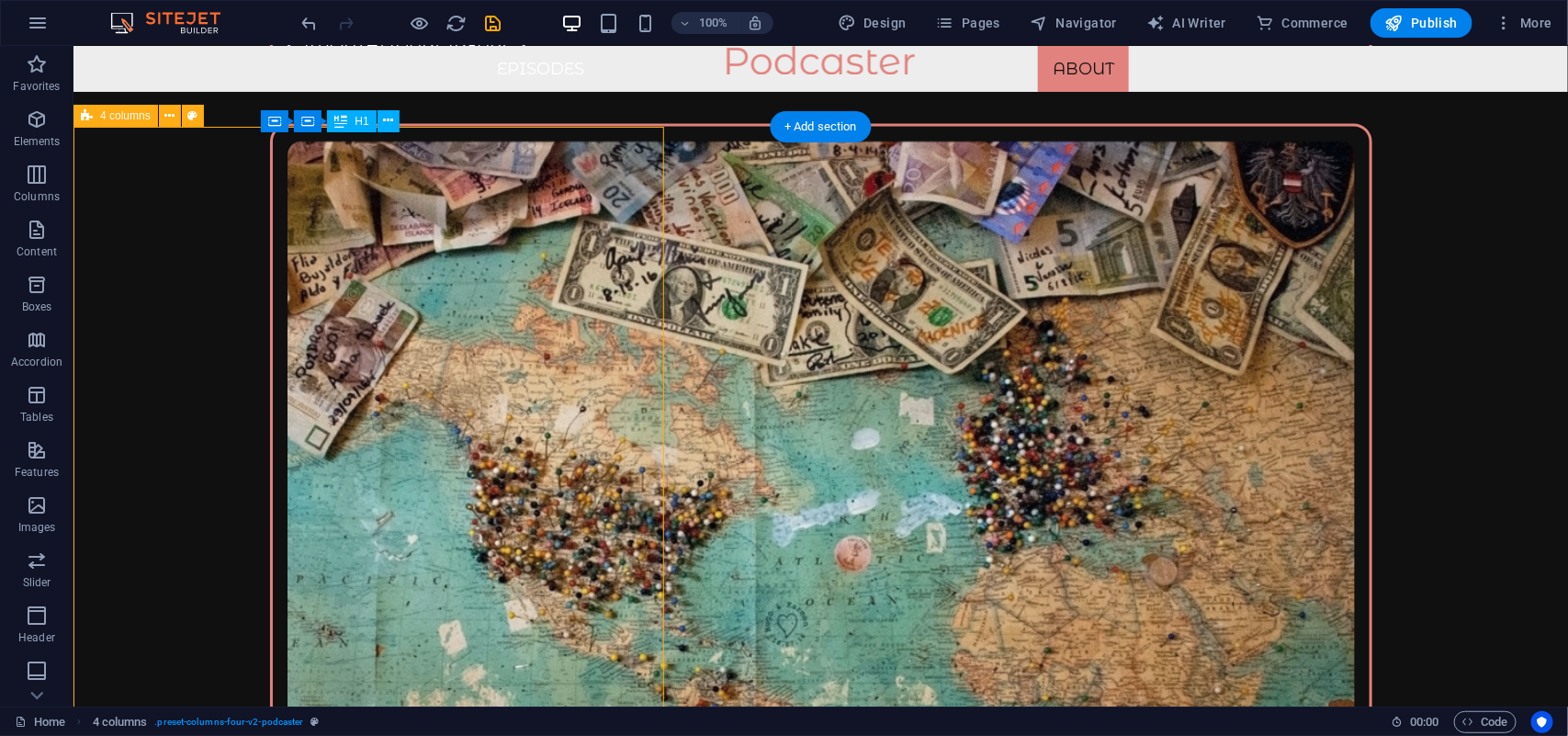 drag, startPoint x: 171, startPoint y: 155, endPoint x: 271, endPoint y: 153, distance: 100.02 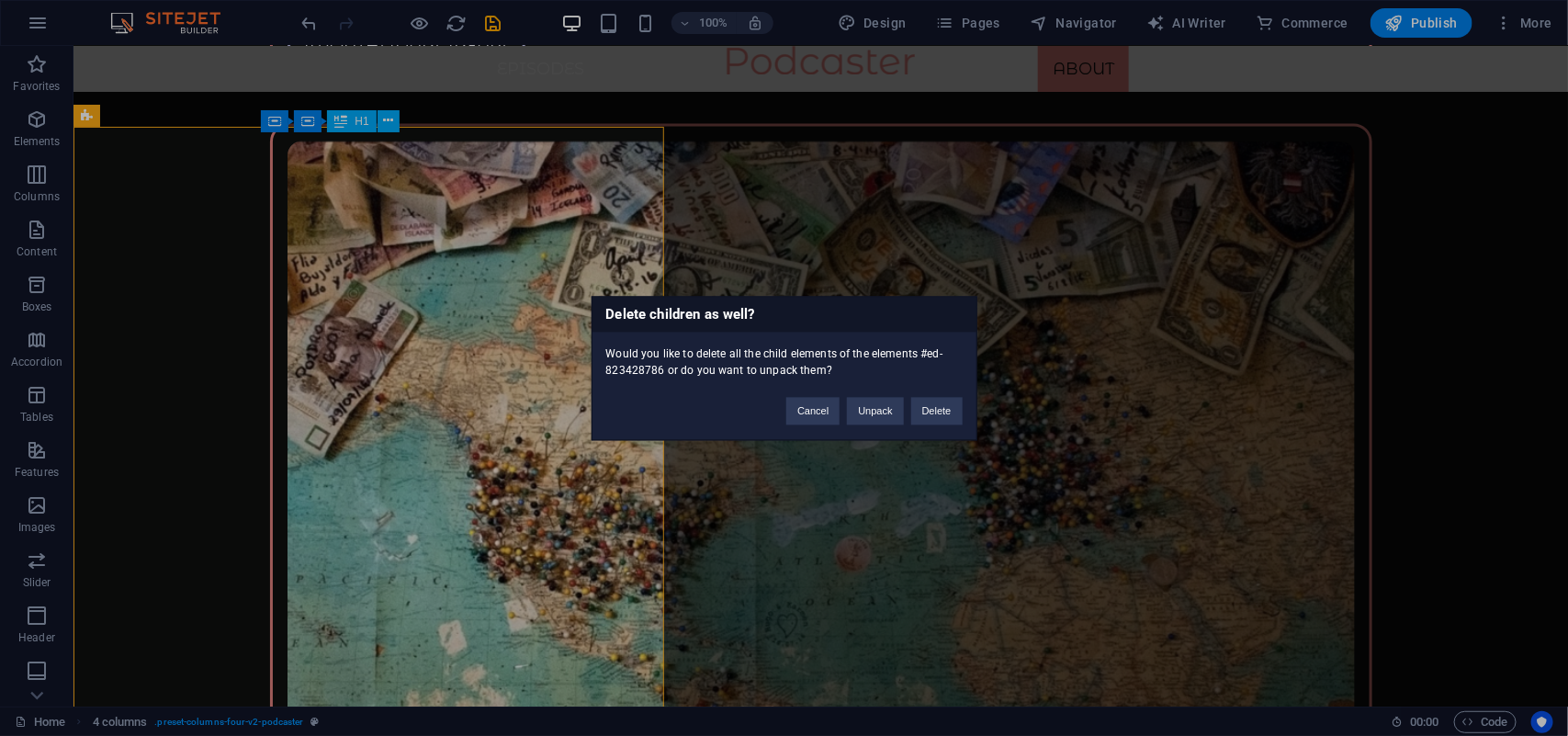 type 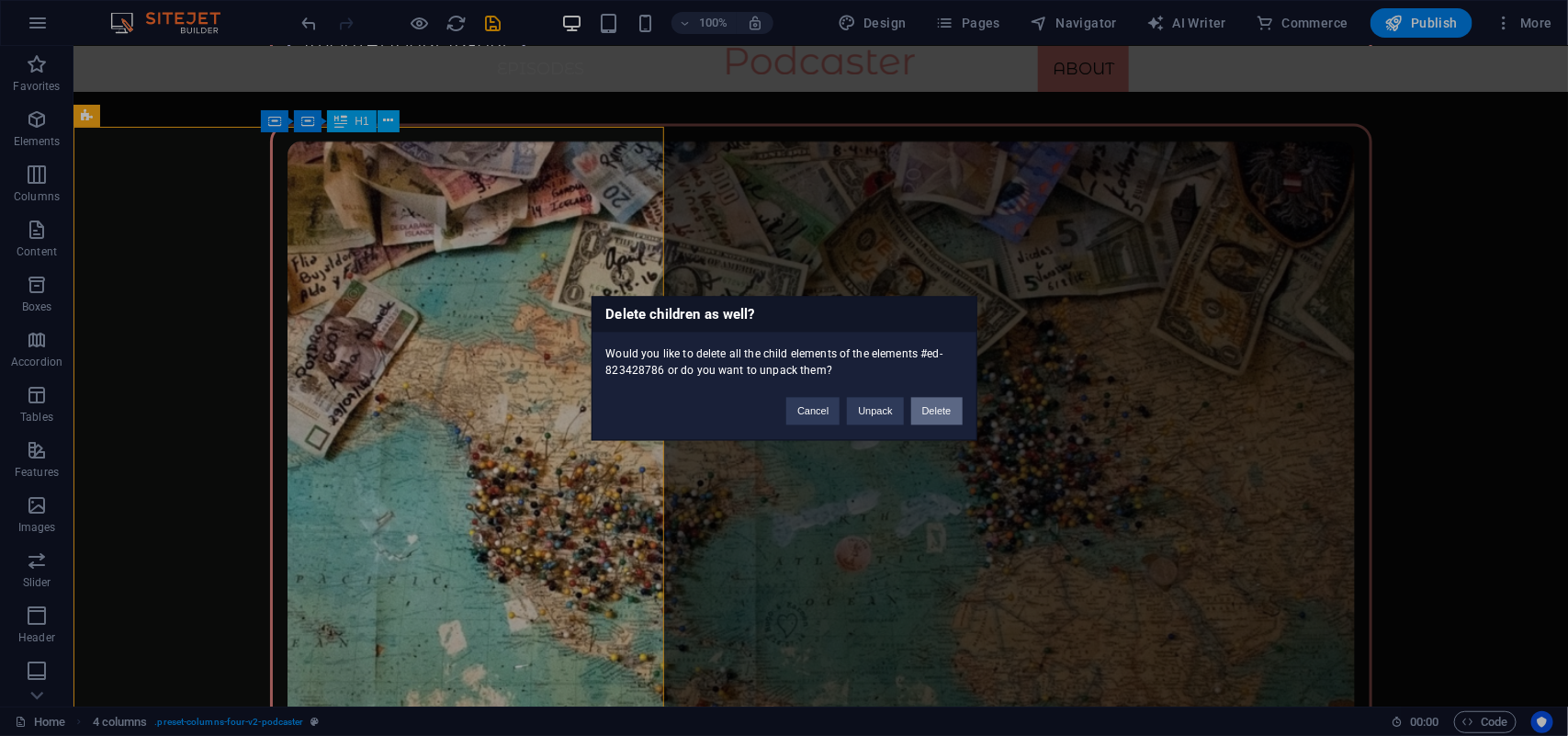 click on "Delete" at bounding box center (937, 411) 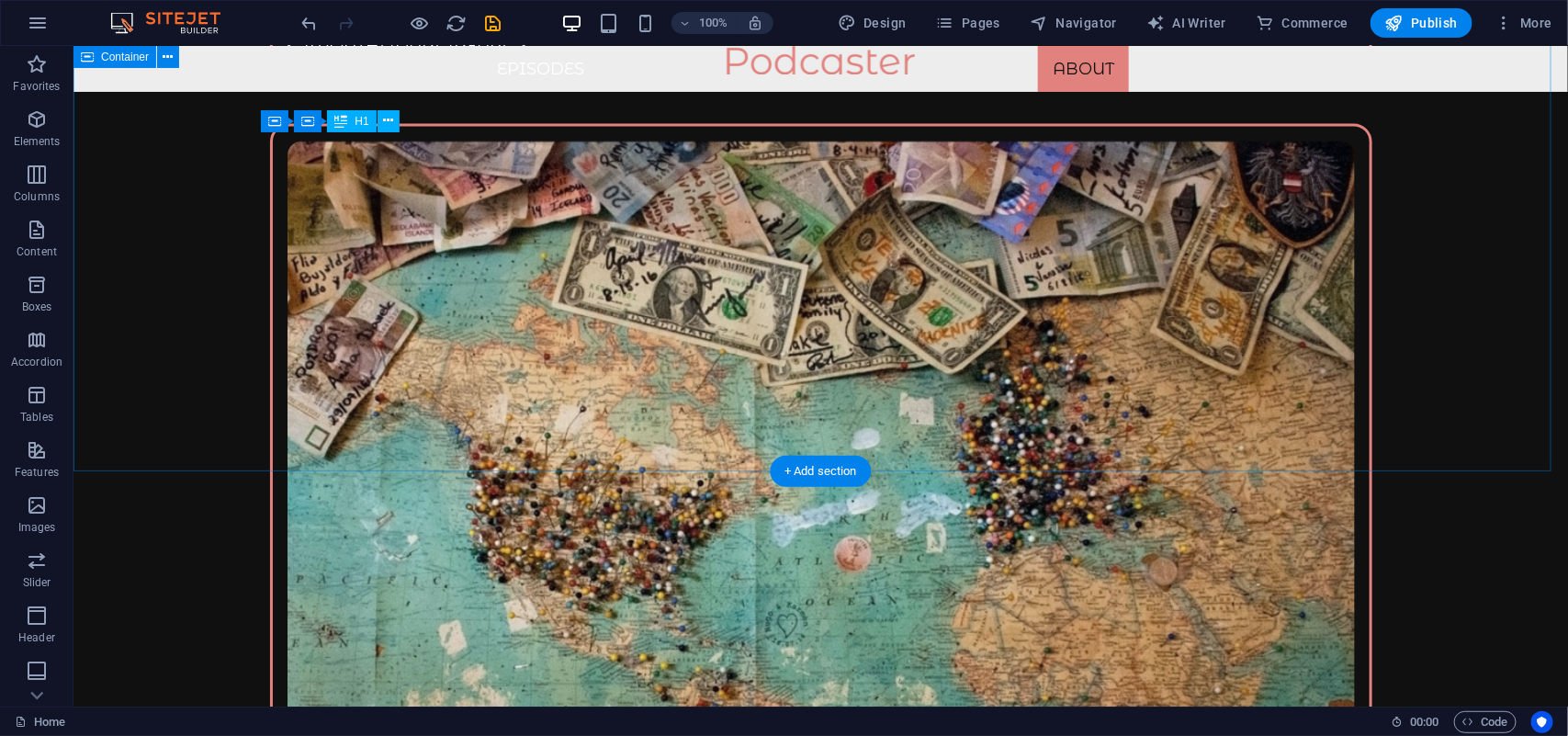 scroll, scrollTop: 4429, scrollLeft: 0, axis: vertical 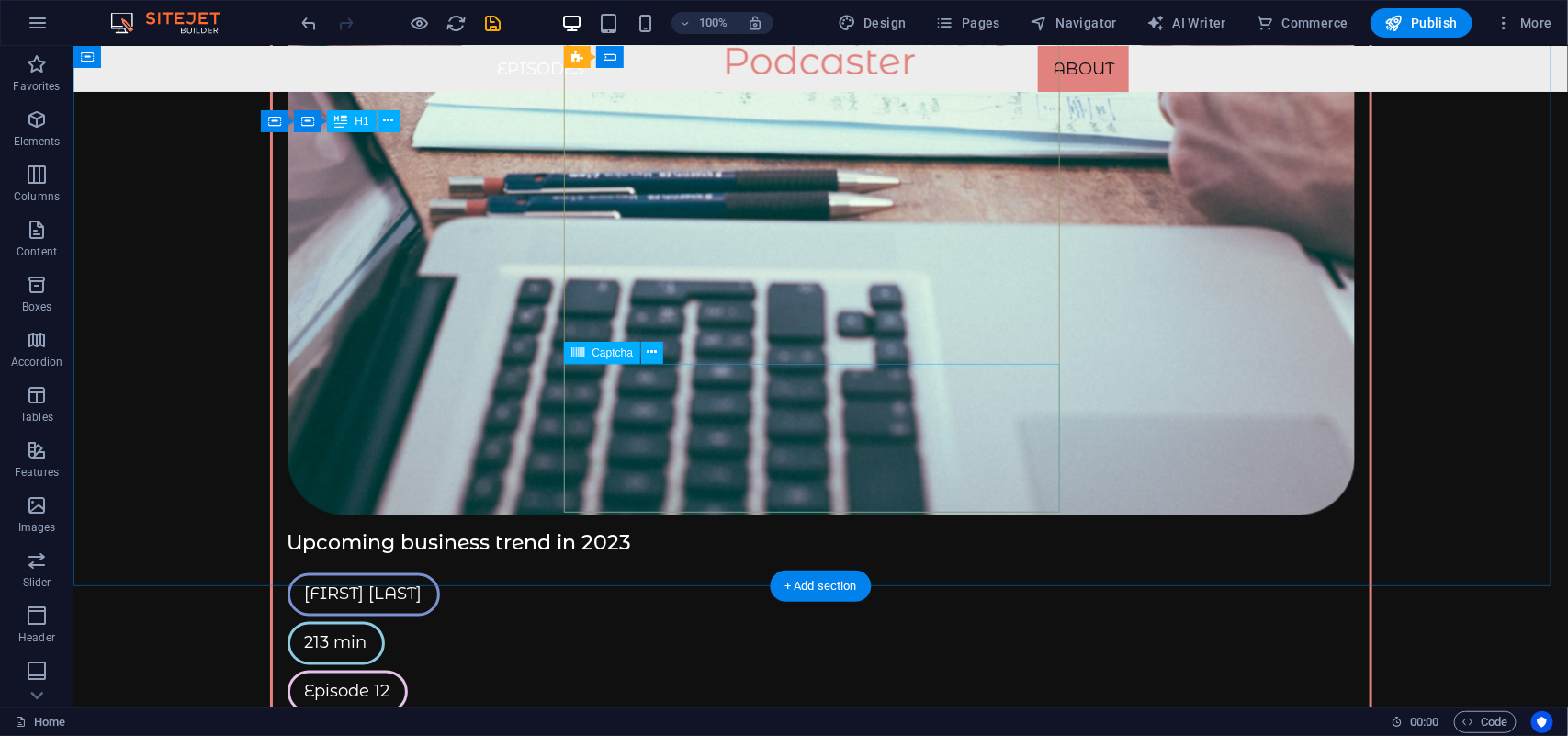 click on "Unreadable? Load new" at bounding box center (517, 13127) 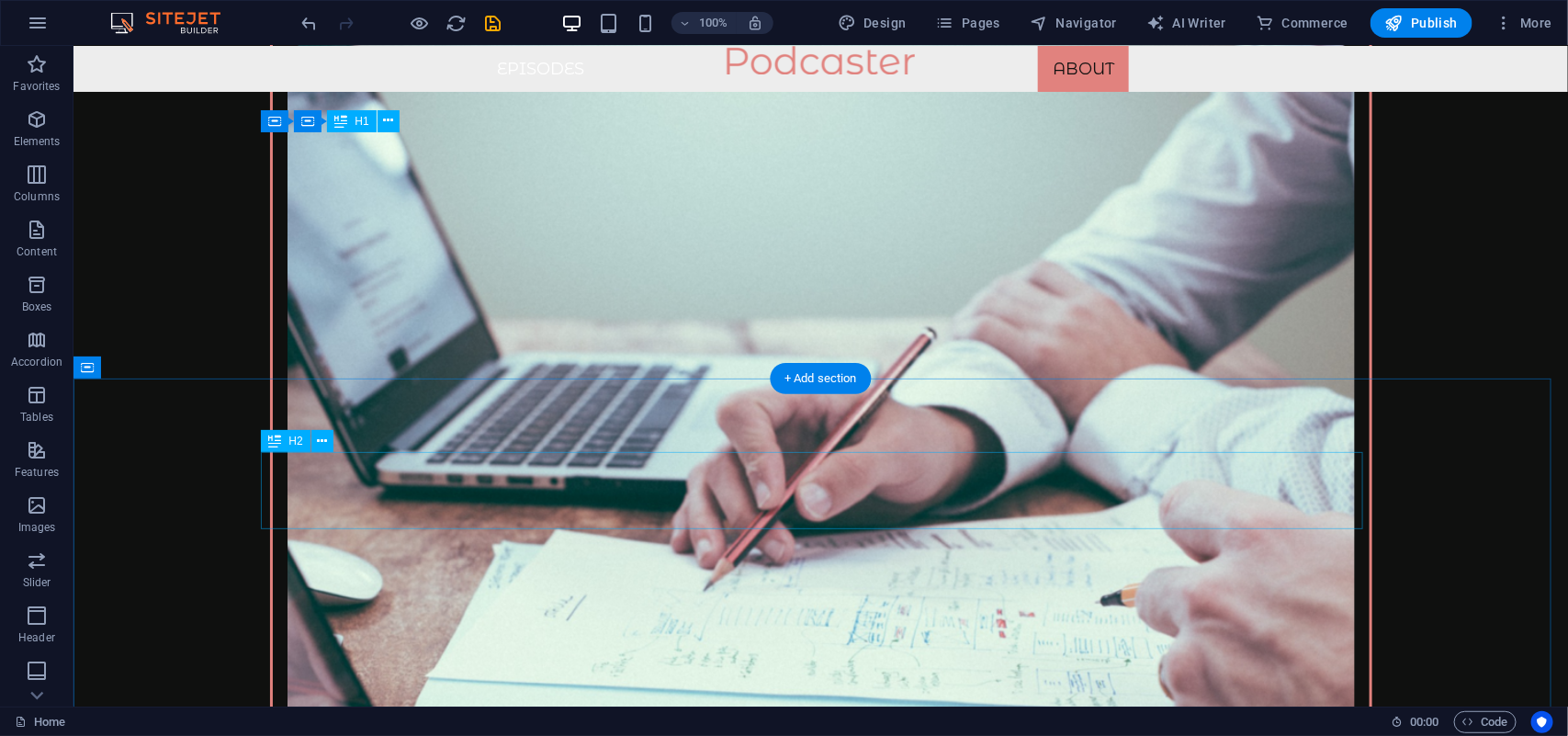 scroll, scrollTop: 3969, scrollLeft: 0, axis: vertical 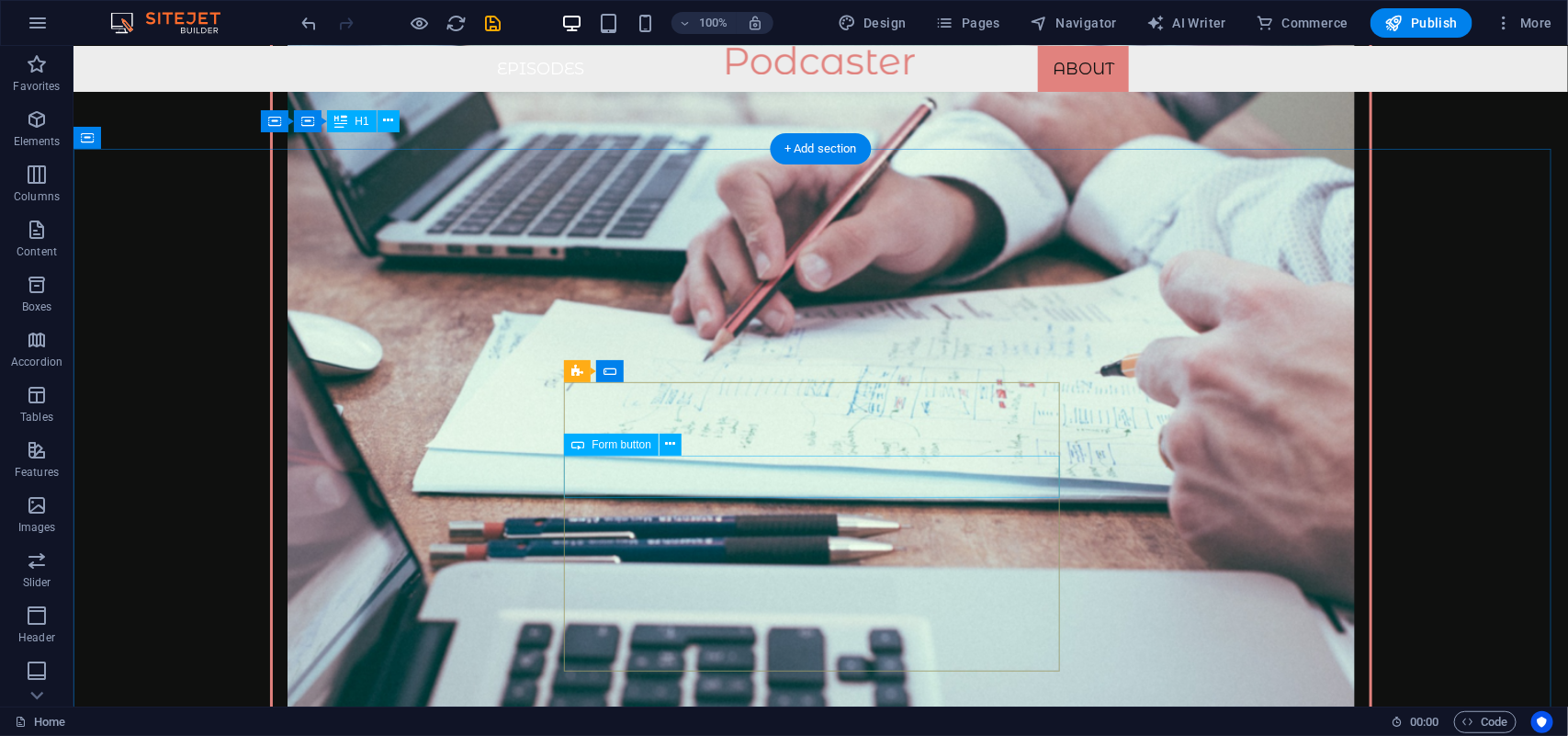 click on "Submit" at bounding box center (517, 13143) 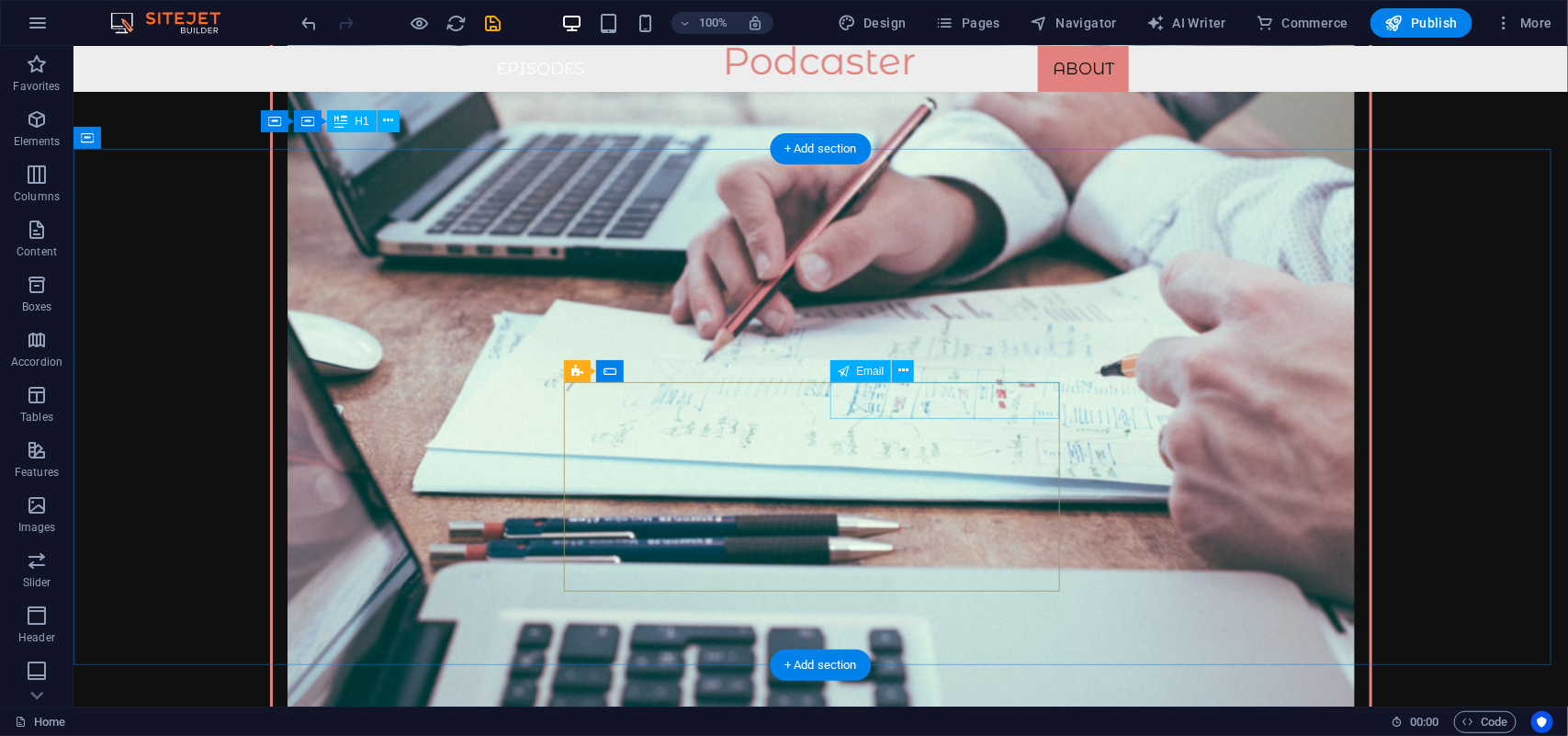 click on "Email" at bounding box center (861, 371) 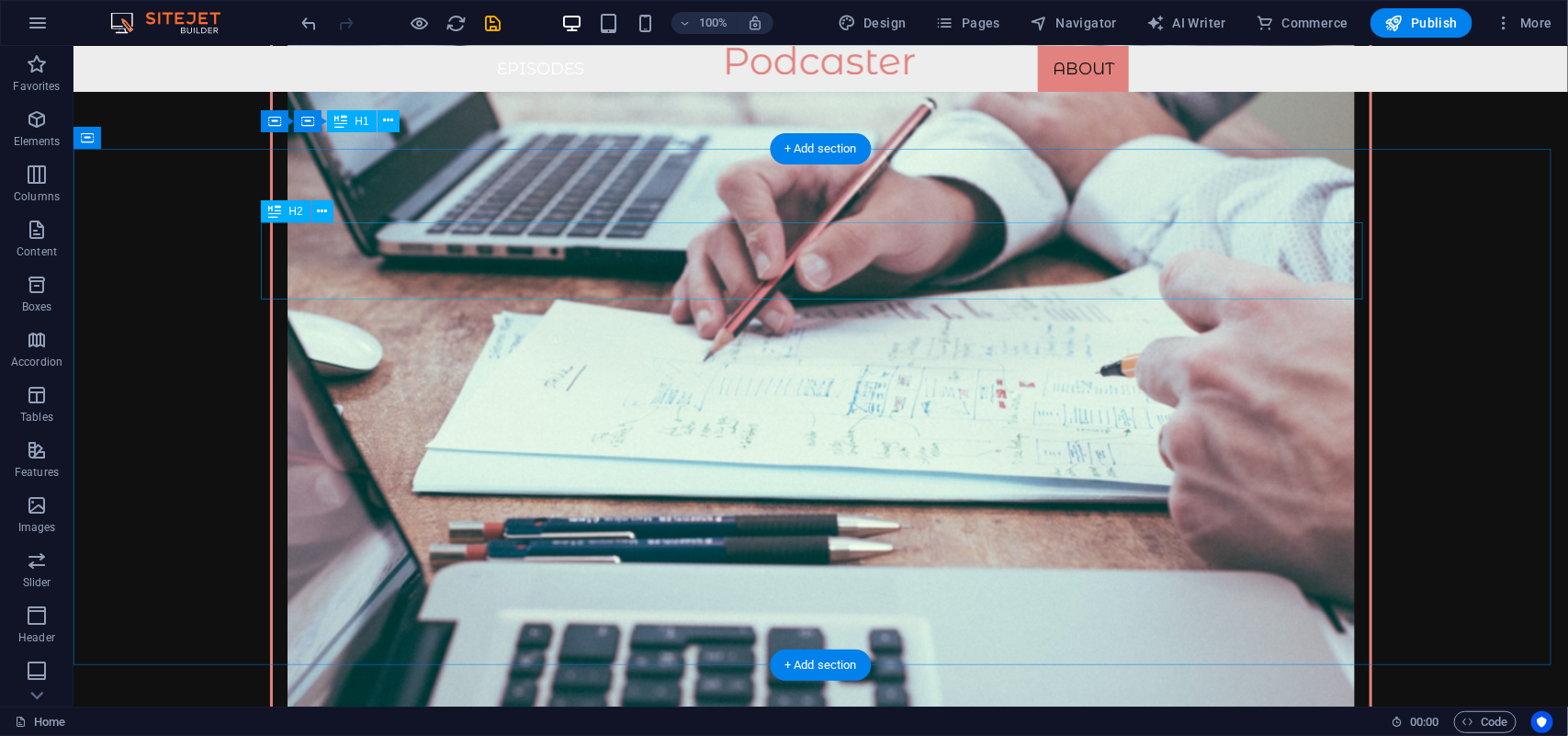 click on "Stay connected" at bounding box center (820, 12849) 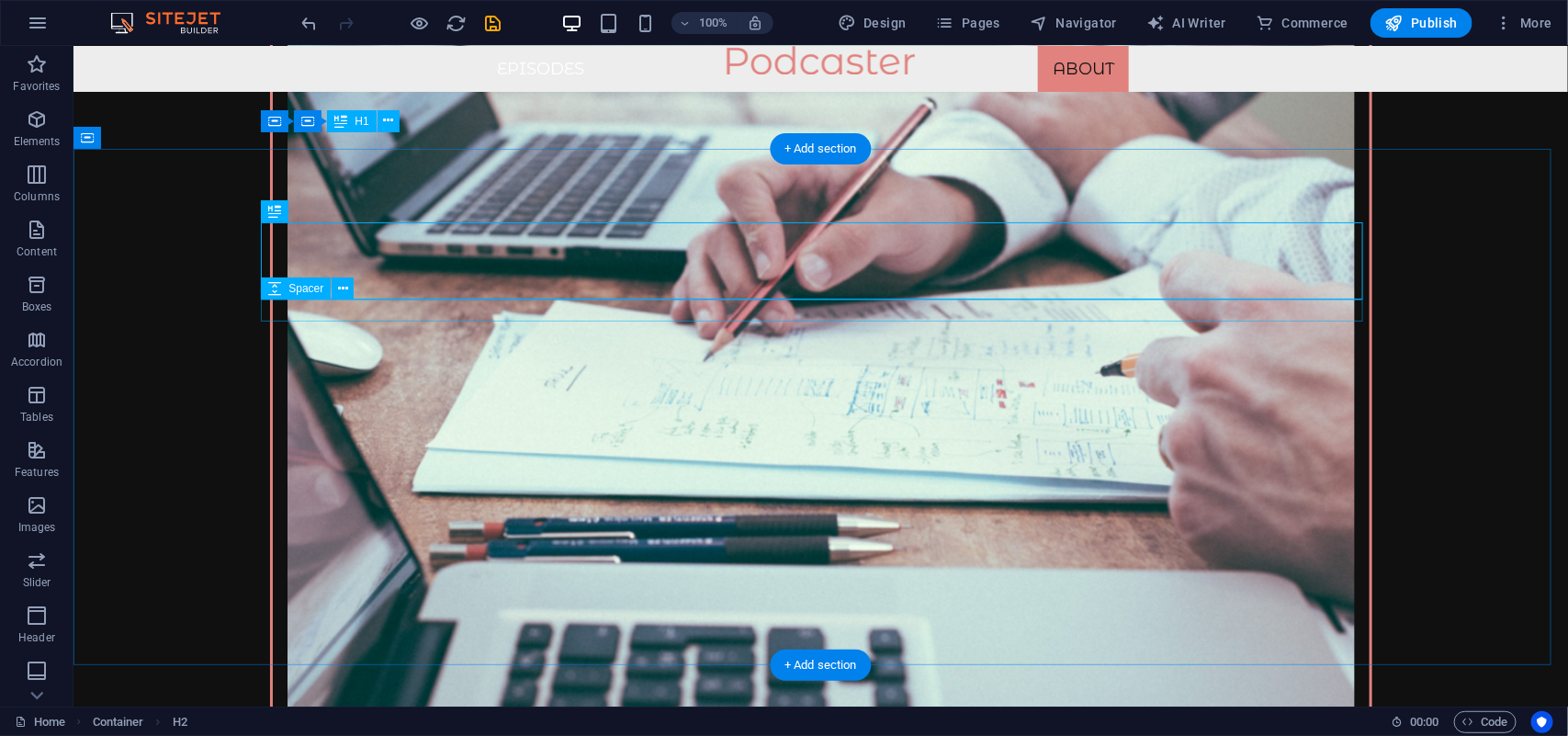 click on "Stay connected Be the first who gets notified about new episodes!   I have read and understand the privacy policy." at bounding box center [820, 12996] 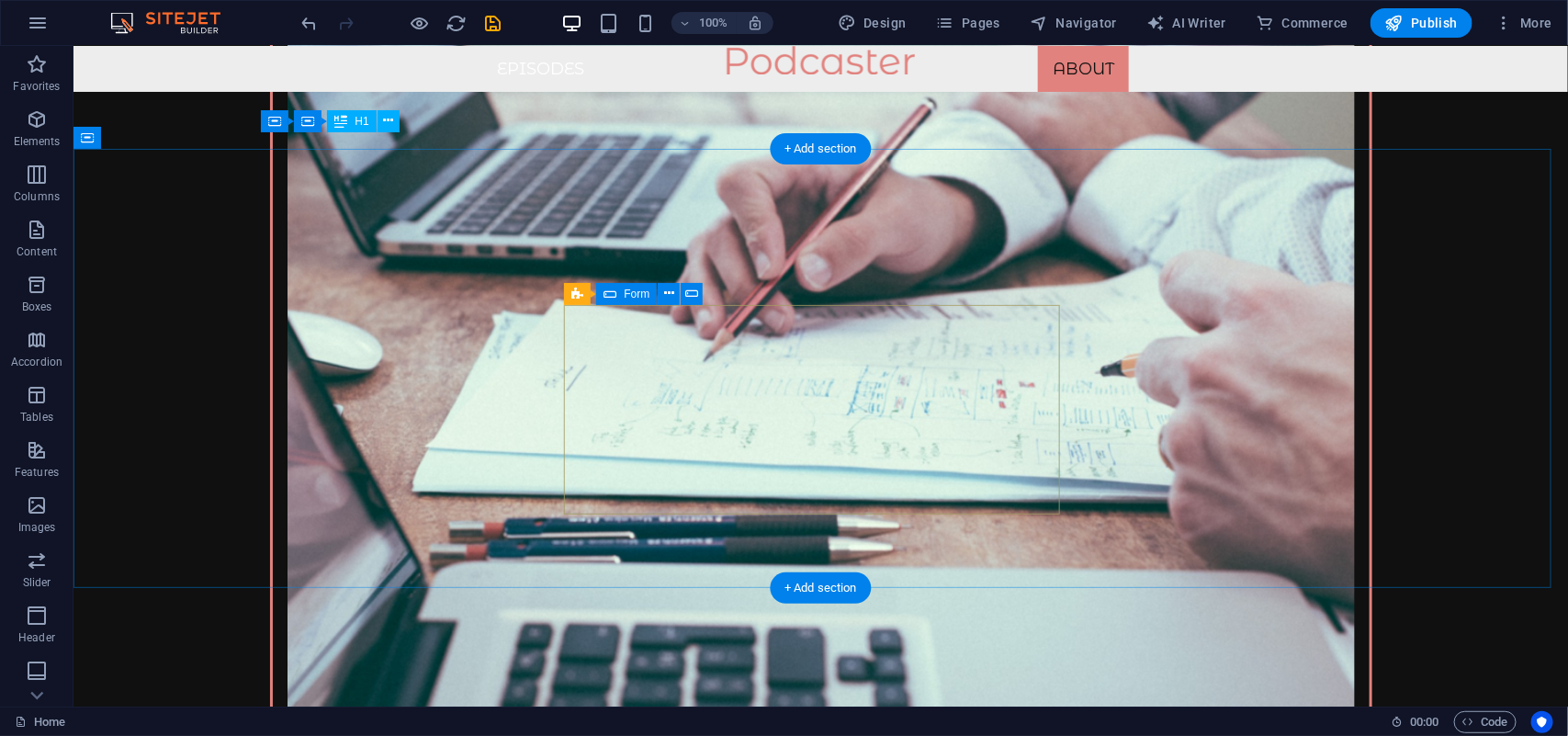 click on "I have read and understand the privacy policy." at bounding box center [517, 12999] 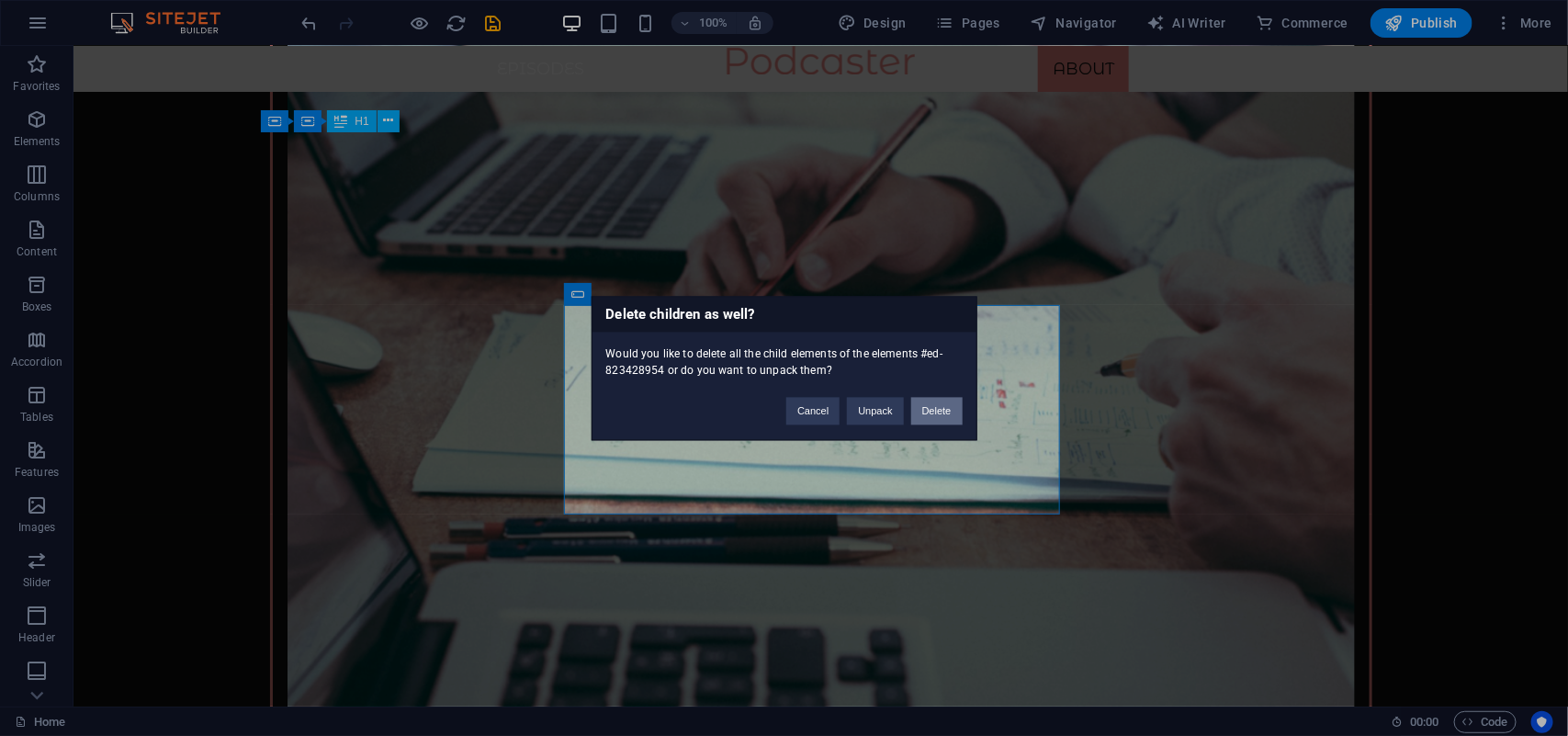 type 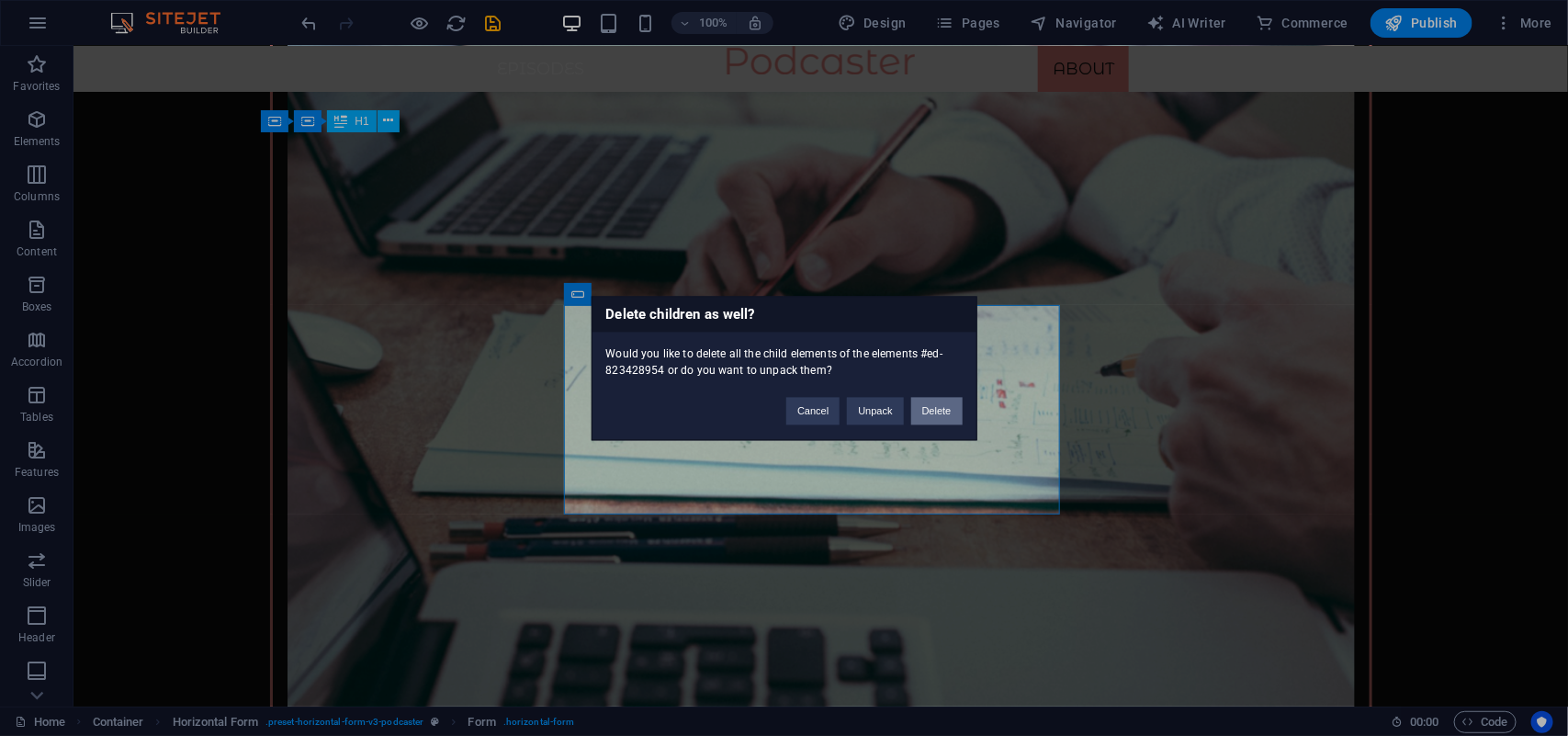 click on "Delete" at bounding box center (937, 411) 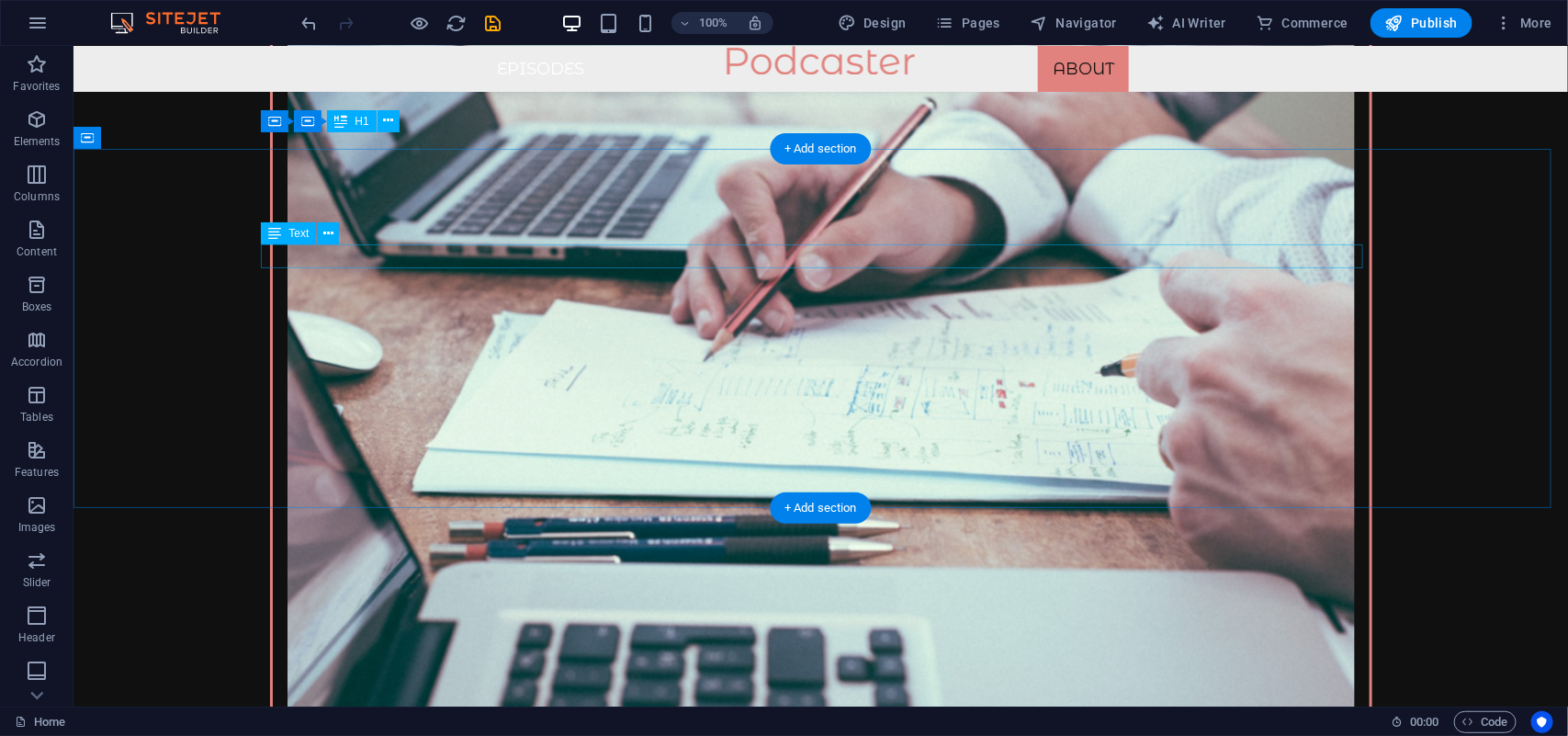 click on "Be the first who gets notified about new episodes!" at bounding box center (820, 12844) 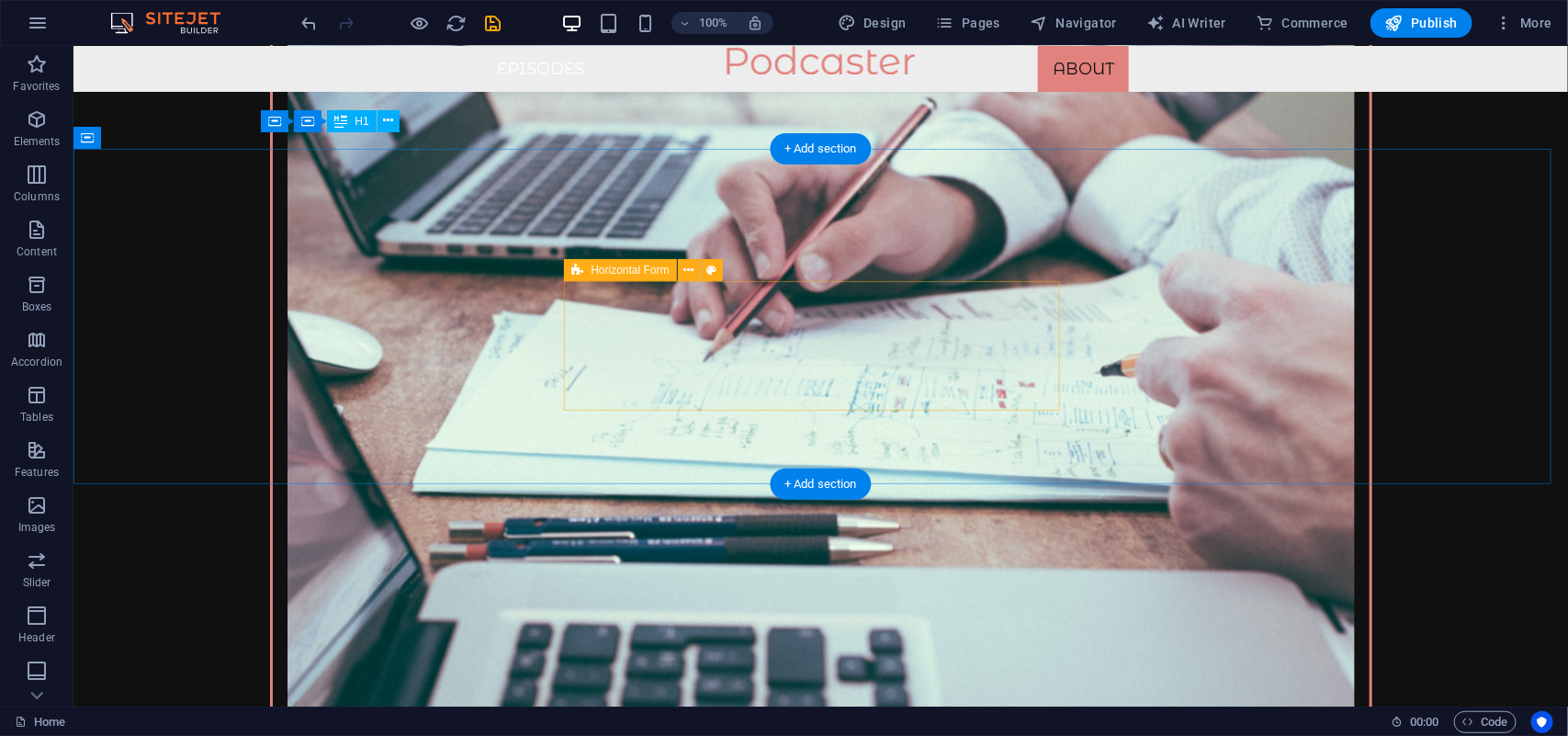click on "Drop content here or  Add elements  Paste clipboard" at bounding box center [517, 12935] 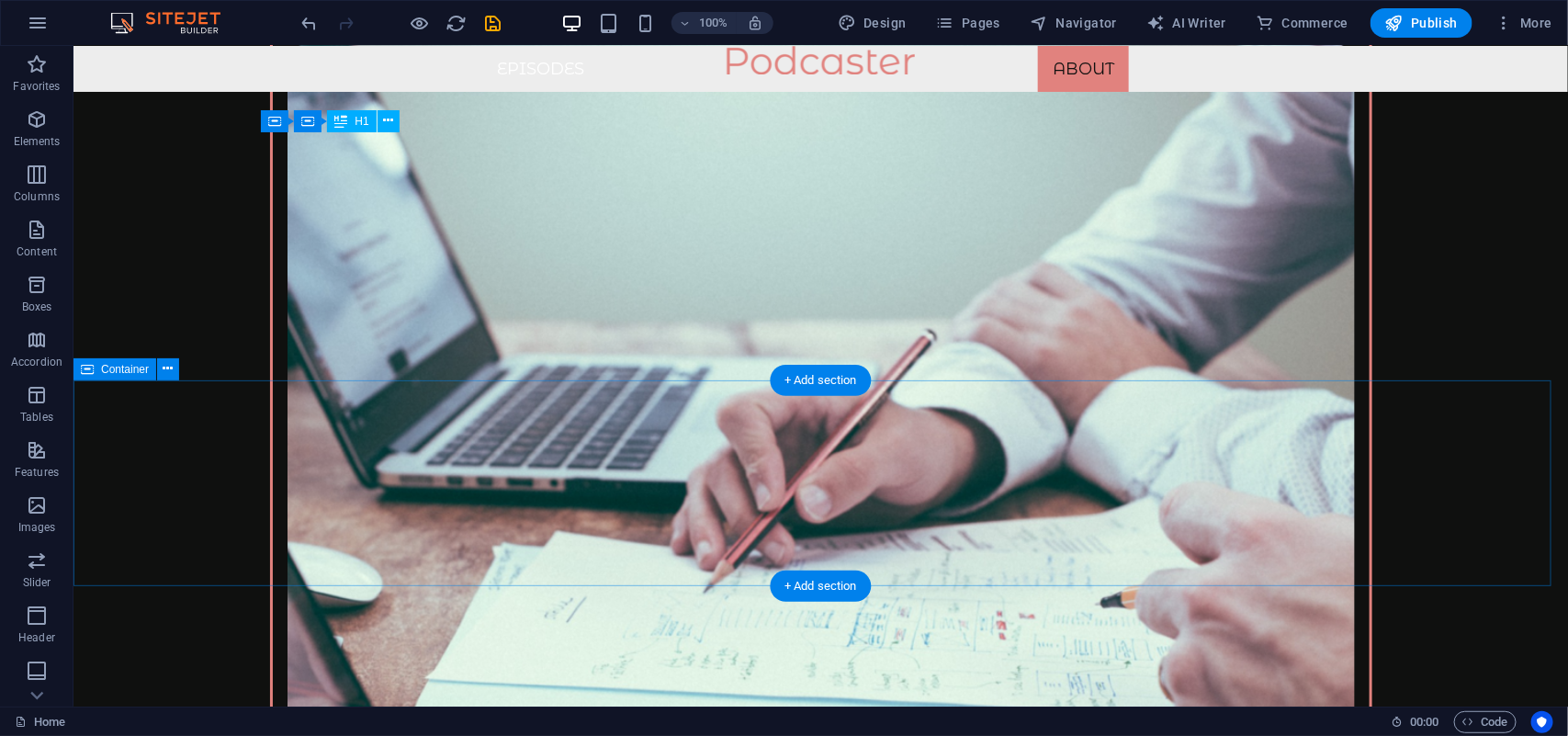 click at bounding box center (819, 13072) 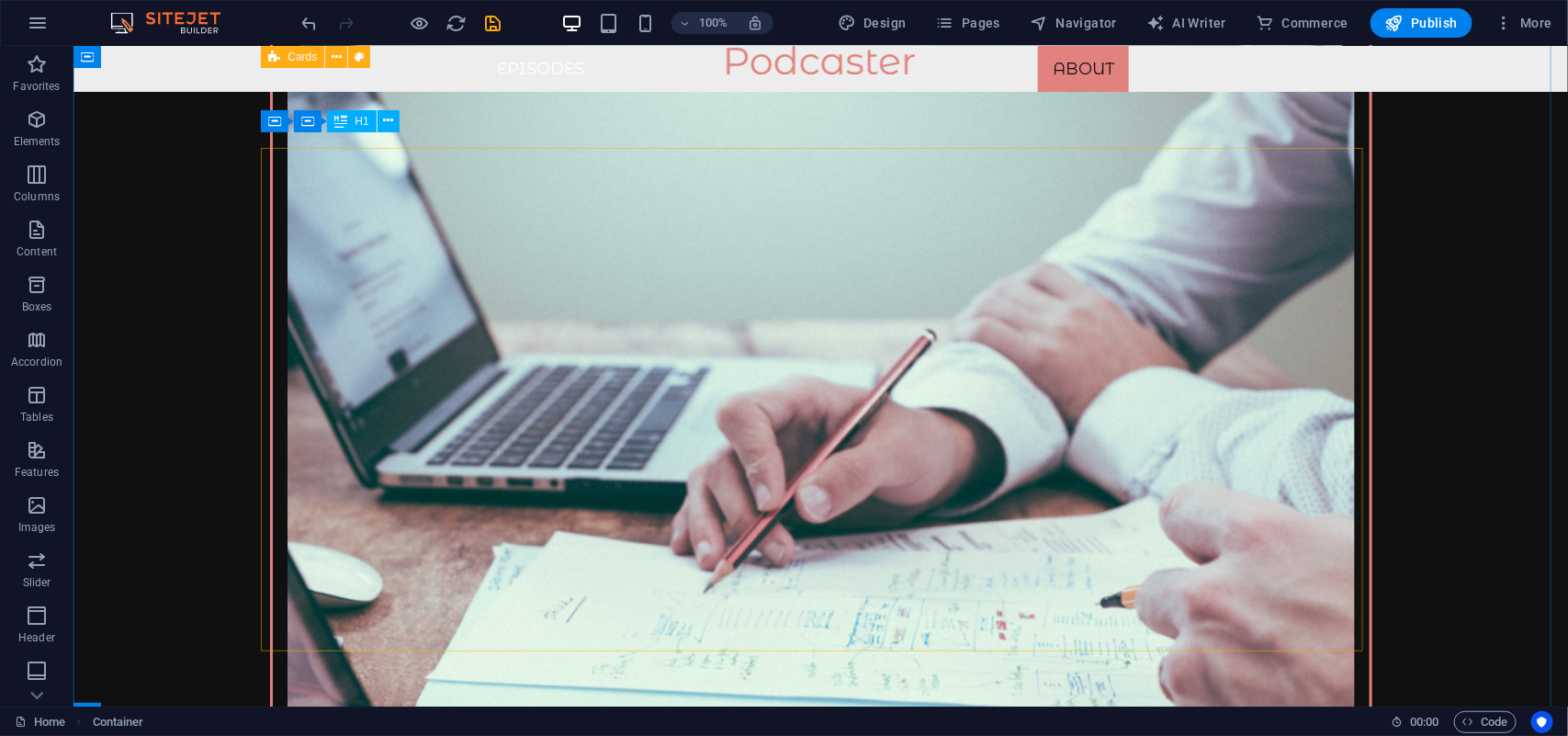 scroll, scrollTop: 3278, scrollLeft: 0, axis: vertical 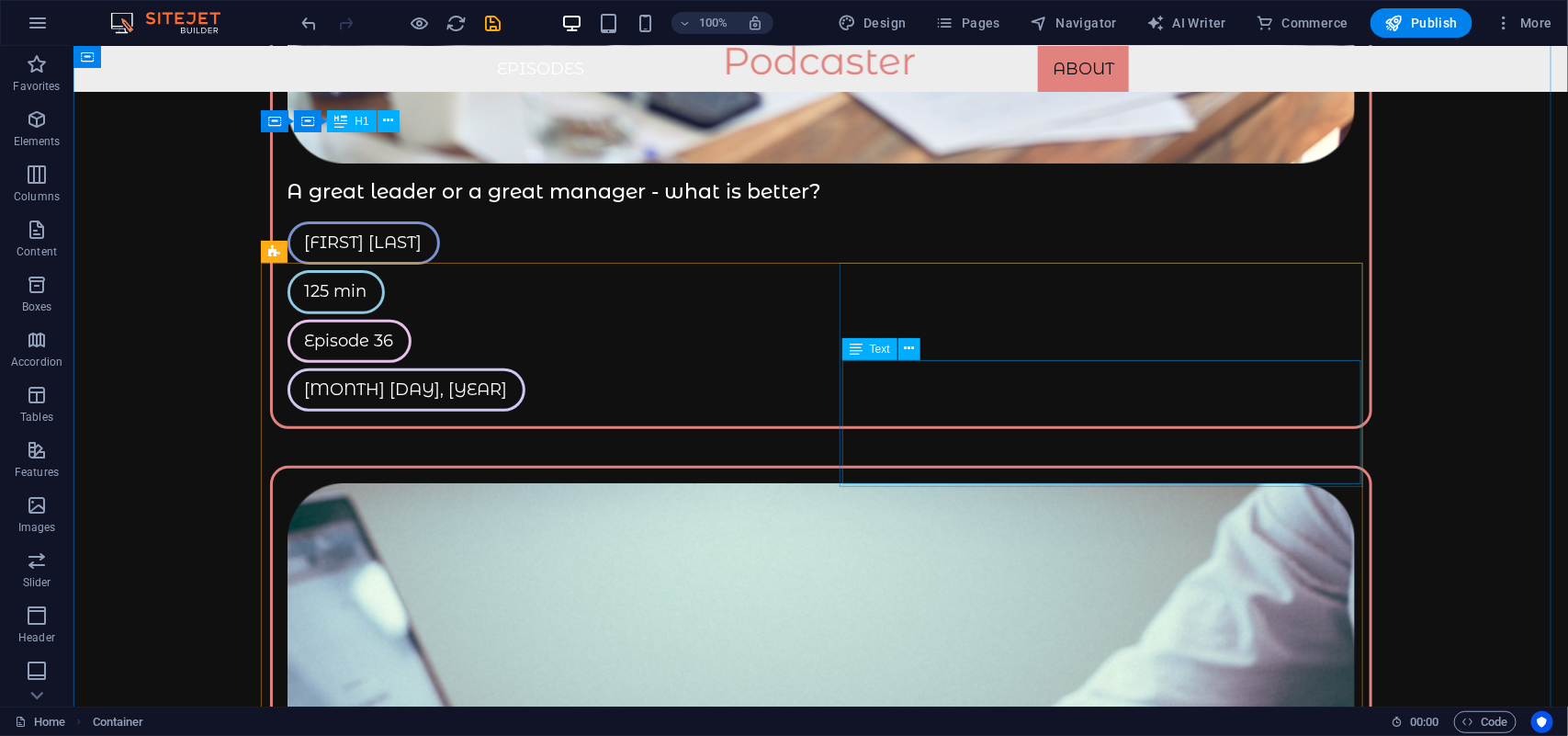 click on "Quis dictum cursus faucibus mattis dignisim. Pellentes que purus in sed sodales in mauris molestie. Eleifend estco sctetur interdum eu in auctor." at bounding box center [531, 12784] 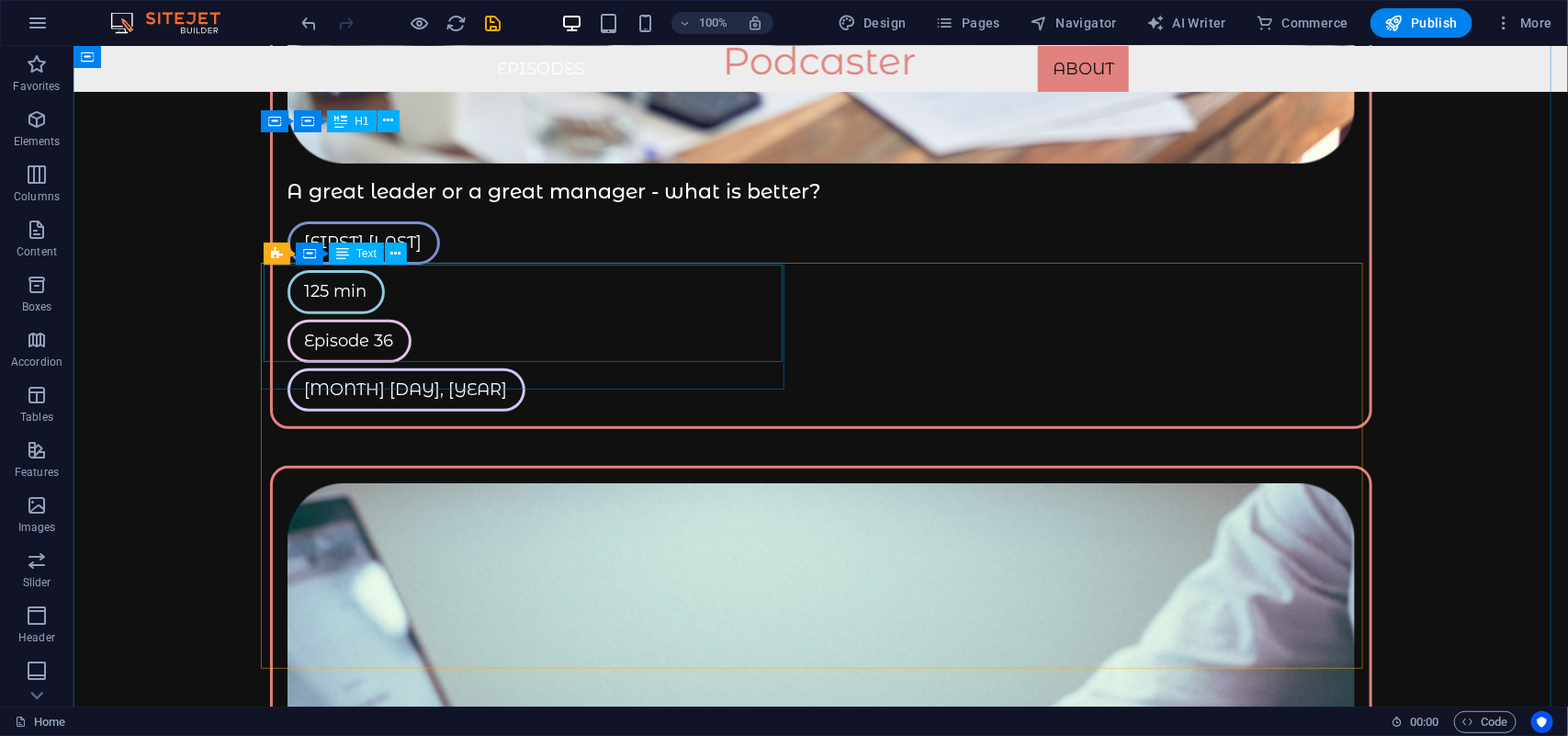 click on "Quis dictum cursus faucibus mattis dignisim. Pellentes que purus in sed sodales in mauris molestie. Eleifend estco sctetur interdum eu in auctor." at bounding box center [531, 12545] 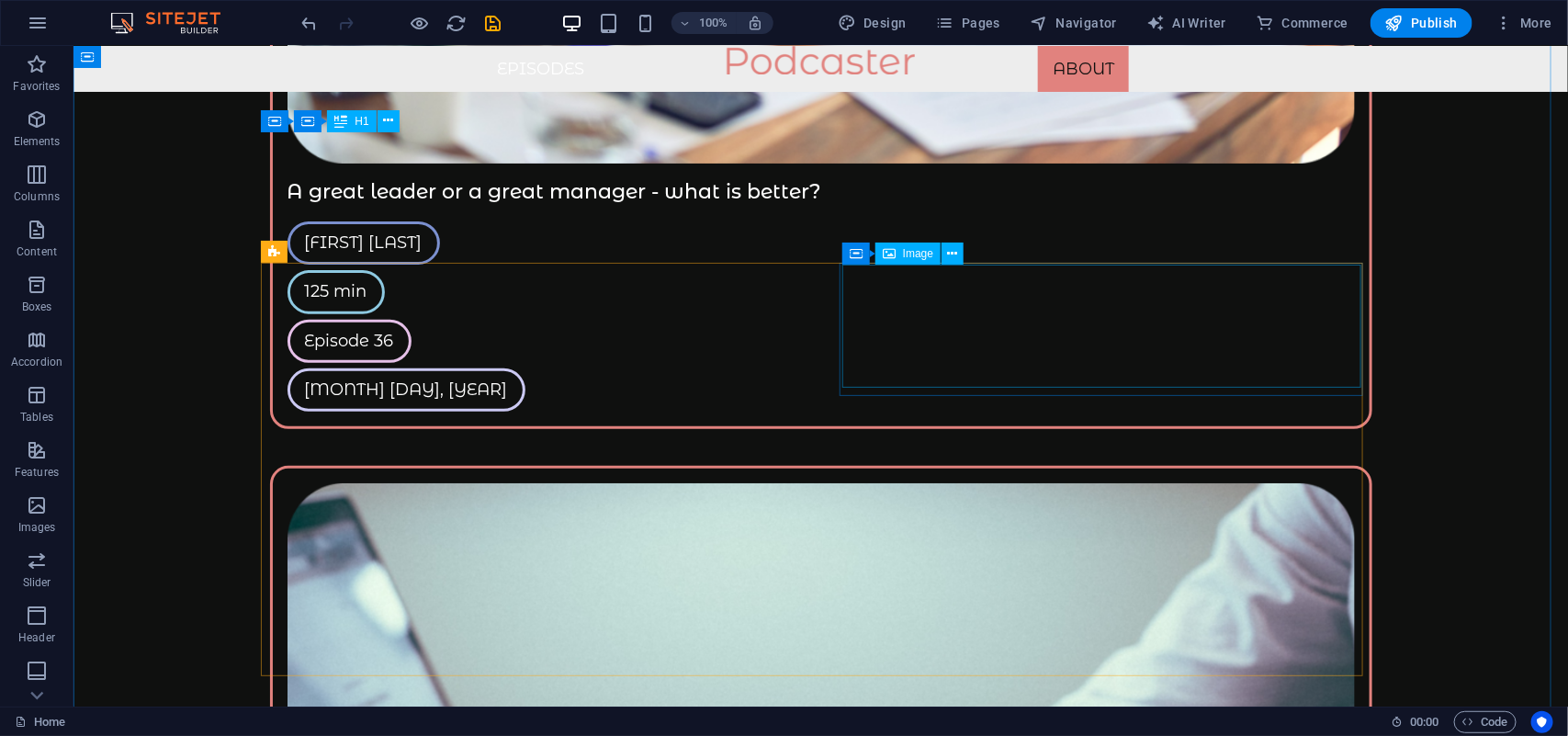 click at bounding box center [531, 12721] 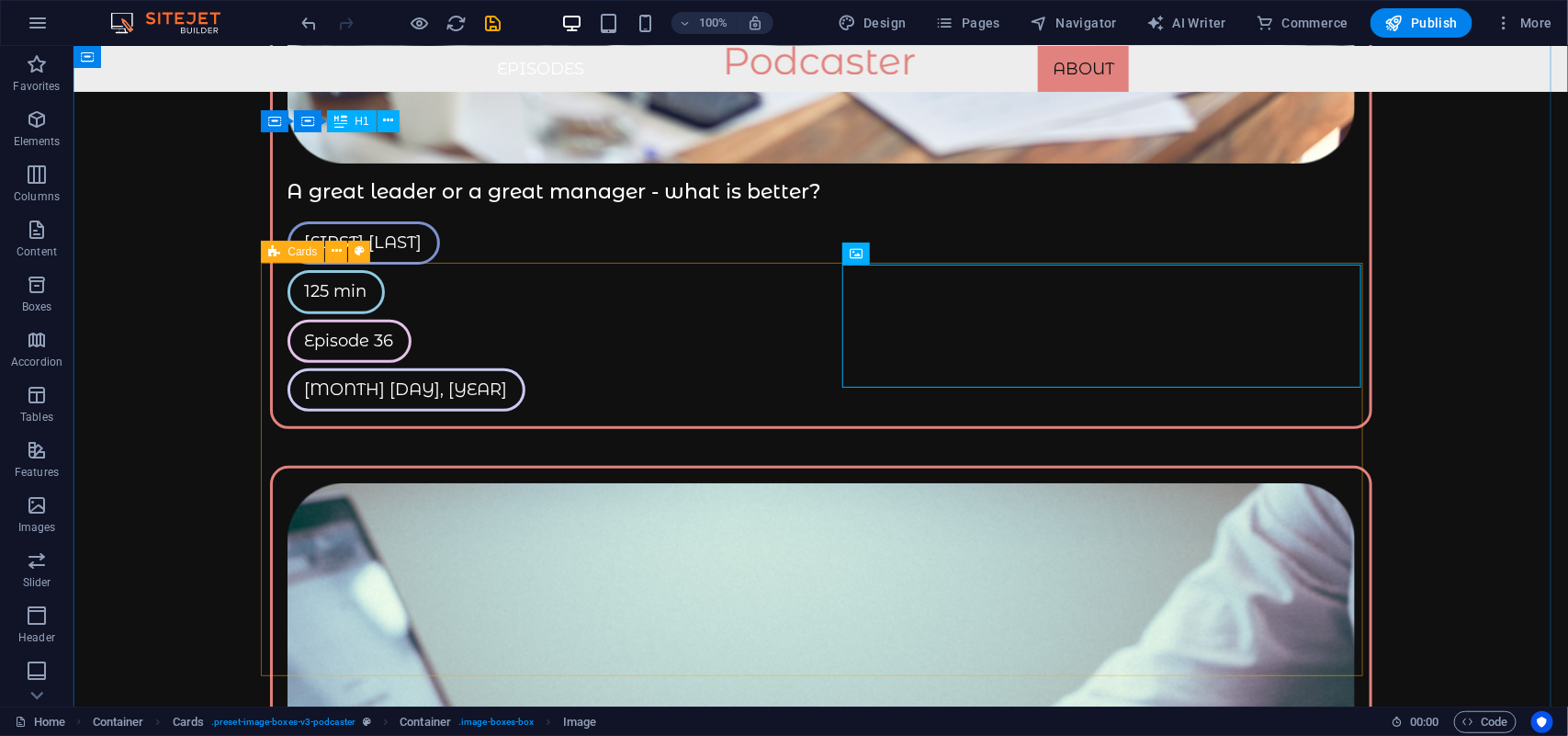 click at bounding box center [531, 13116] 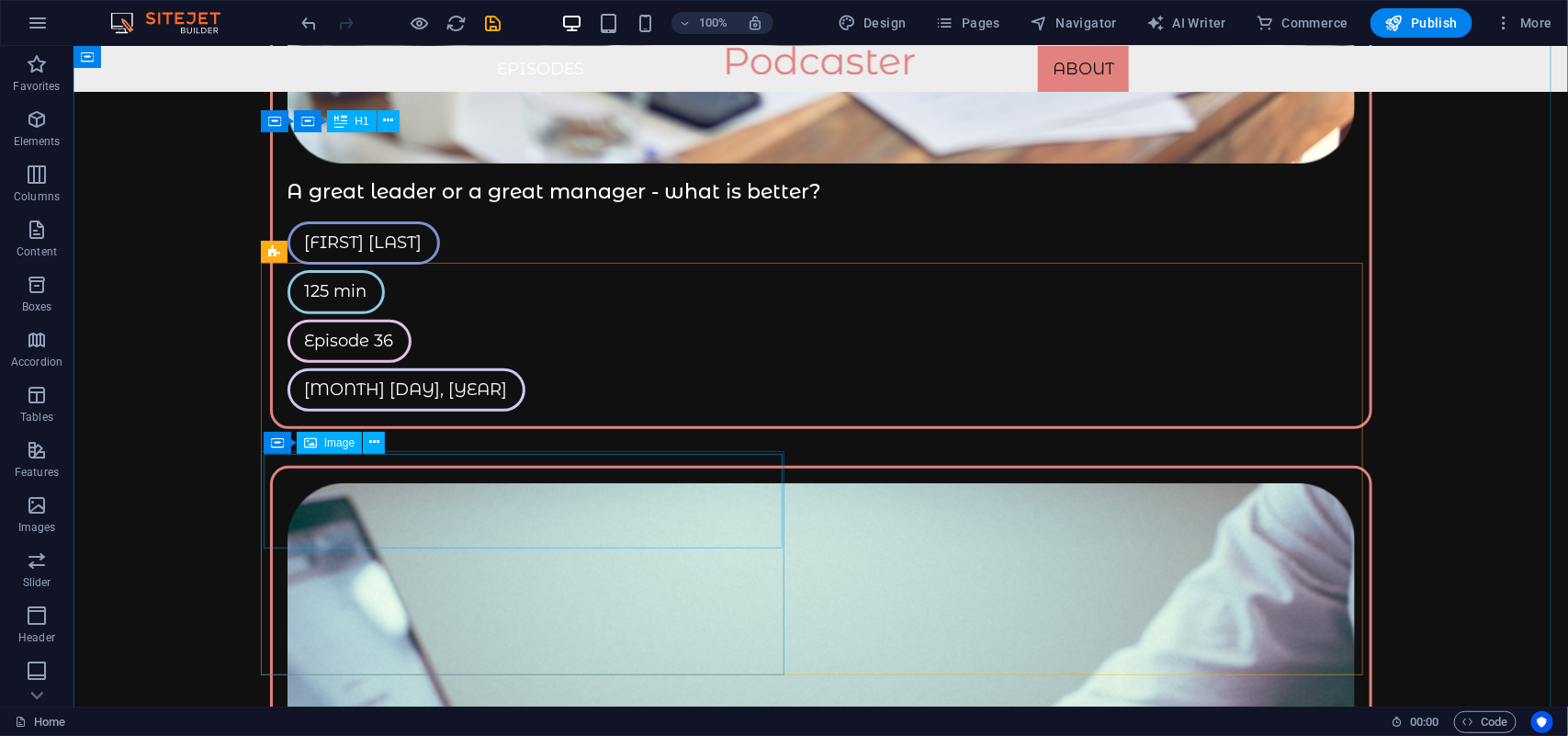 click at bounding box center (531, 12863) 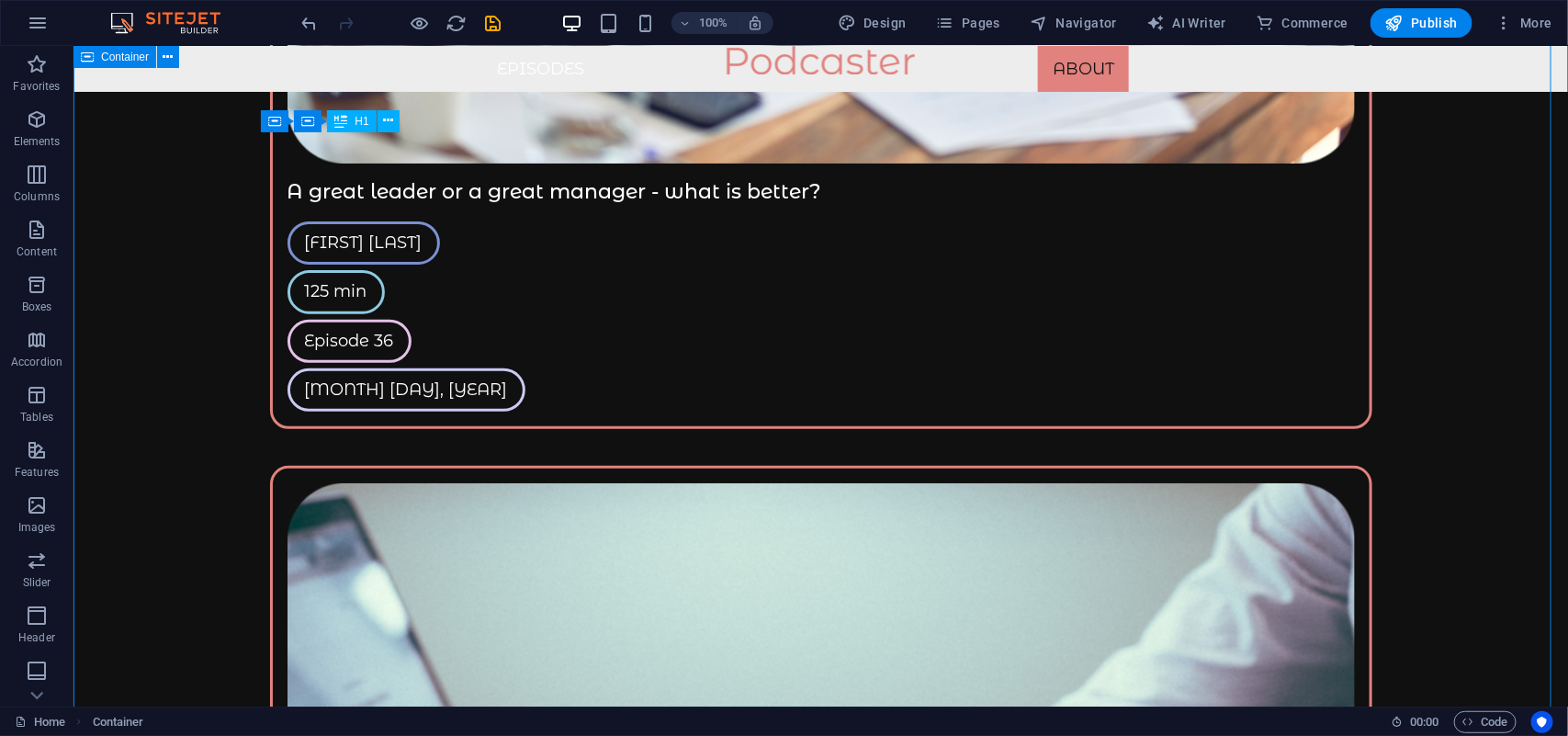 drag, startPoint x: 188, startPoint y: 244, endPoint x: 604, endPoint y: 360, distance: 431.87035 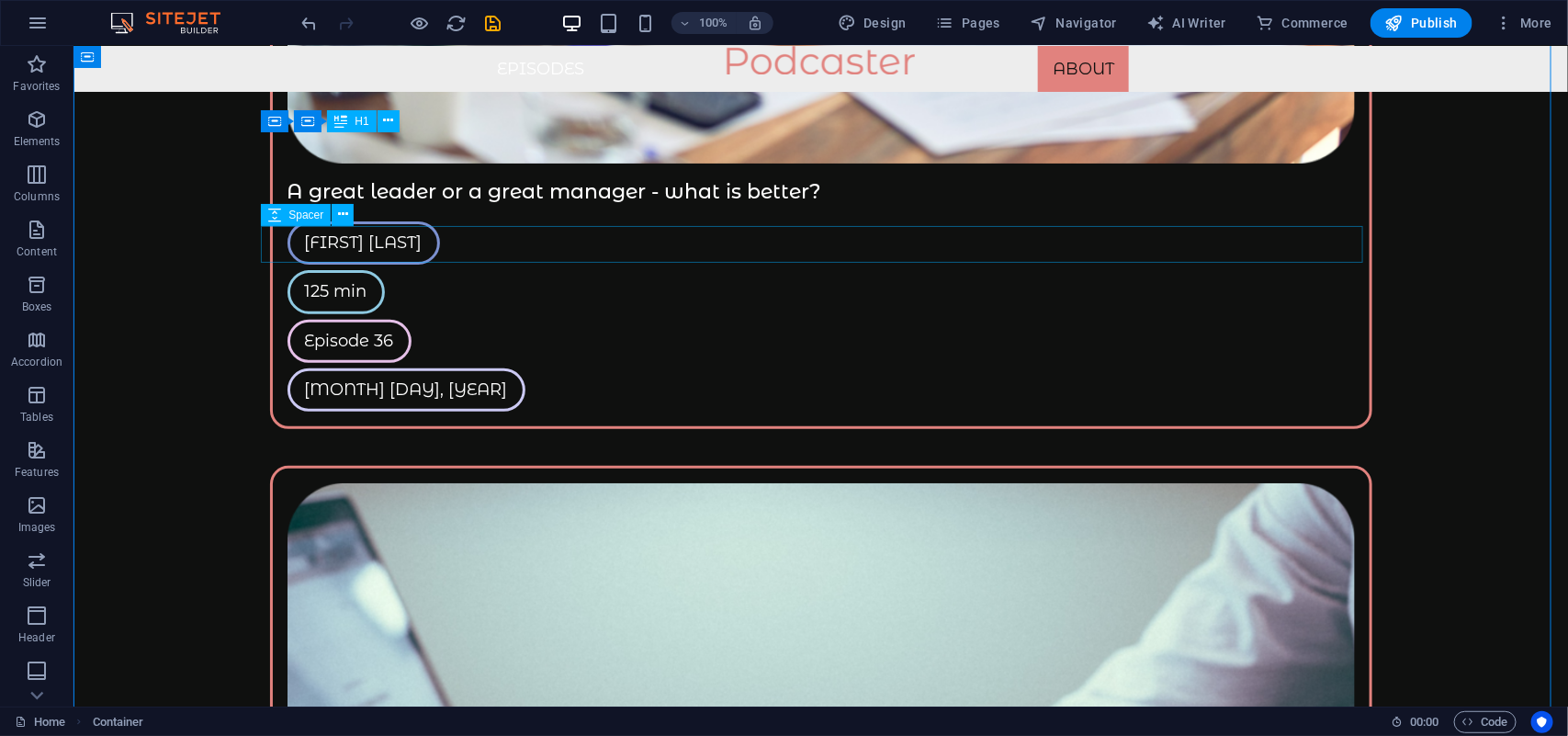 click at bounding box center [820, 12475] 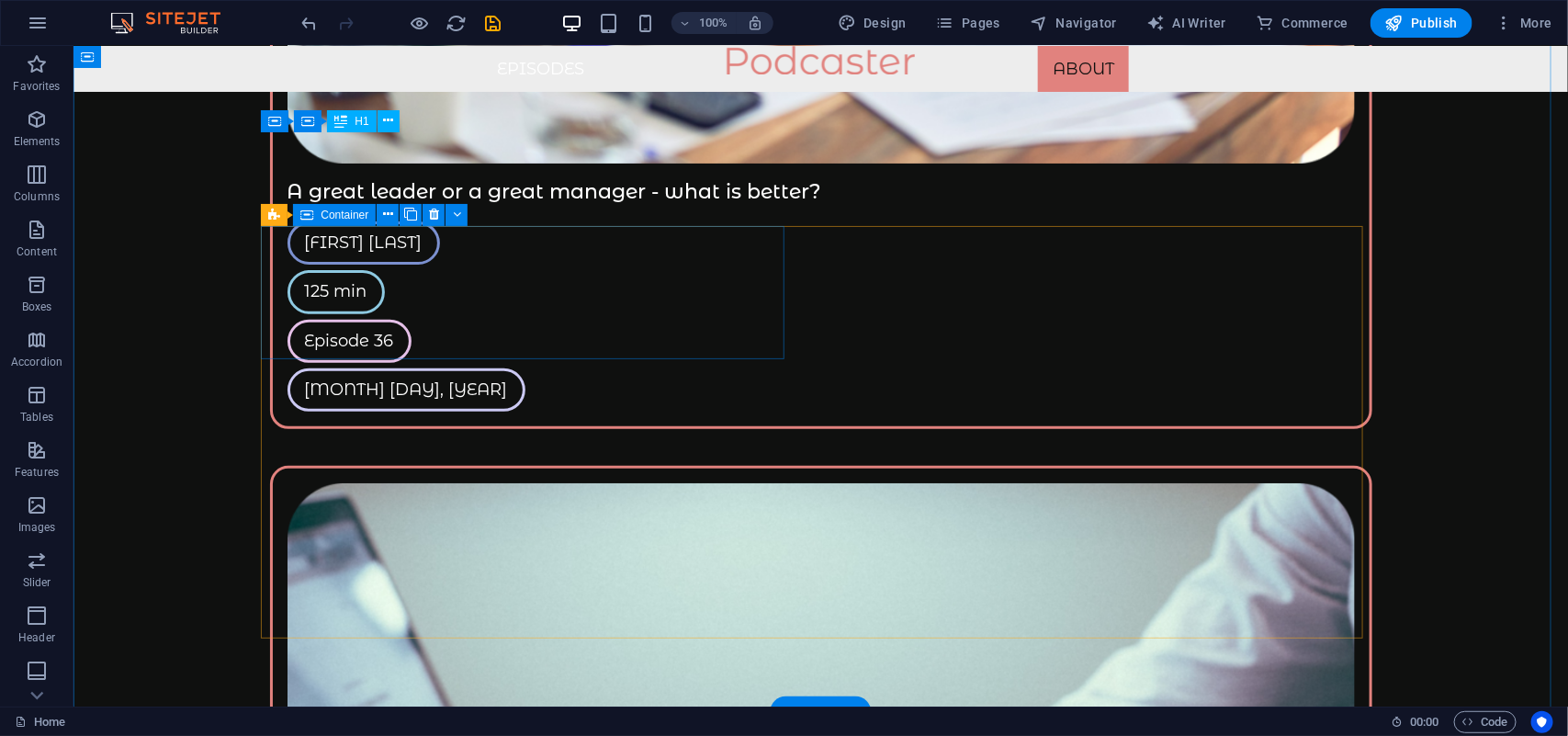 click on "Drop content here or  Add elements  Paste clipboard" at bounding box center [531, 12525] 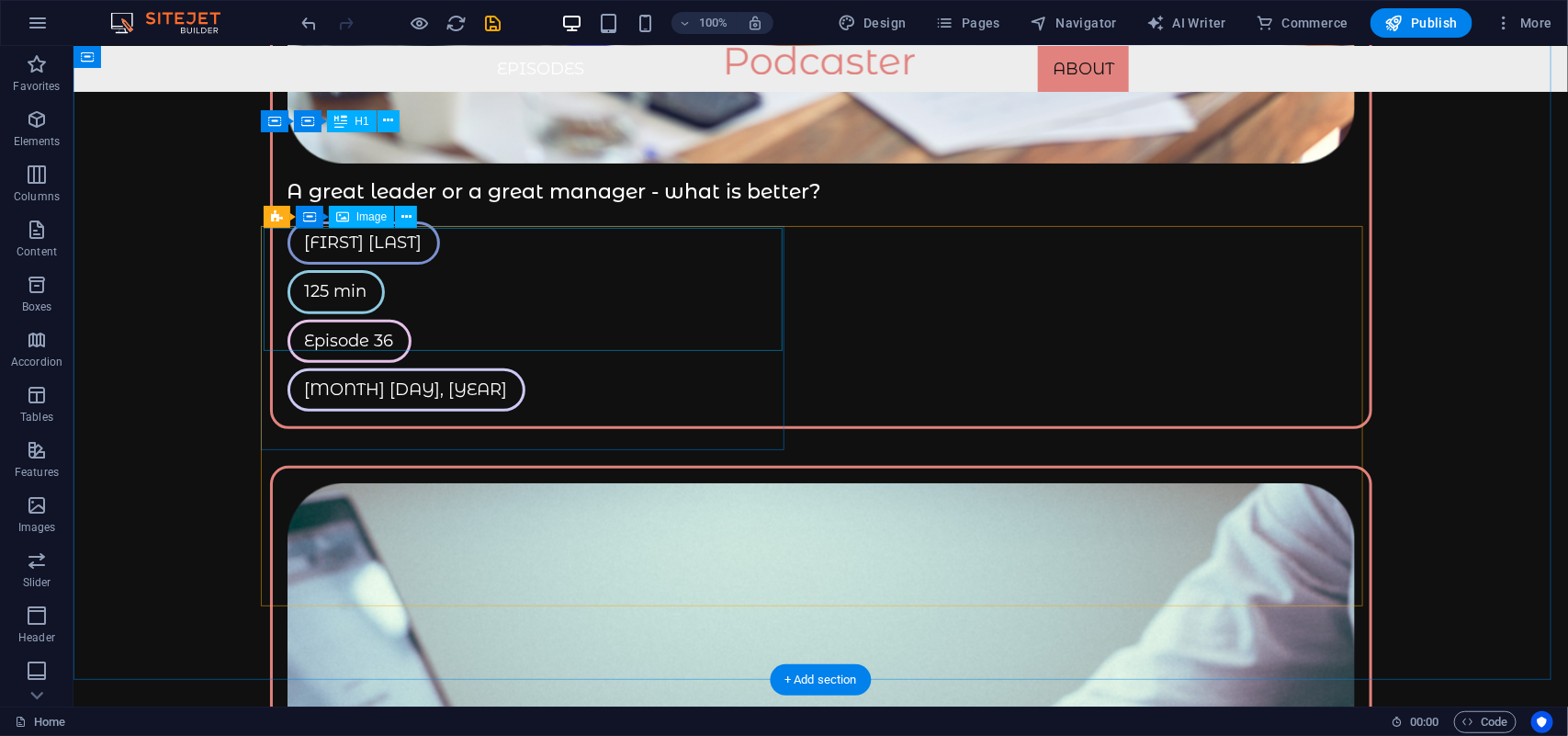 click at bounding box center (531, 12520) 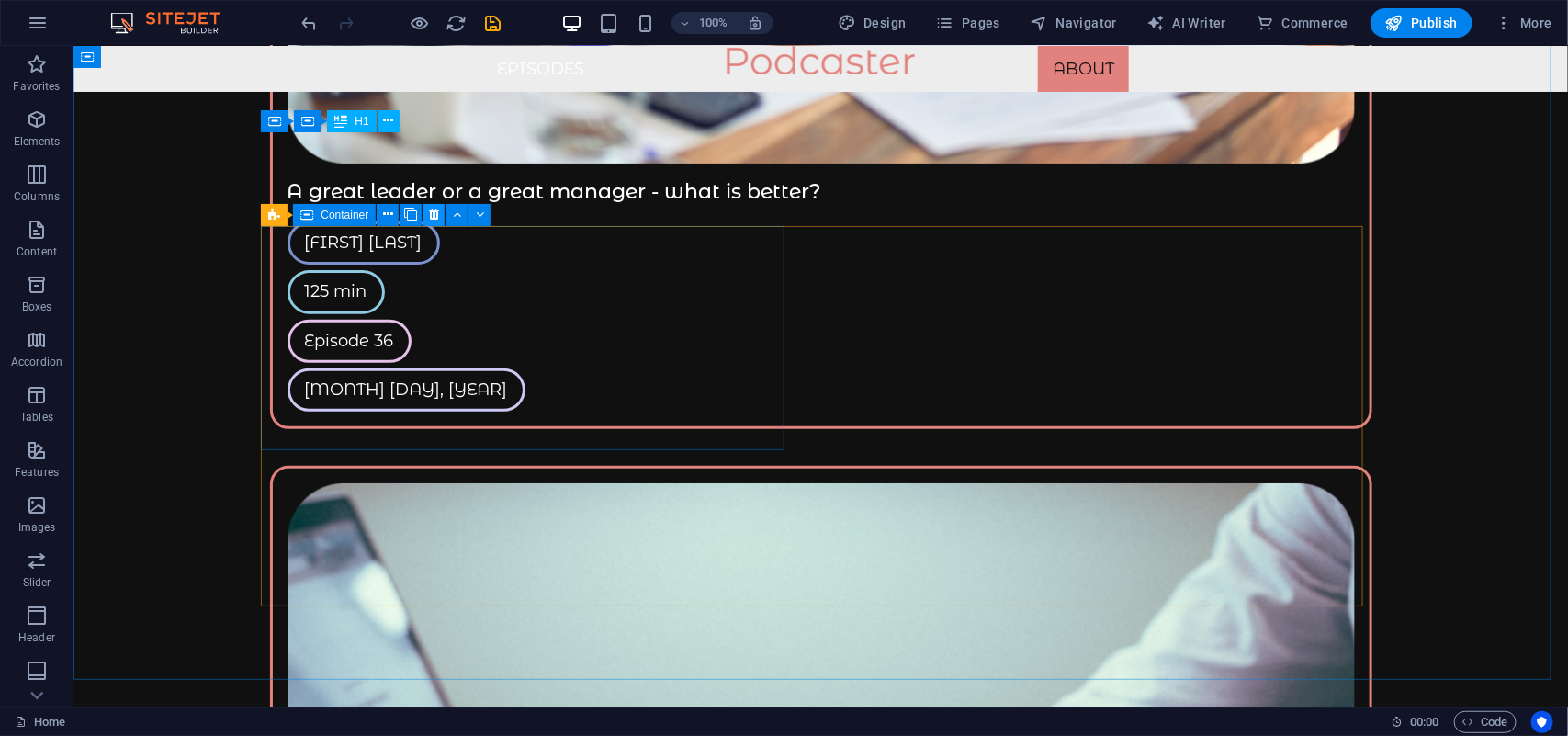 click at bounding box center [434, 214] 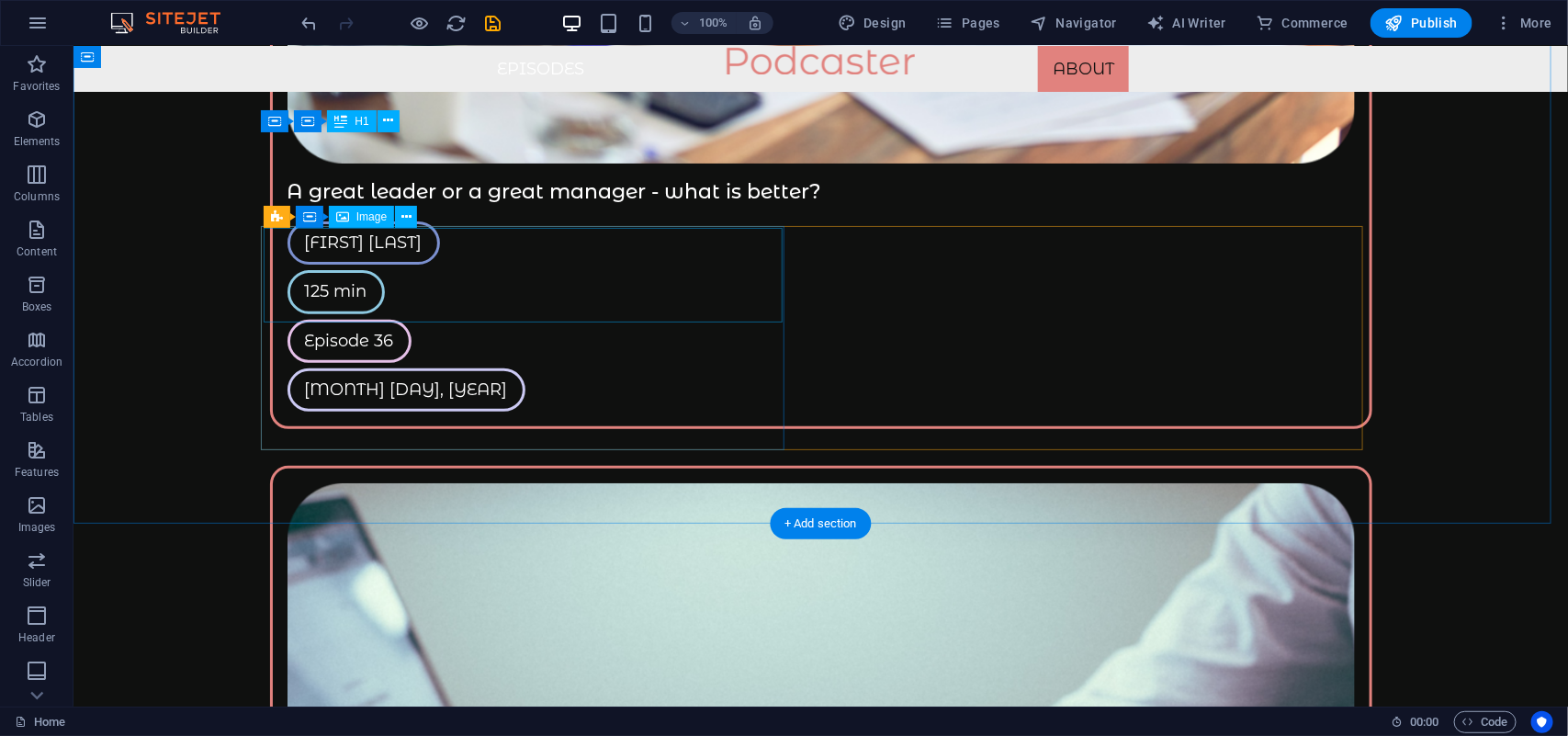 click at bounding box center (531, 12506) 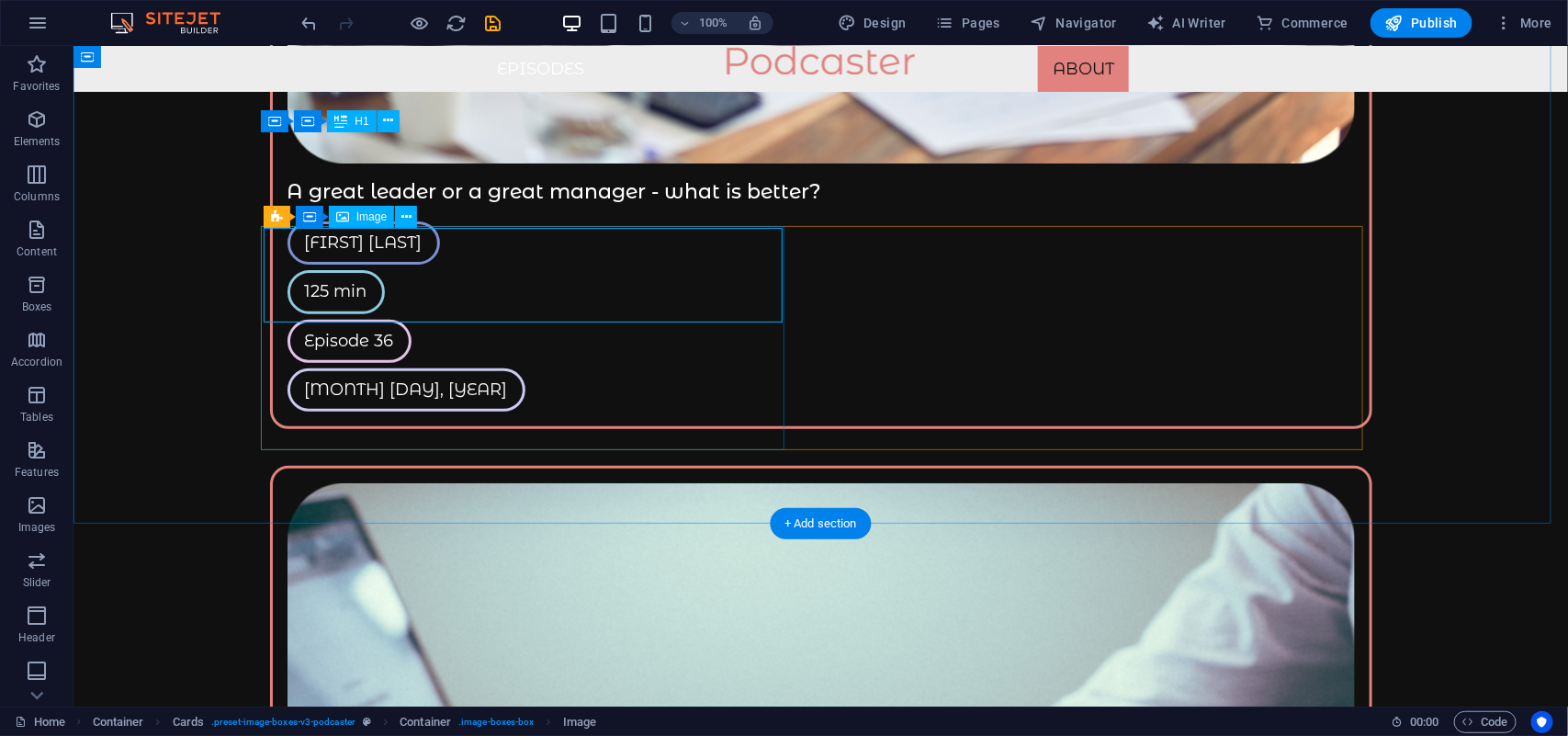 click at bounding box center (531, 12506) 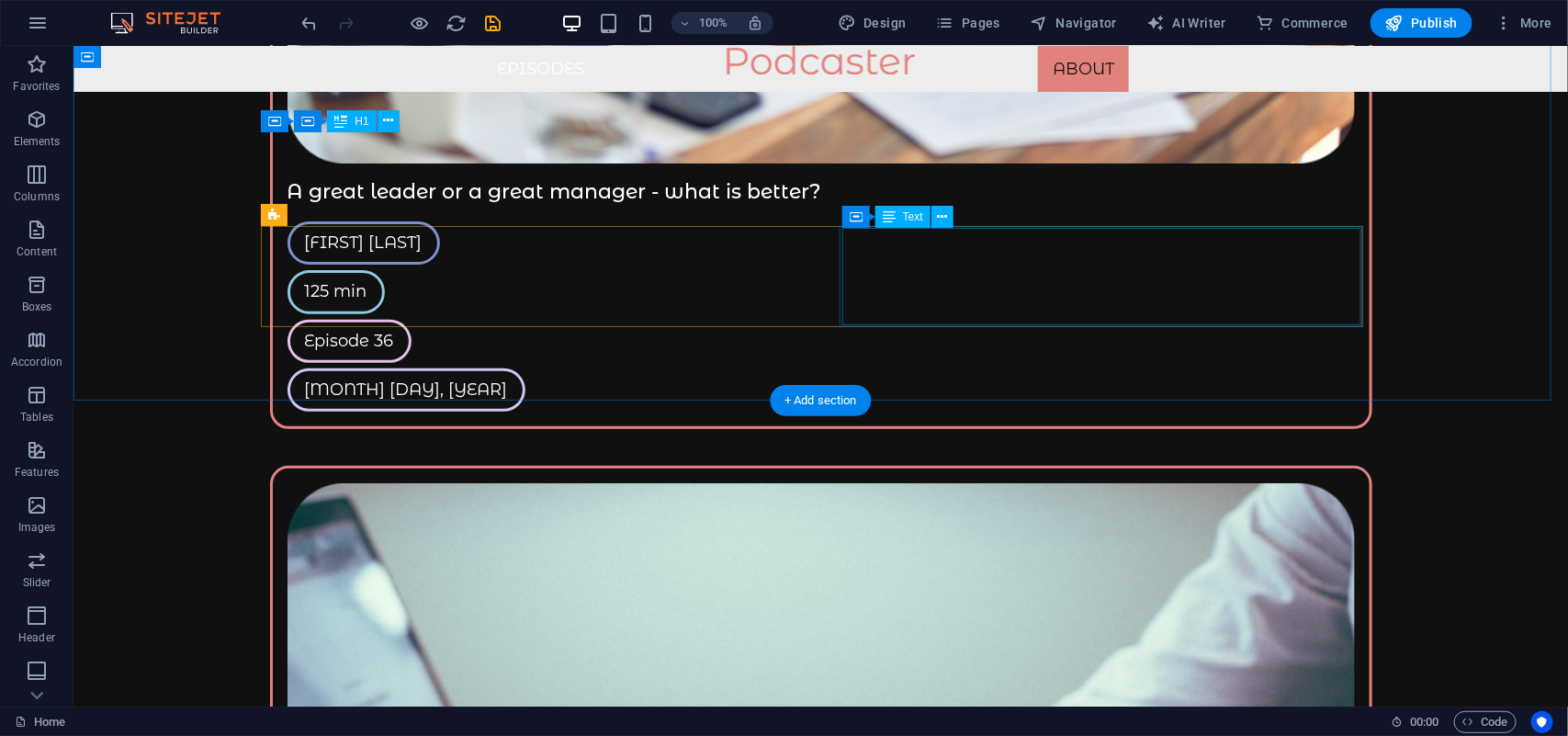 click on "Quis dictum cursus faucibus mattis dignisim. Pellentes que purus in sed sodales in mauris molestie. Eleifend estco sctetur interdum eu in auctor." at bounding box center (531, 12639) 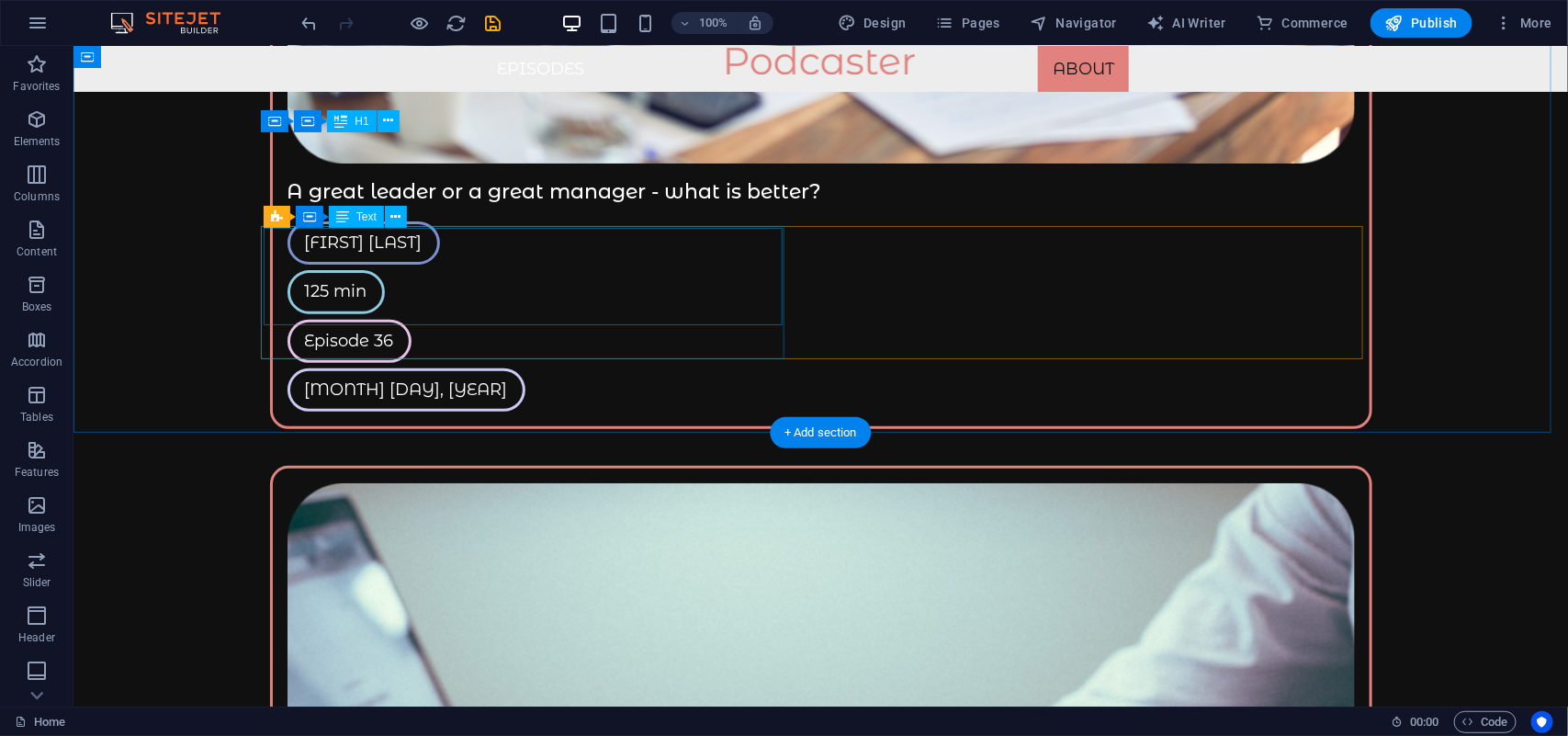 click on "Quis dictum cursus faucibus mattis dignisim. Pellentes que purus in sed sodales in mauris molestie. Eleifend estco sctetur interdum eu in auctor." at bounding box center (531, 12508) 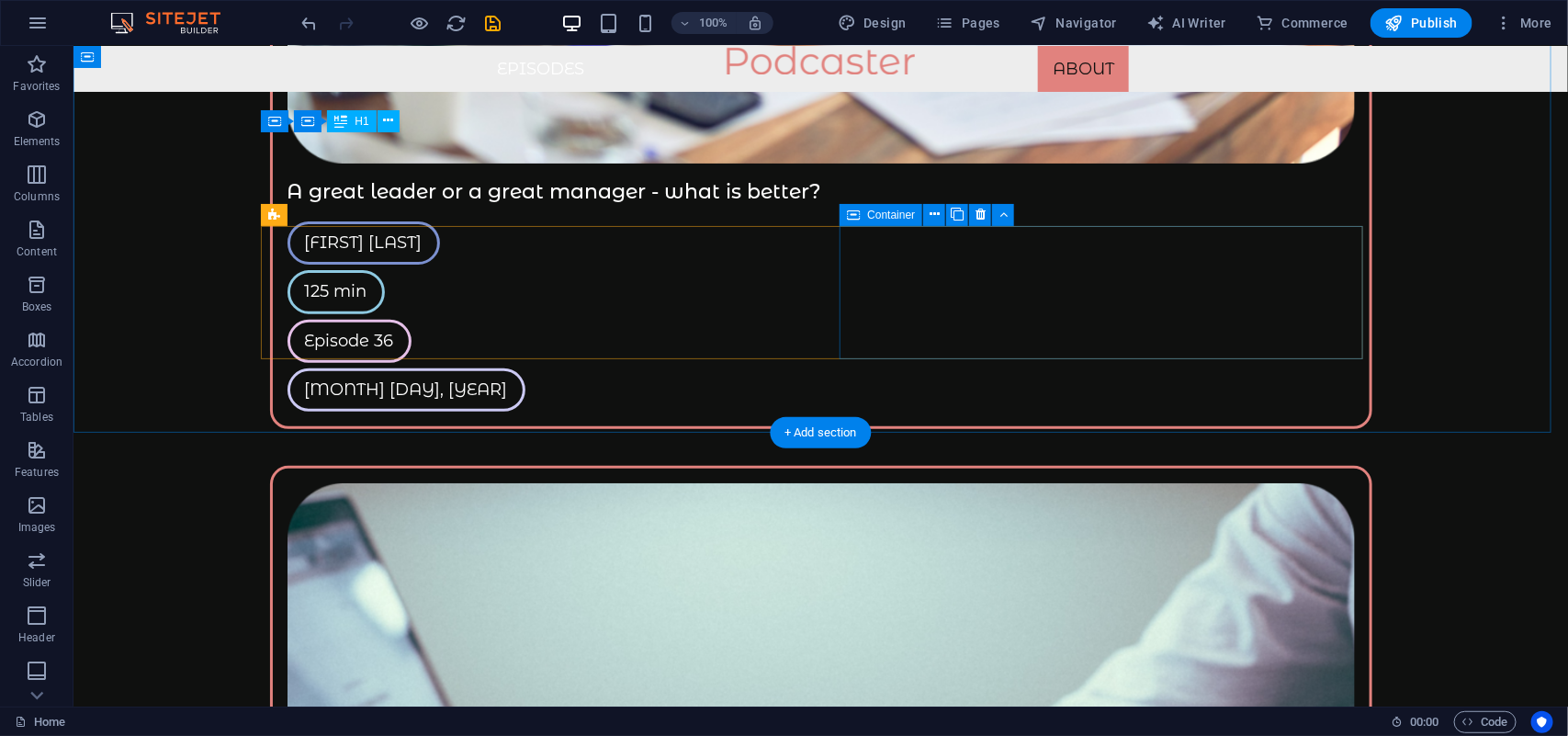 click on "Drop content here or  Add elements  Paste clipboard" at bounding box center (531, 12688) 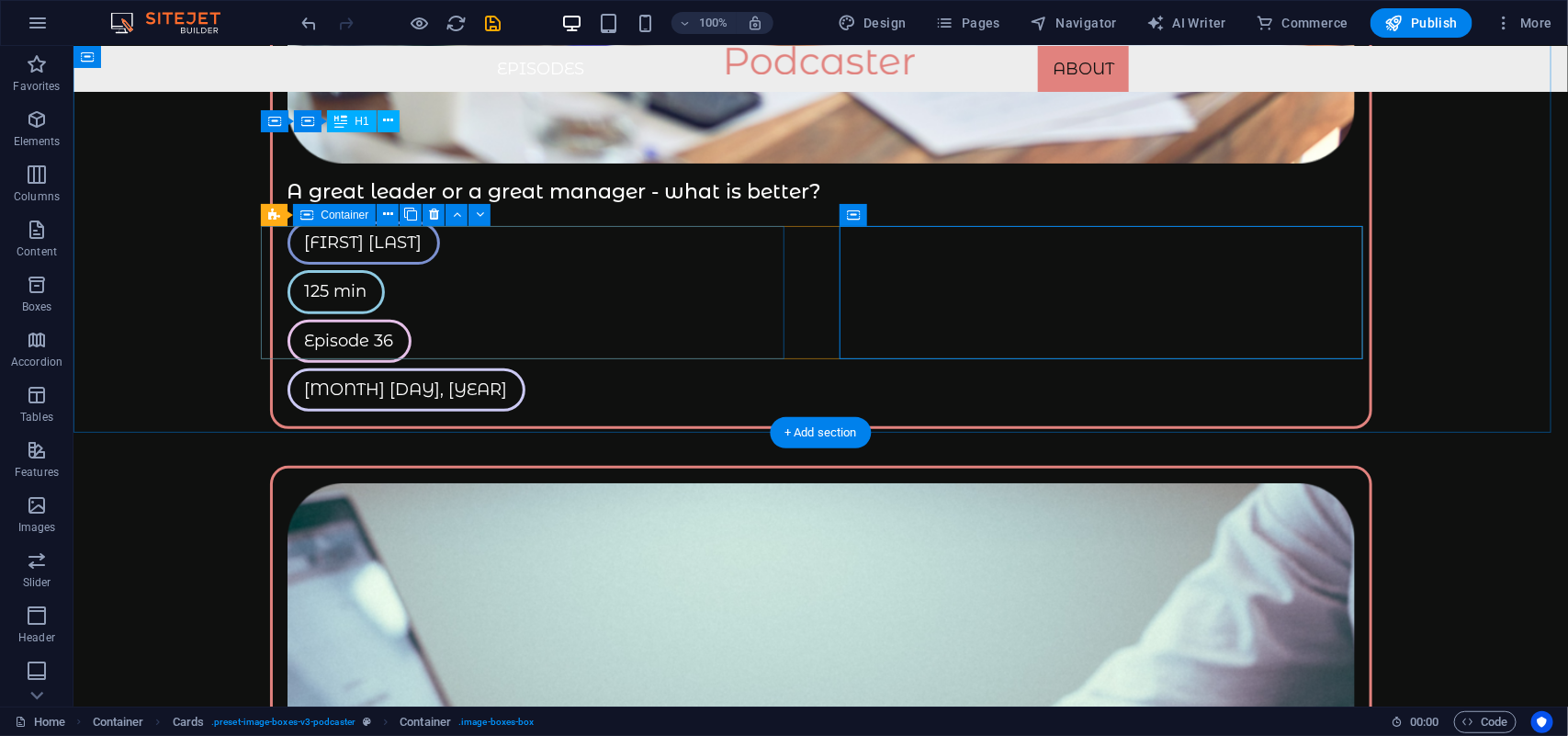 click on "Drop content here or  Add elements  Paste clipboard" at bounding box center (531, 12525) 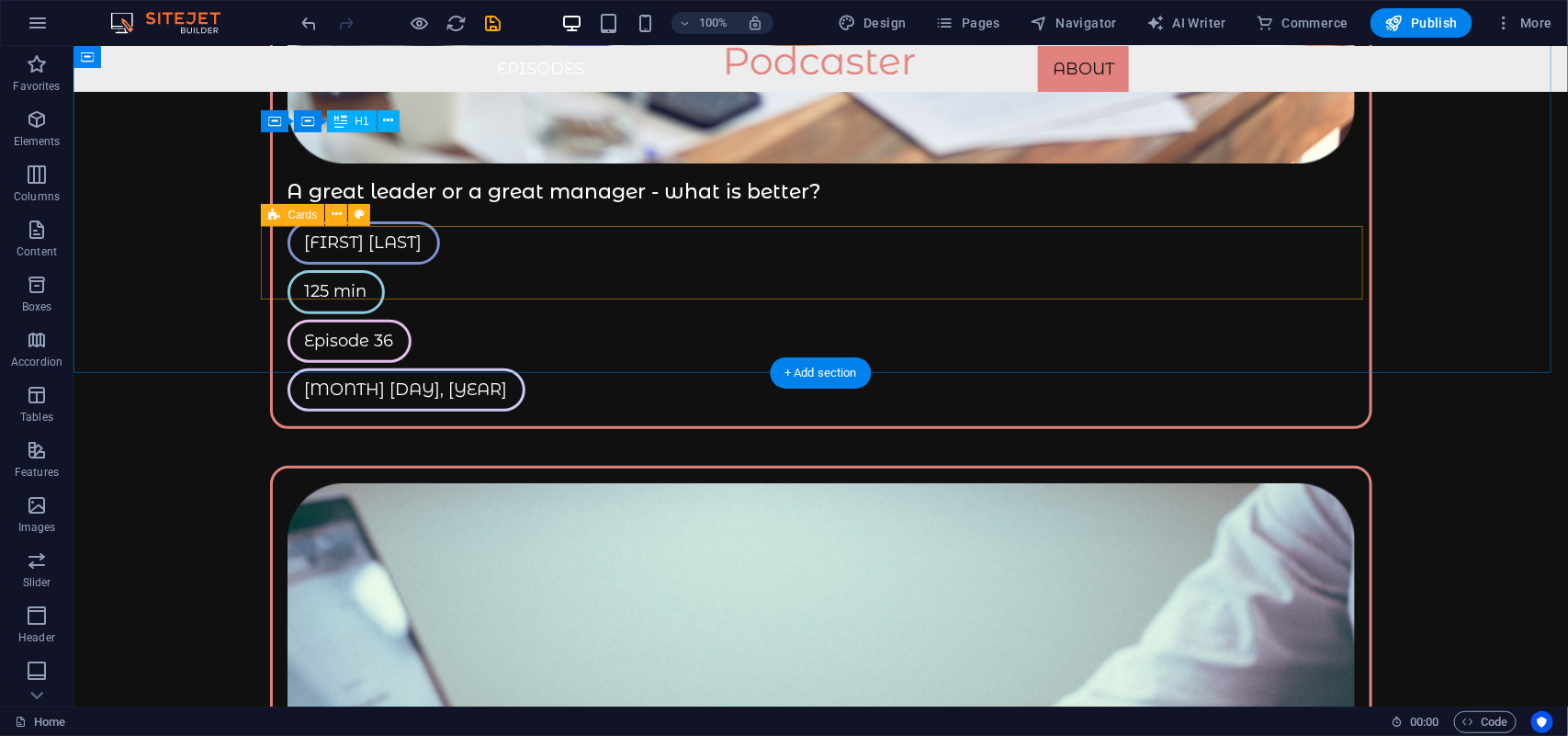 click on "Drop content here or  Add elements  Paste clipboard" at bounding box center (820, 12495) 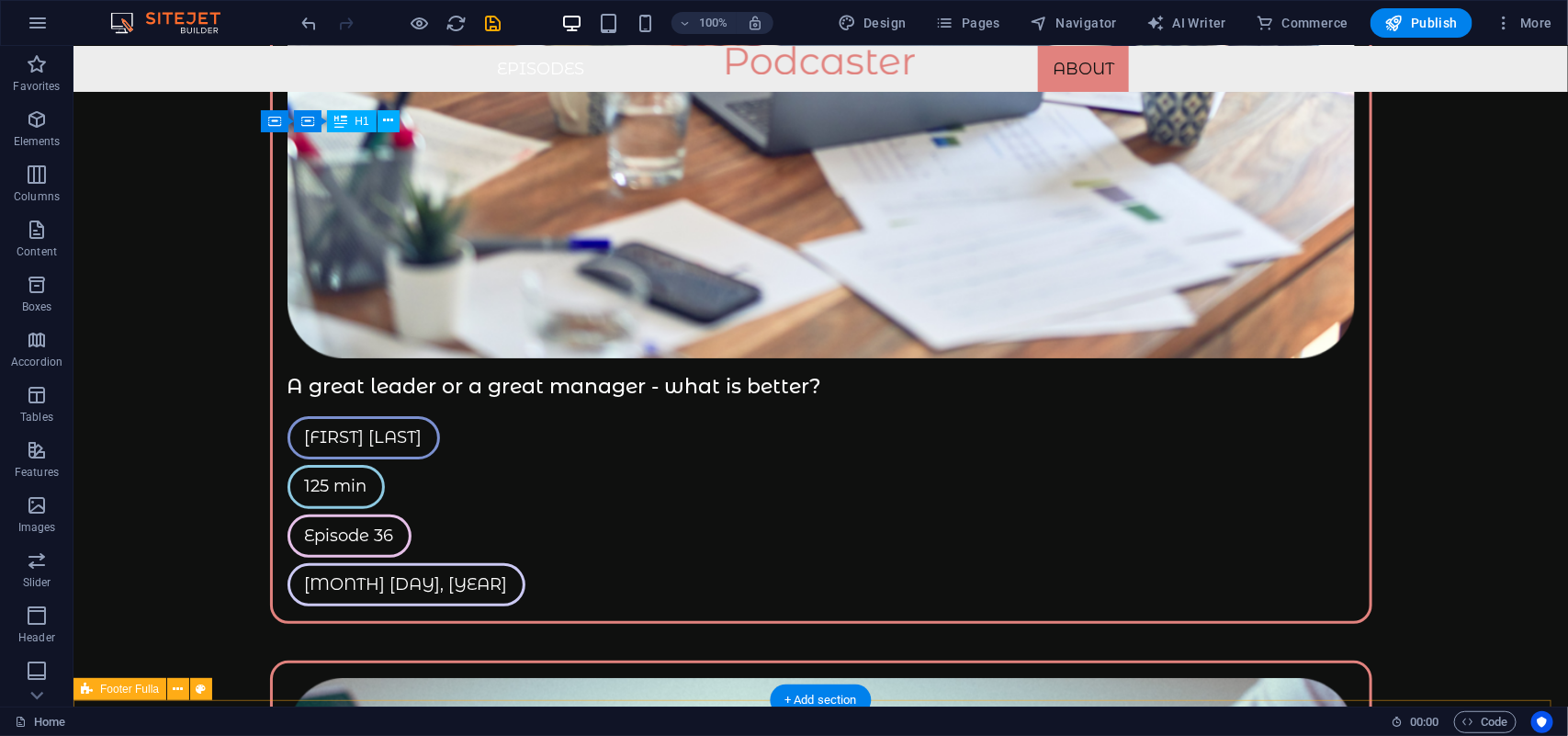 scroll, scrollTop: 2969, scrollLeft: 0, axis: vertical 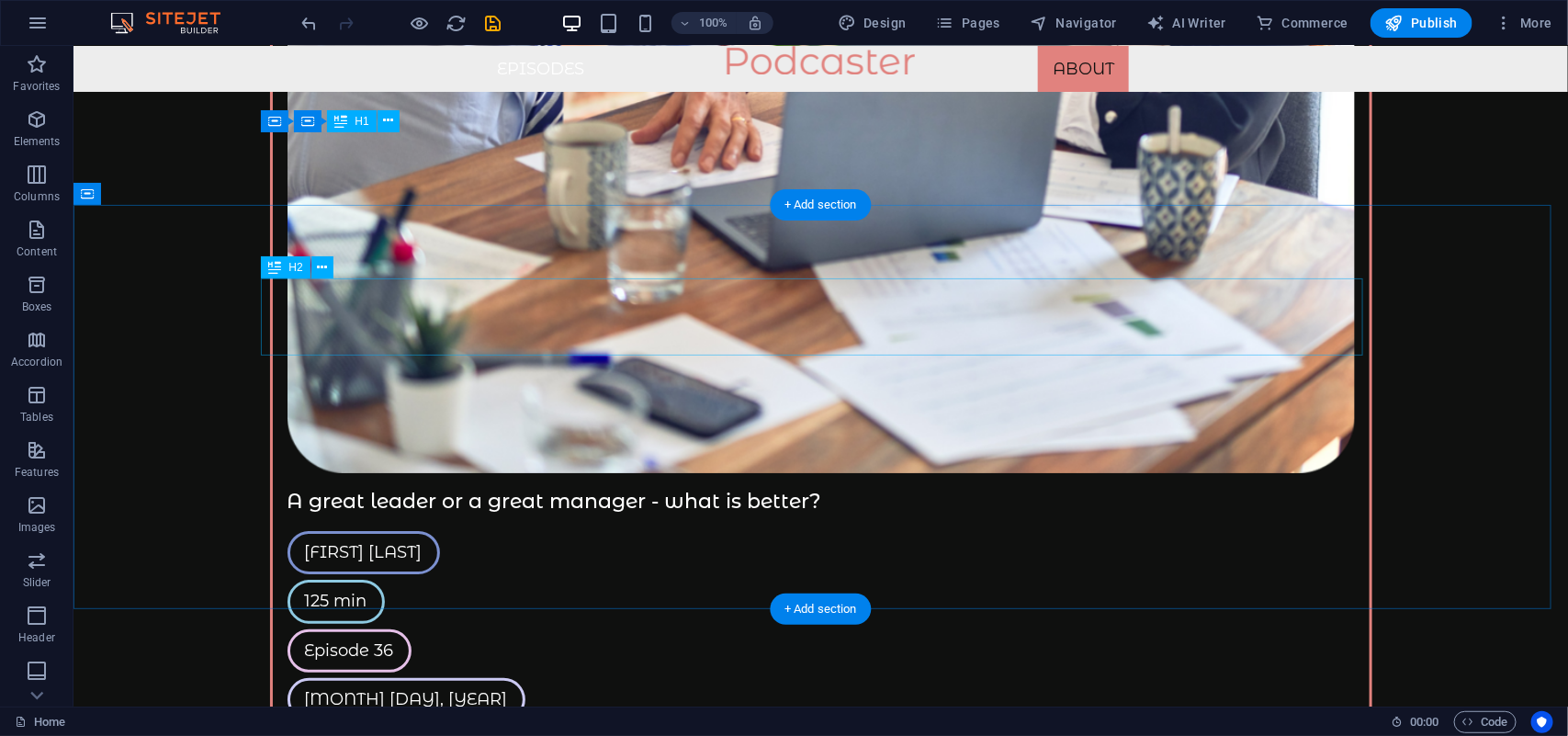 click on "SOLTERO CODICIADO" at bounding box center [820, 12549] 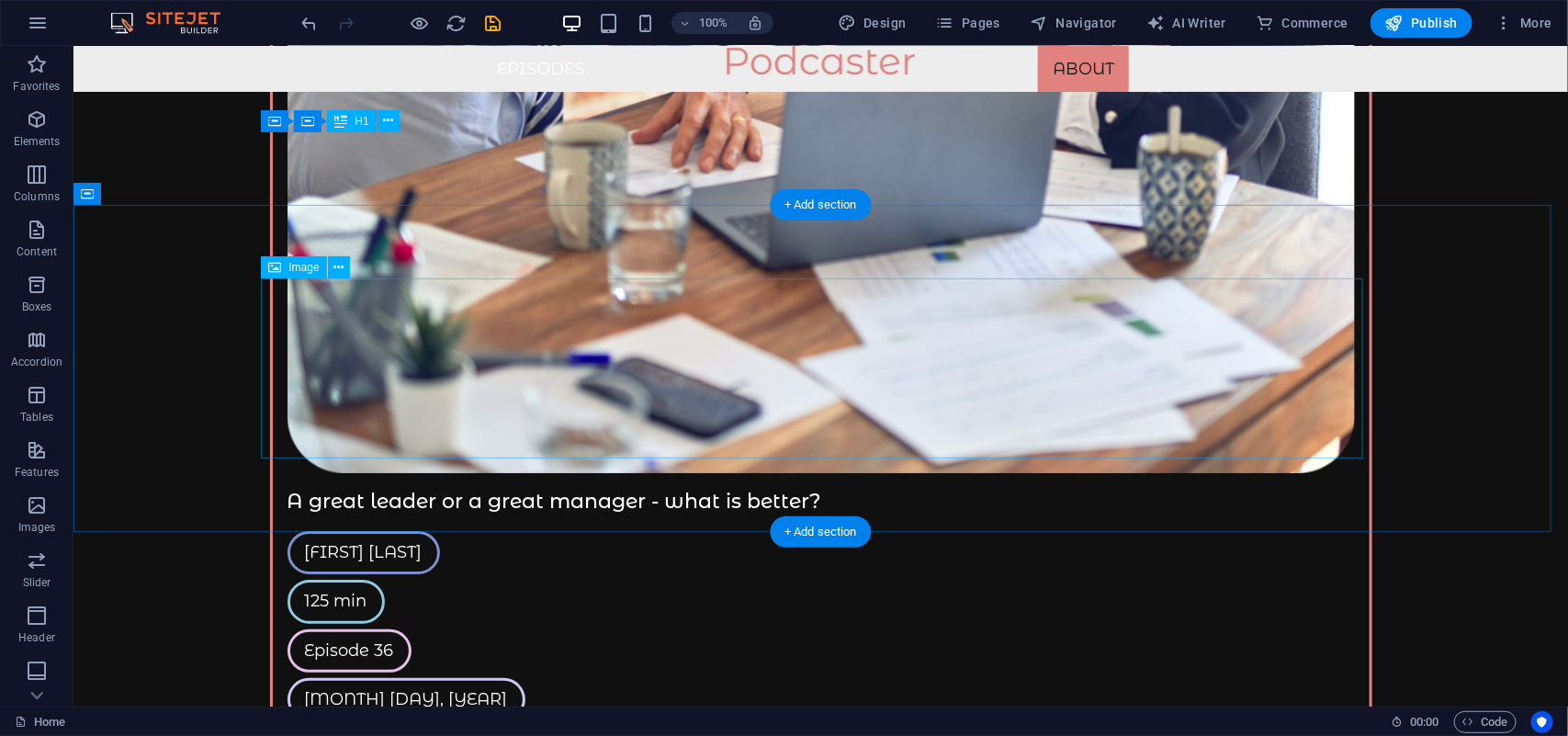 click at bounding box center [820, 12600] 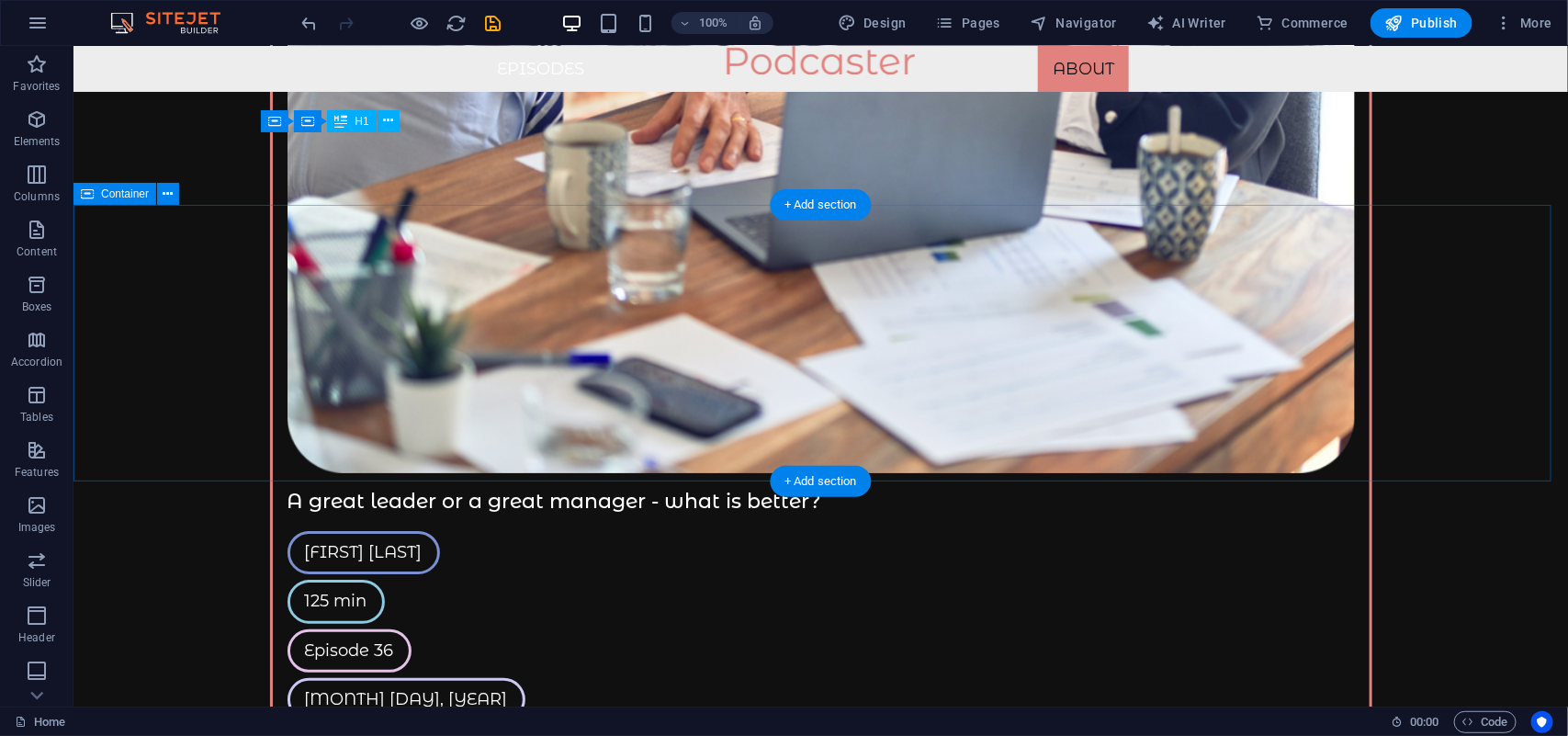 click on "Drop content here or  Add elements  Paste clipboard" at bounding box center (819, 12575) 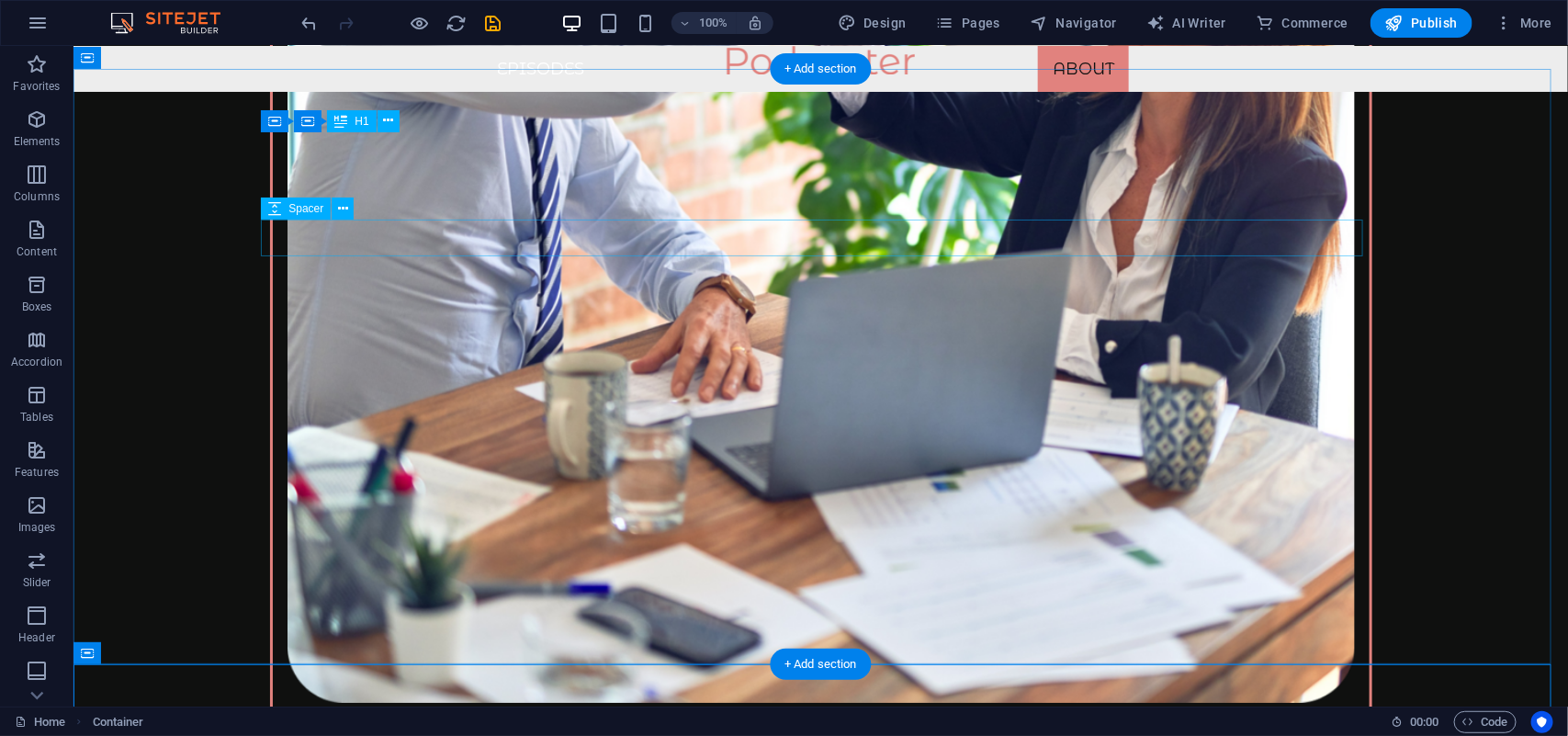 scroll, scrollTop: 2509, scrollLeft: 0, axis: vertical 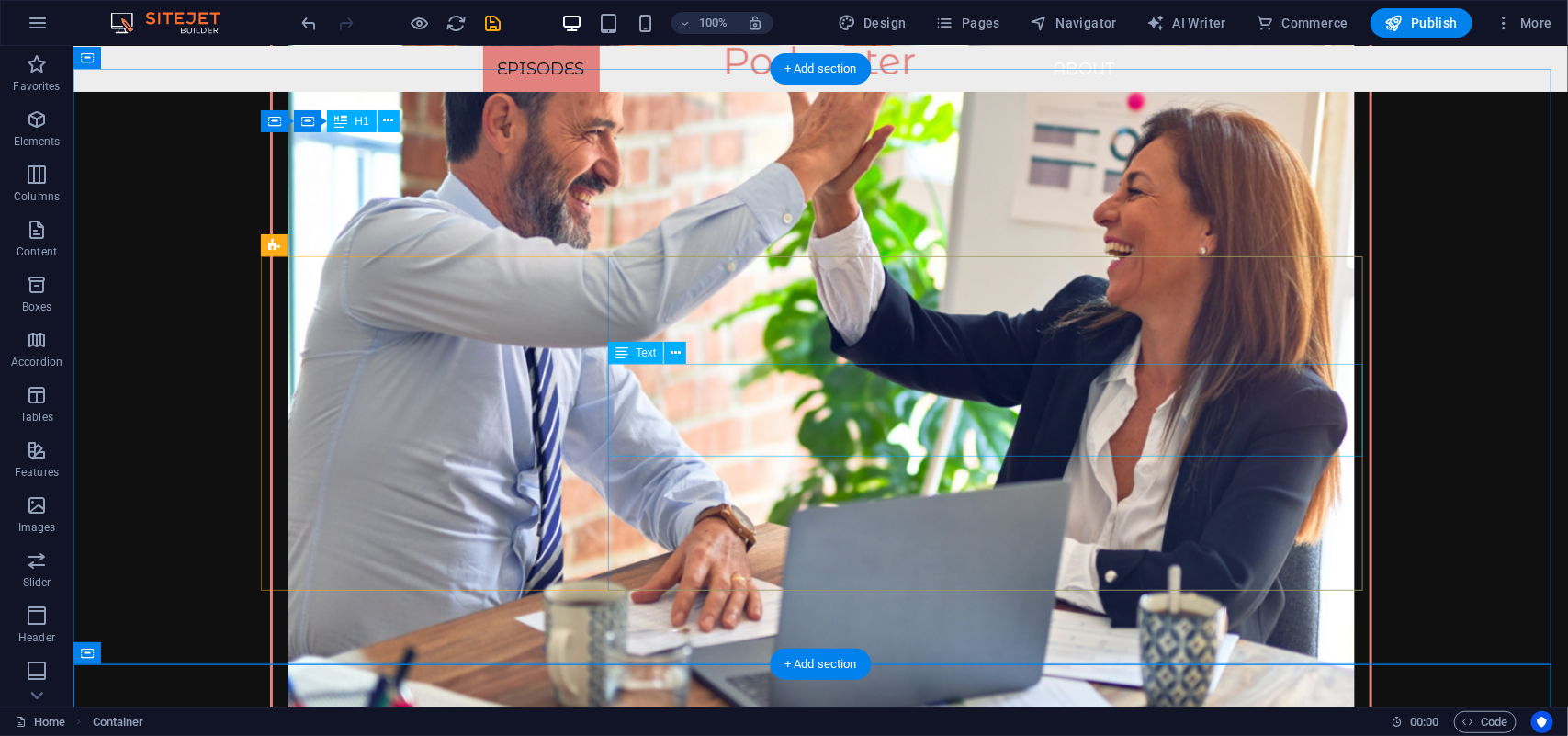 click on "The host has a knack for making complex topics accessible and enjoyable, ensuring that every episode is not only informative but also entertaining. His warm and inviting personality makes listeners feel like they're having a conversation with a close friend, and their enthusiasm is contagious." at bounding box center (820, 12566) 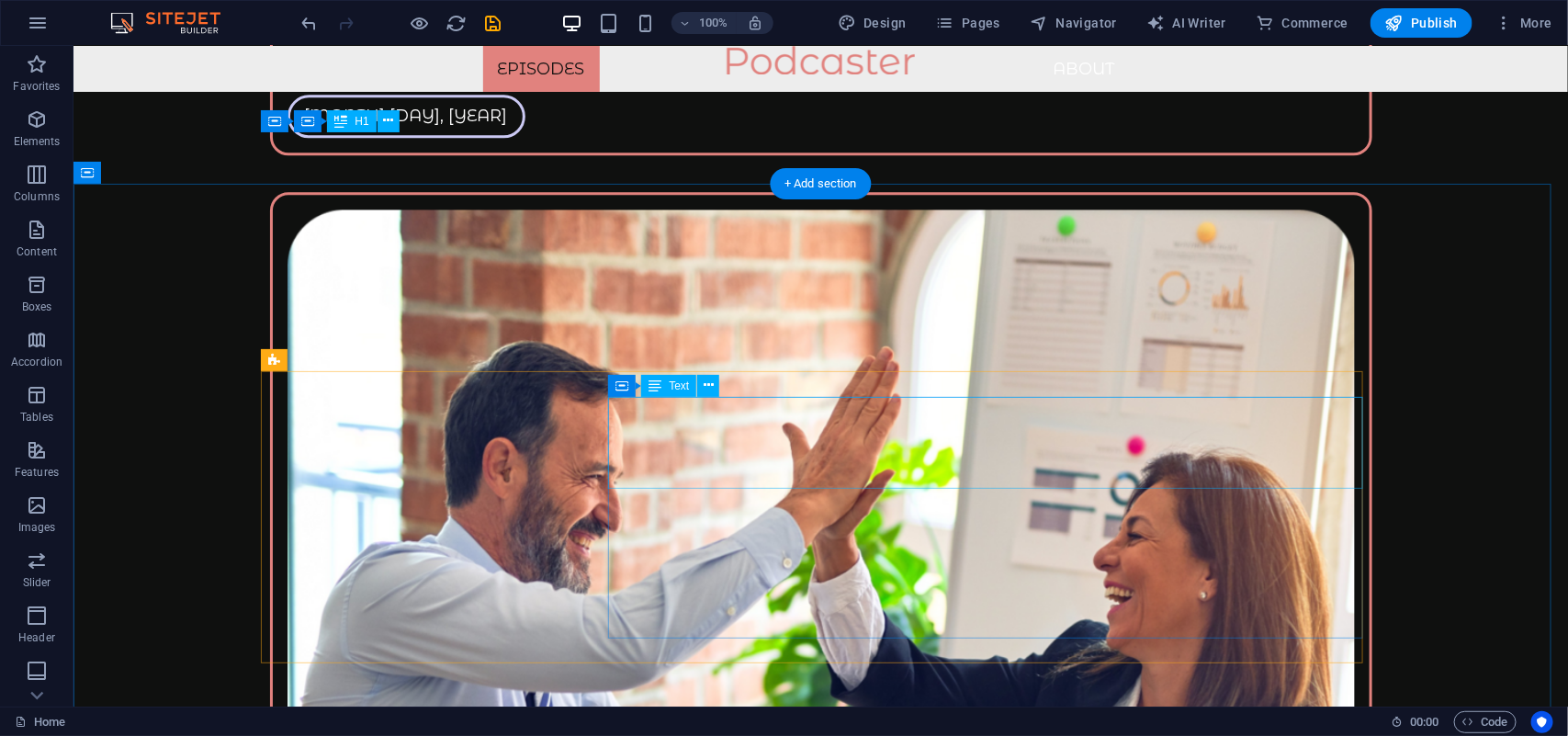 scroll, scrollTop: 2395, scrollLeft: 0, axis: vertical 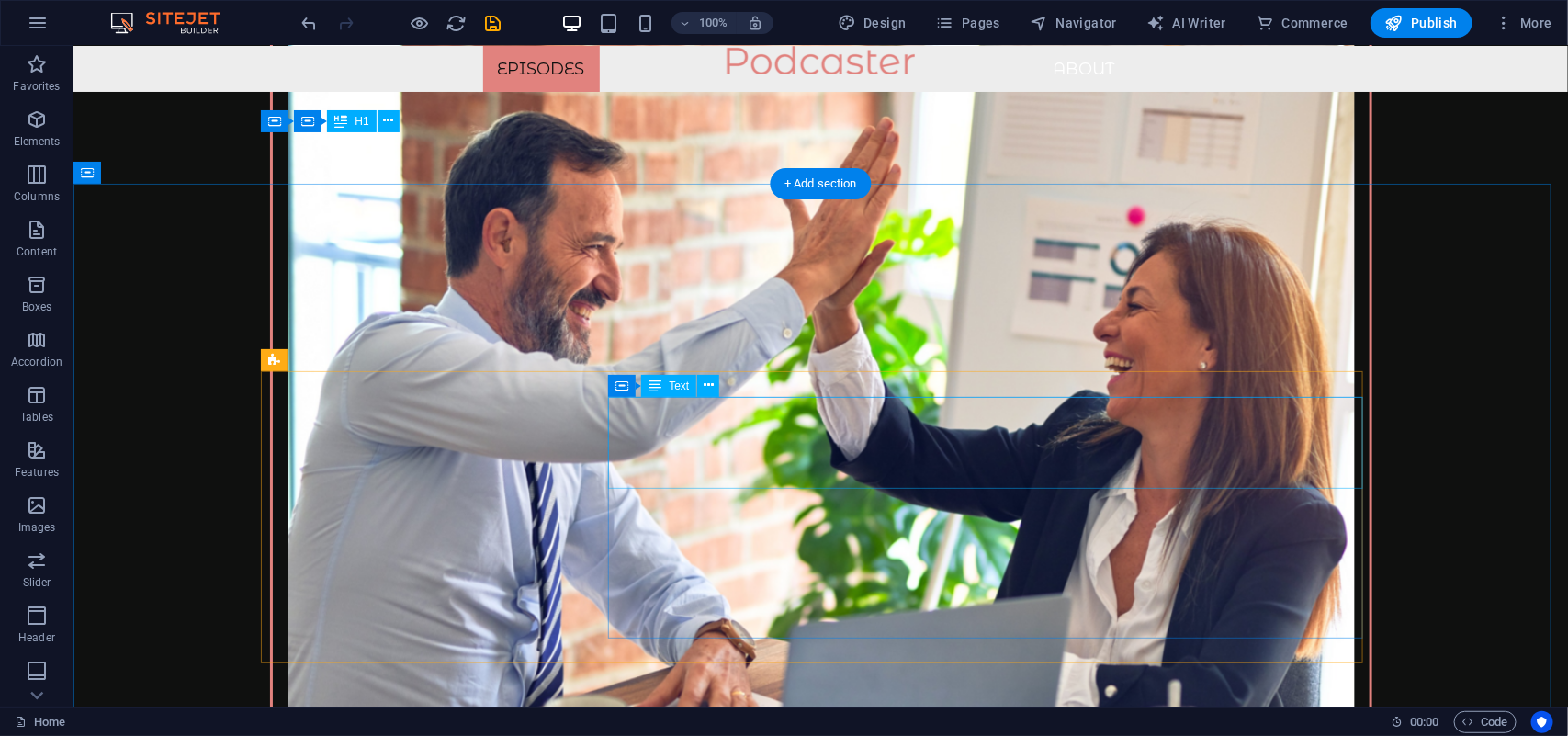 click on "[FIRST] is the charismatic and knowledgeable host of Podcaster. With a great passion, he brings a wealth of expertise and experience to the microphone. [FIRST] have spent years honing his craft and is dedicated to sharing valuable insights and engaging conversations with his listeners." at bounding box center [820, 12597] 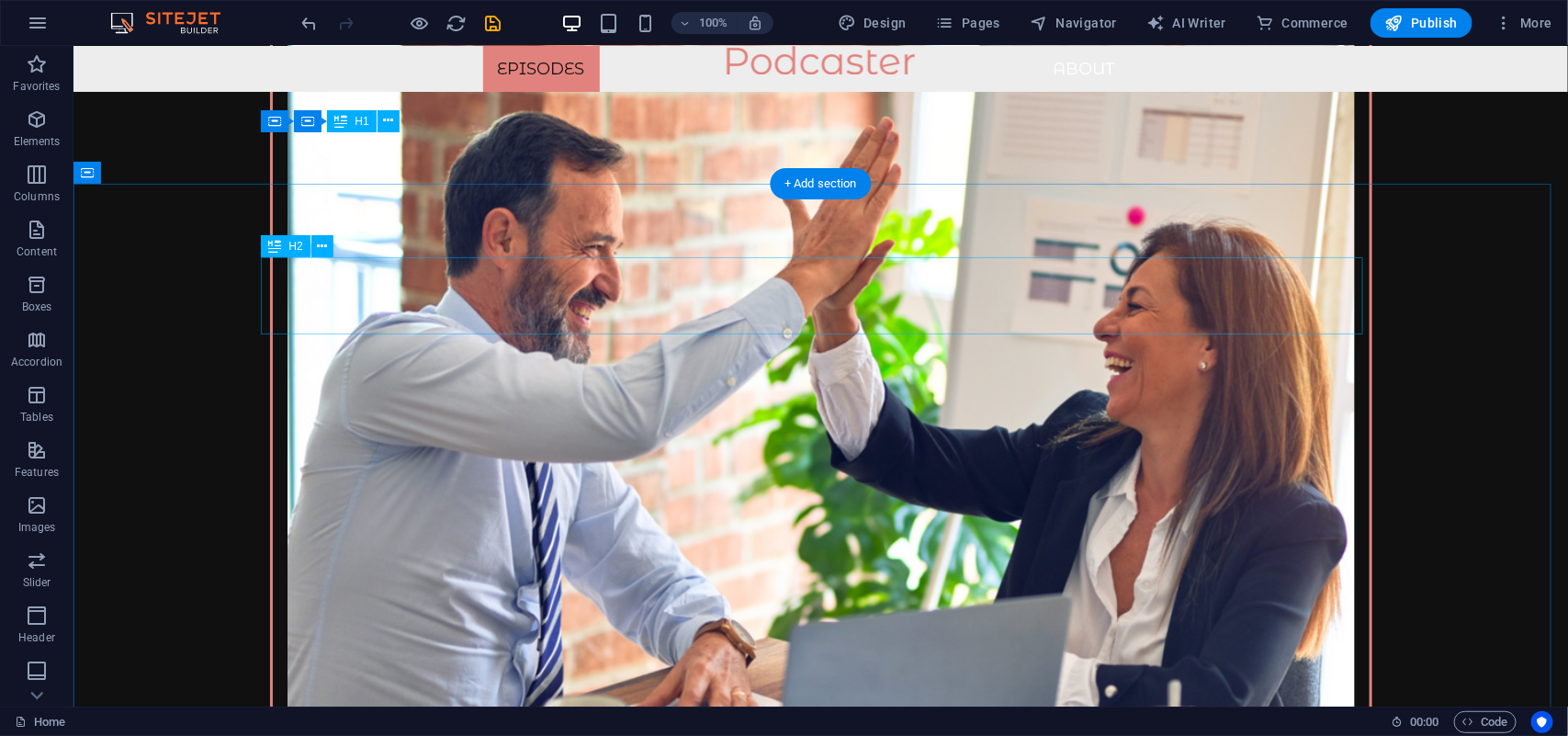 click on "Meet the host" at bounding box center (820, 11356) 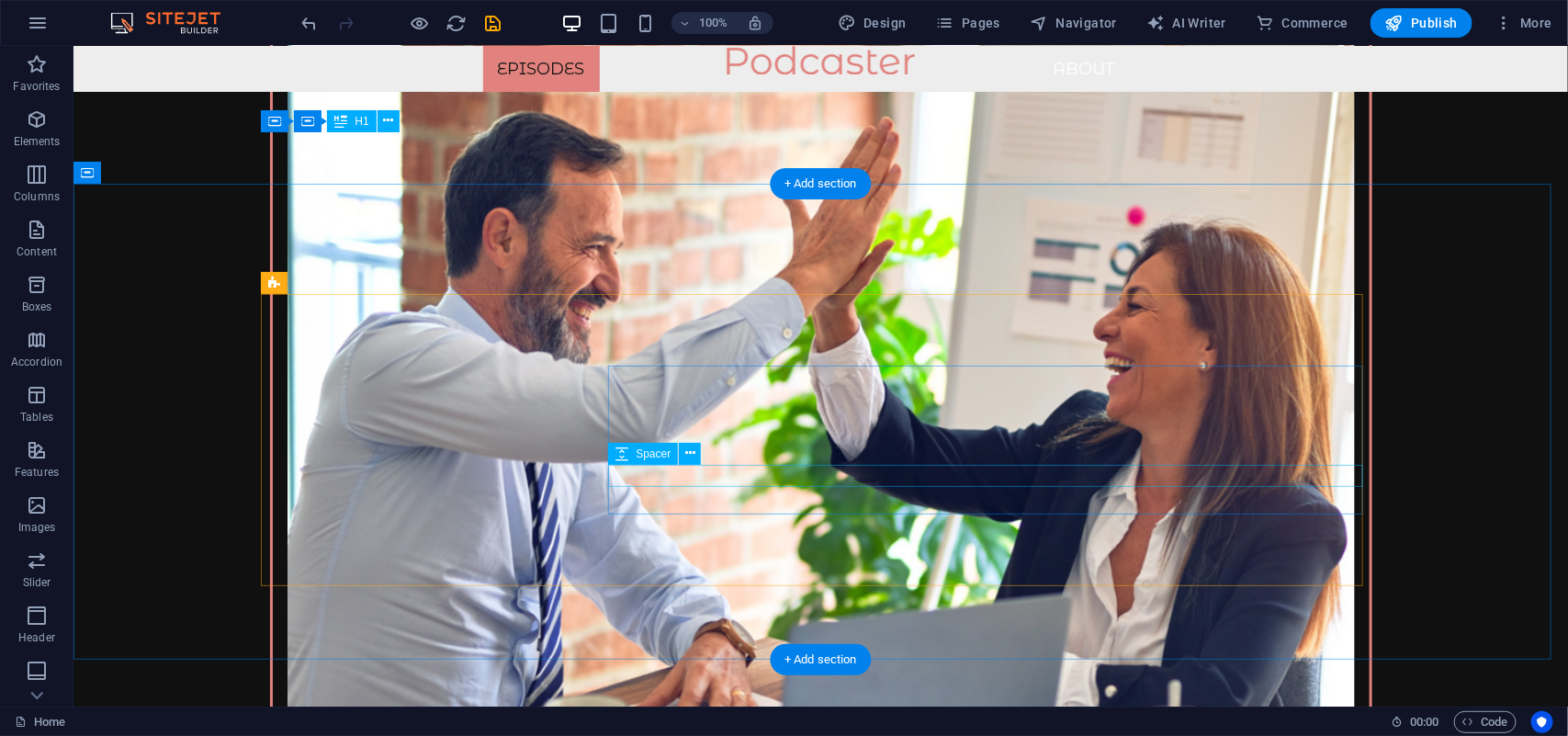 click at bounding box center (820, 12572) 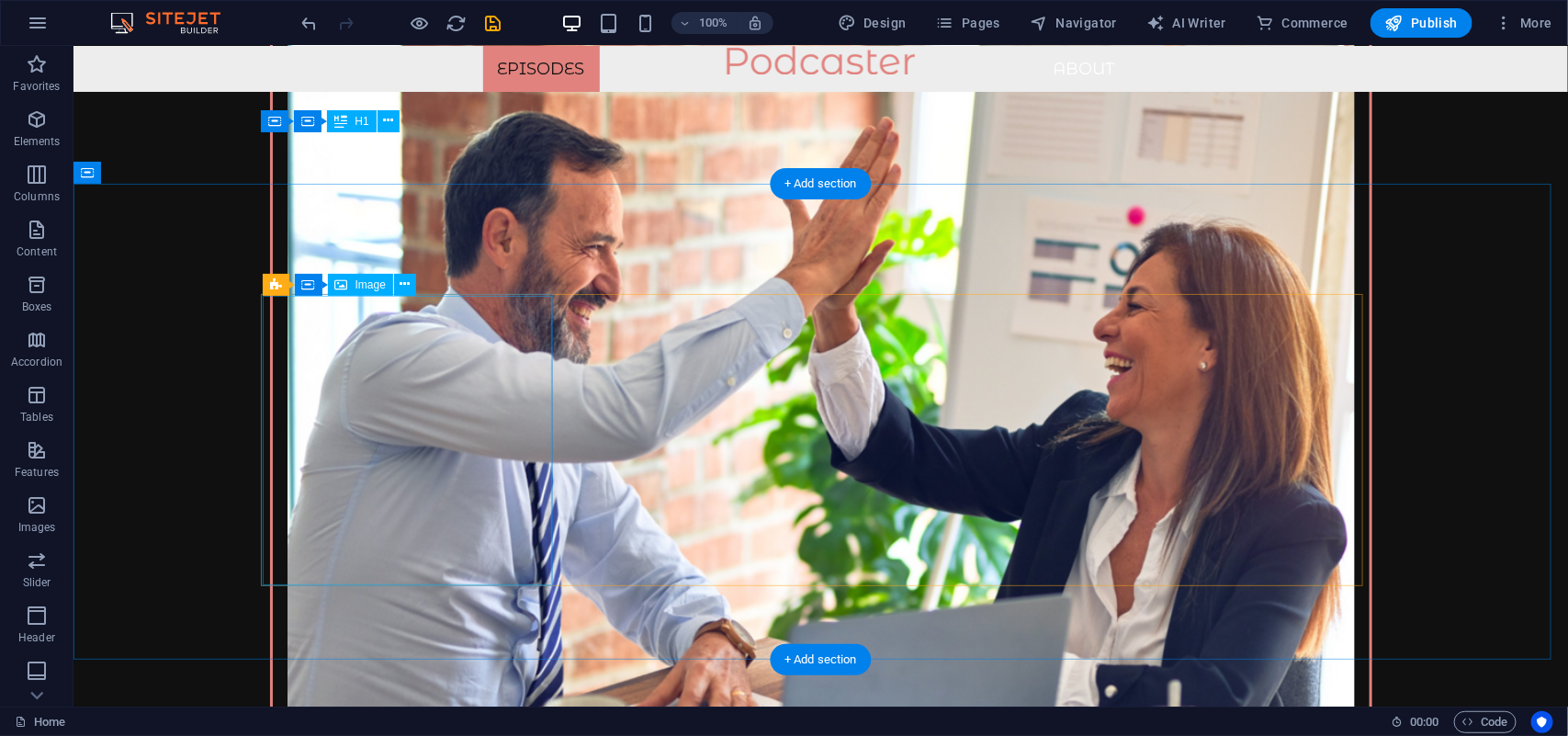 click at bounding box center [820, 11906] 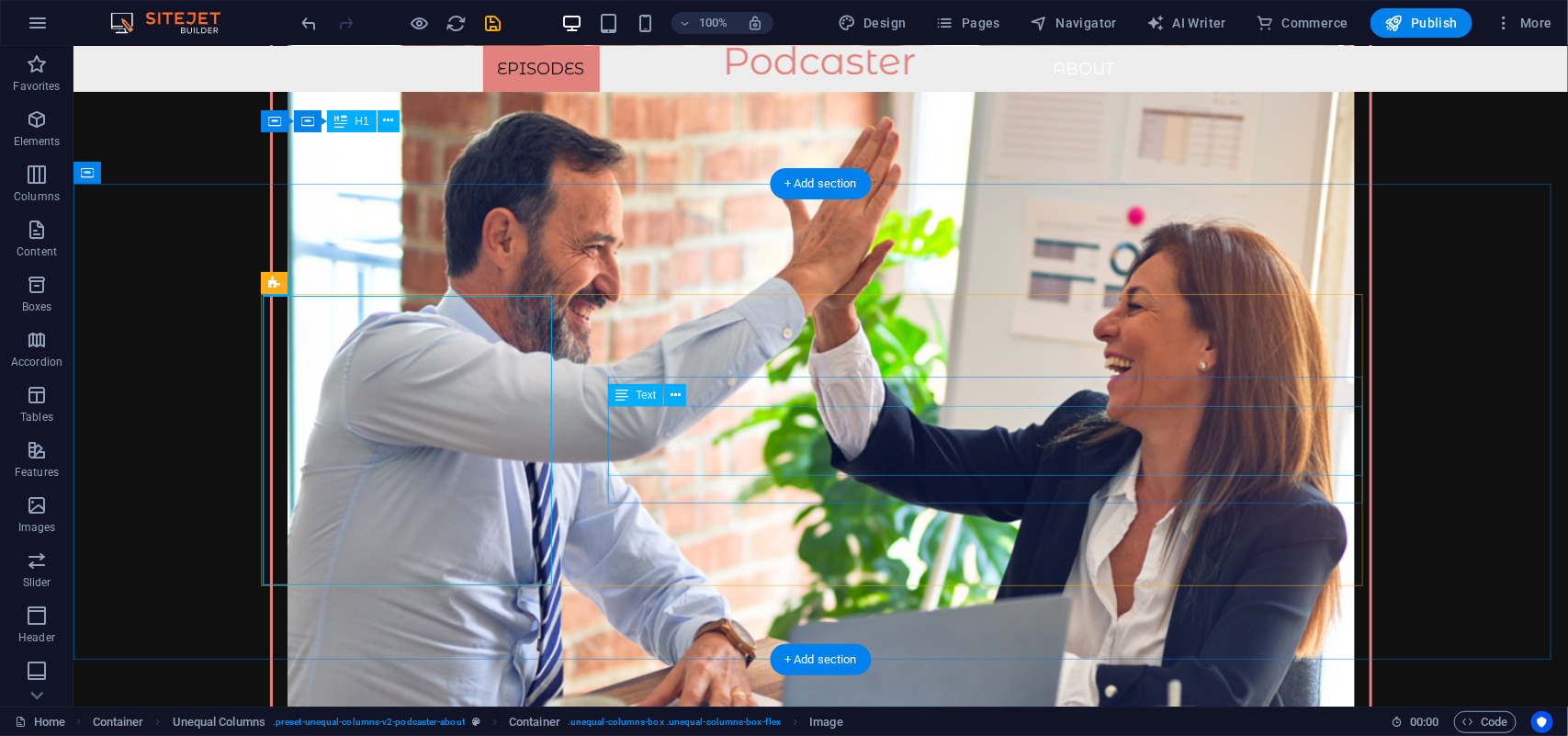 click on "When [FIRST] isn't behind the mic, you can often find him doing sports, which further fuels his passion for exploring new ideas and perspectives, as well as meeting new people. Socials:" at bounding box center (820, 12597) 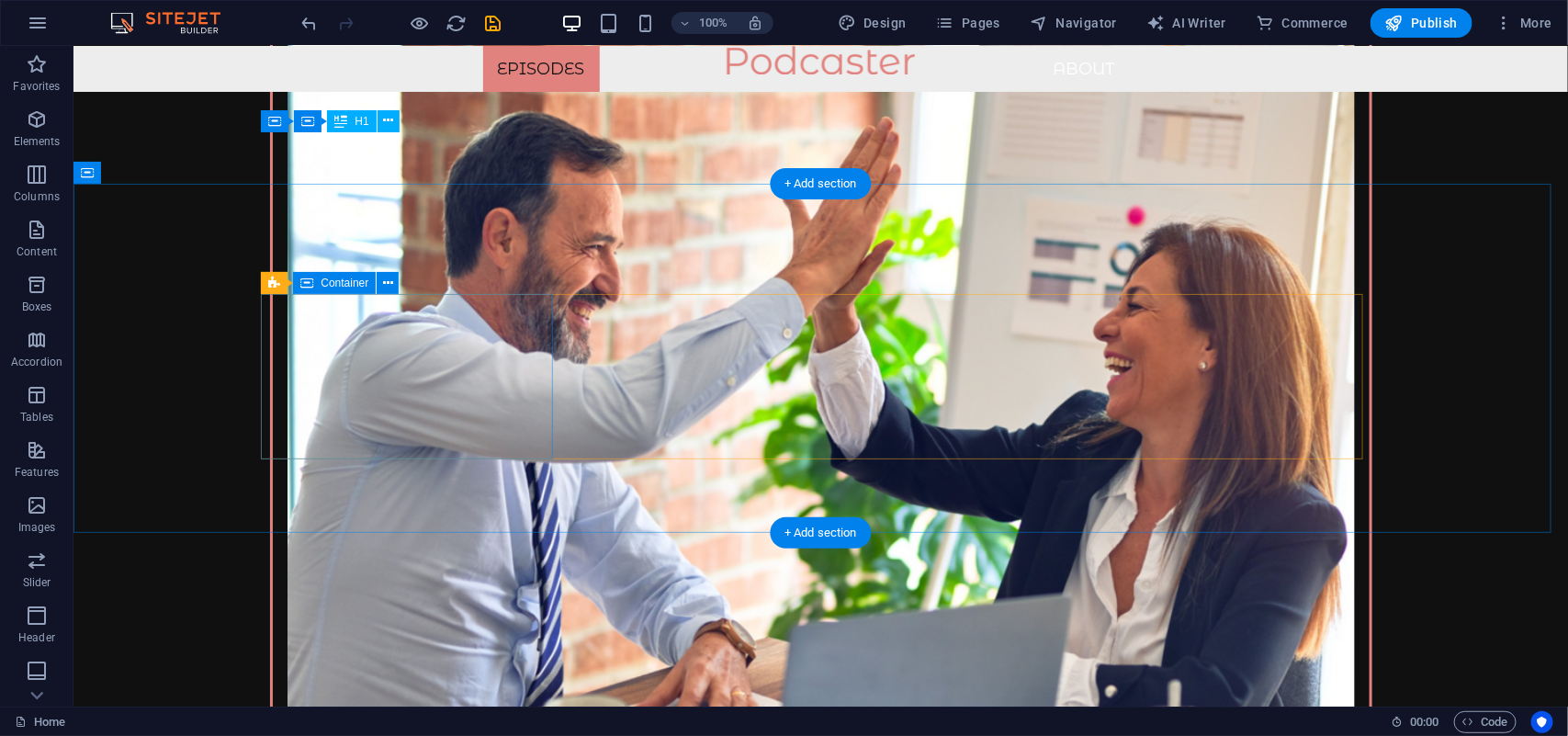 click on "Drop content here or  Add elements  Paste clipboard" at bounding box center (820, 11420) 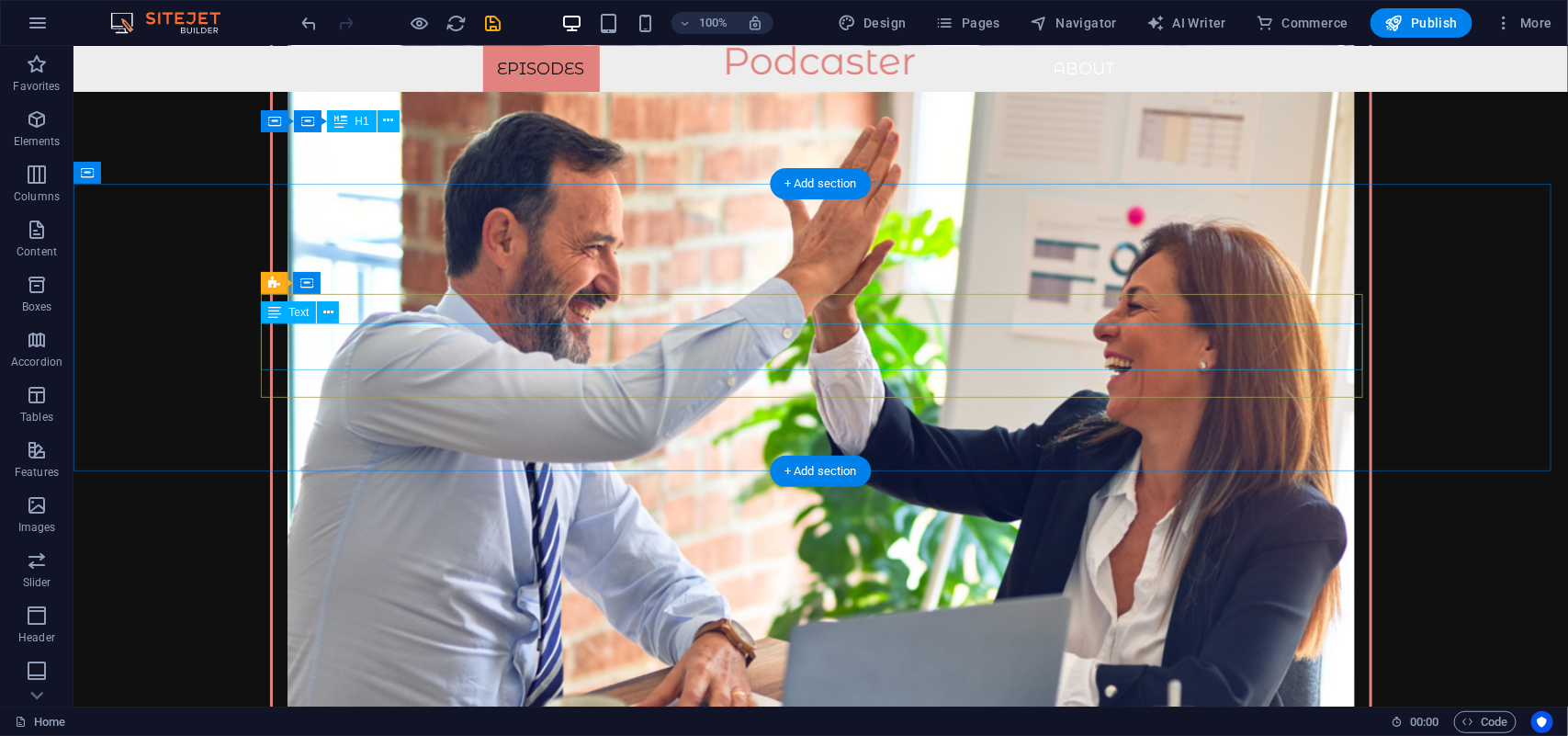 click on "When [FIRST] isn't behind the mic, you can often find him doing sports, which further fuels his passion for exploring new ideas and perspectives, as well as meeting new people." at bounding box center [820, 11407] 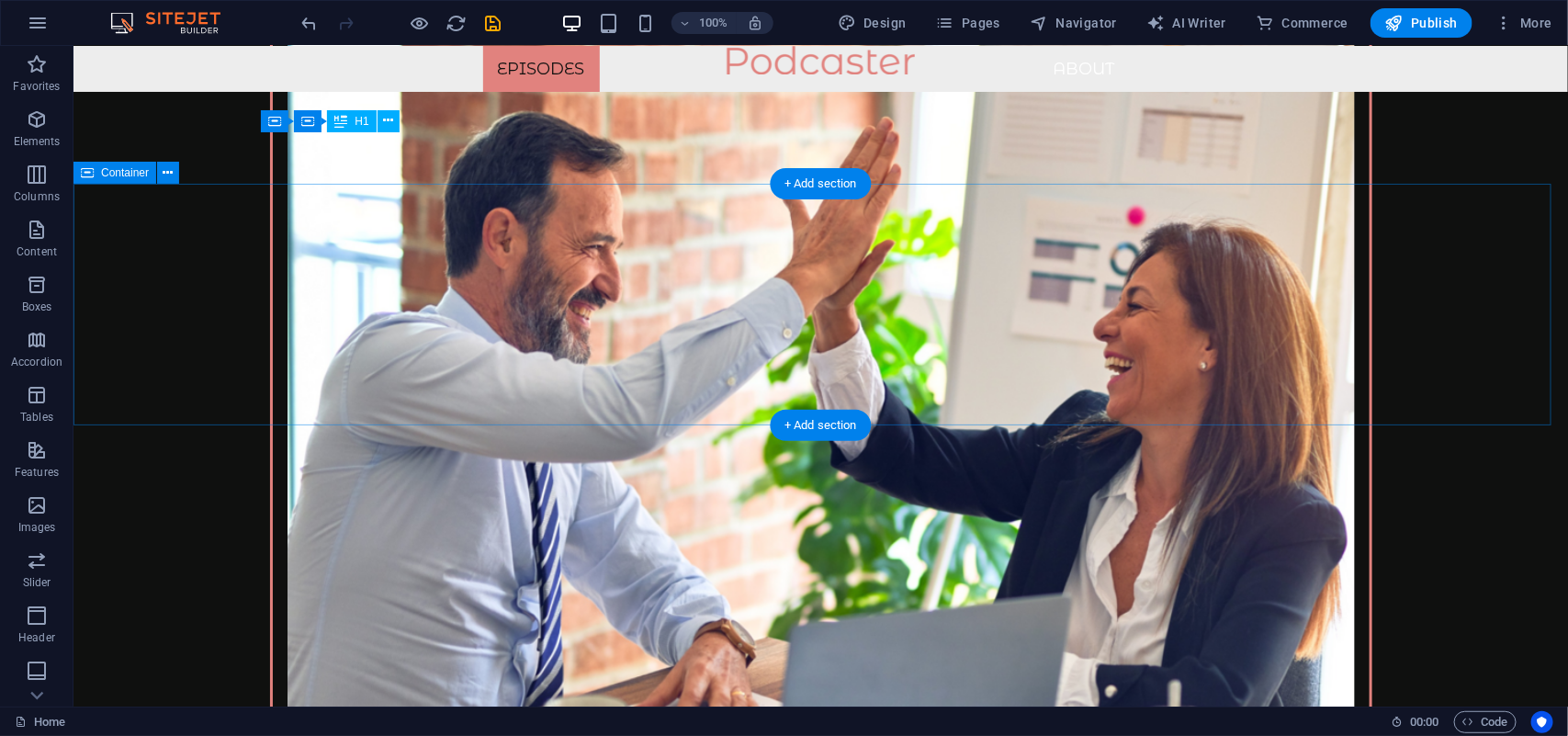 click on "Socials:" at bounding box center (819, 11419) 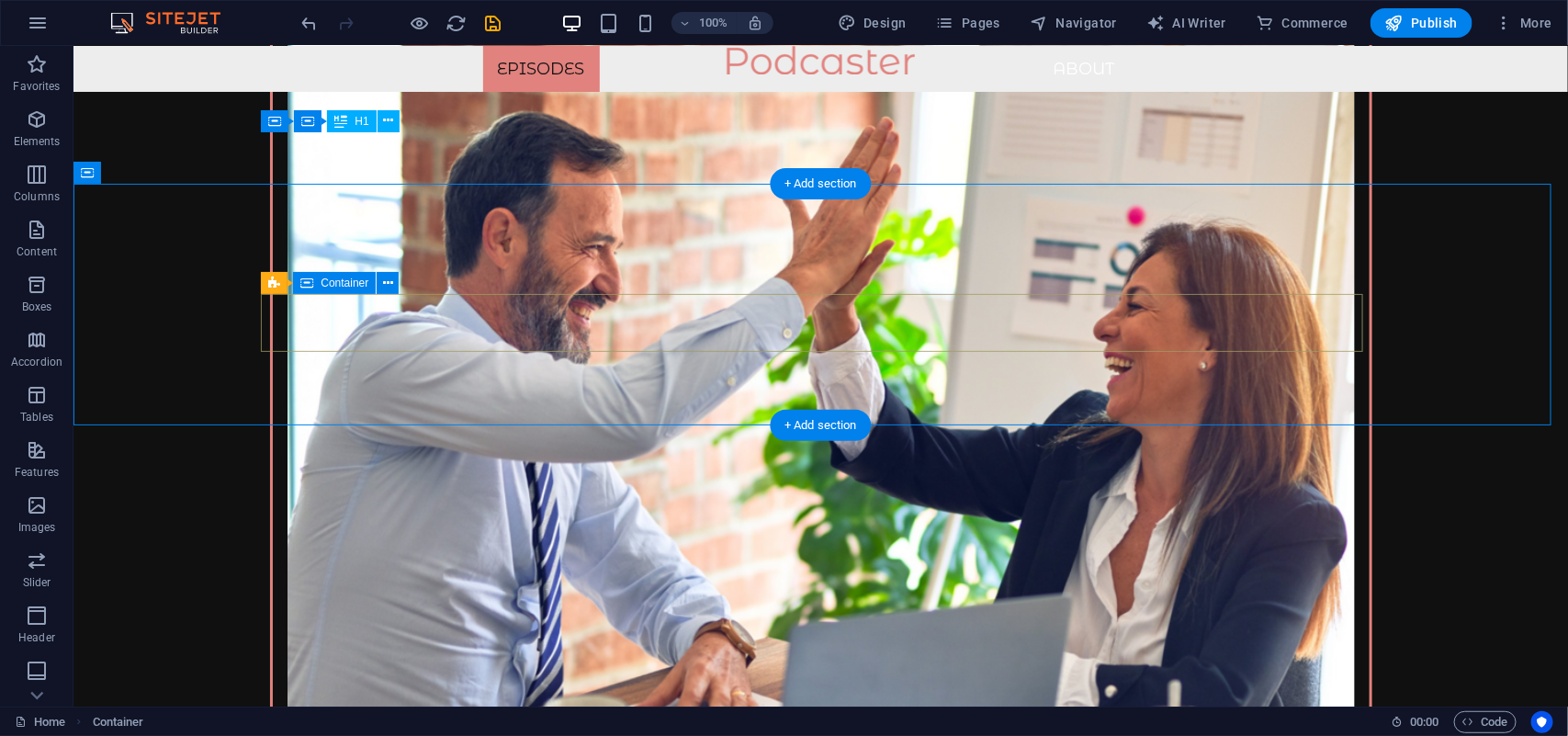 click on "Socials:" at bounding box center (820, 11443) 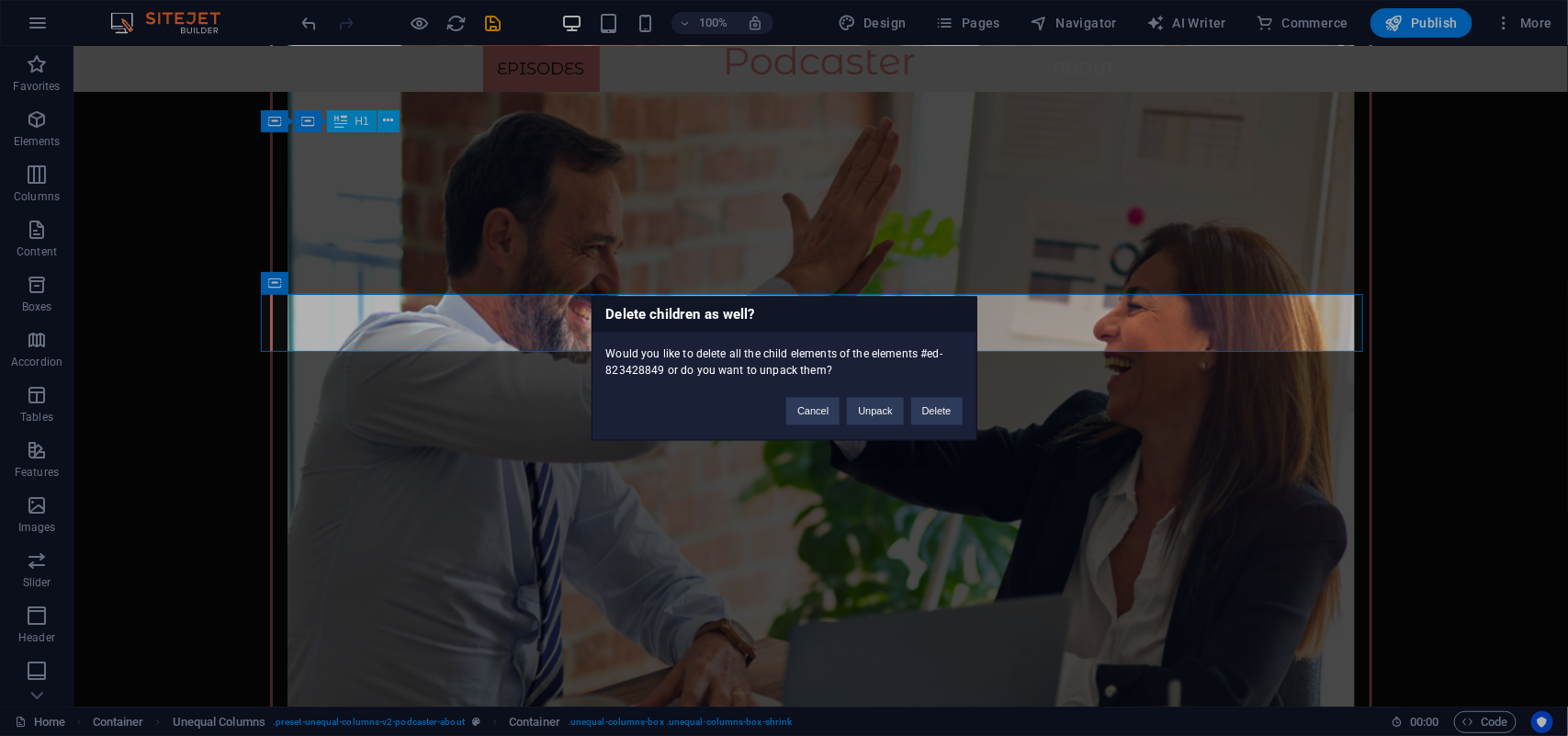 type 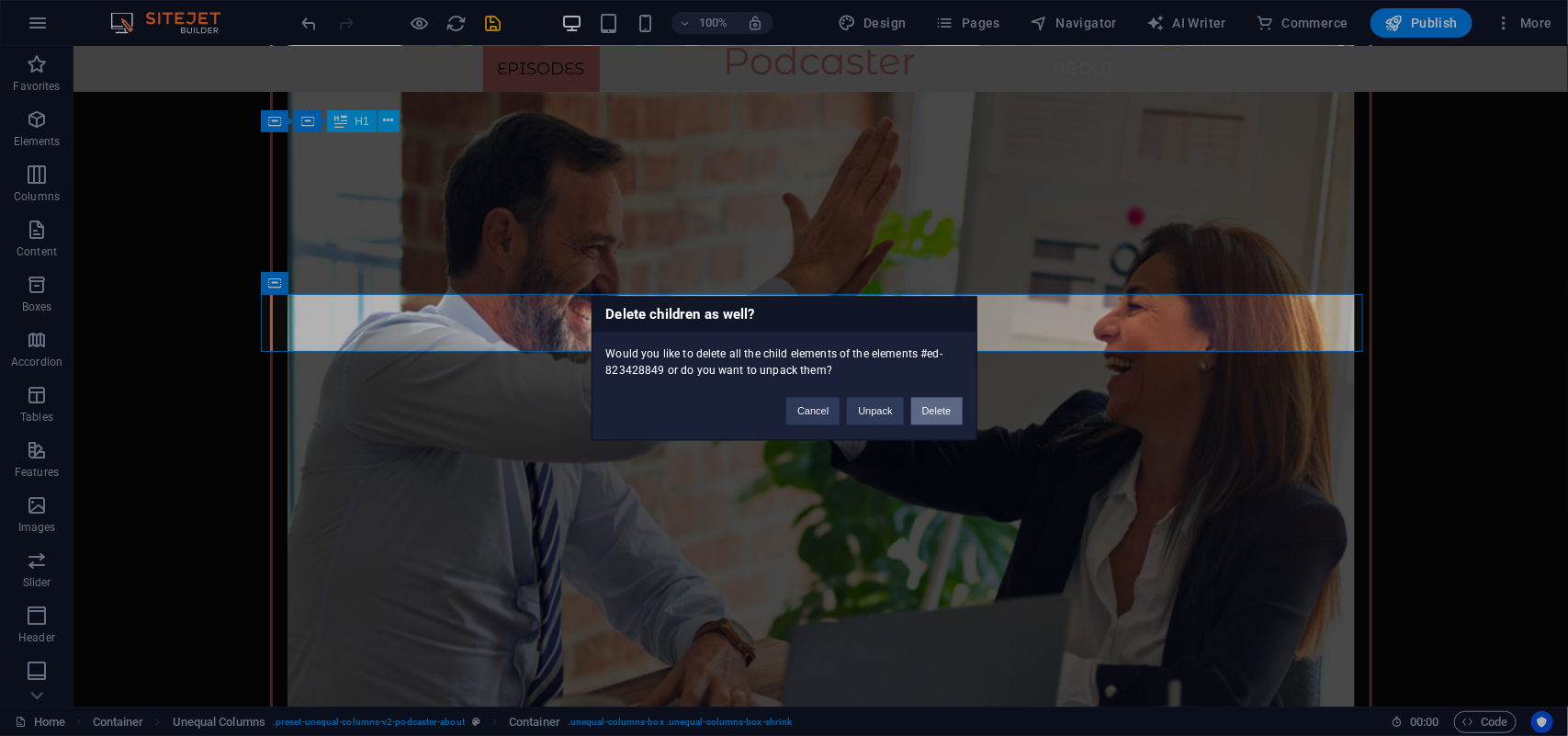 click on "Delete" at bounding box center (937, 411) 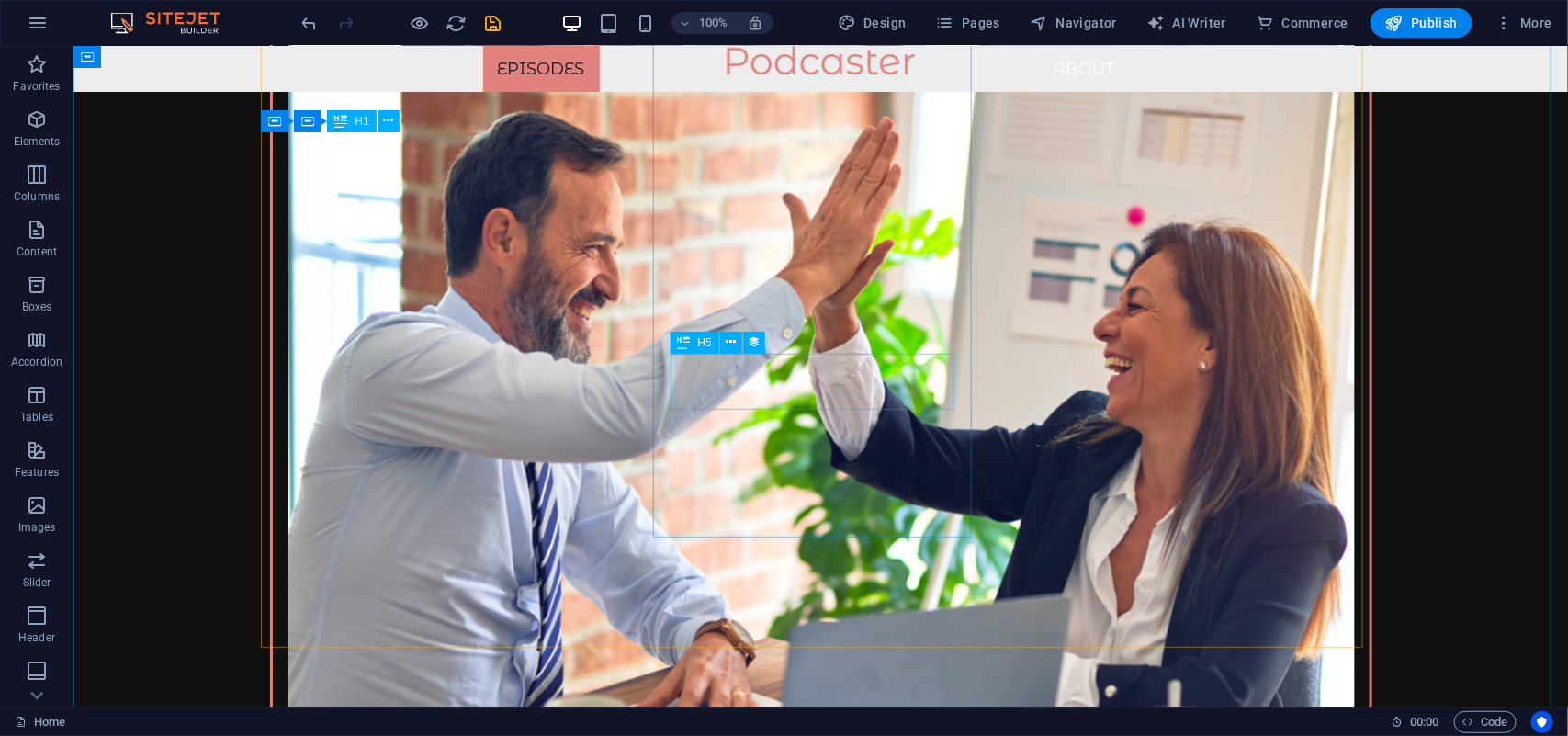 scroll, scrollTop: 1820, scrollLeft: 0, axis: vertical 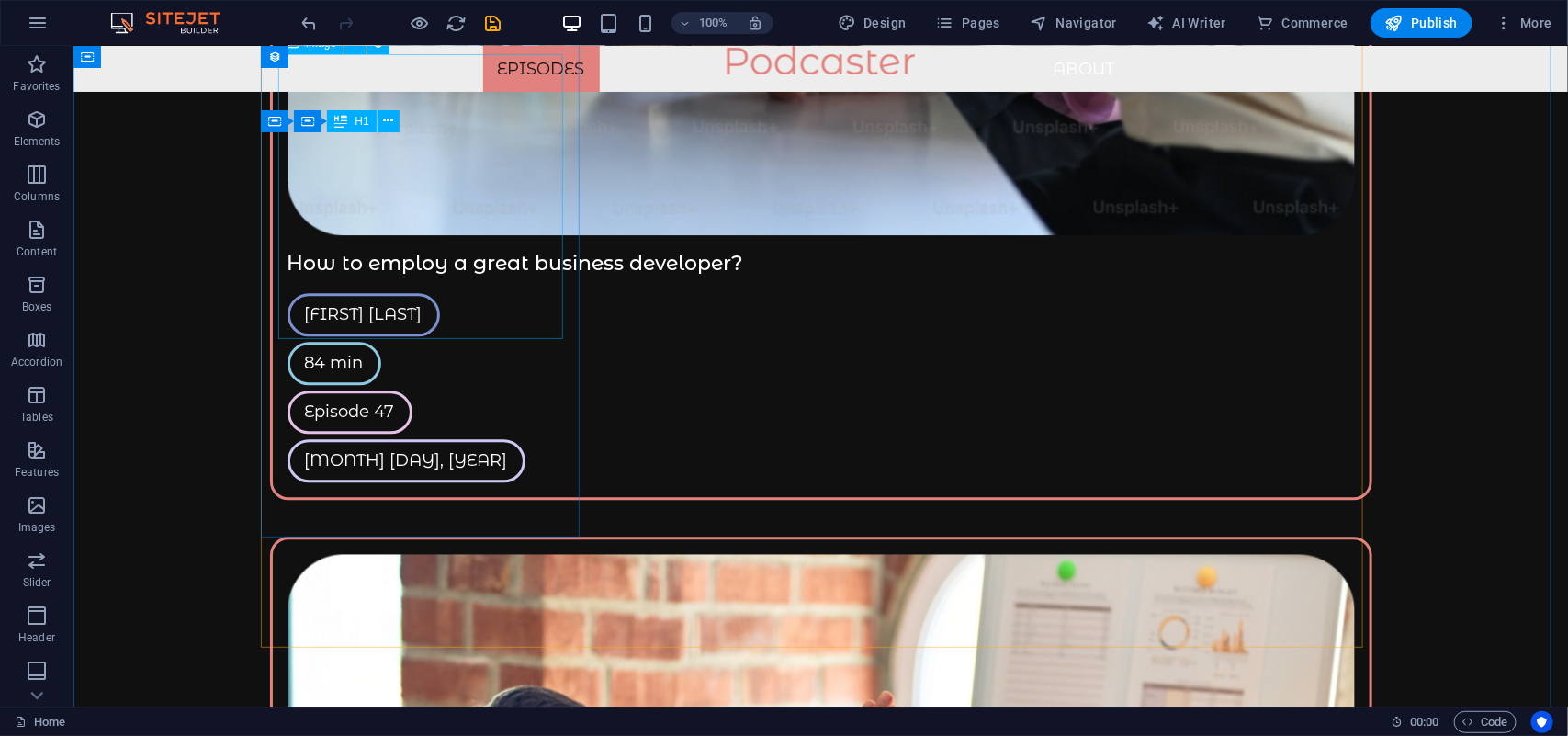 click at bounding box center [820, 8022] 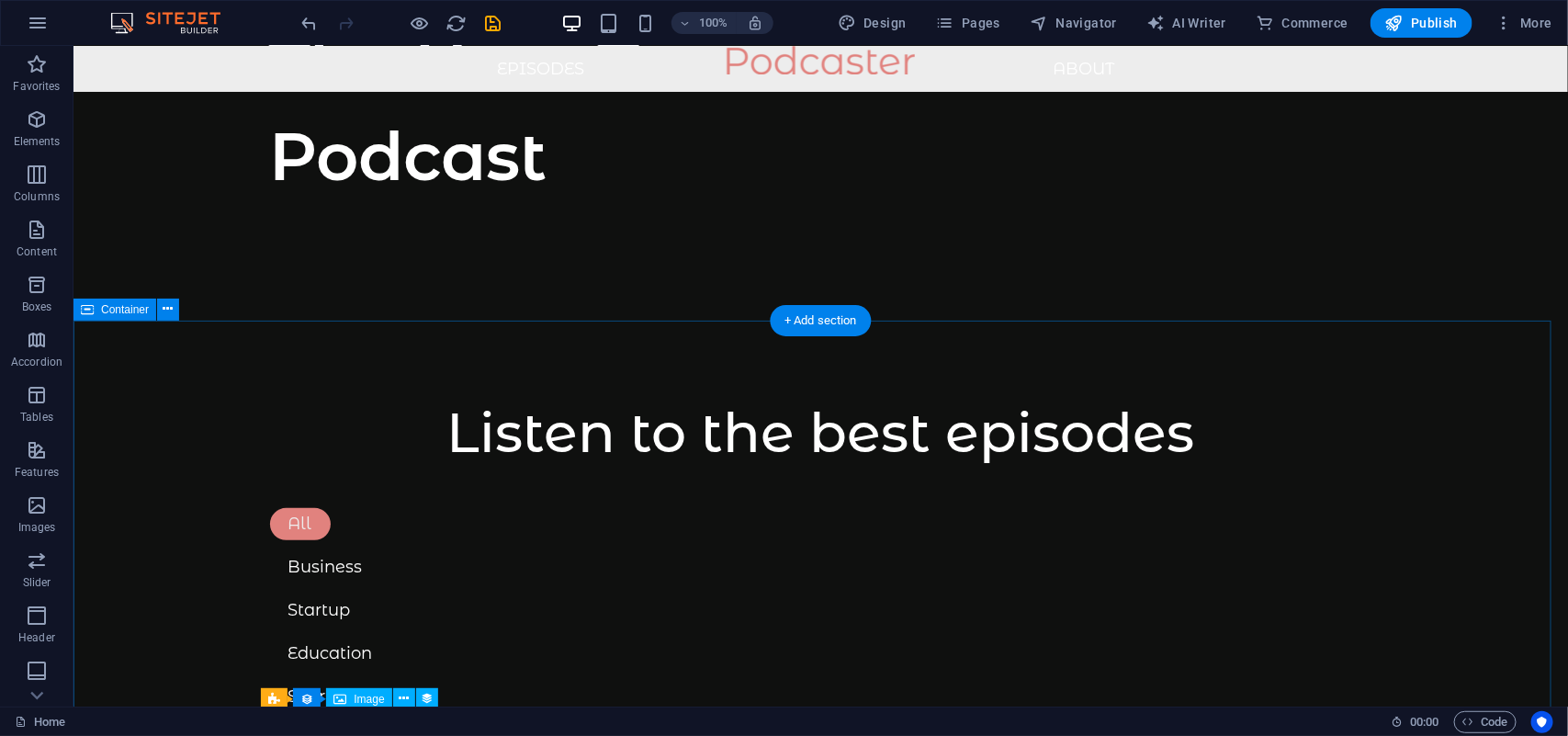 scroll, scrollTop: 0, scrollLeft: 0, axis: both 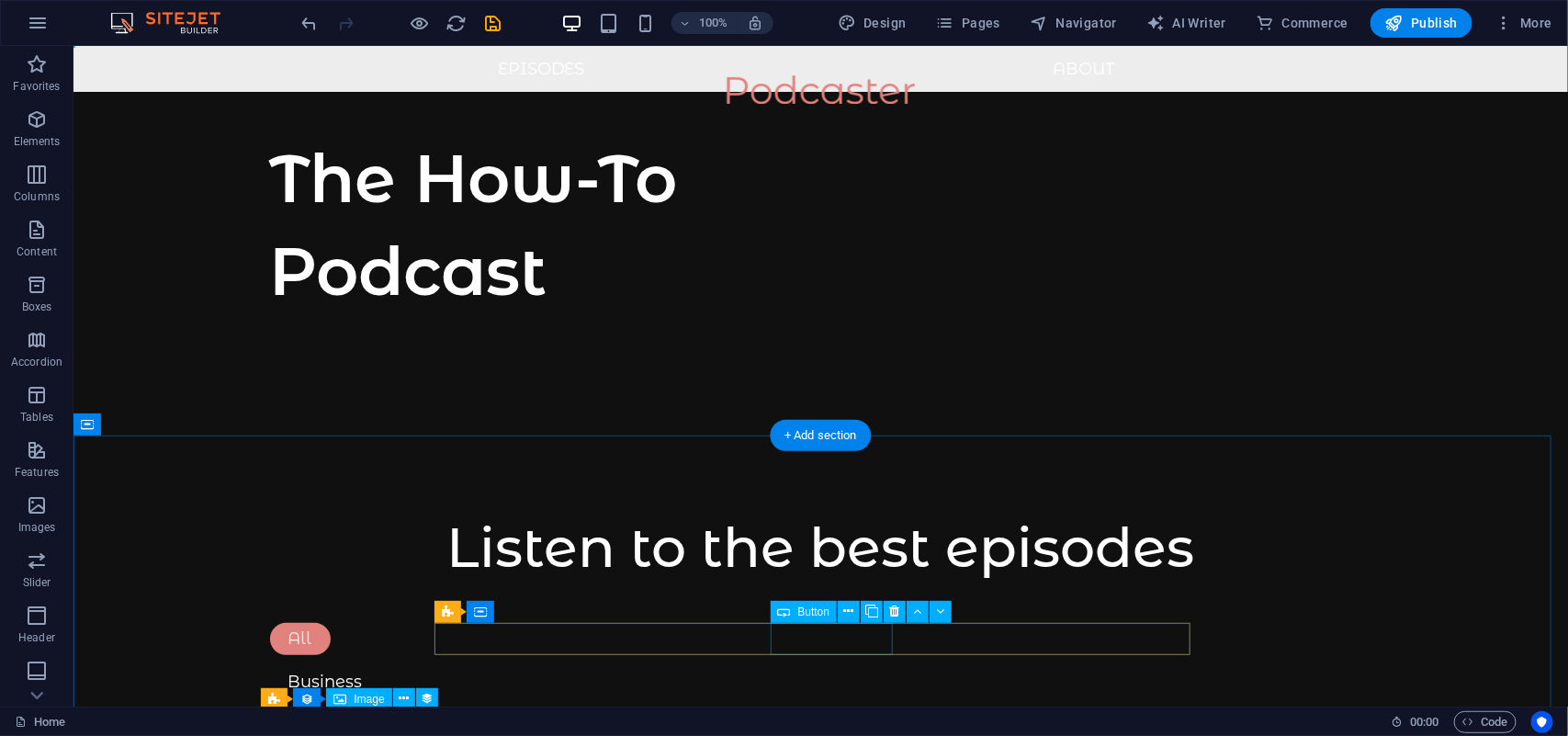 click on "Education" at bounding box center (820, 767) 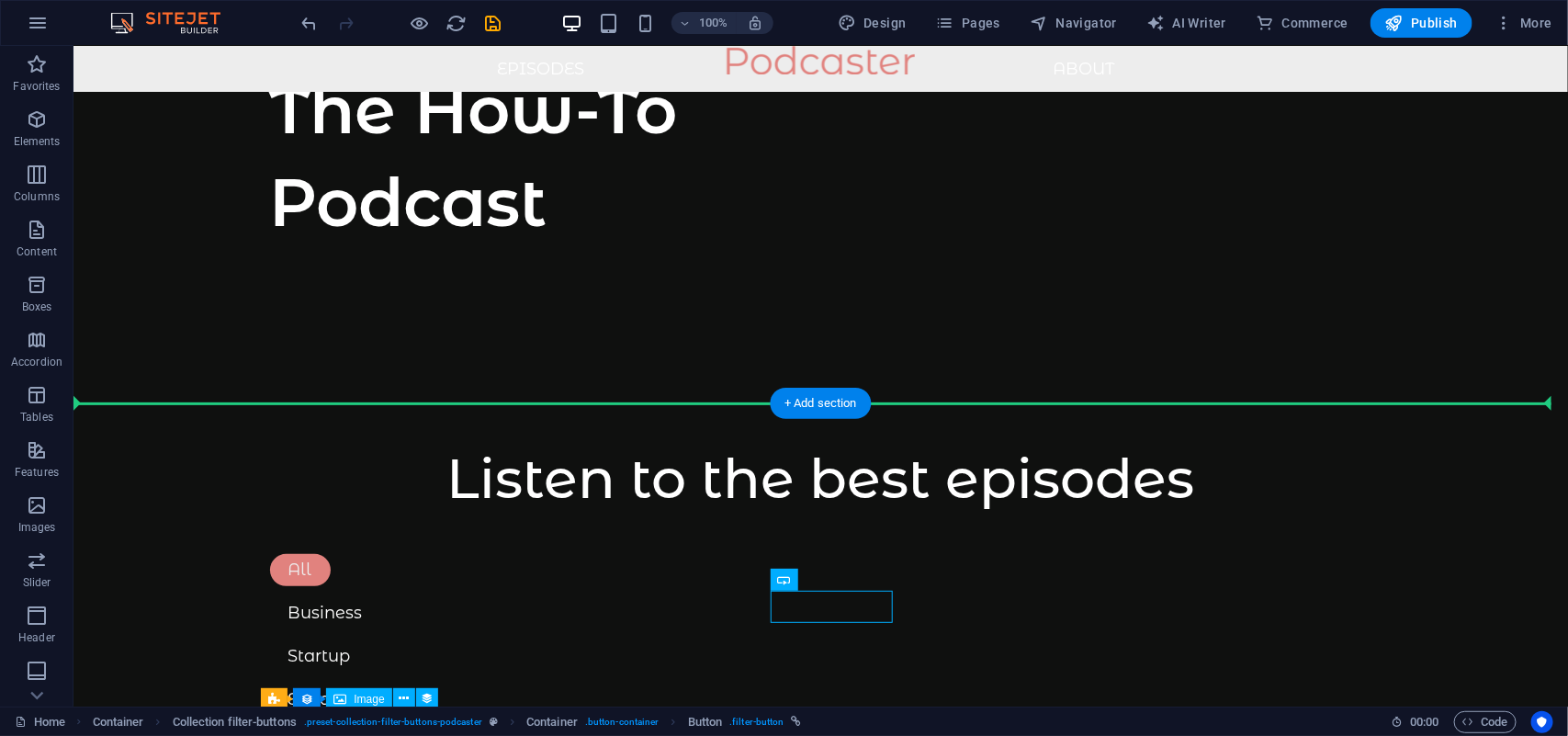 drag, startPoint x: 790, startPoint y: 636, endPoint x: 700, endPoint y: 639, distance: 90.049986 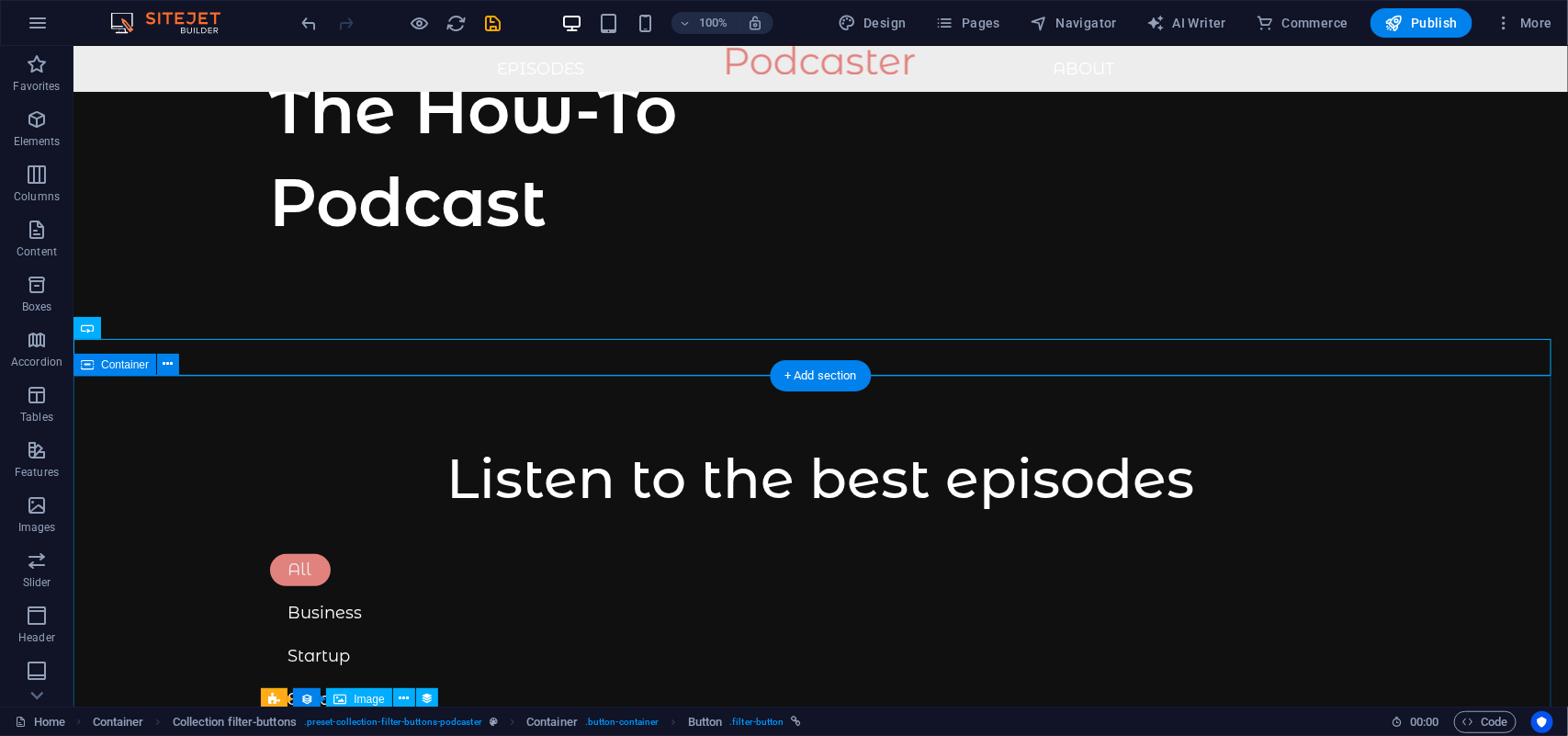 scroll, scrollTop: 96, scrollLeft: 0, axis: vertical 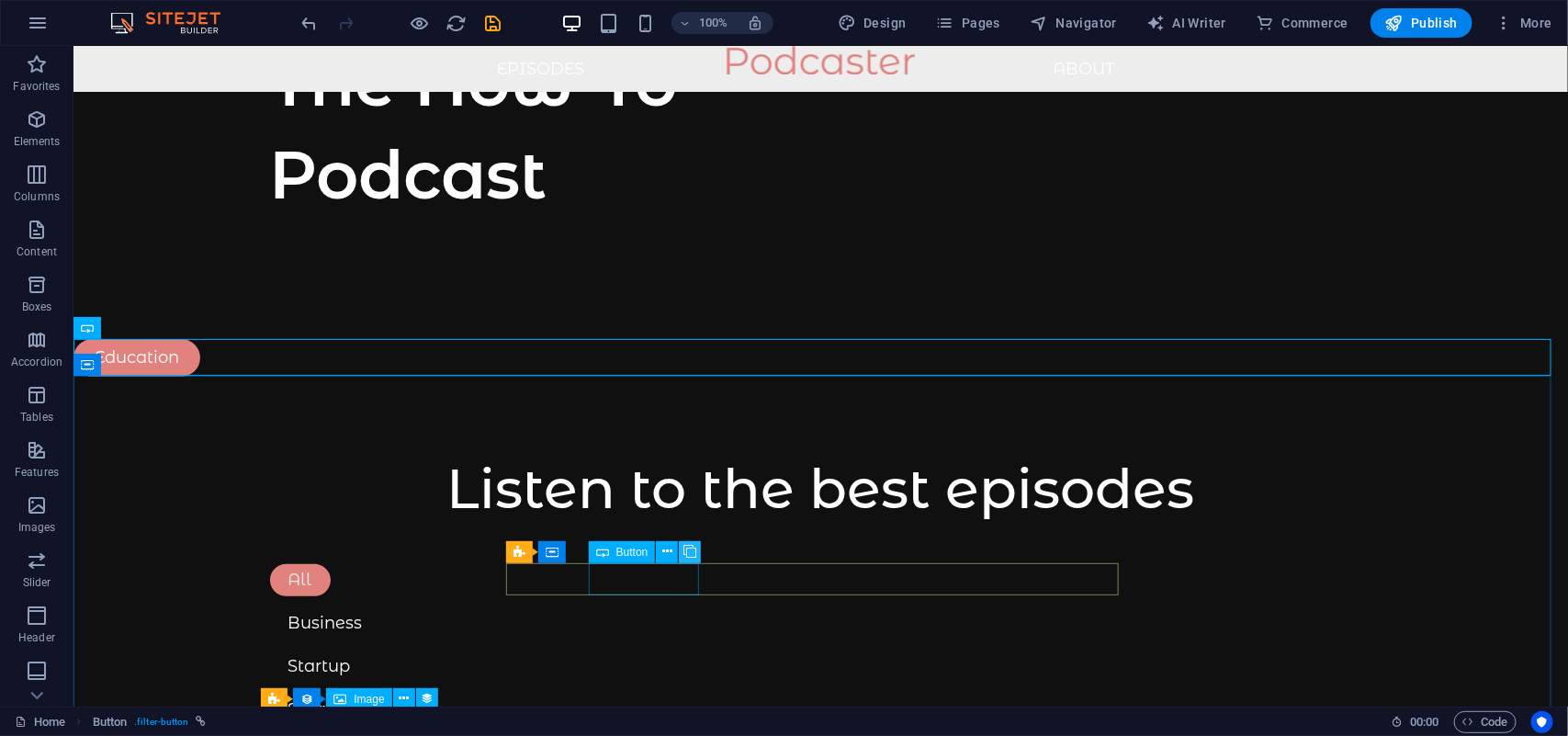 click at bounding box center (690, 552) 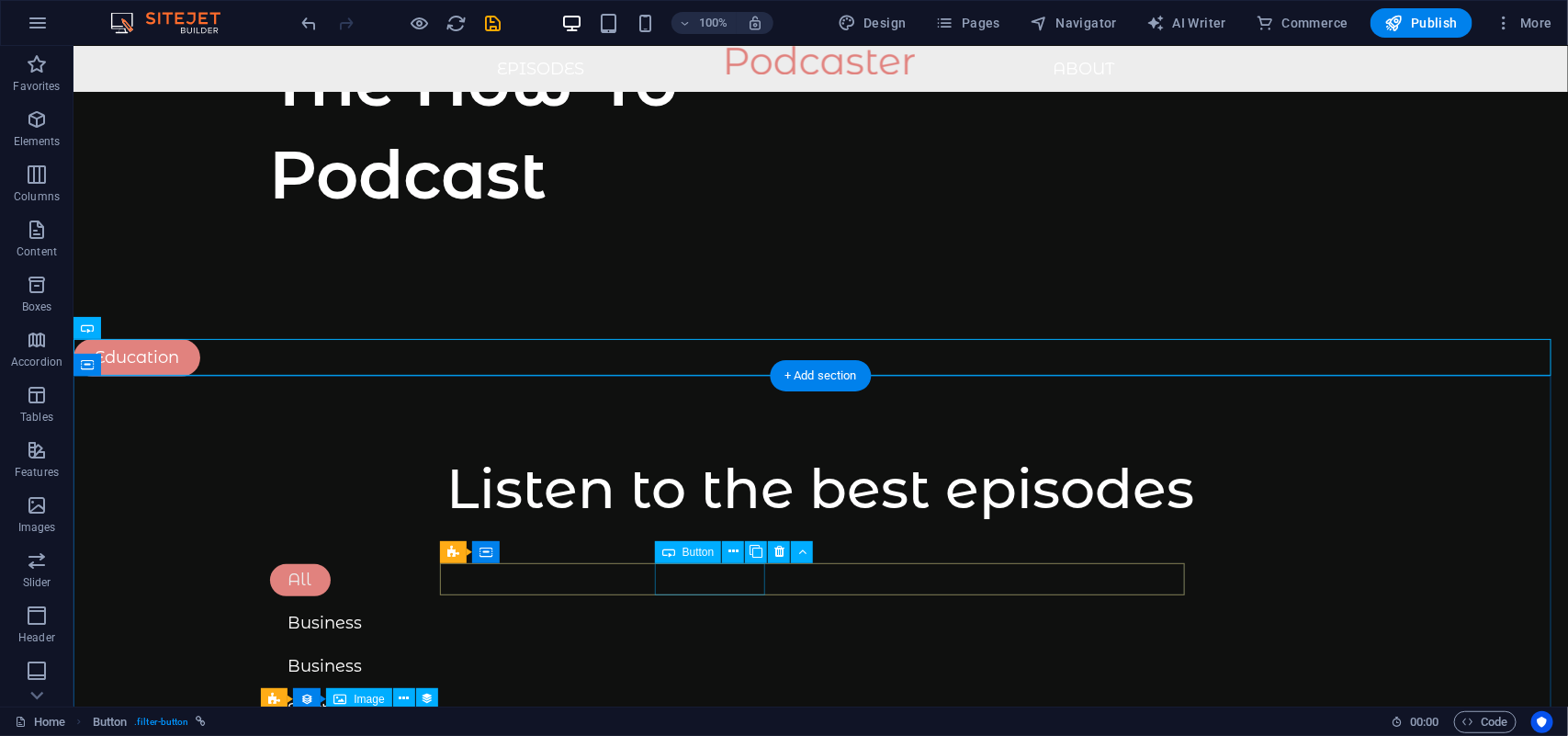 click on "Business" at bounding box center [820, 665] 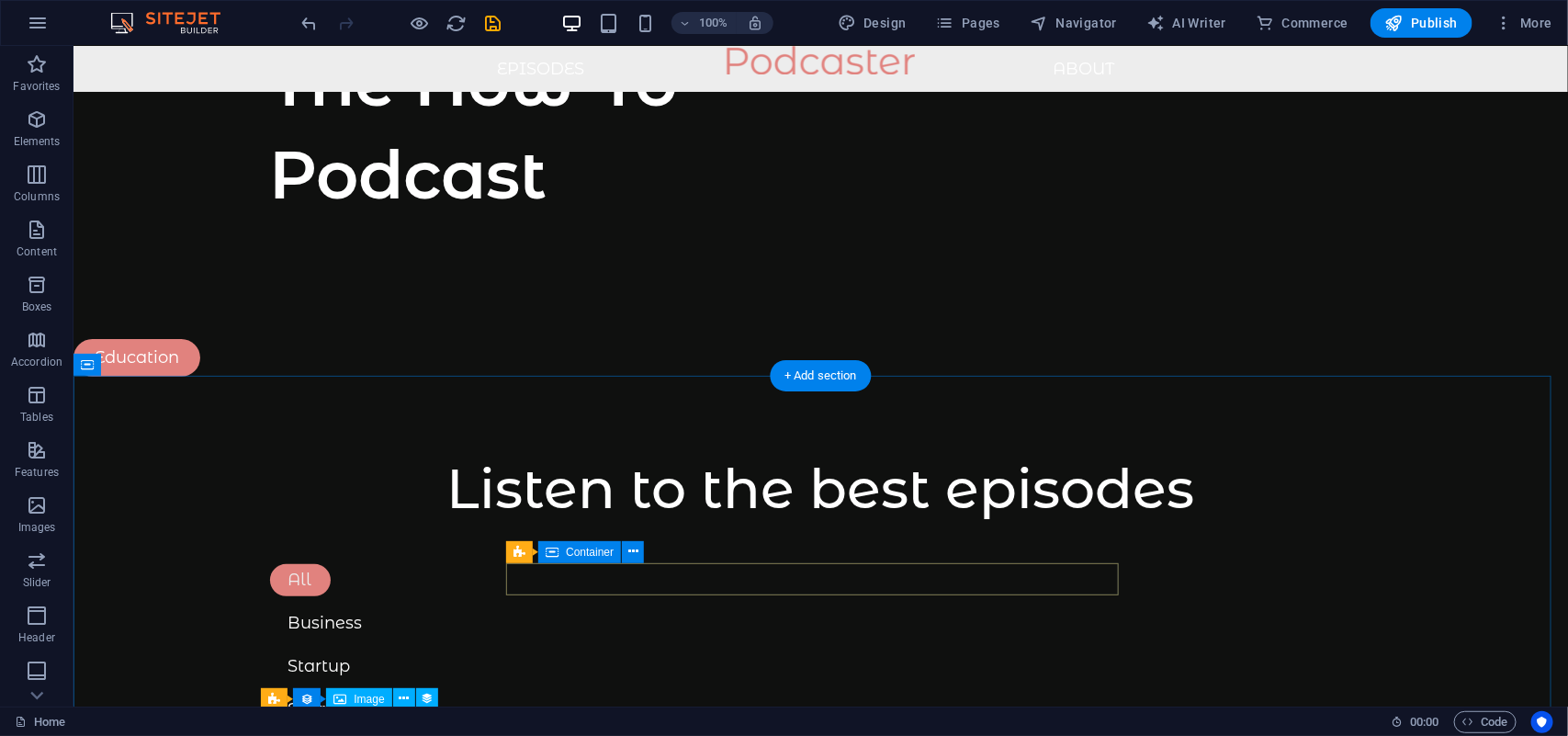 click on "All Business Startup Sport Travel Art" at bounding box center [820, 687] 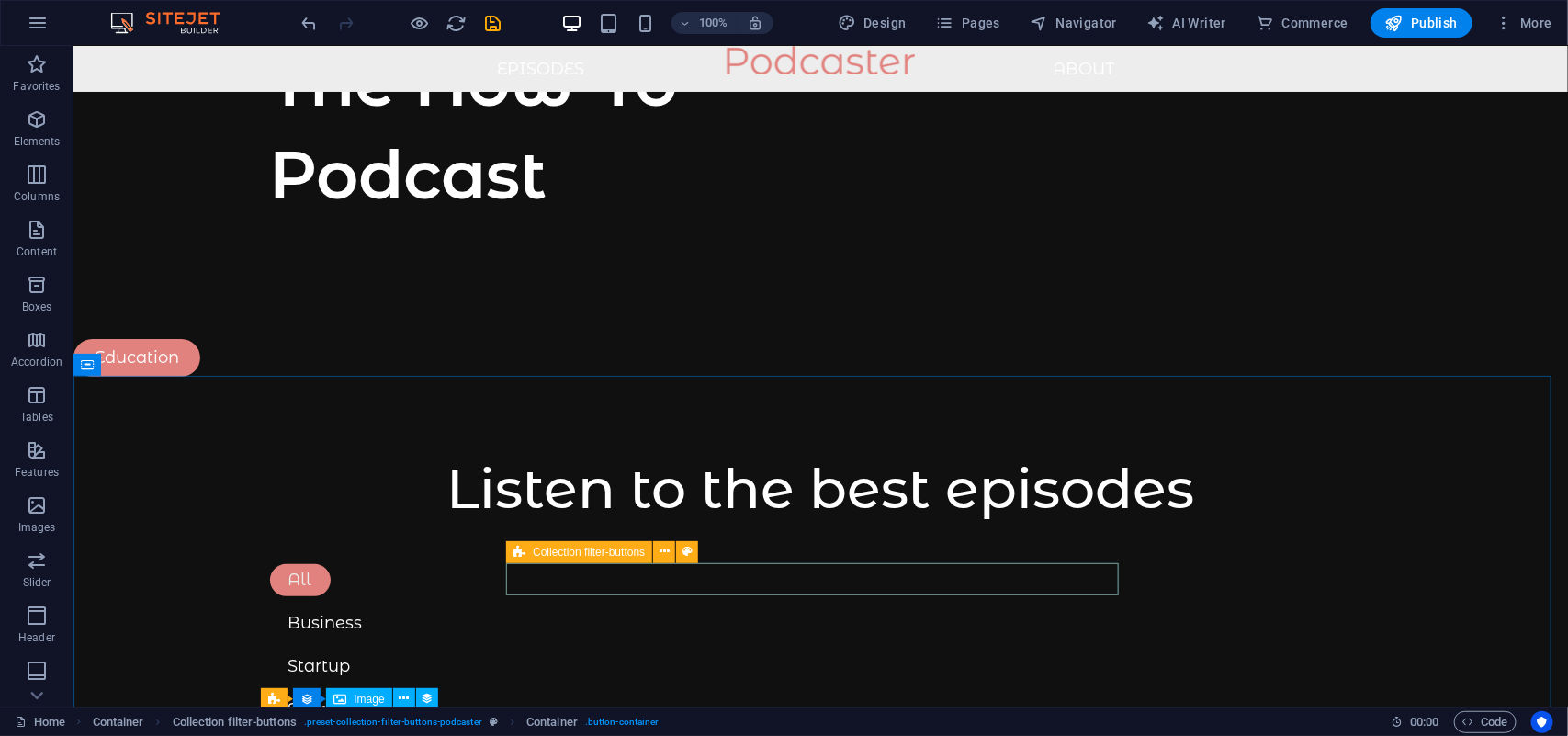click at bounding box center [519, 552] 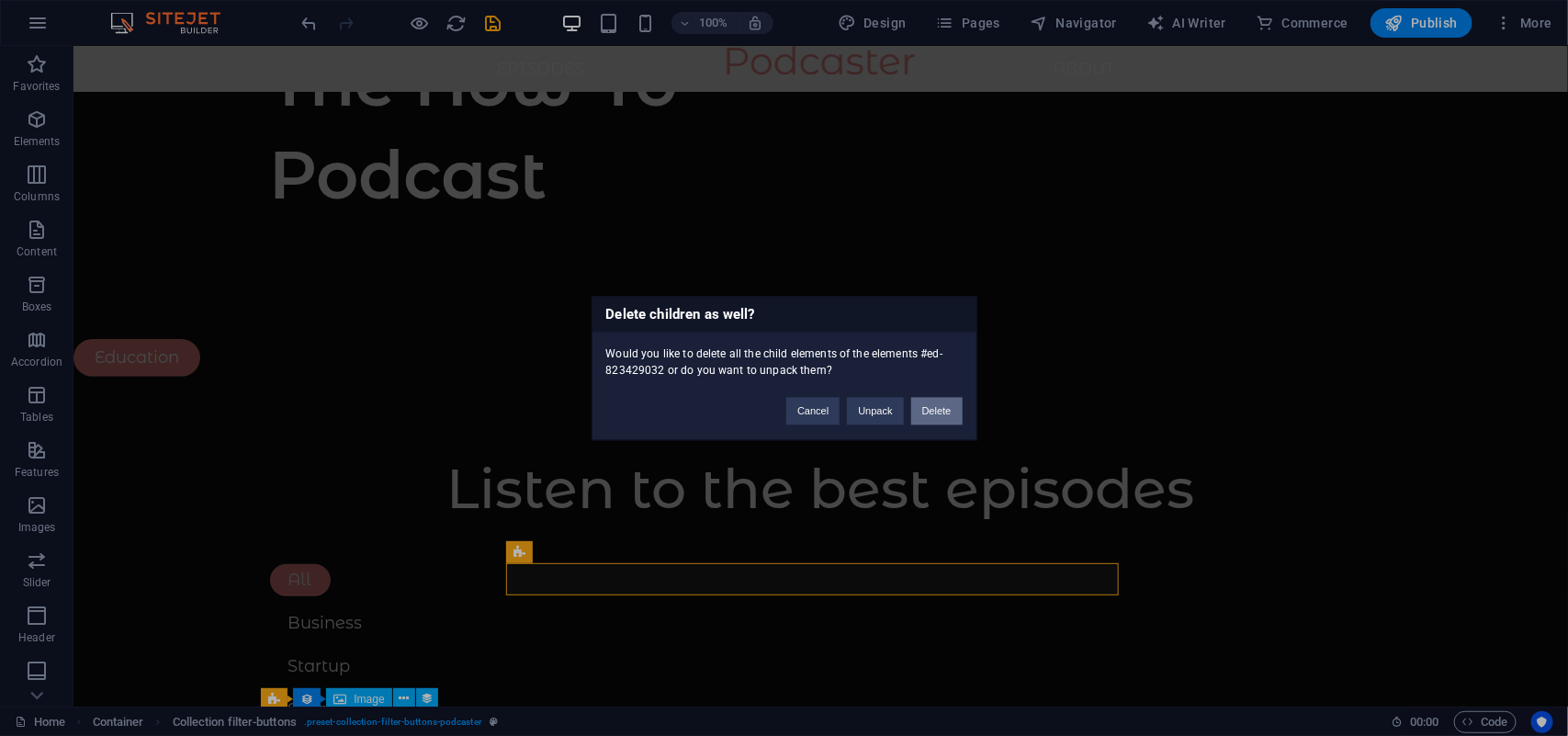 click on "Delete" at bounding box center (937, 411) 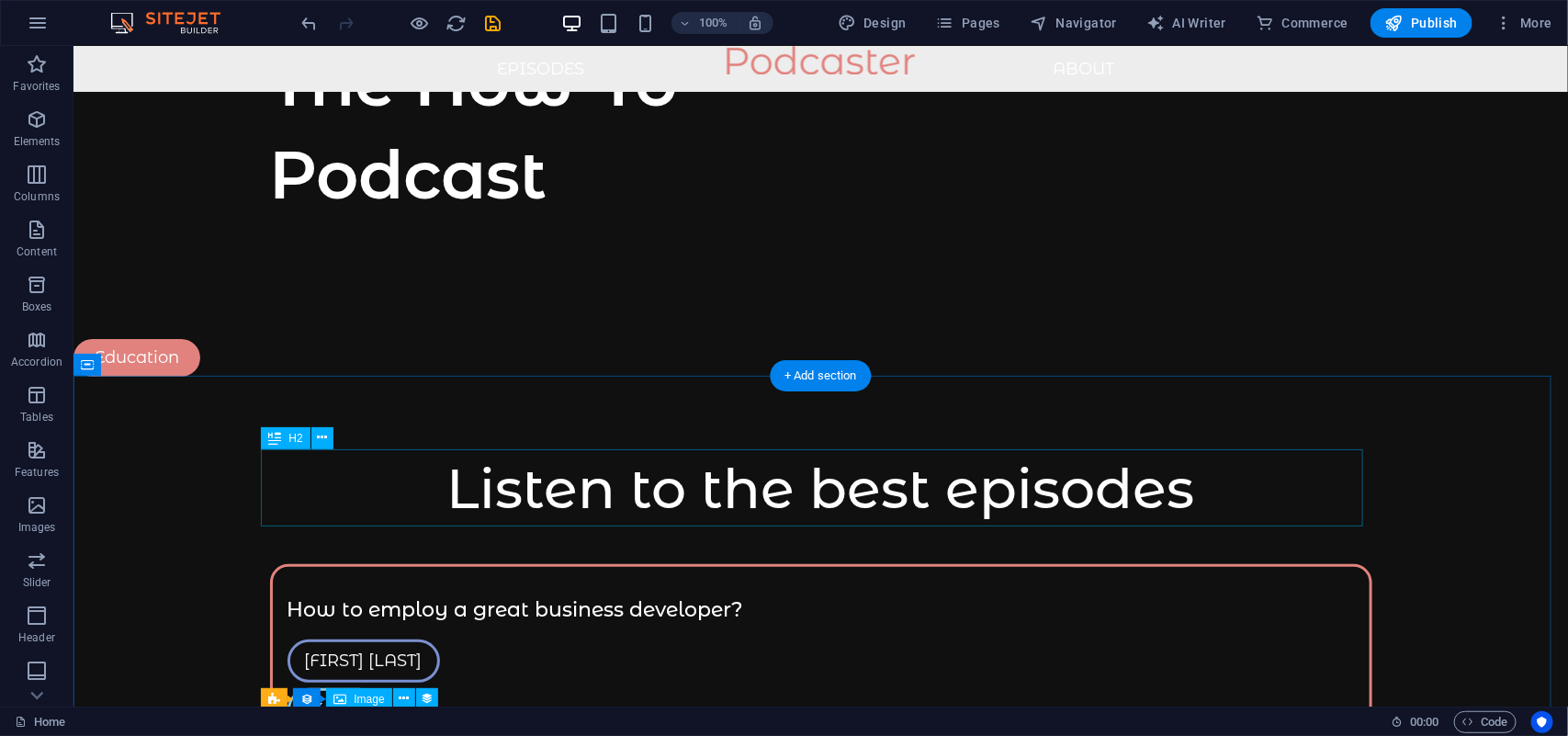 click on "Listen to the best episodes" at bounding box center (820, 488) 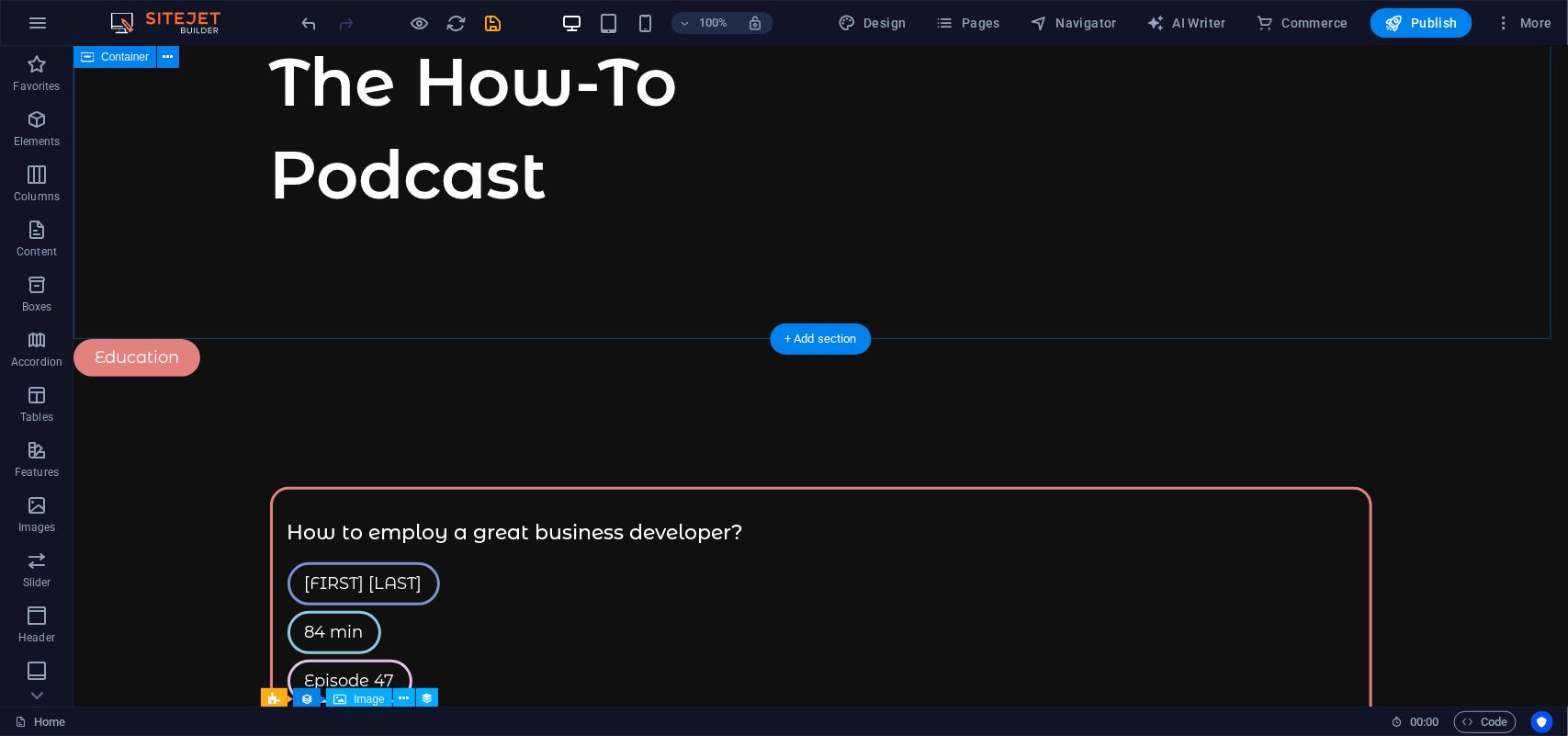 scroll, scrollTop: 0, scrollLeft: 0, axis: both 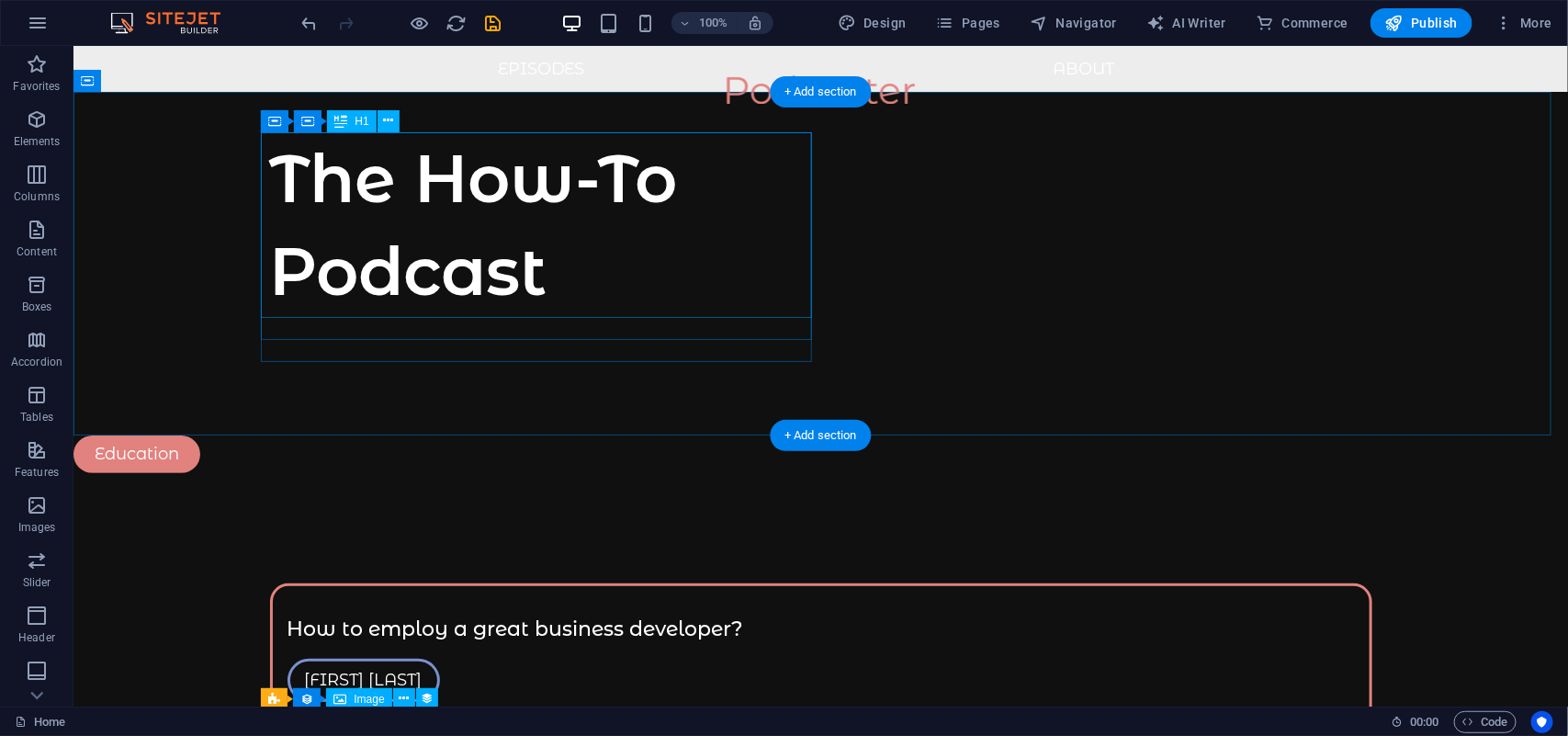 click on "The How-To Podcast" at bounding box center (545, 224) 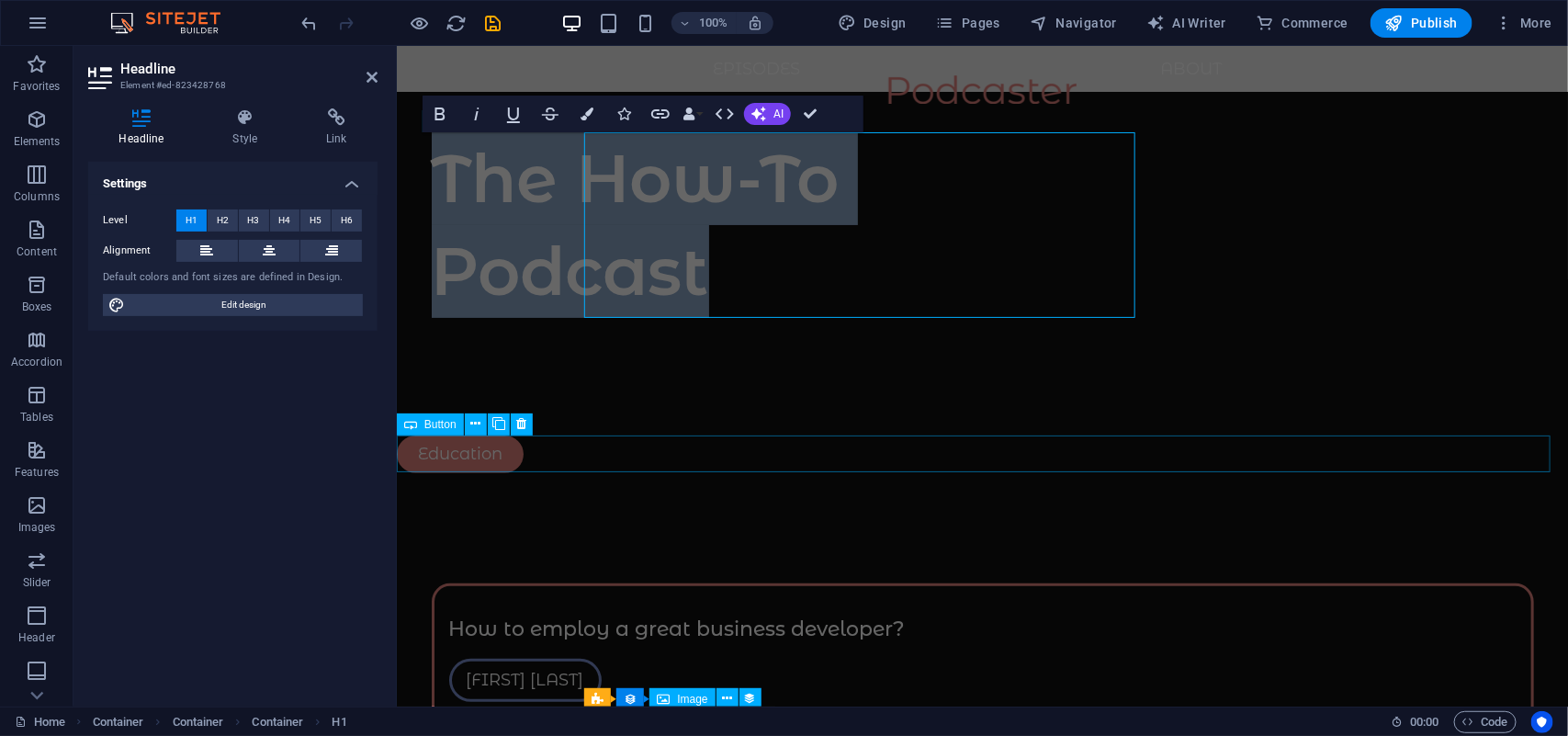 click on "The How-To Podcast" at bounding box center [706, 224] 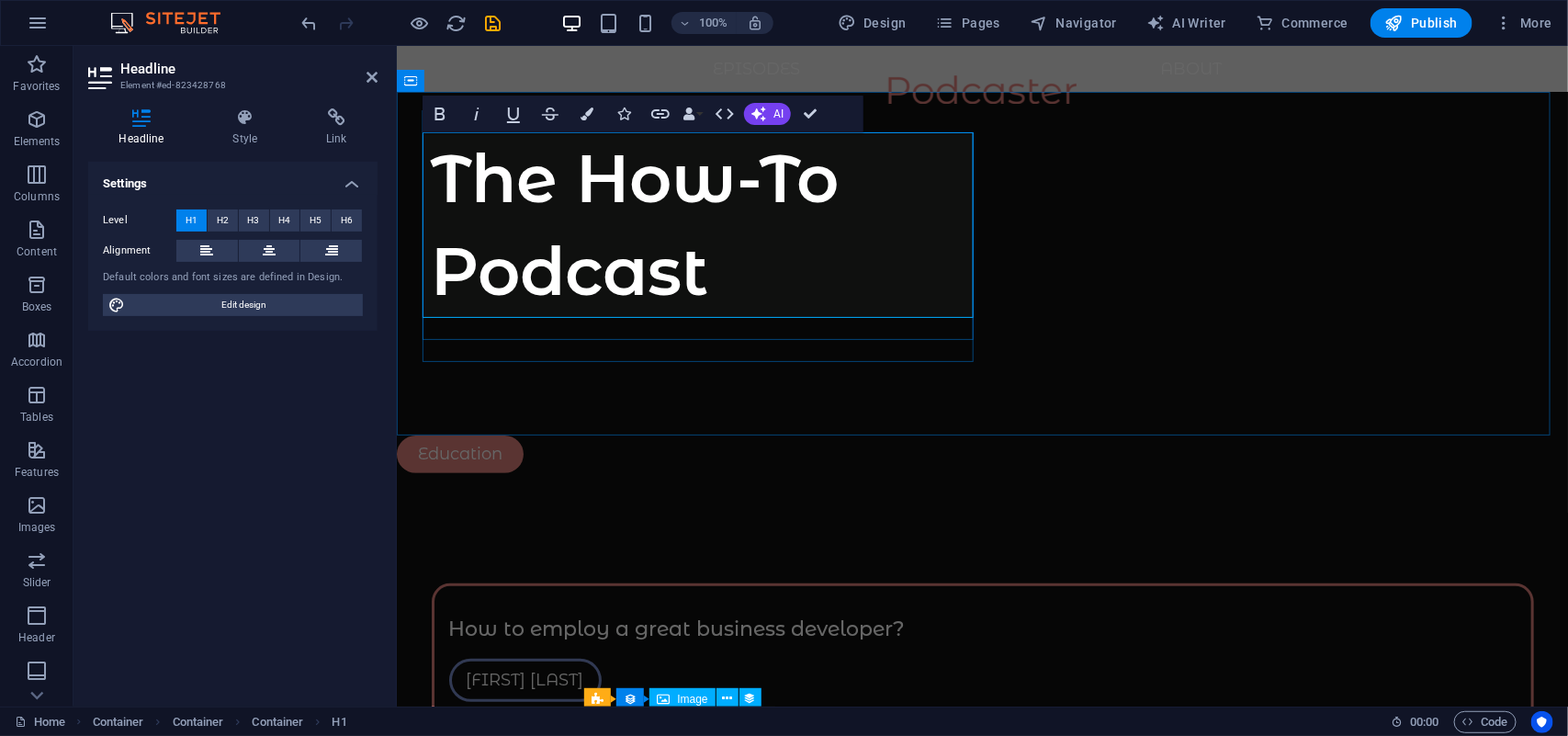 type 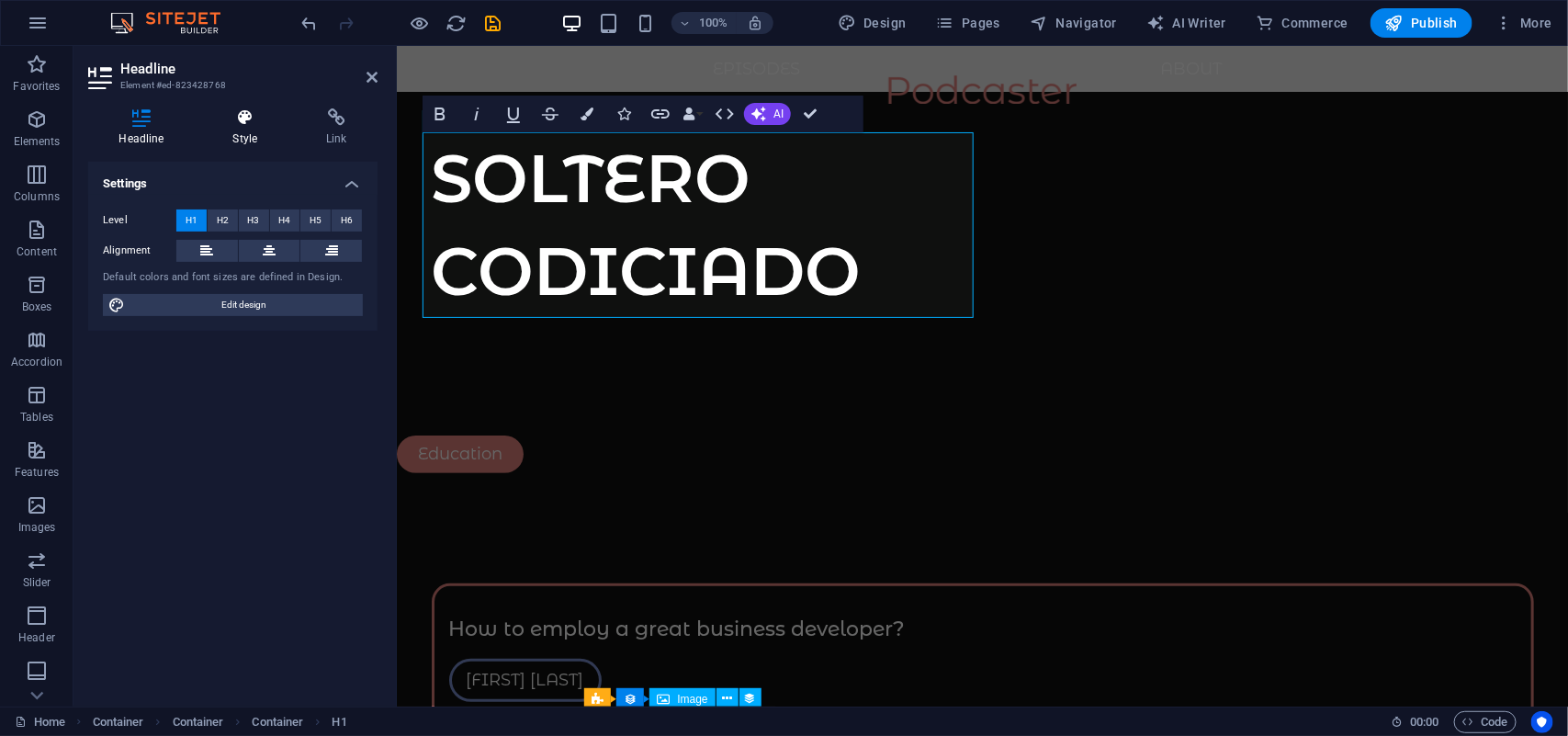 click at bounding box center (245, 118) 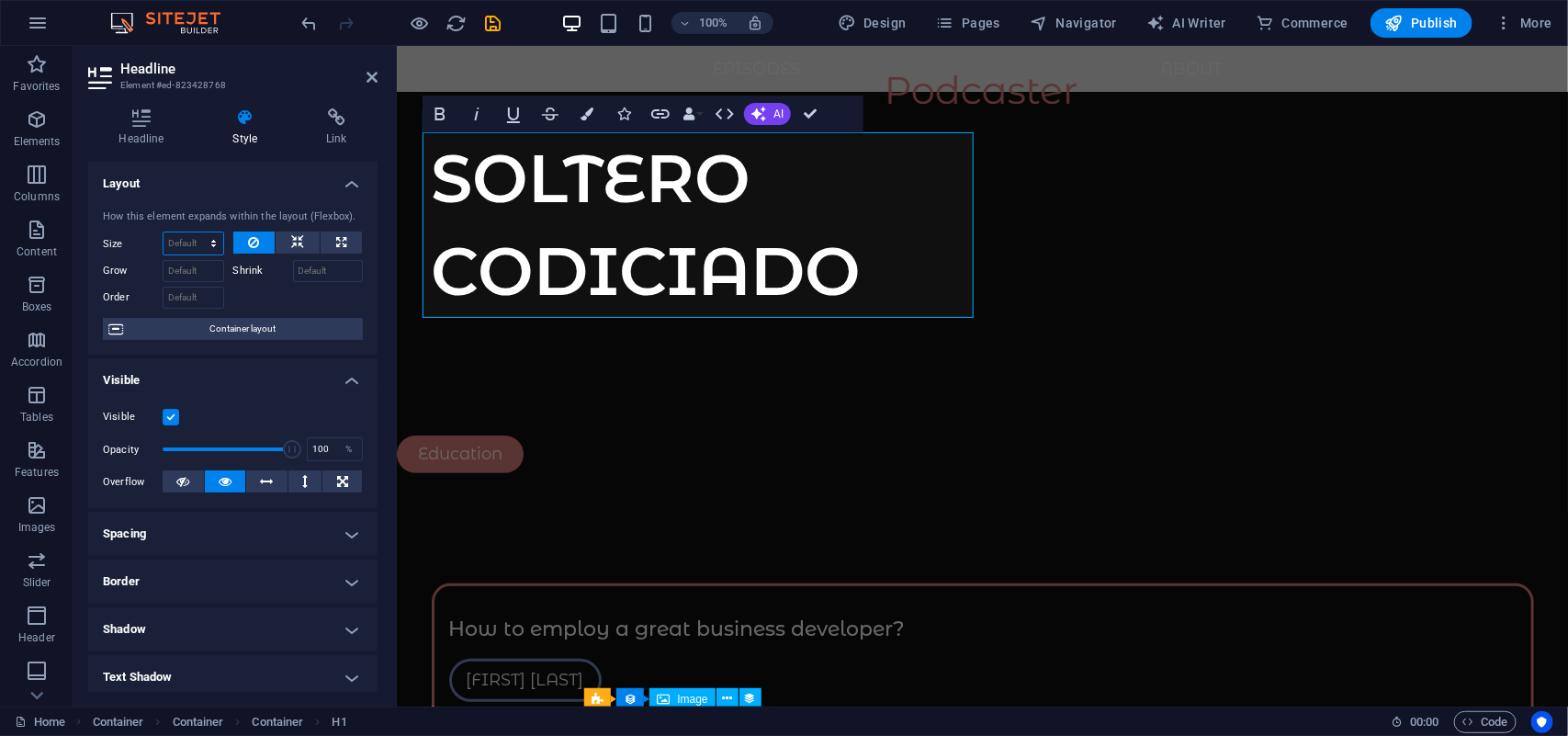 click on "Default auto px % 1/1 1/2 1/3 1/4 1/5 1/6 1/7 1/8 1/9 1/10" at bounding box center (193, 243) 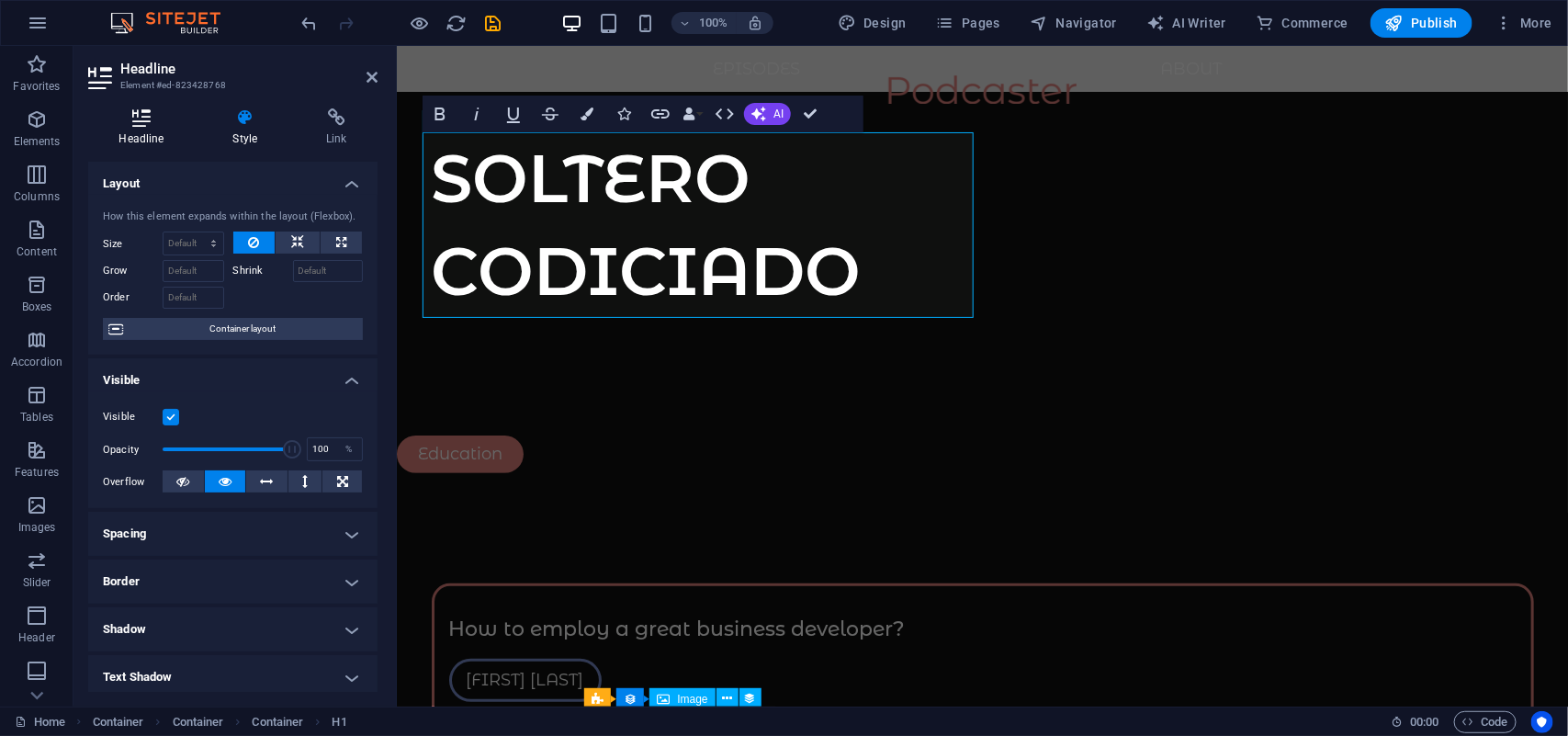 click on "Headline" at bounding box center [145, 128] 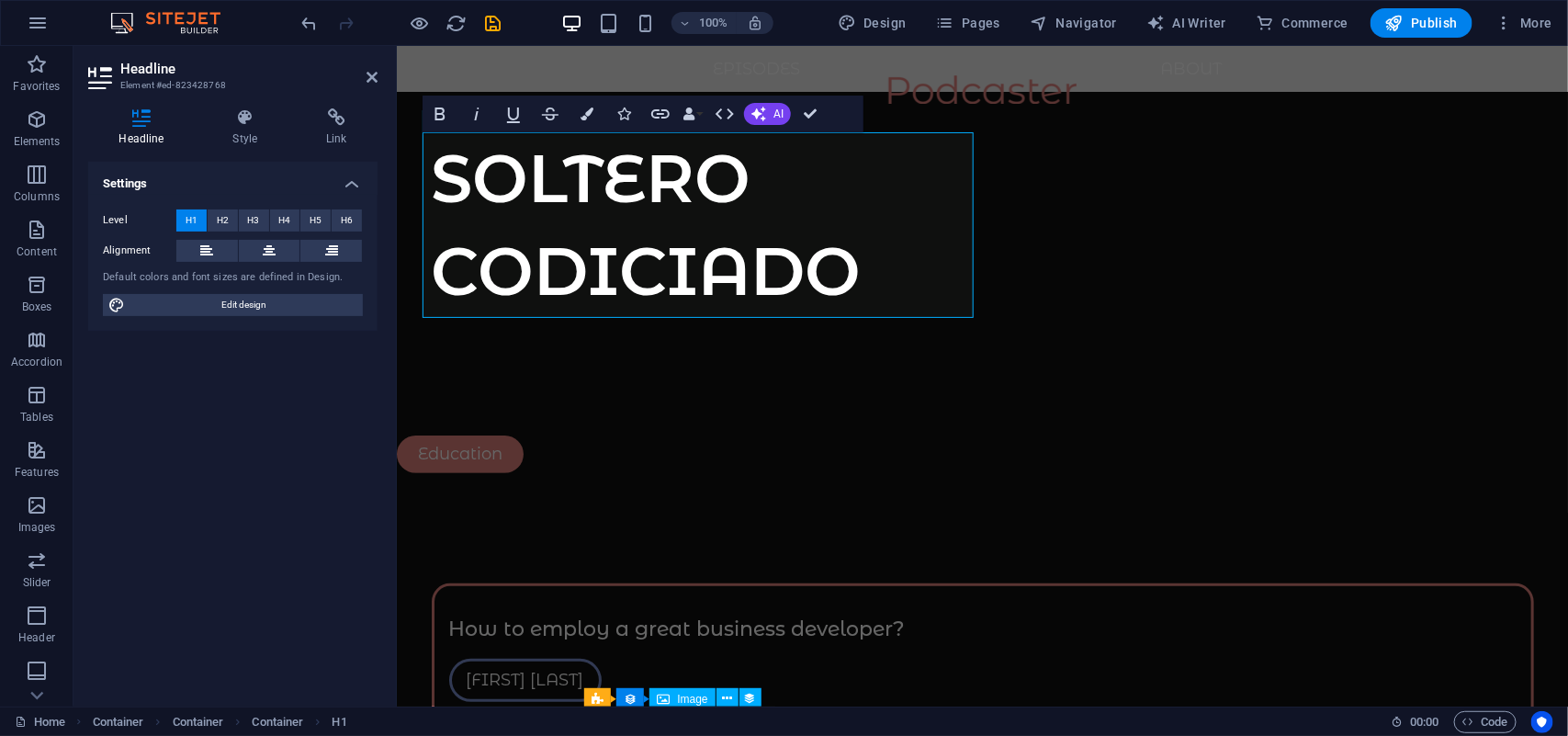 click on "Element #ed-823428768" at bounding box center [231, 85] 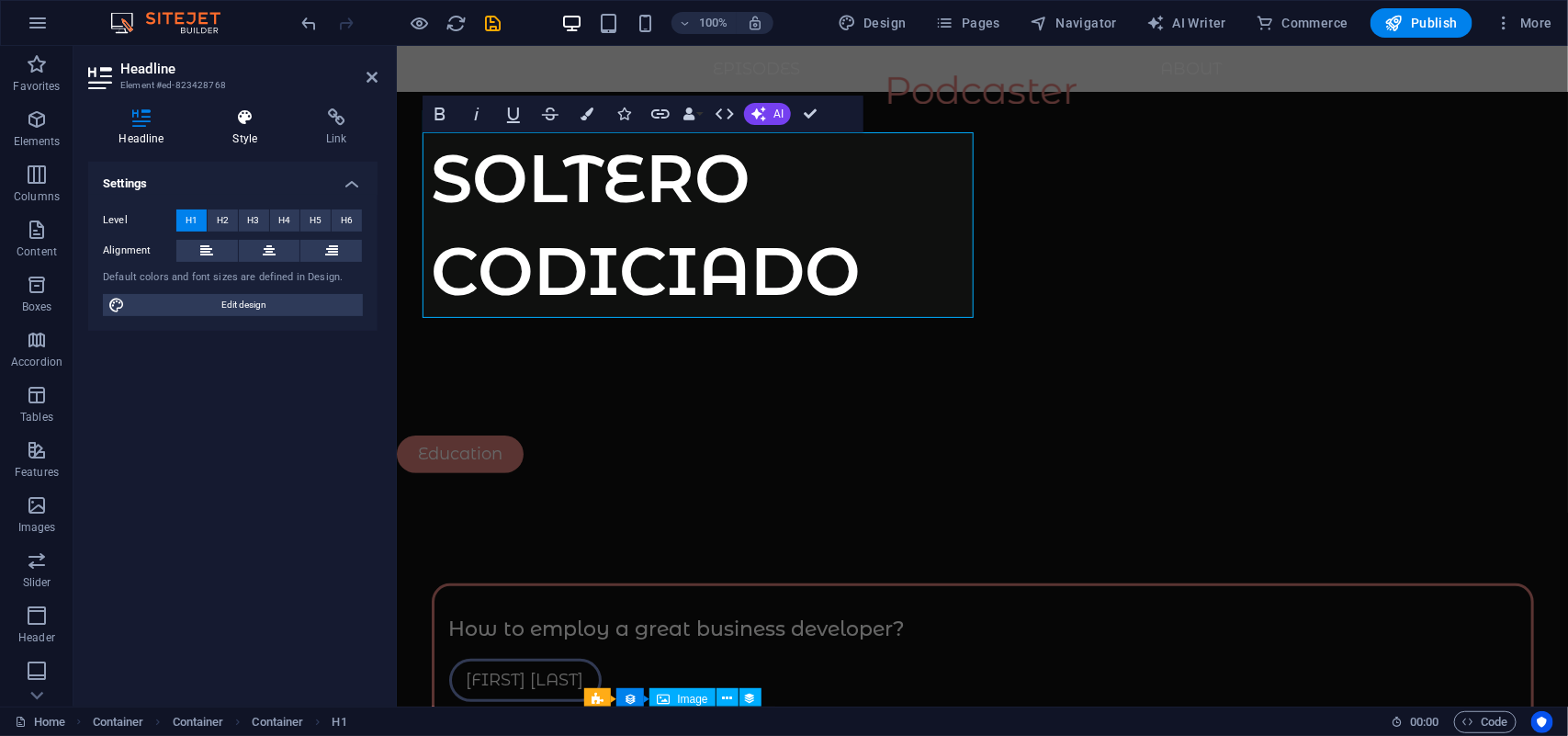 click at bounding box center (245, 118) 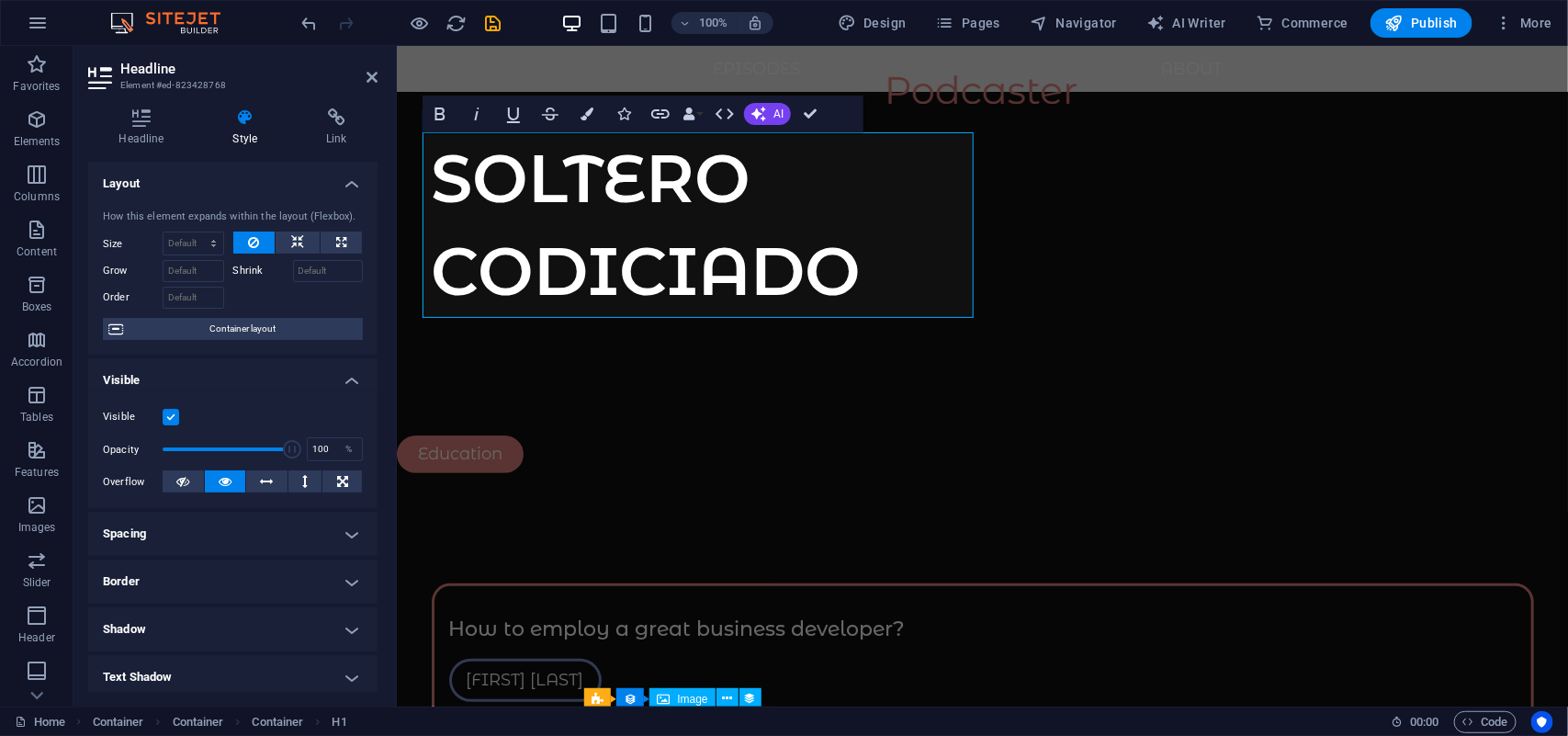 scroll, scrollTop: 230, scrollLeft: 0, axis: vertical 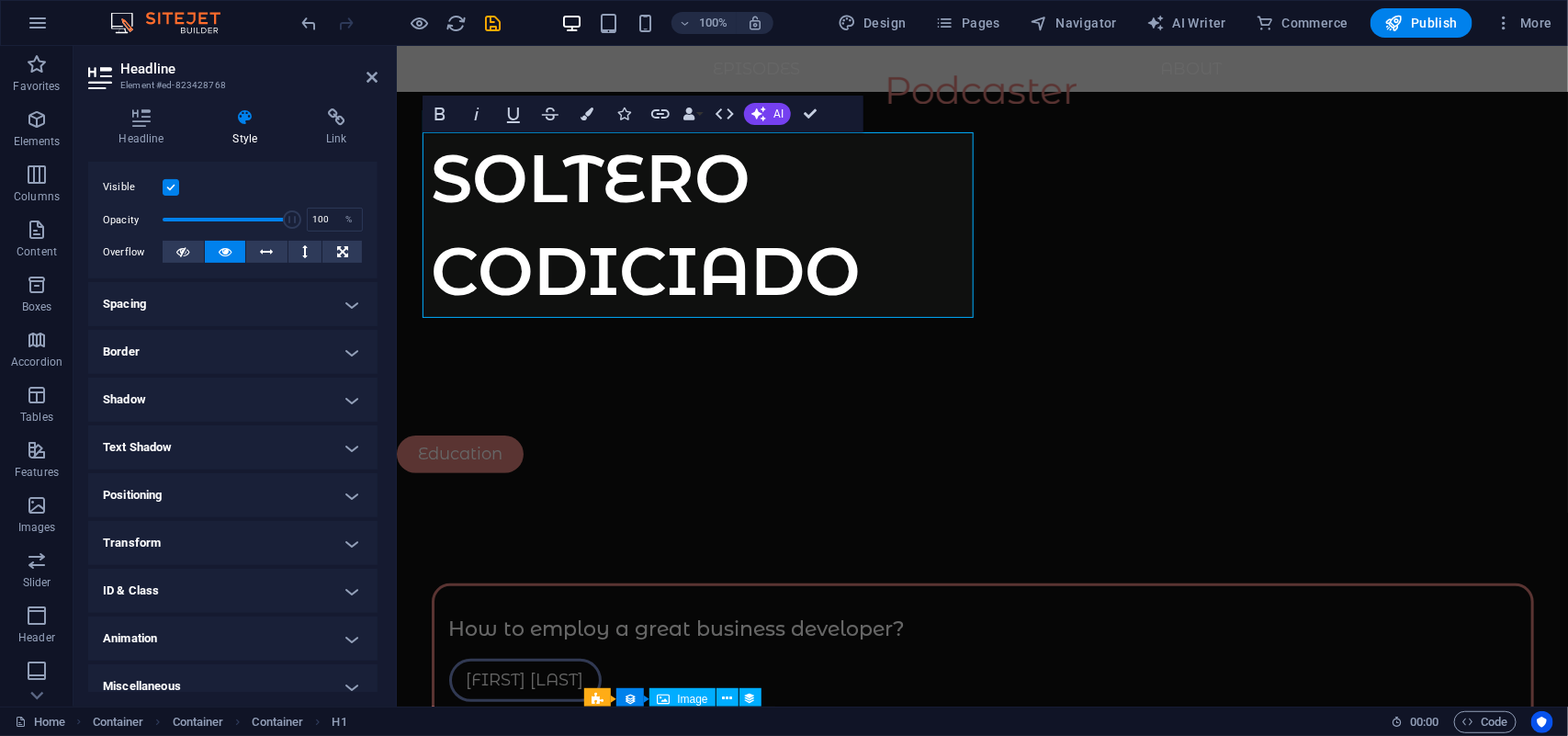 click on "Border" at bounding box center (232, 352) 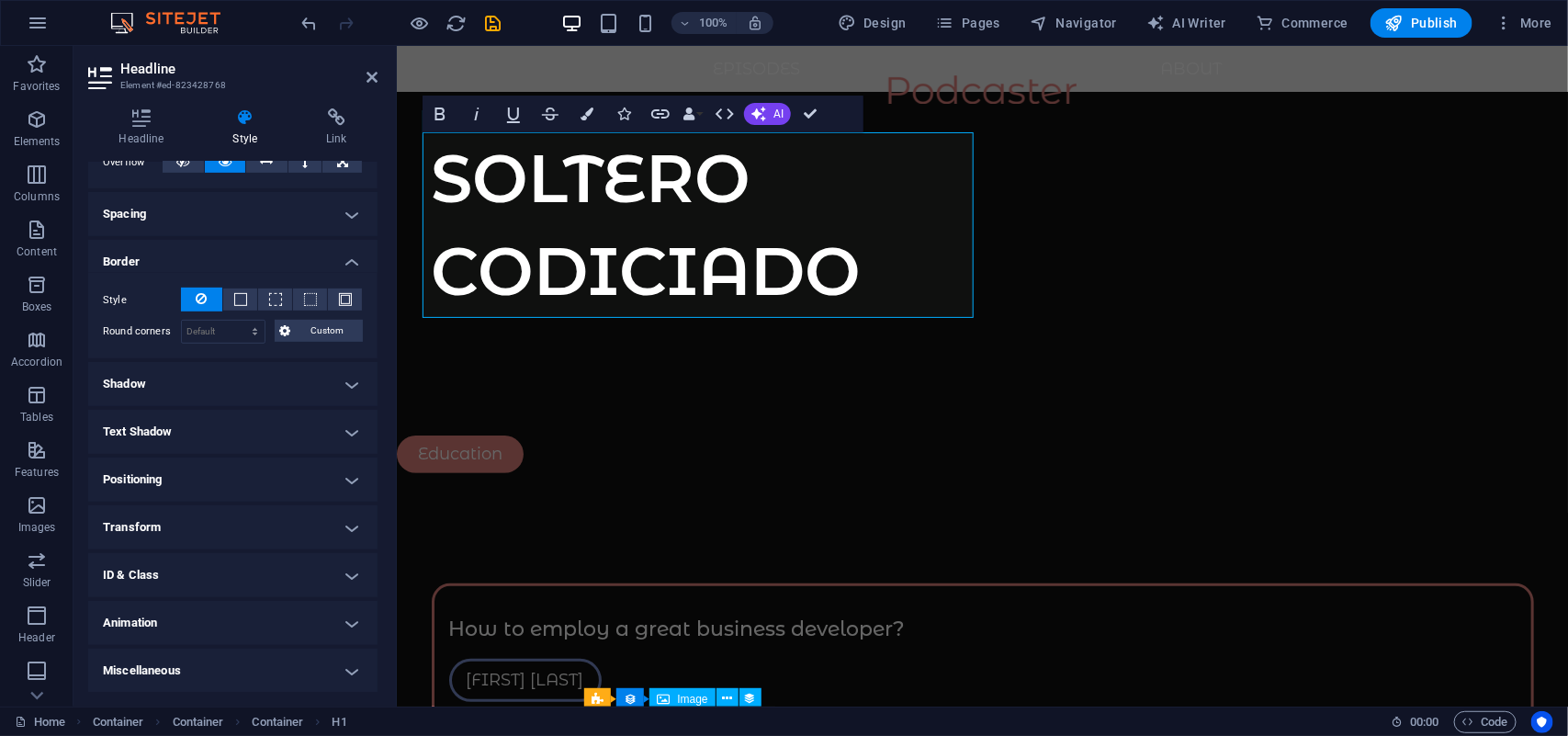 scroll, scrollTop: 0, scrollLeft: 0, axis: both 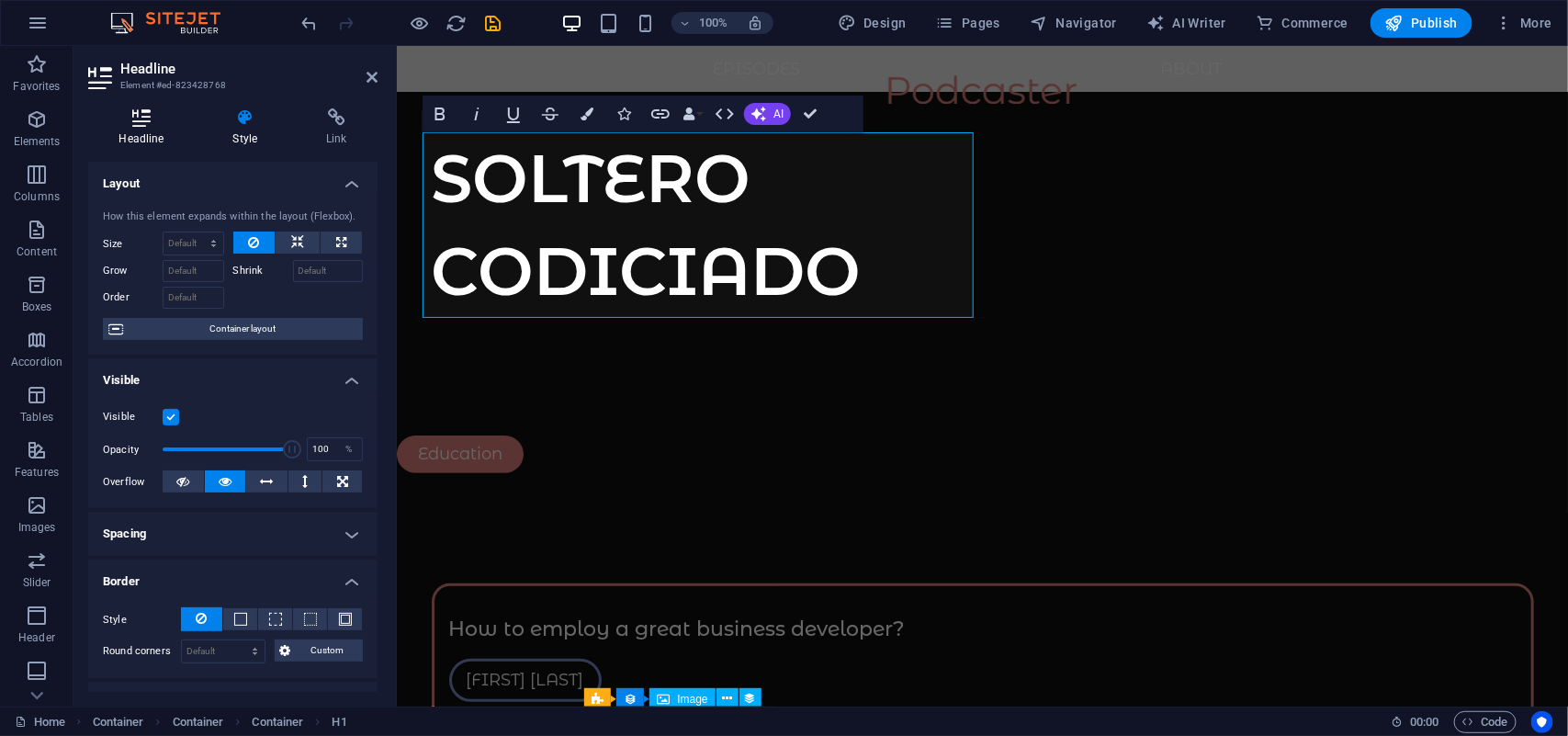 click at bounding box center (141, 118) 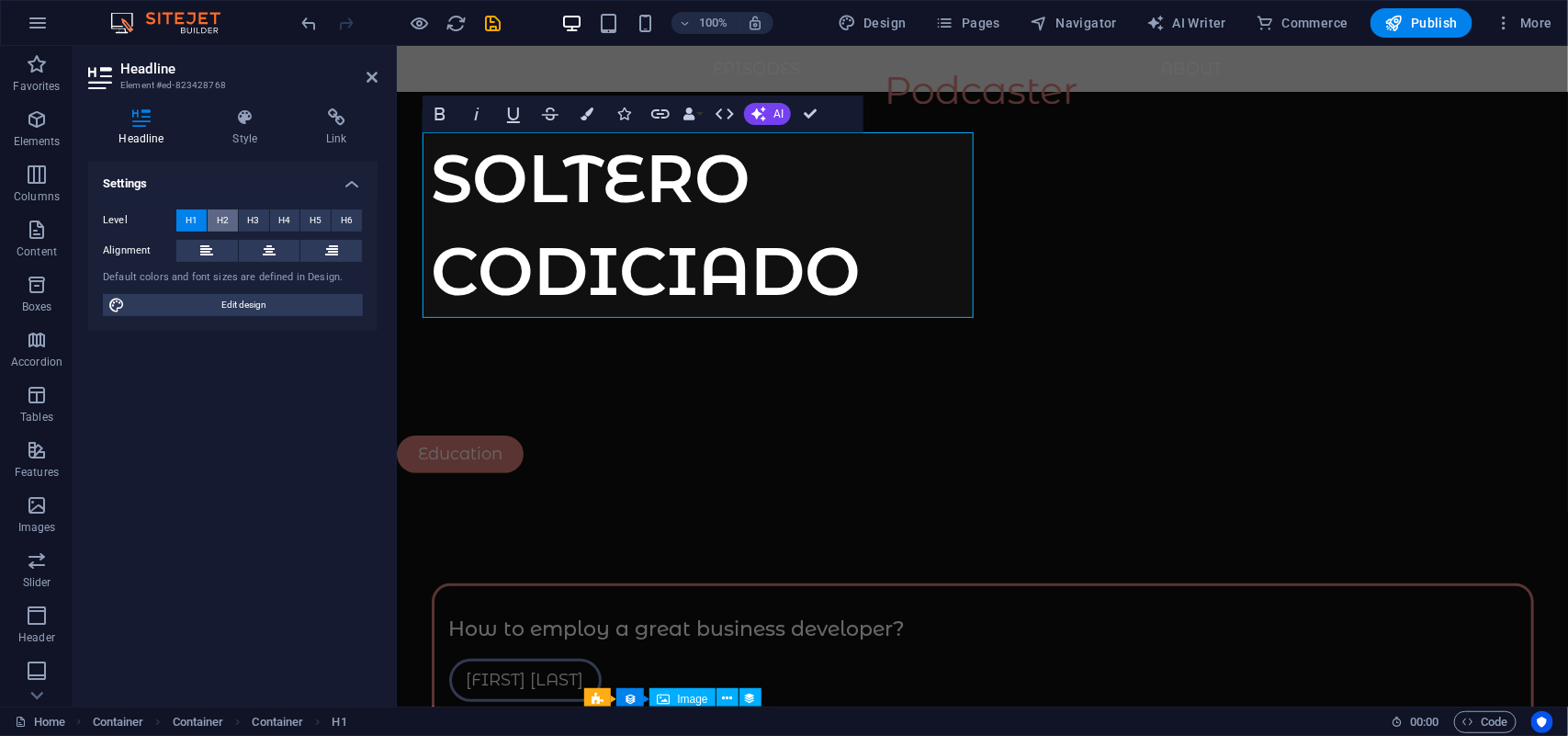 click on "H2" at bounding box center [222, 221] 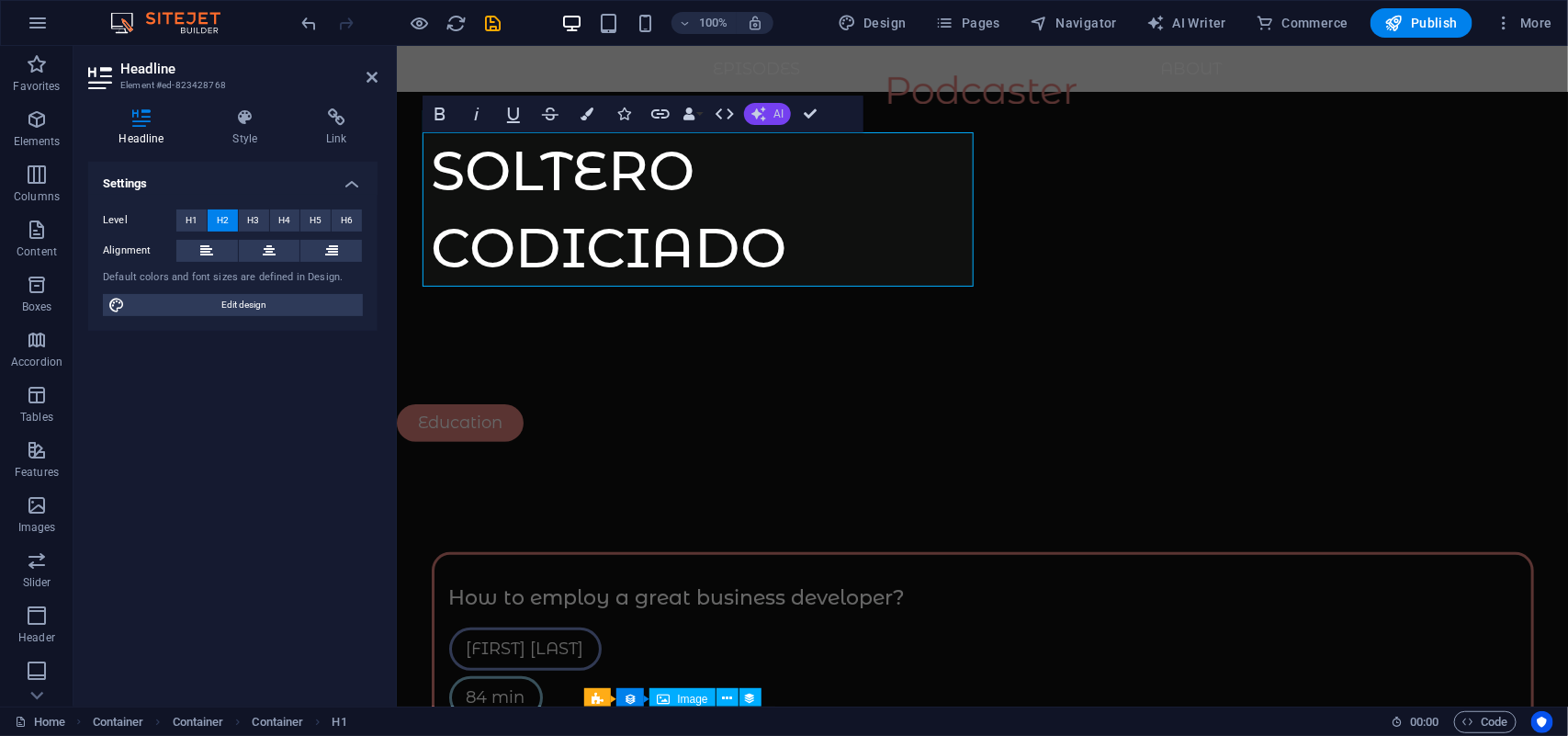 click on "AI" at bounding box center [767, 114] 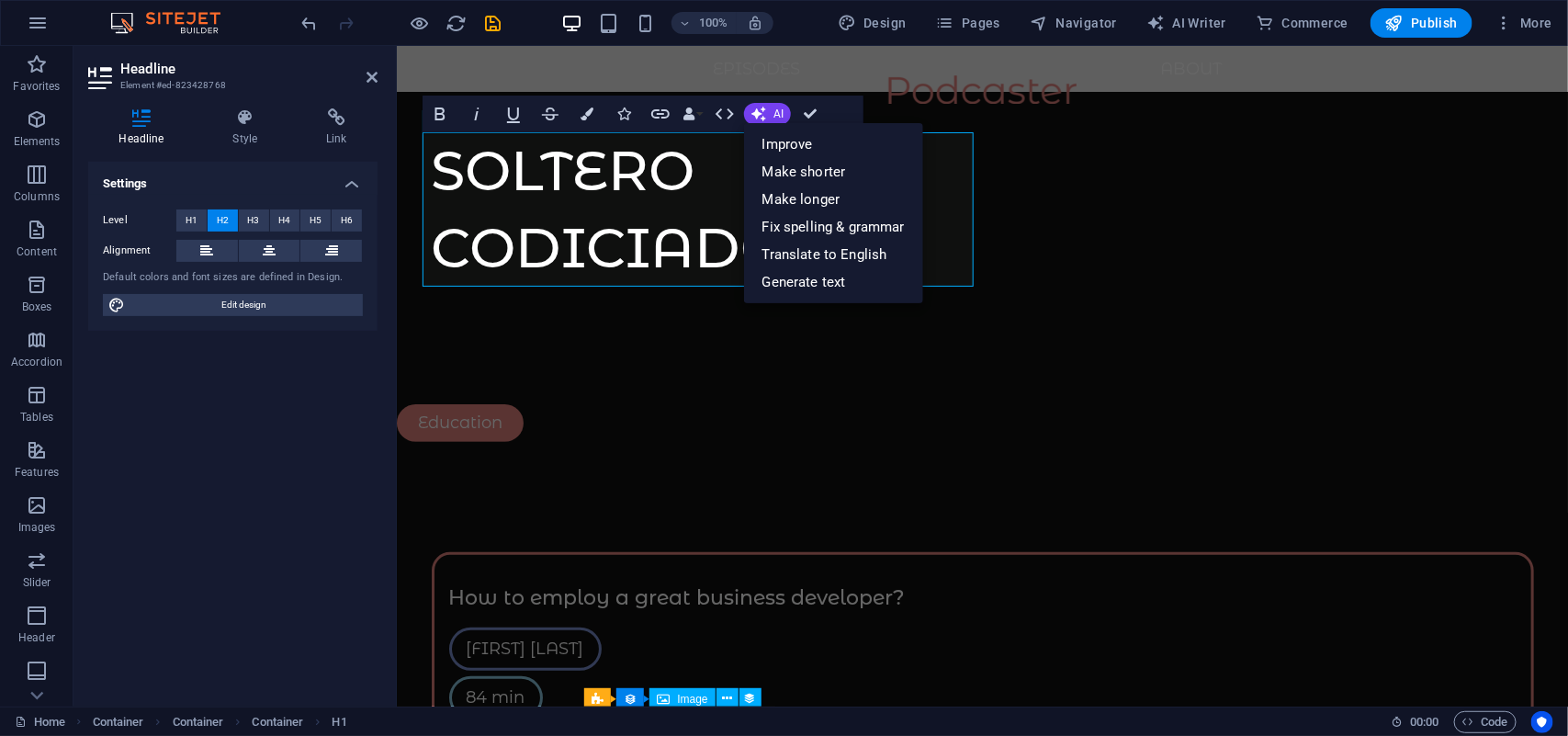 click on "Settings Level H1 H2 H3 H4 H5 H6 Alignment Default colors and font sizes are defined in Design. Edit design" at bounding box center [232, 426] 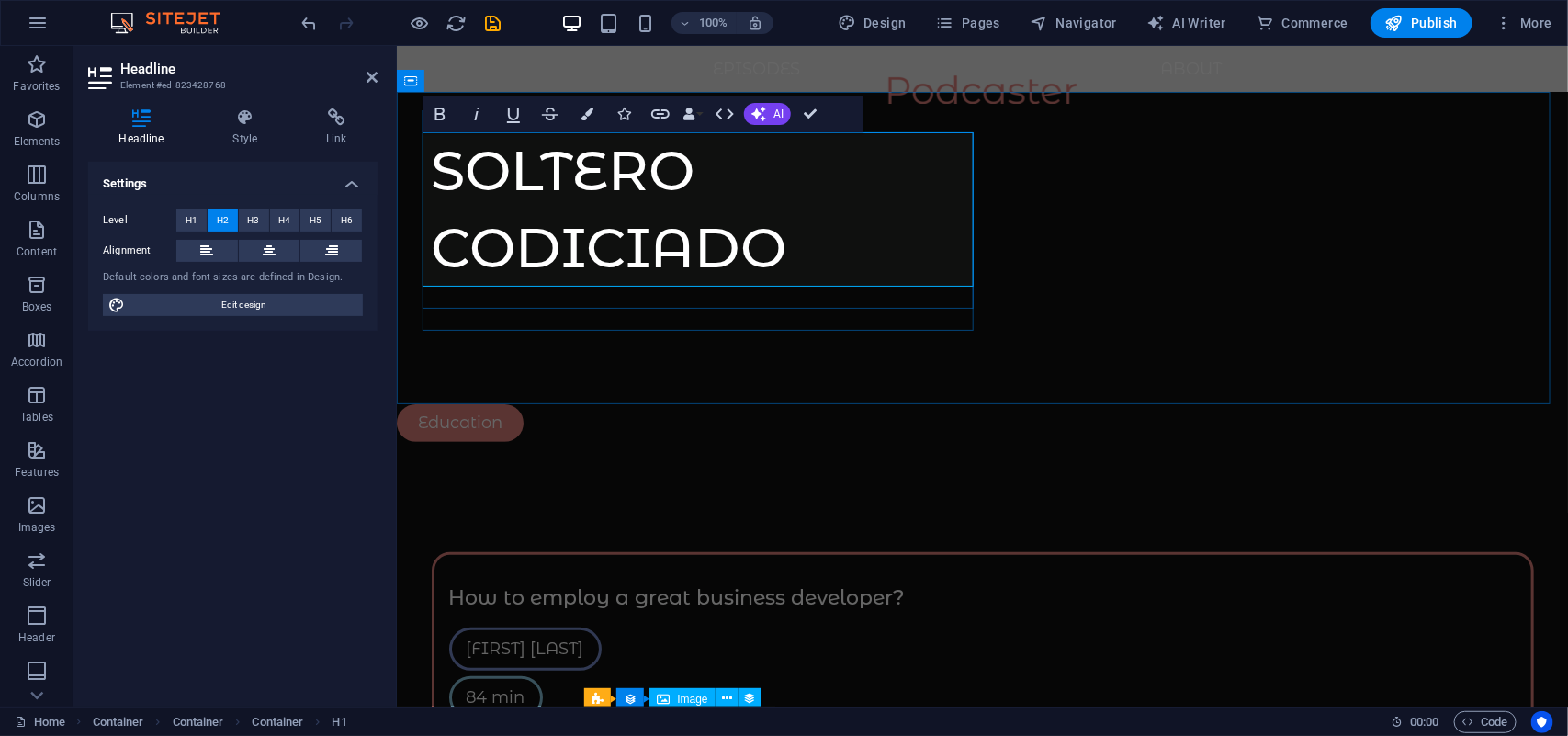 click on "SOLTERO CODICIADO" at bounding box center [706, 209] 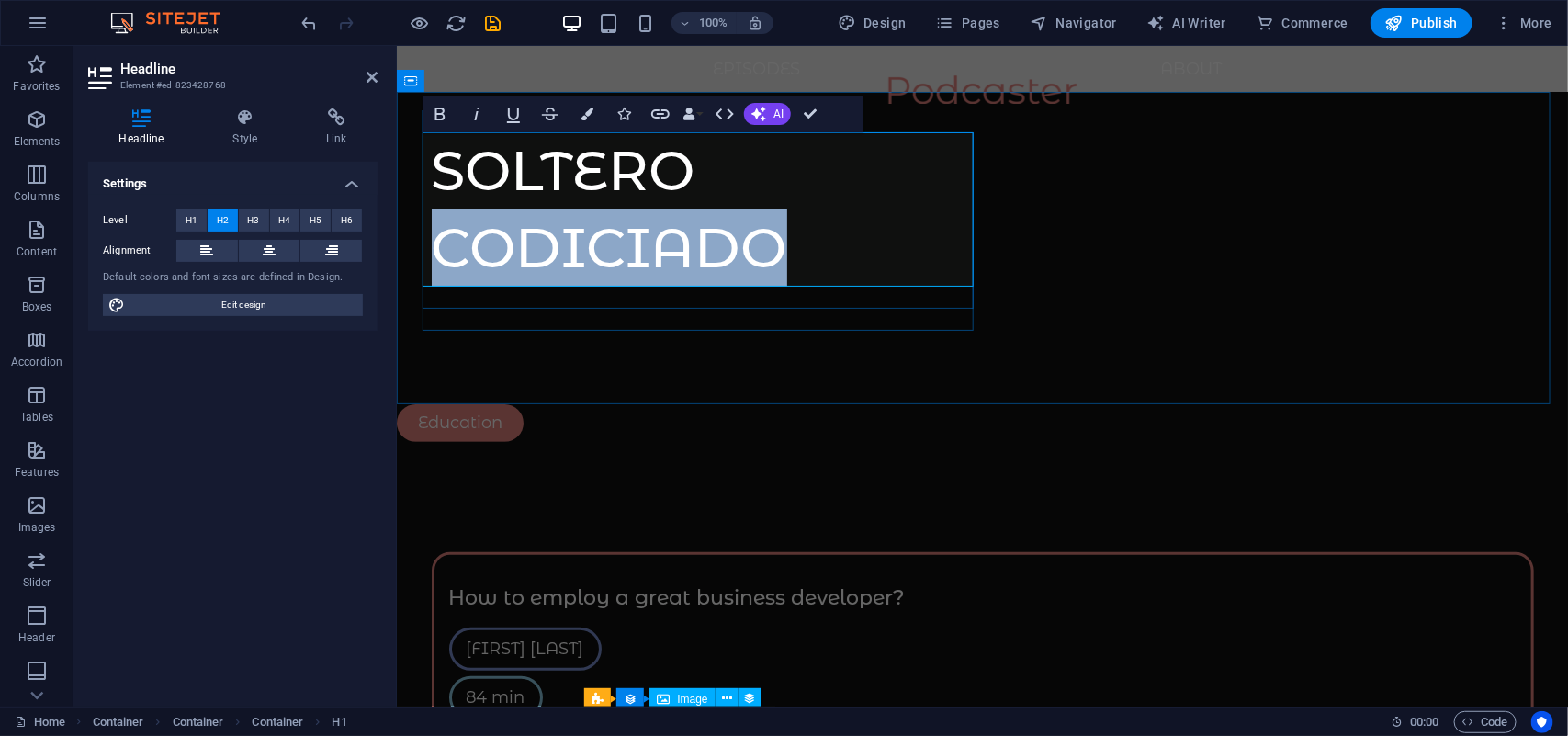 click on "SOLTERO CODICIADO" at bounding box center [706, 209] 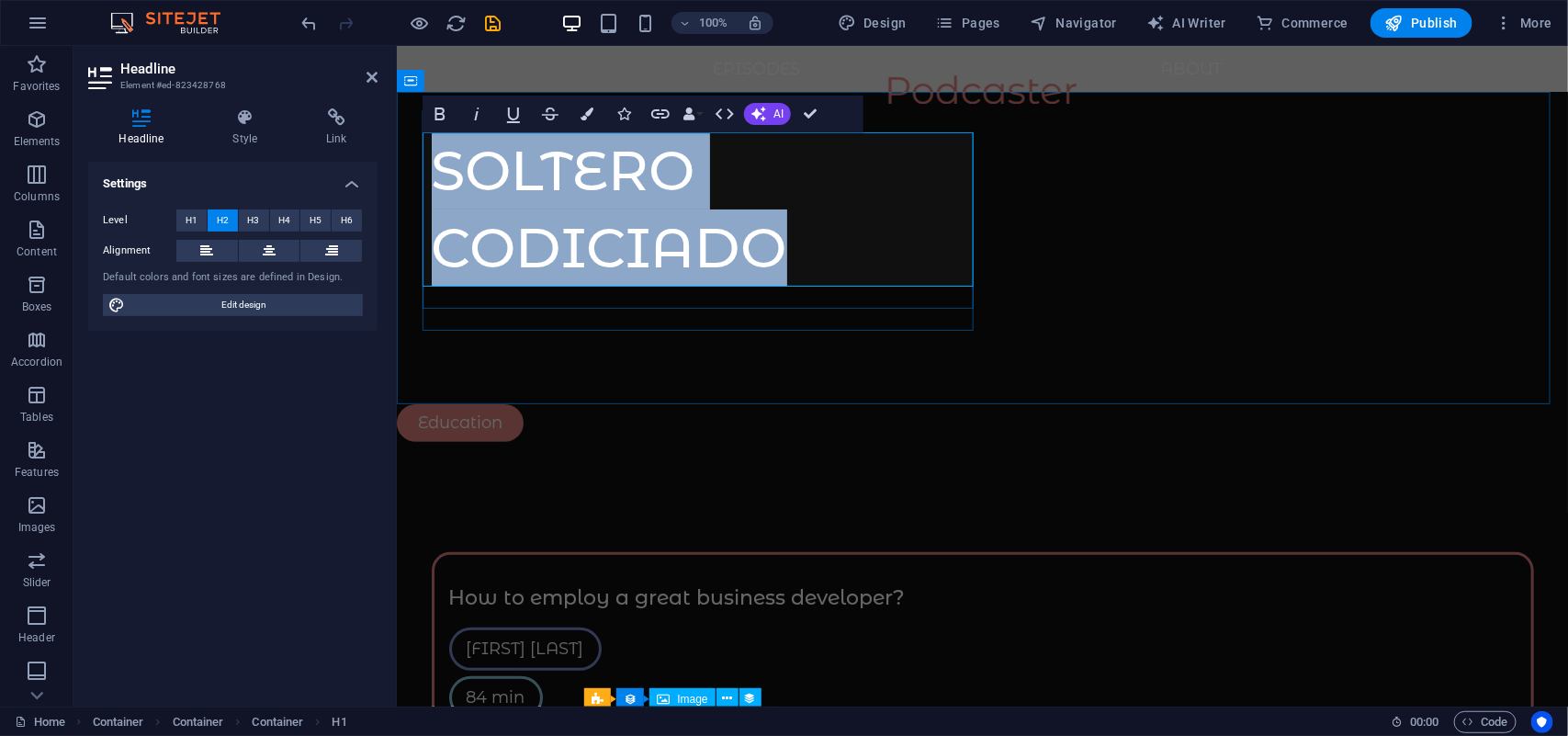click on "SOLTERO CODICIADO" at bounding box center [706, 209] 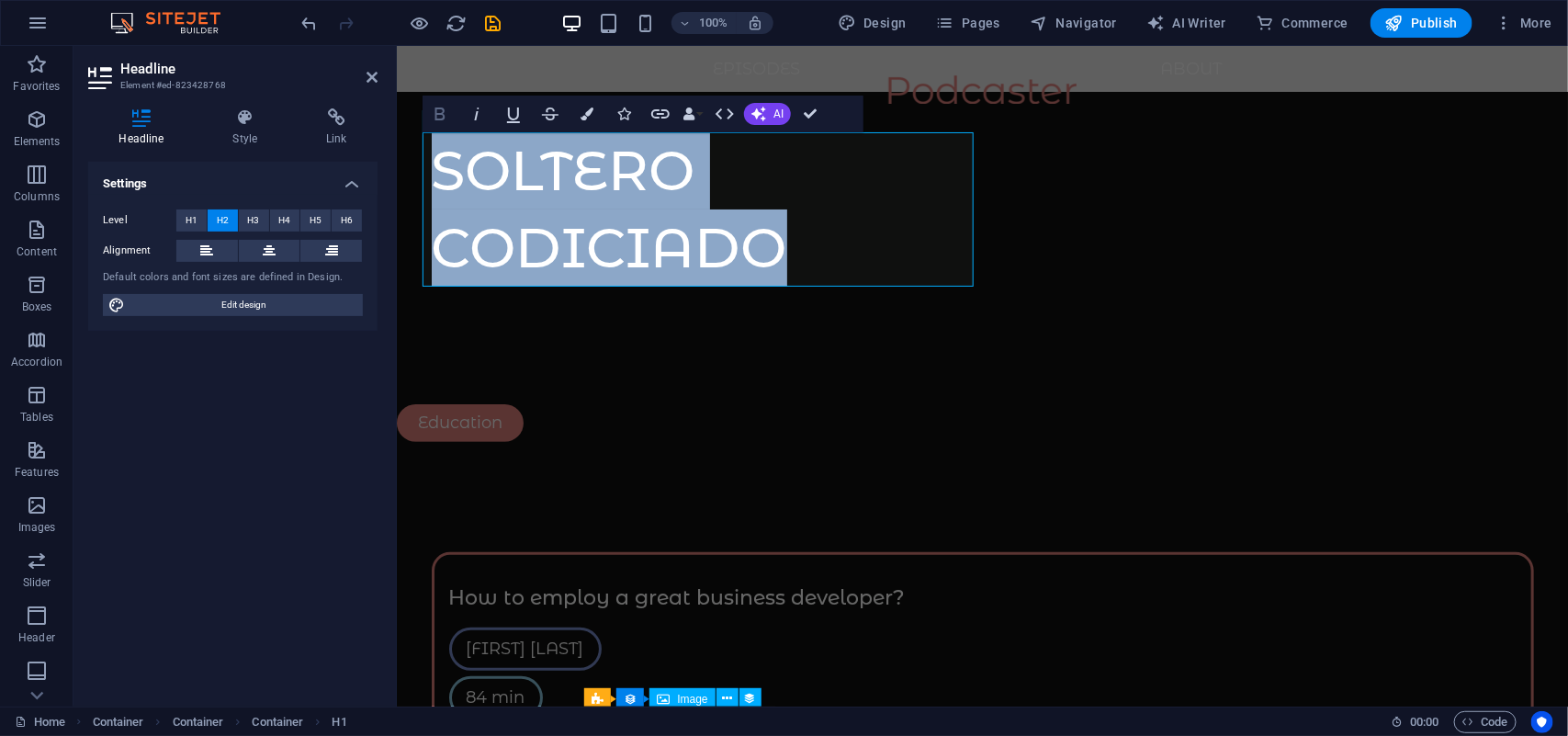 click on "Bold" at bounding box center [440, 114] 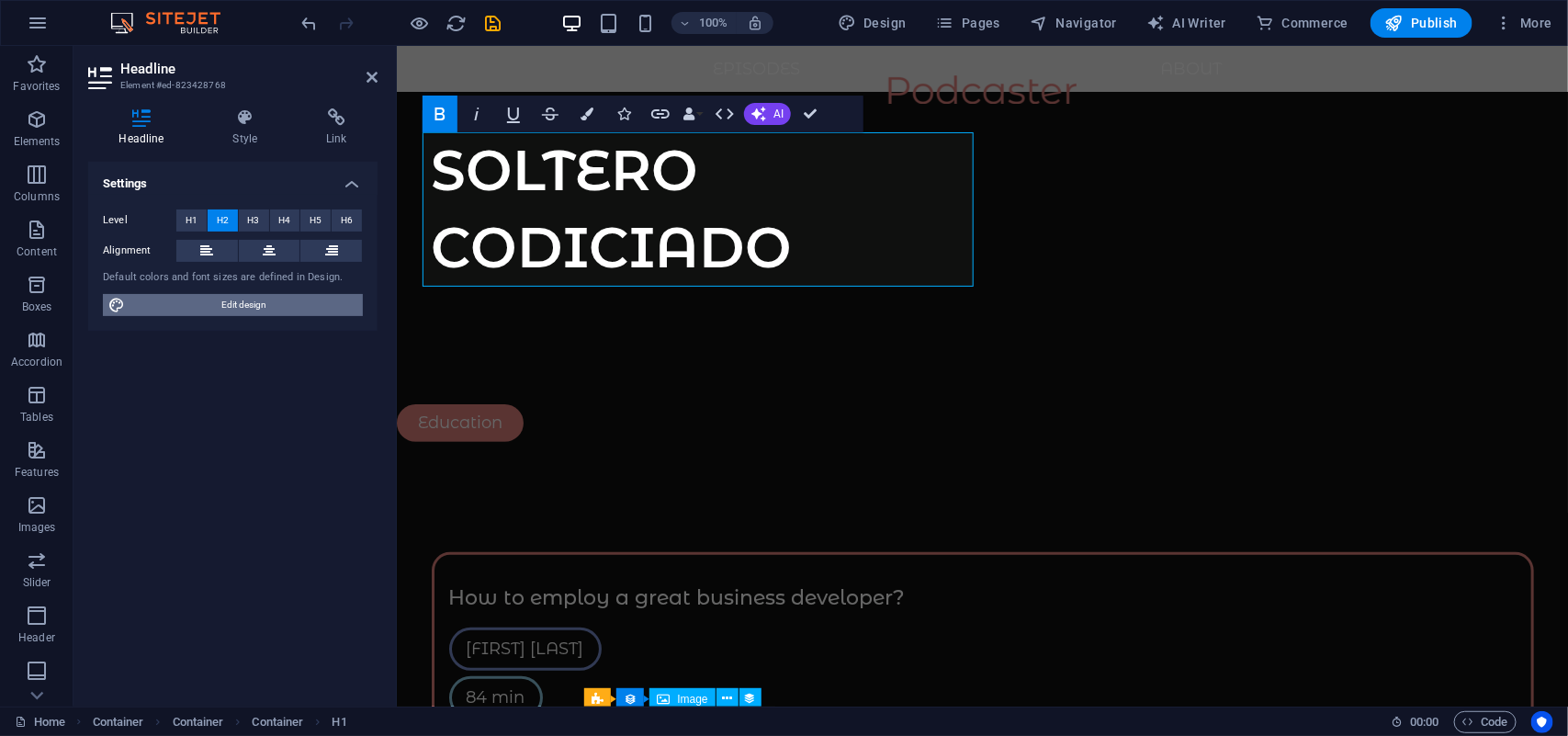 click on "Edit design" at bounding box center (243, 305) 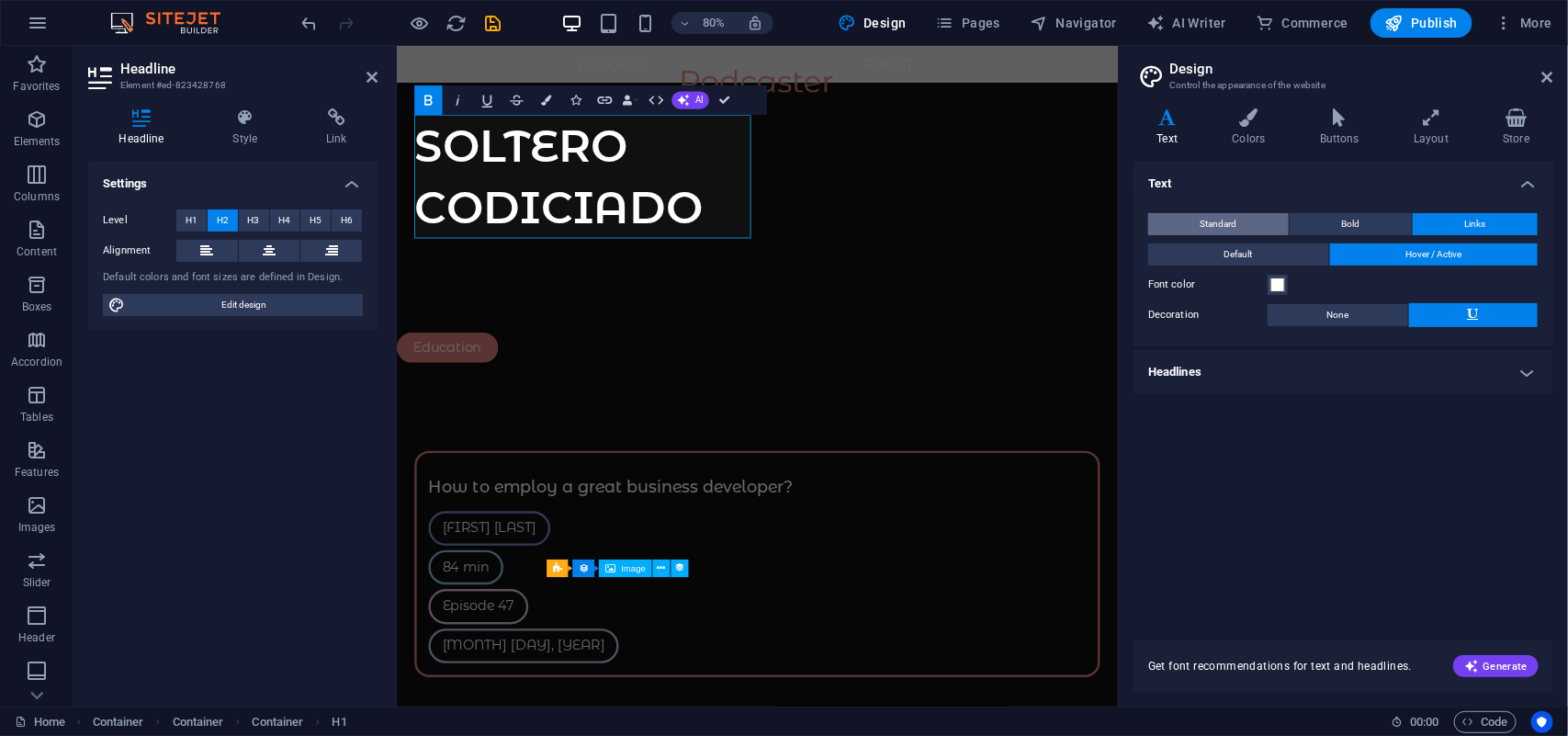 click on "Standard" at bounding box center [1218, 224] 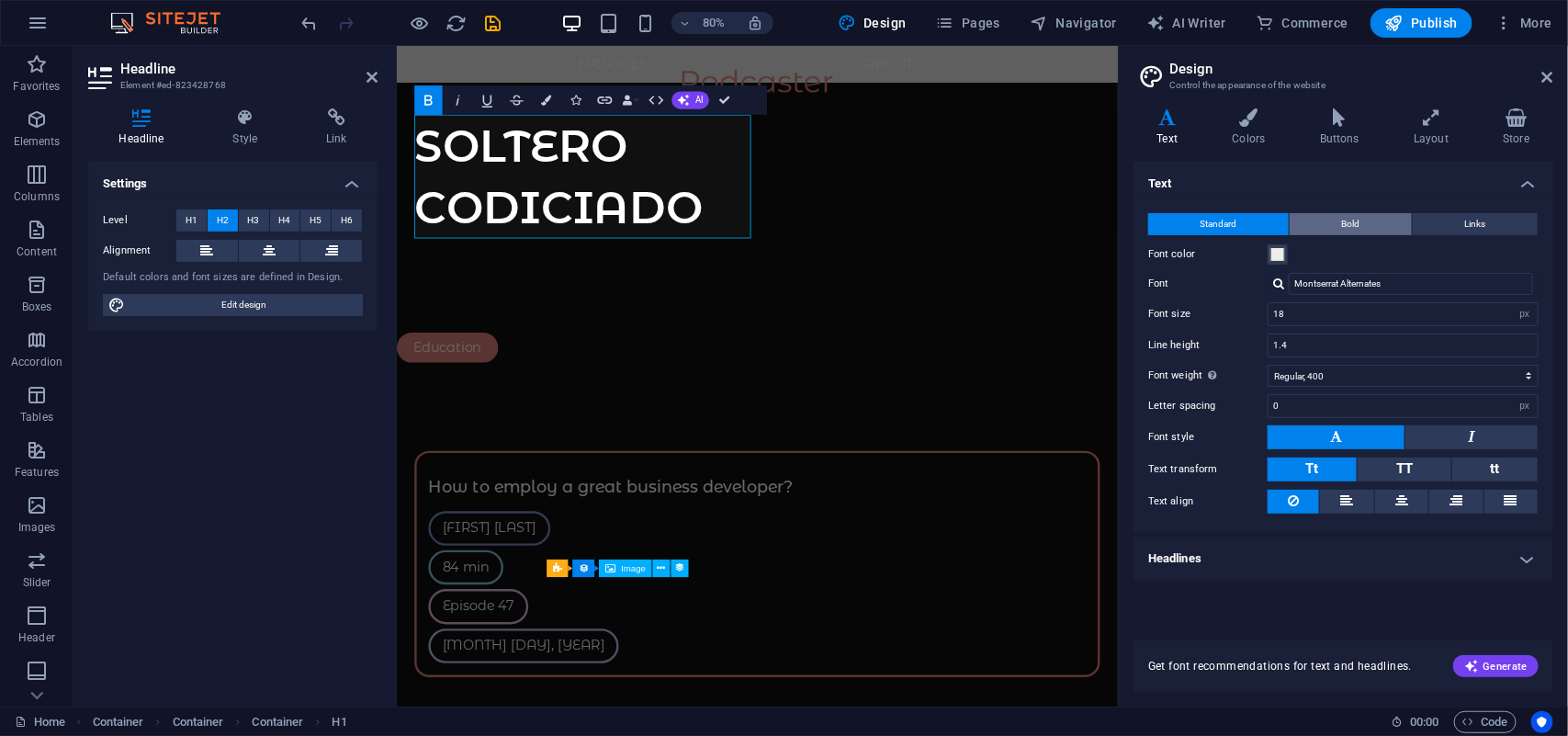click on "Bold" at bounding box center (1351, 224) 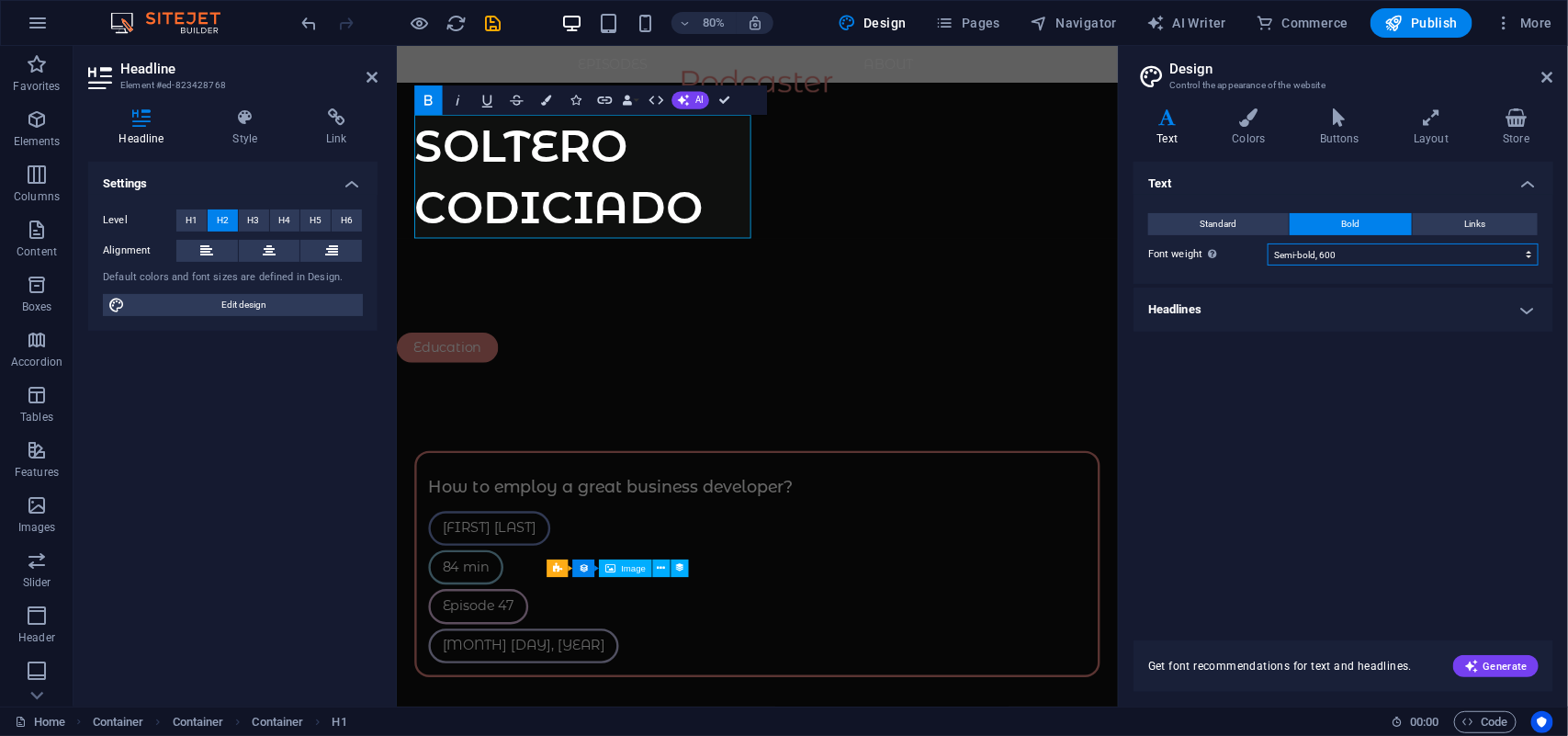 click on "Thin, 100 Extra-light, 200 Light, 300 Regular, 400 Medium, 500 Semi-bold, 600 Bold, 700 Extra-bold, 800 Black, 900" at bounding box center [1403, 255] 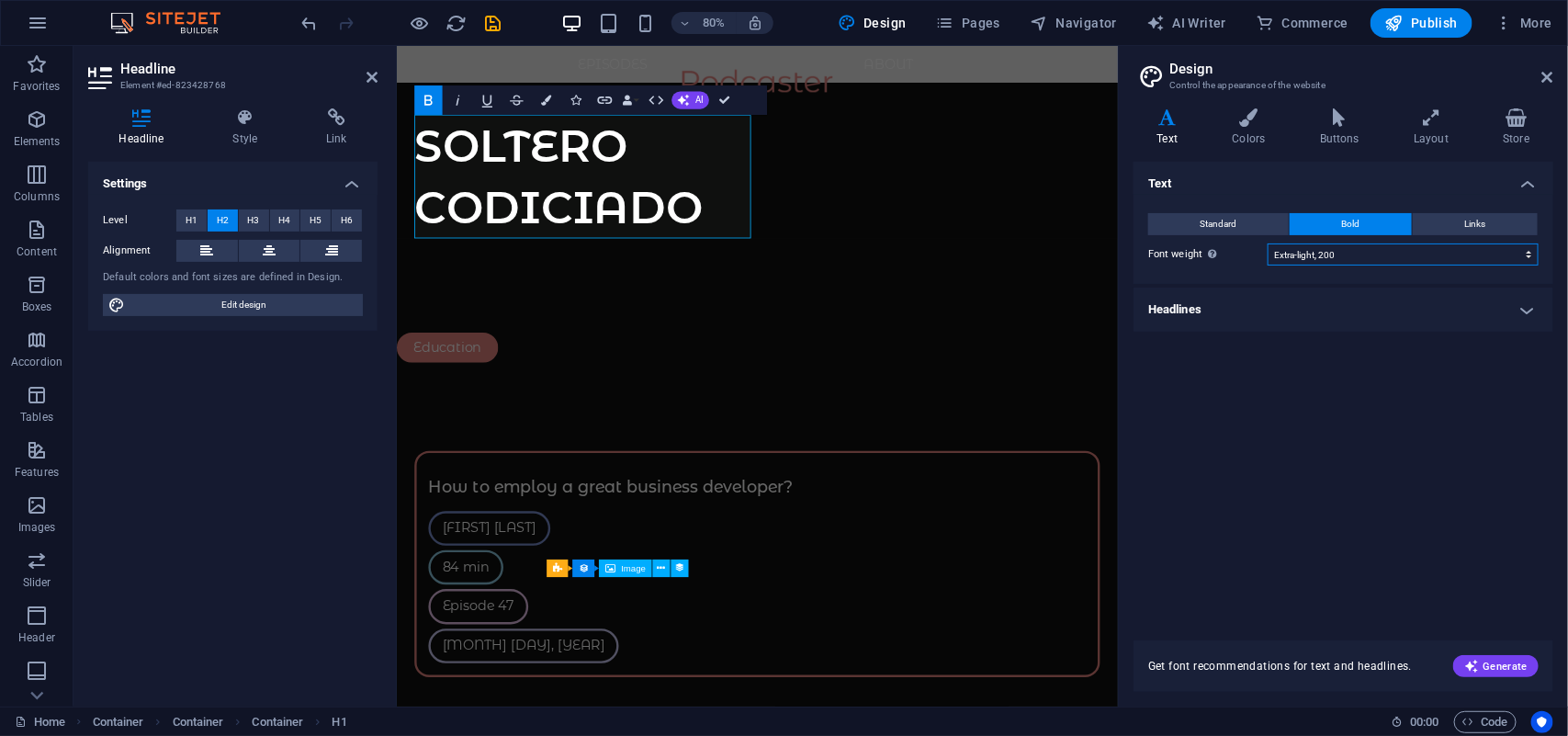 click on "Thin, 100 Extra-light, 200 Light, 300 Regular, 400 Medium, 500 Semi-bold, 600 Bold, 700 Extra-bold, 800 Black, 900" at bounding box center [1403, 255] 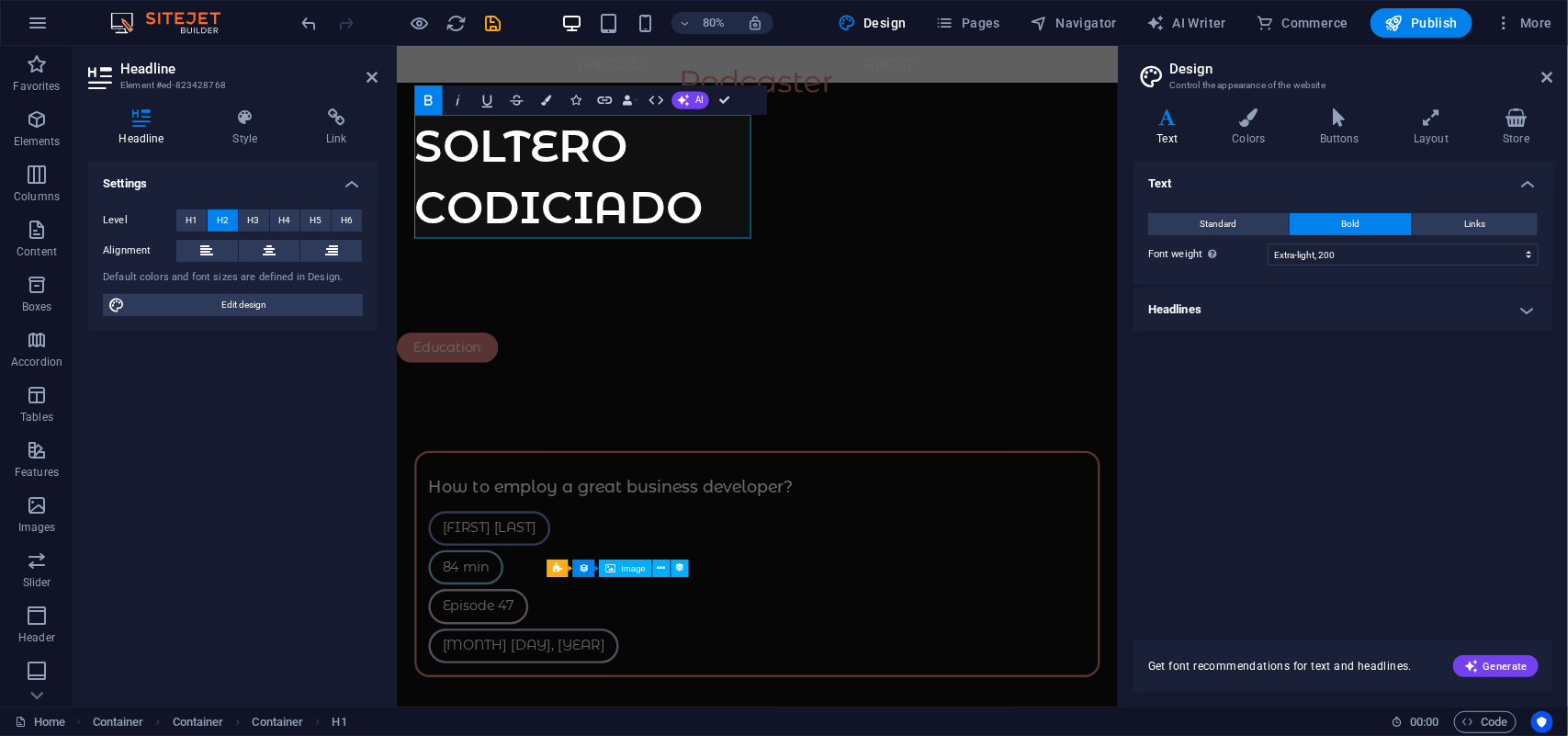 click on "Headlines" at bounding box center [1343, 310] 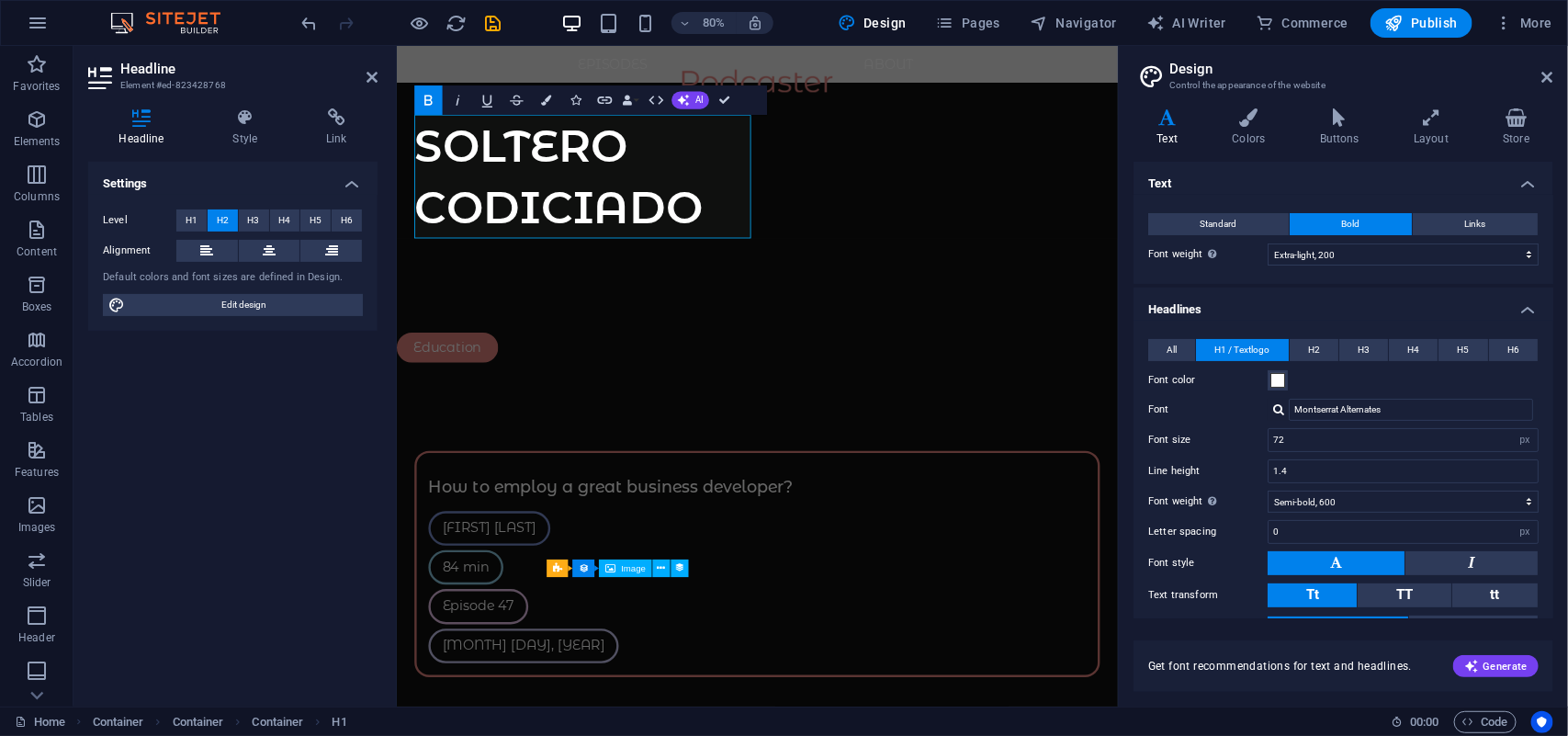 select on "200" 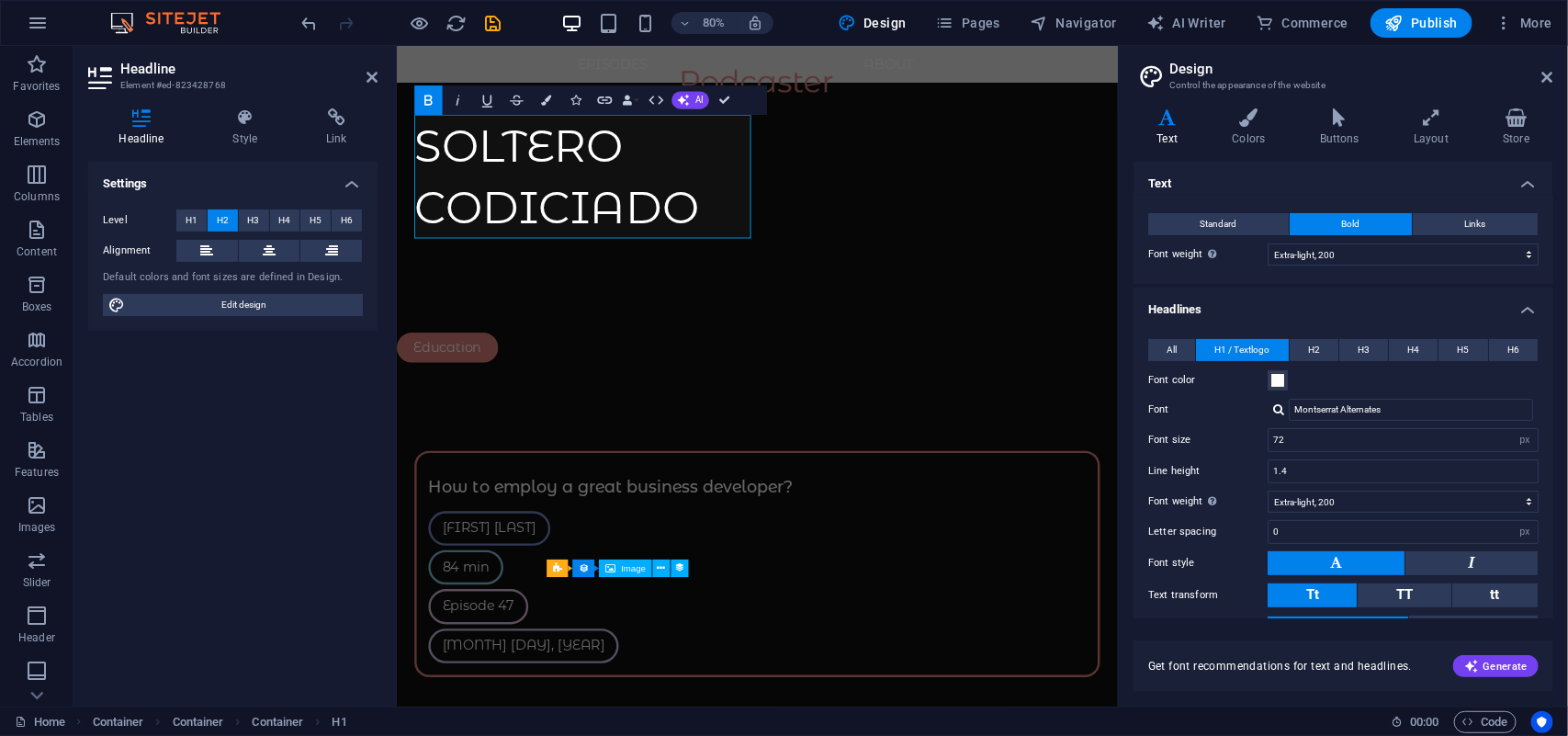 click on "All H1 / Textlogo H2 H3 H4 H5 H6 Font color Font Montserrat Alternates Line height 1.4 Font weight To display the font weight correctly, it may need to be enabled.  Manage Fonts Thin, 100 Extra-light, 200 Light, 300 Regular, 400 Medium, 500 Semi-bold, 600 Bold, 700 Extra-bold, 800 Black, 900 Letter spacing 0 rem px Font style Text transform Tt TT tt Decoration None Text align Margin bottom 0 rem px vh Font color Font Montserrat Alternates Font size 72 rem px em % Line height 1.4 Font weight To display the font weight correctly, it may need to be enabled.  Manage Fonts Thin, 100 Extra-light, 200 Light, 300 Regular, 400 Medium, 500 Semi-bold, 600 Bold, 700 Extra-bold, 800 Black, 900 Letter spacing 0 rem px Font style Text transform Tt TT tt Decoration None Text align Margin bottom 0 rem px vh Font color Font Montserrat Alternates Font size 60 rem px em % Line height 1.4 Font weight To display the font weight correctly, it may need to be enabled.  Manage Fonts Thin, 100 Extra-light, 200 Light, 300 Regular, 400 0" at bounding box center (1343, 521) 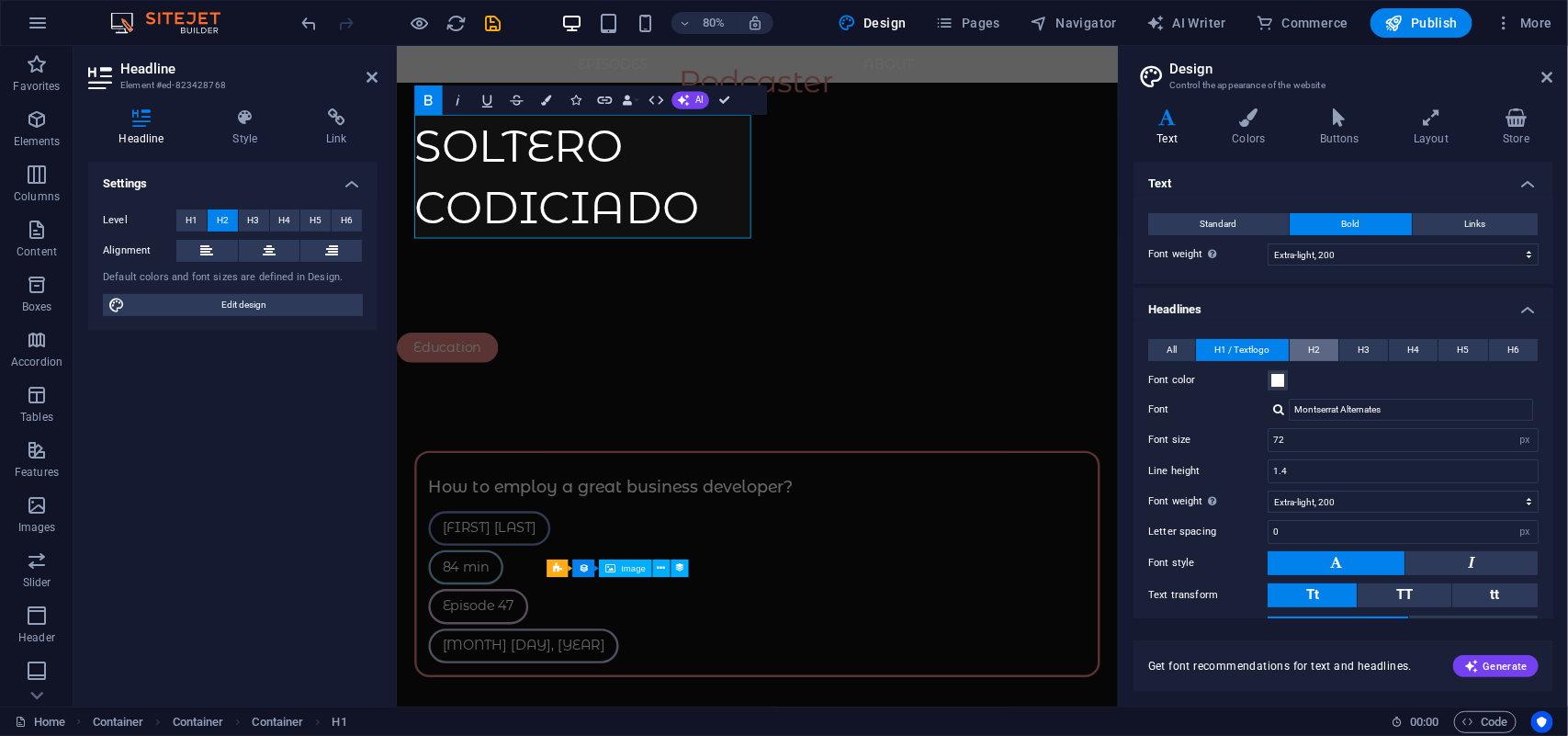 click on "H2" at bounding box center (1314, 350) 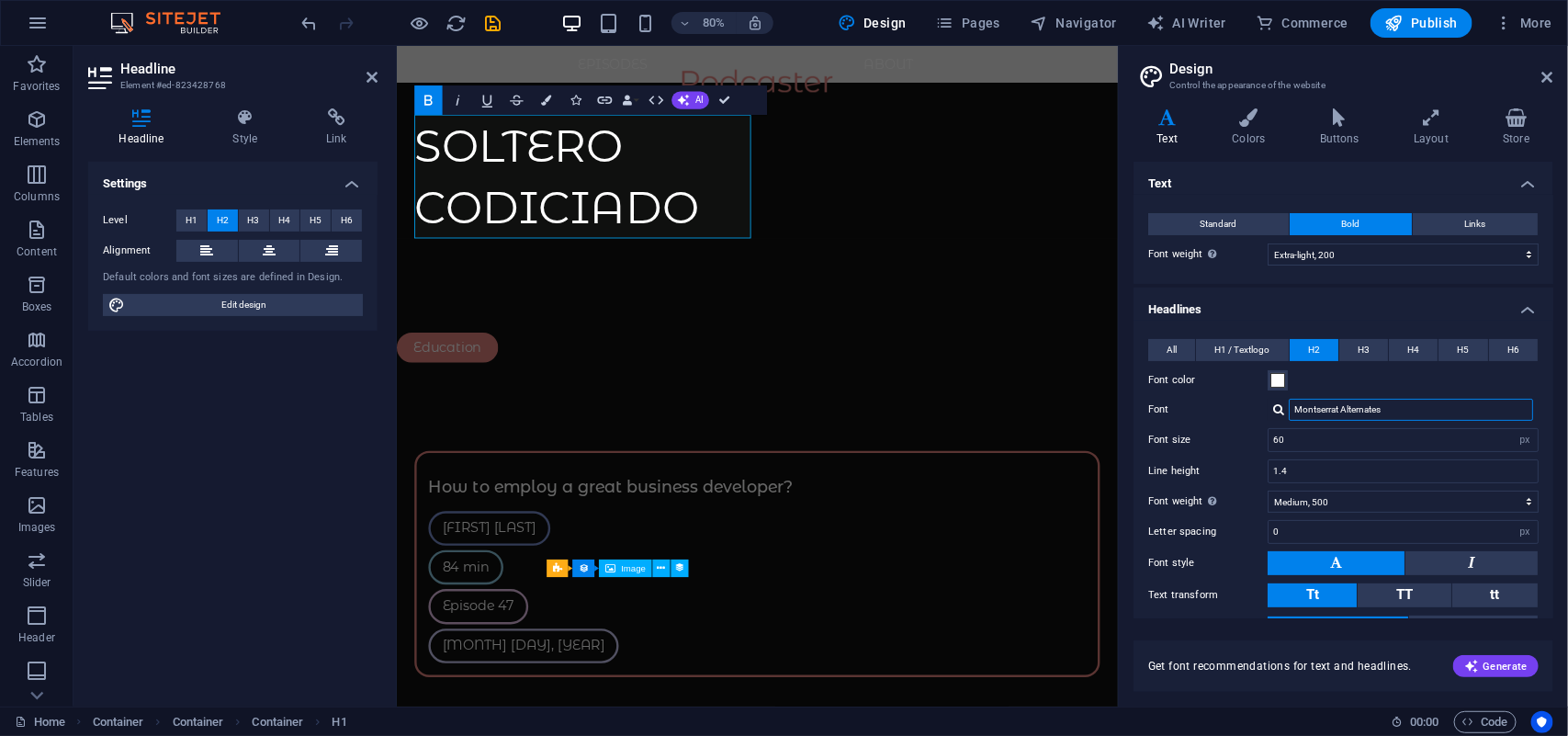 click on "Montserrat Alternates" at bounding box center (1411, 410) 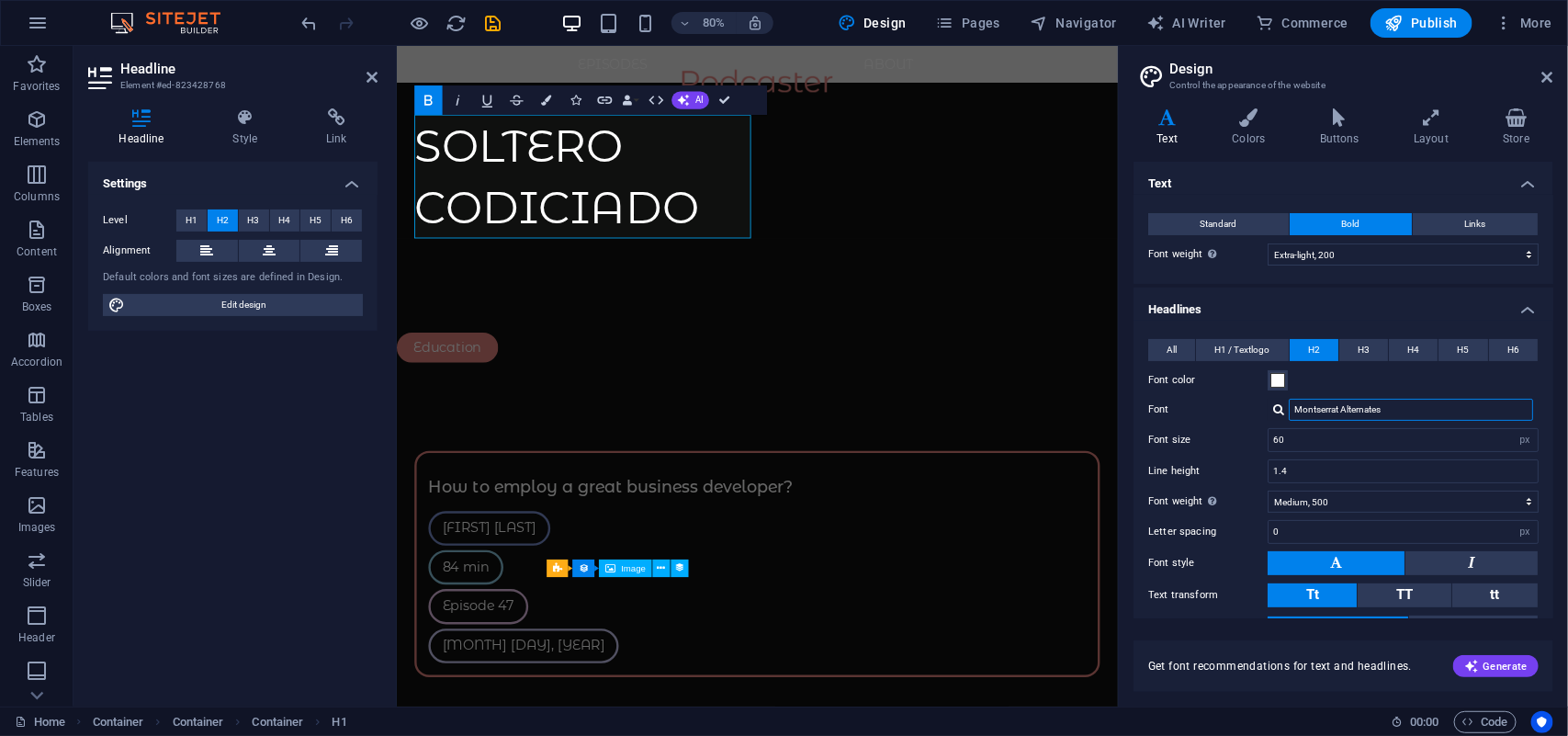 click on "Montserrat Alternates" at bounding box center [1411, 410] 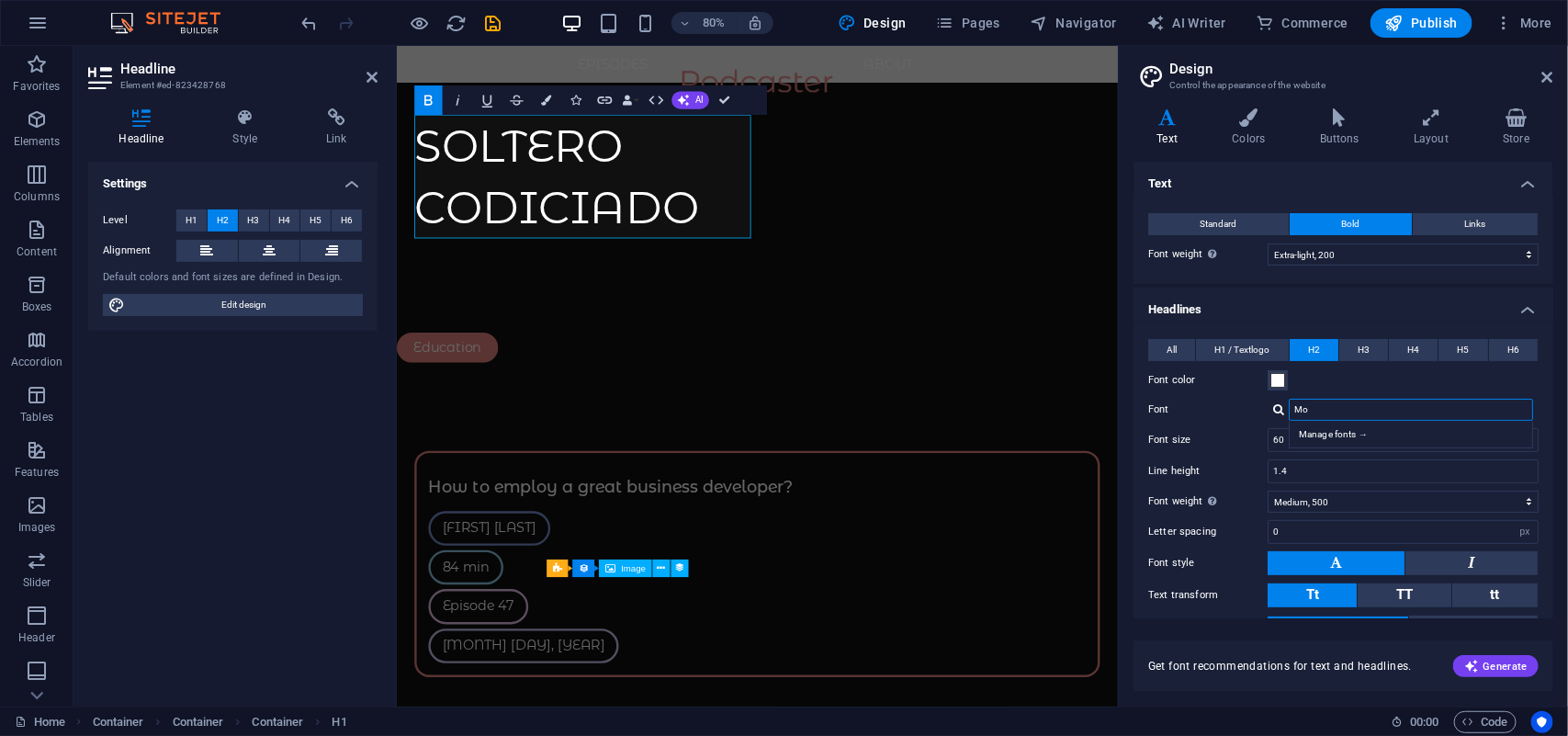 type on "M" 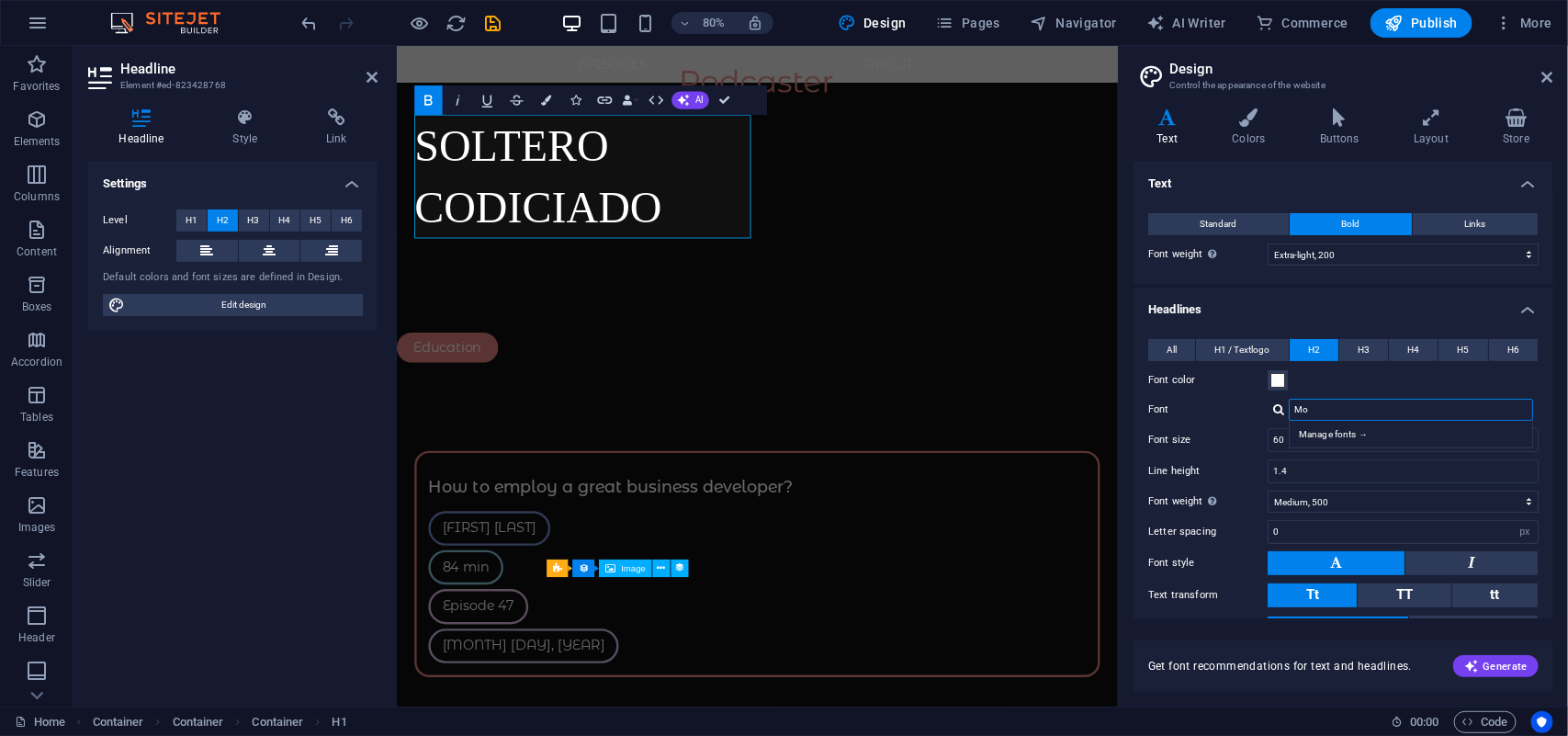 type on "M" 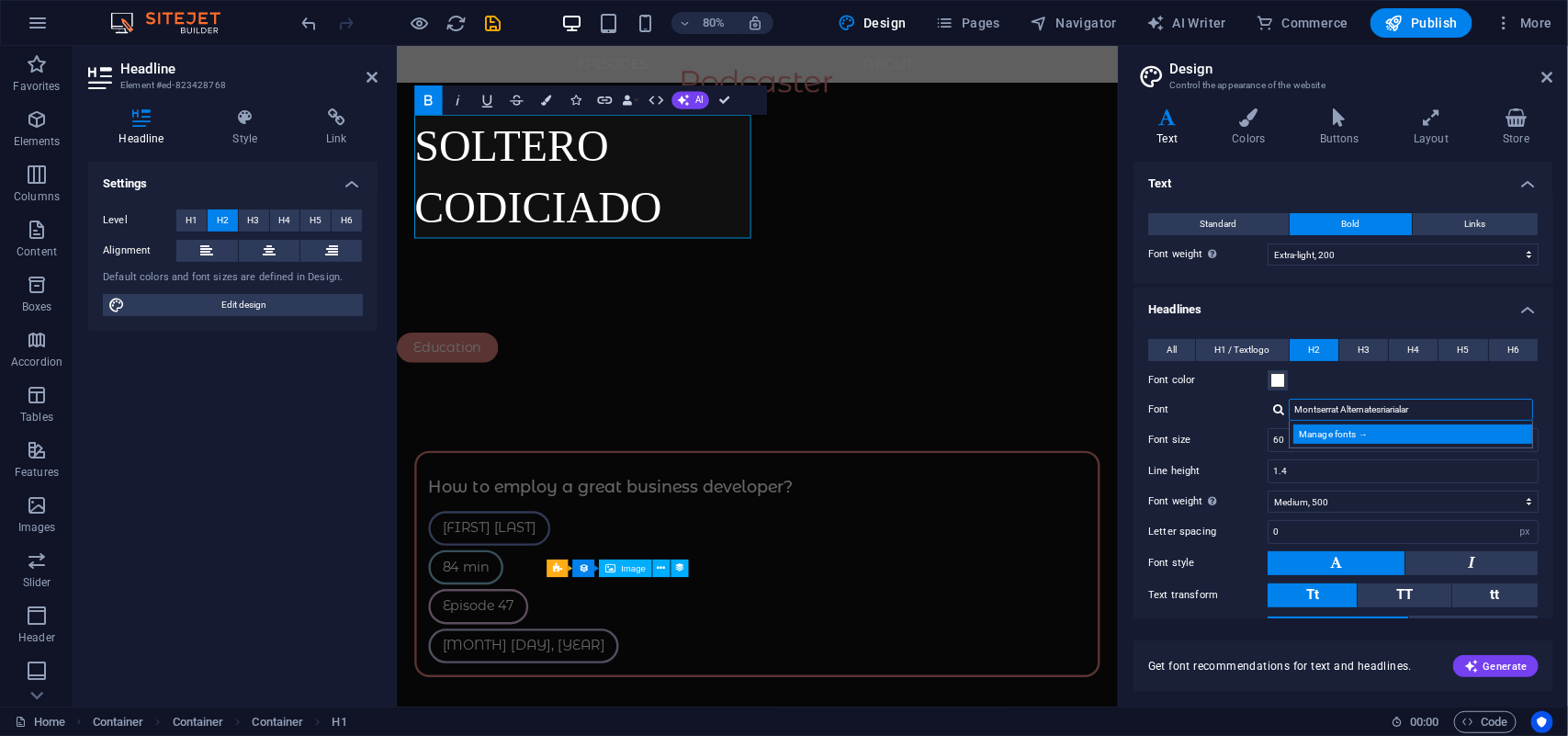 type on "Montserrat Alternatesriarialar" 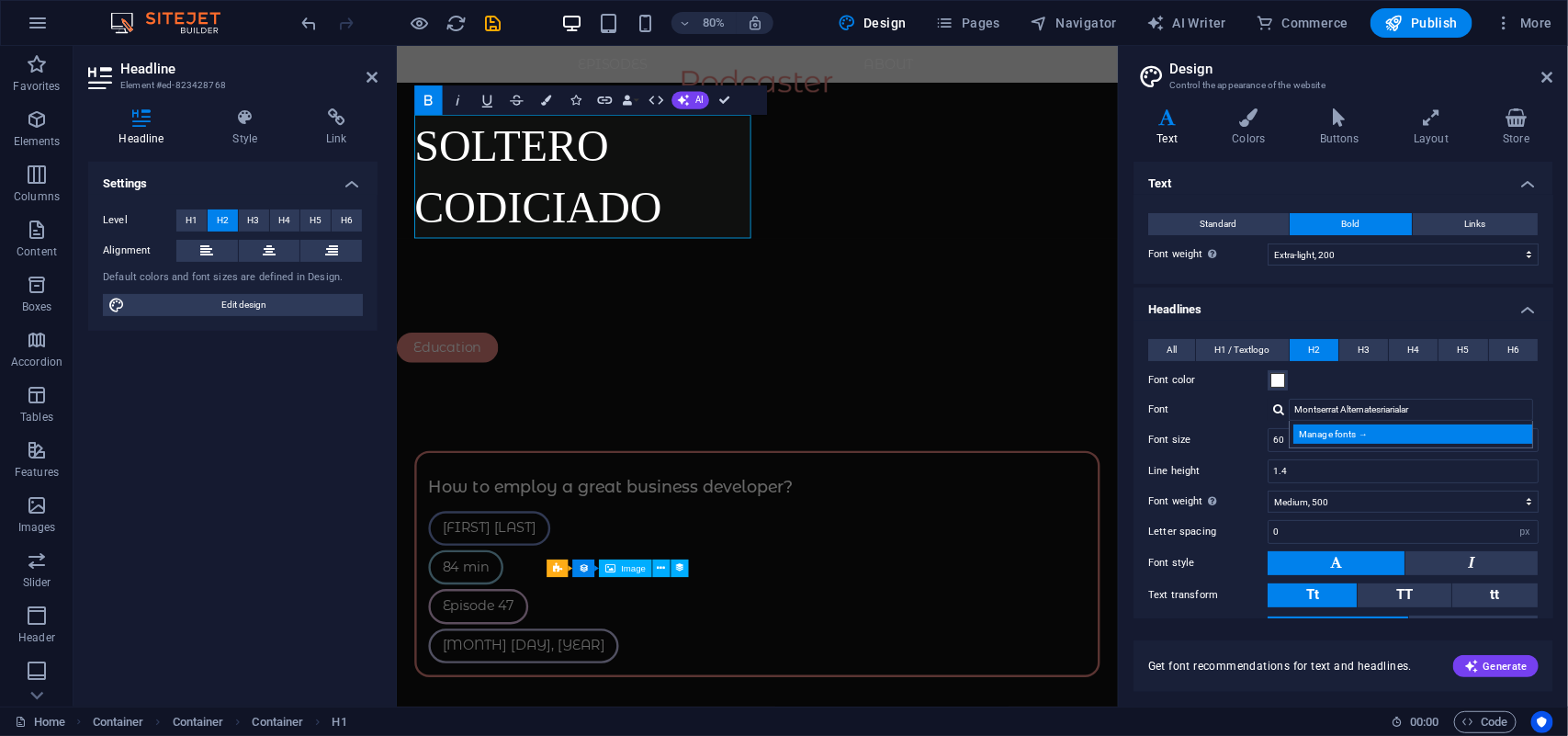 click on "Manage fonts →" at bounding box center (1415, 434) 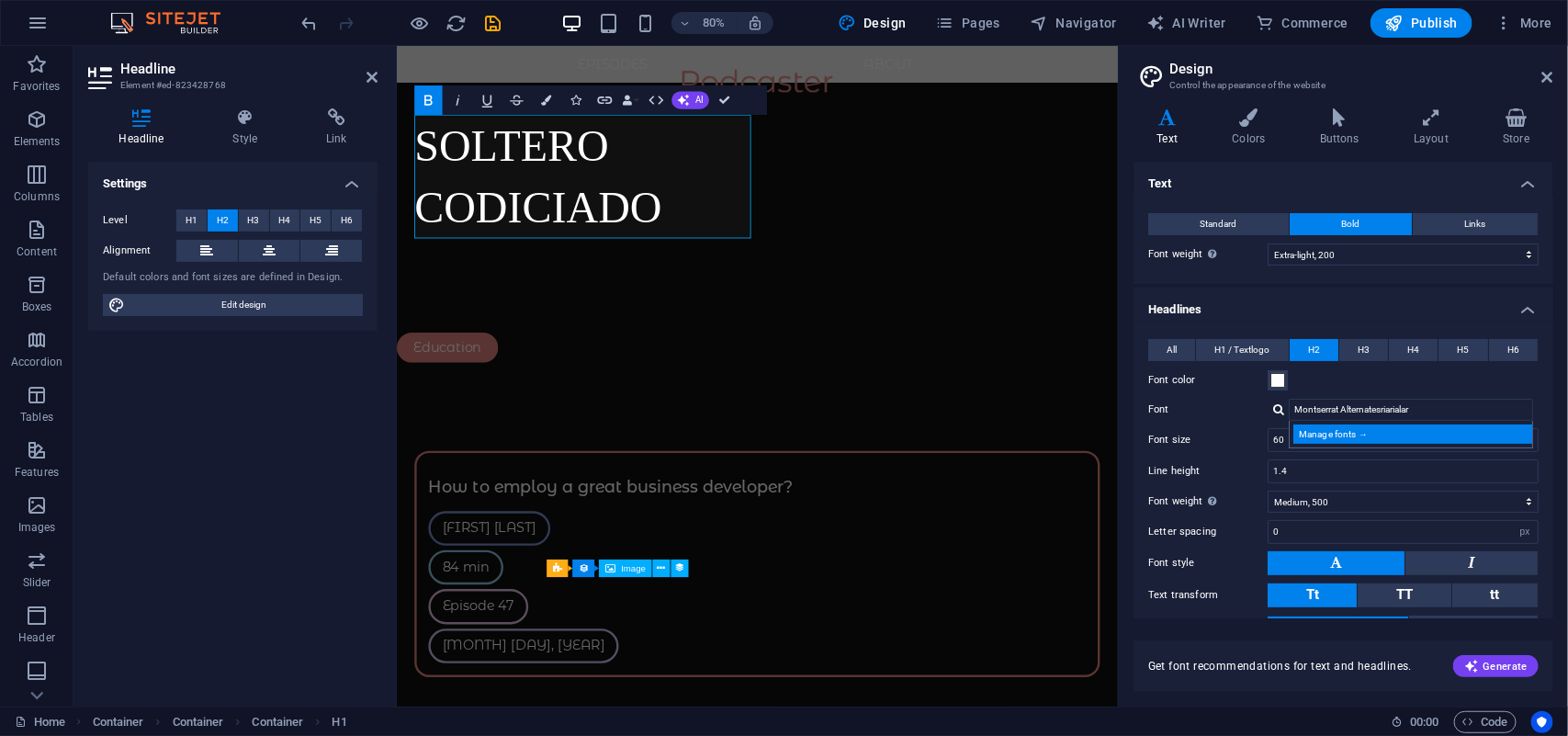 select on "popularity" 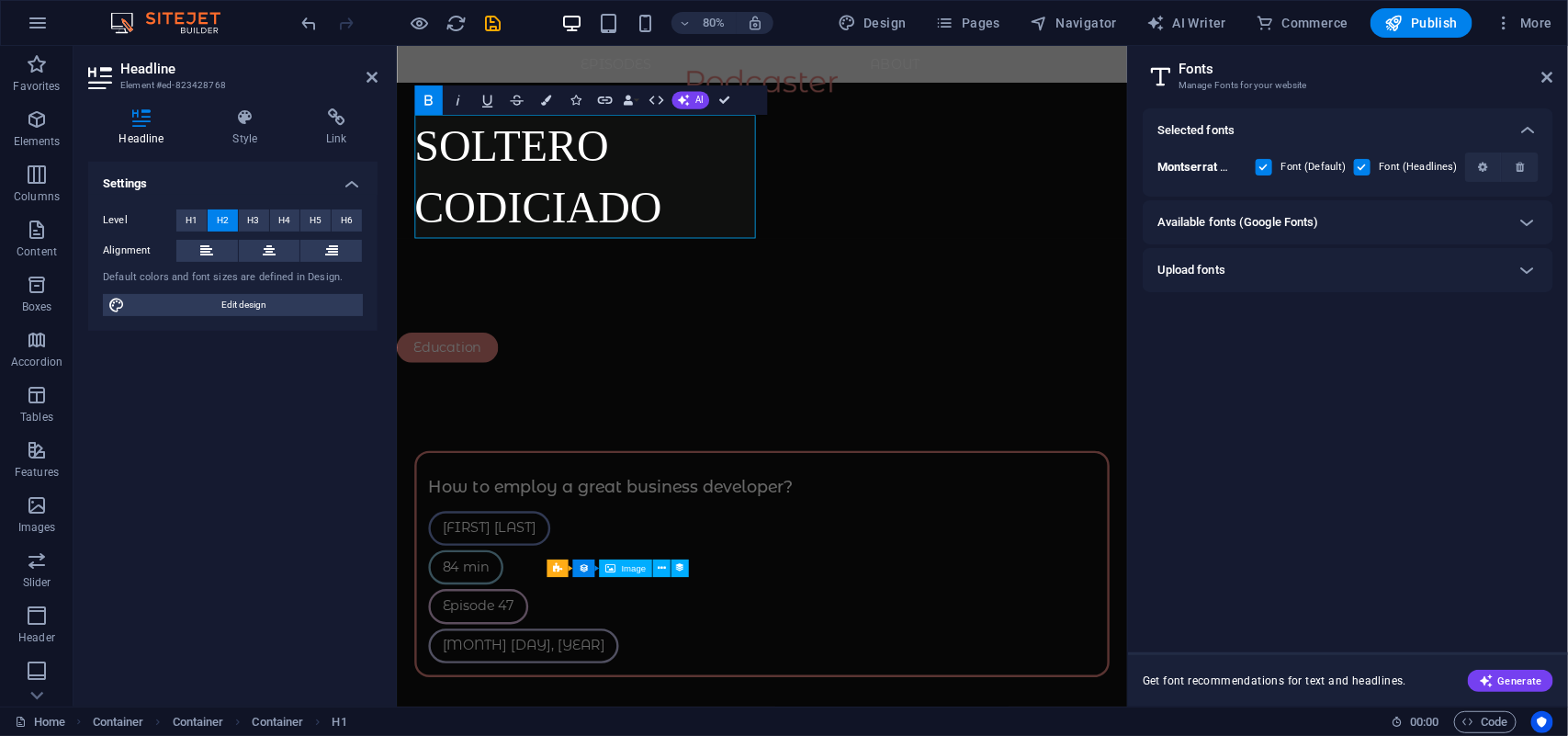 click on "Upload fonts" at bounding box center (1331, 270) 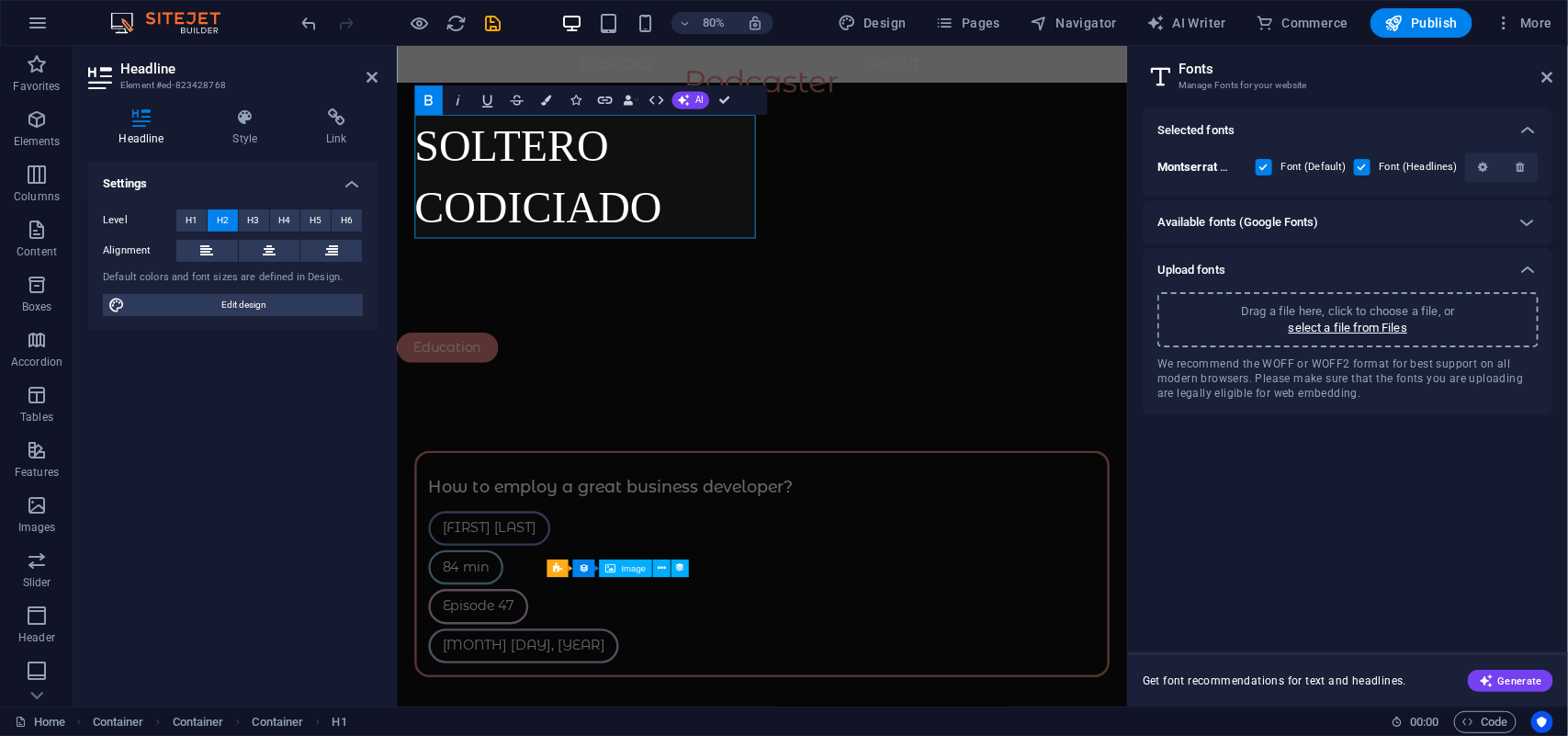 click on "Available fonts (Google Fonts)" at bounding box center [1331, 222] 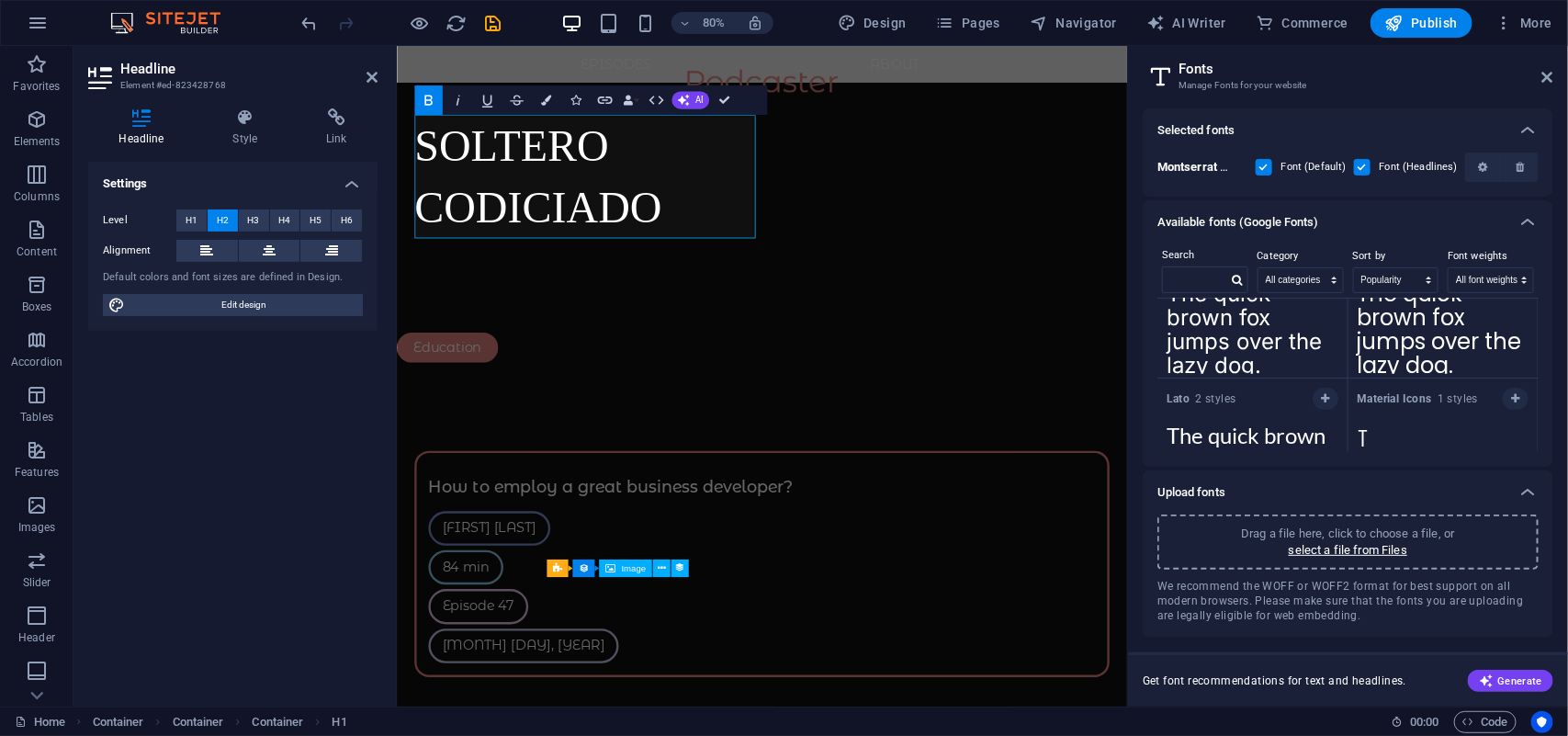 scroll, scrollTop: 1034, scrollLeft: 0, axis: vertical 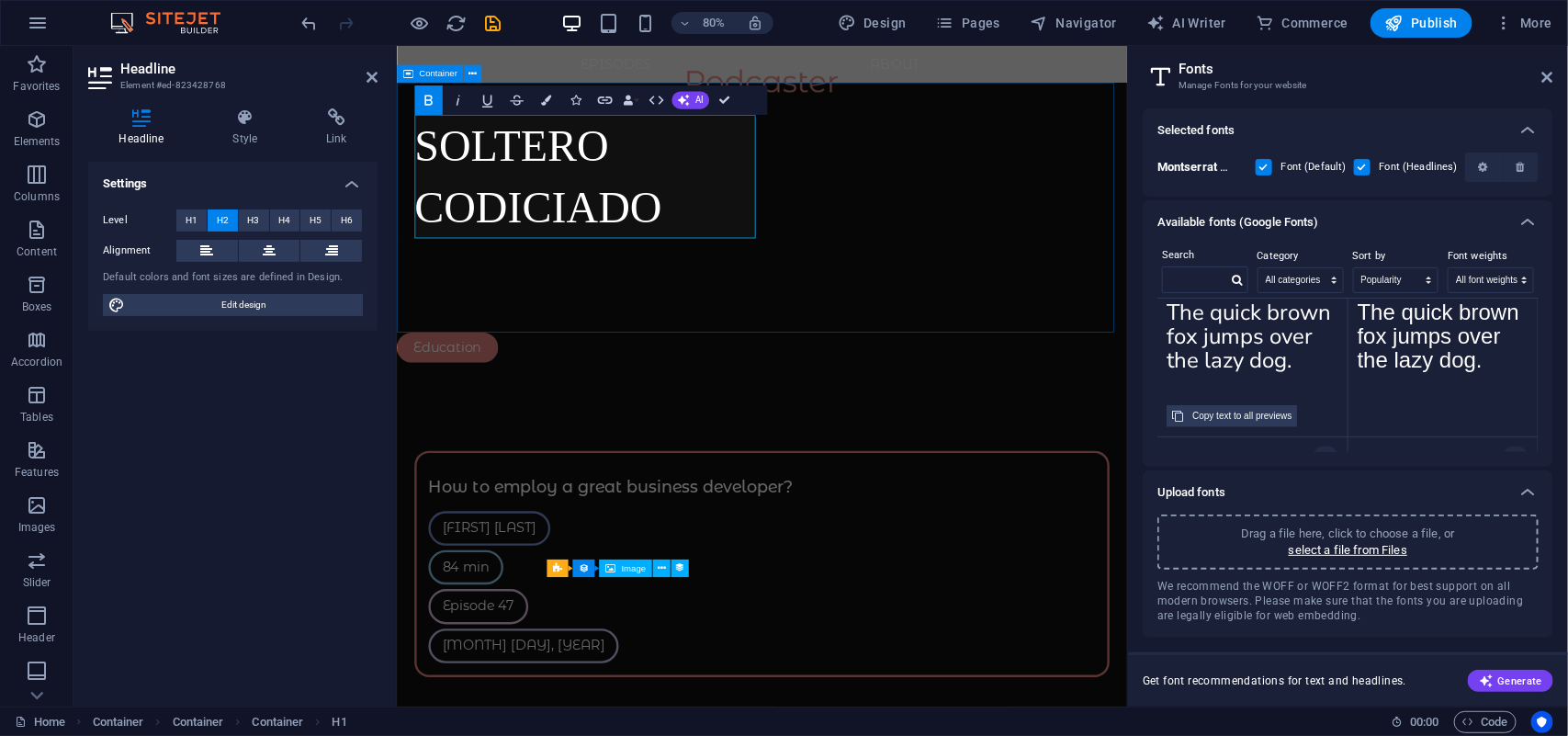 click on "SOLTERO CODICIADO" at bounding box center (852, 247) 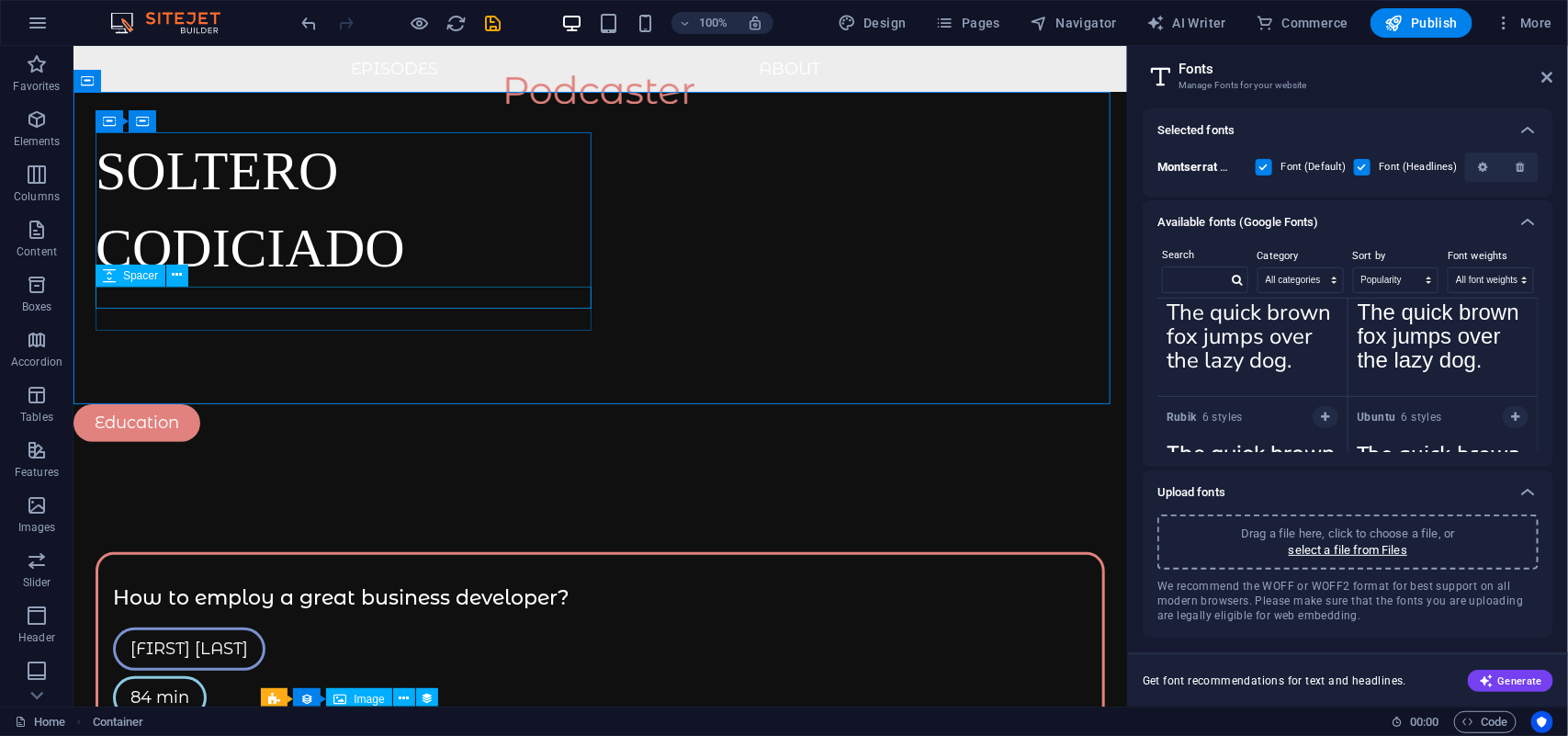 click on "SOLTERO CODICIADO" at bounding box center [347, 209] 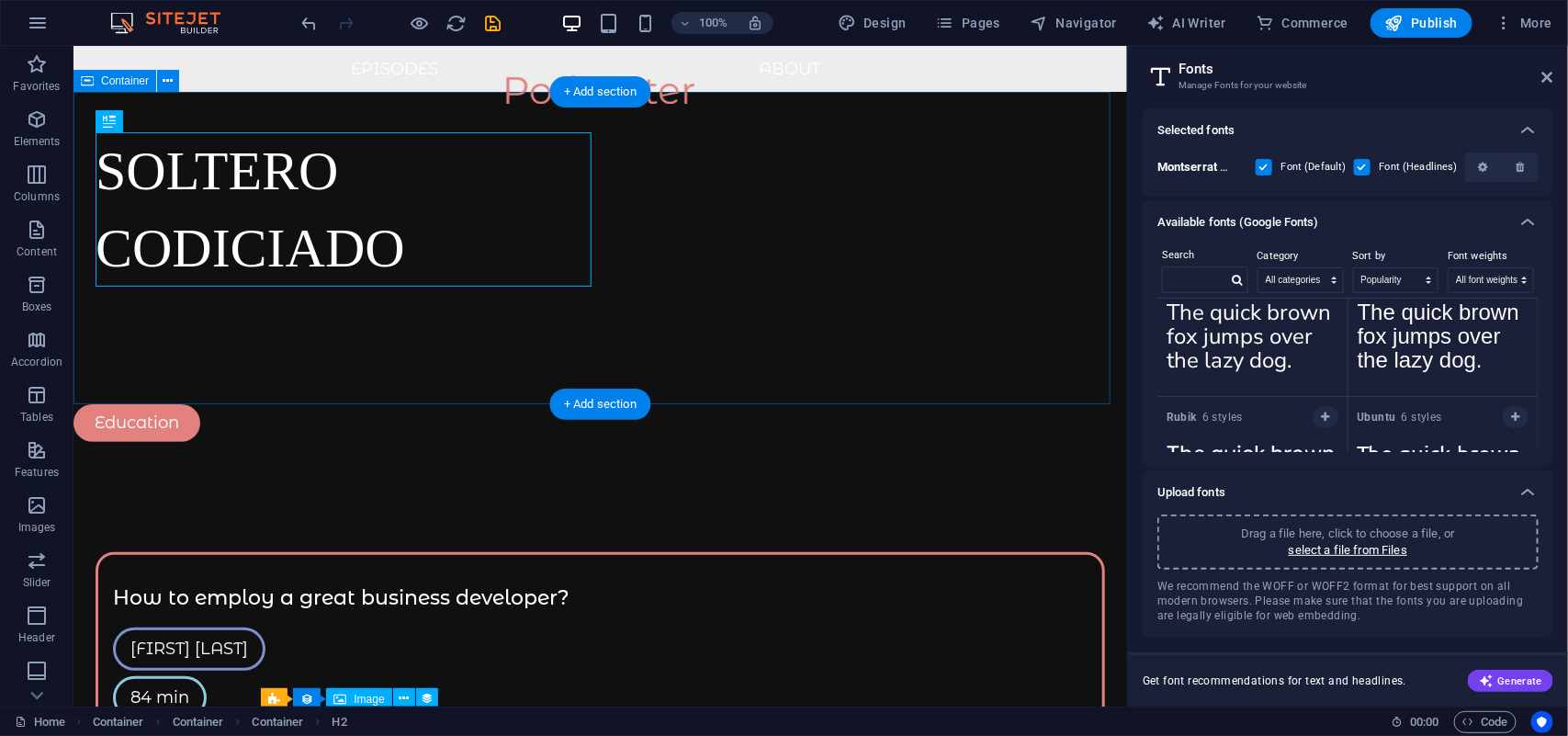 click on "SOLTERO CODICIADO" at bounding box center [599, 247] 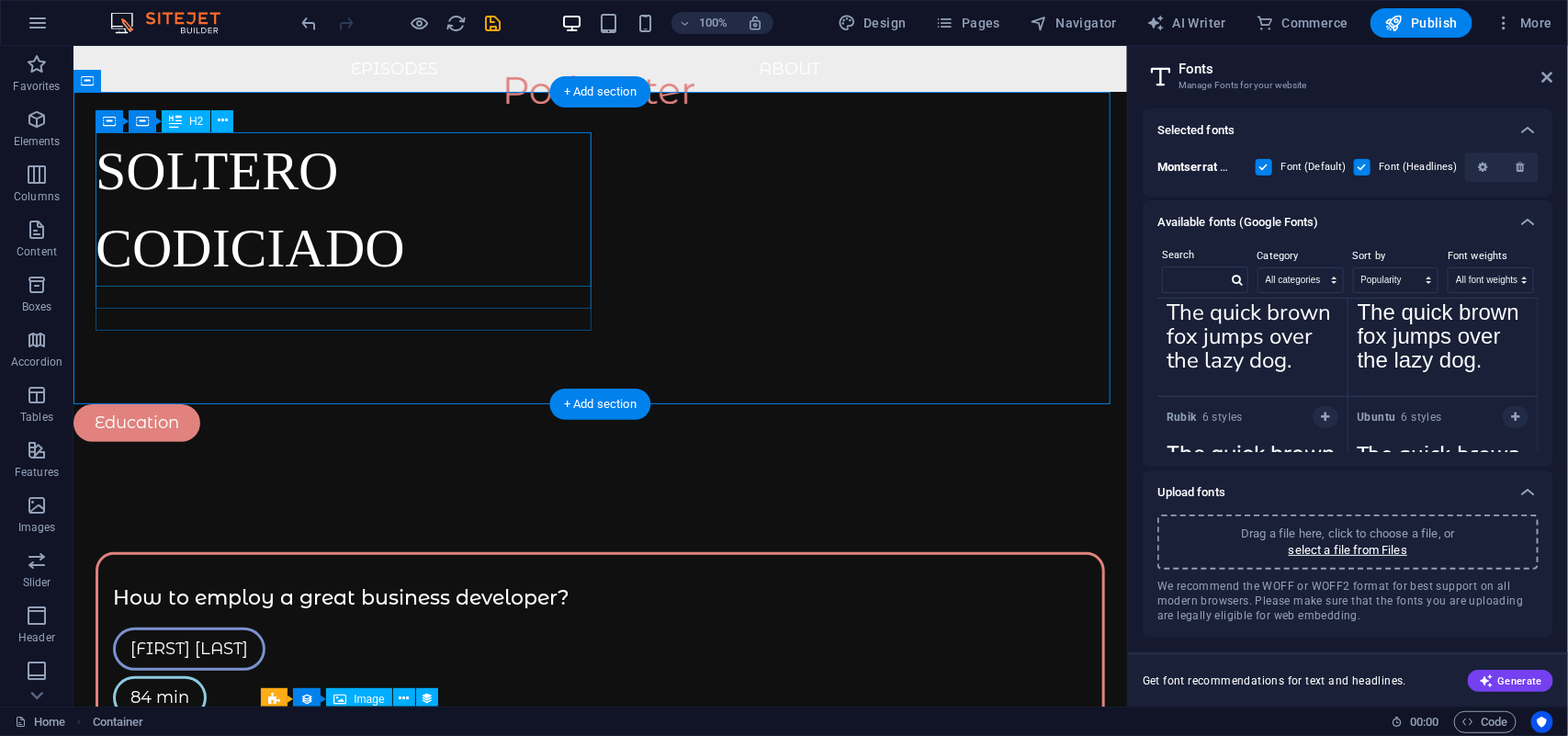 click on "SOLTERO CODICIADO" at bounding box center (347, 209) 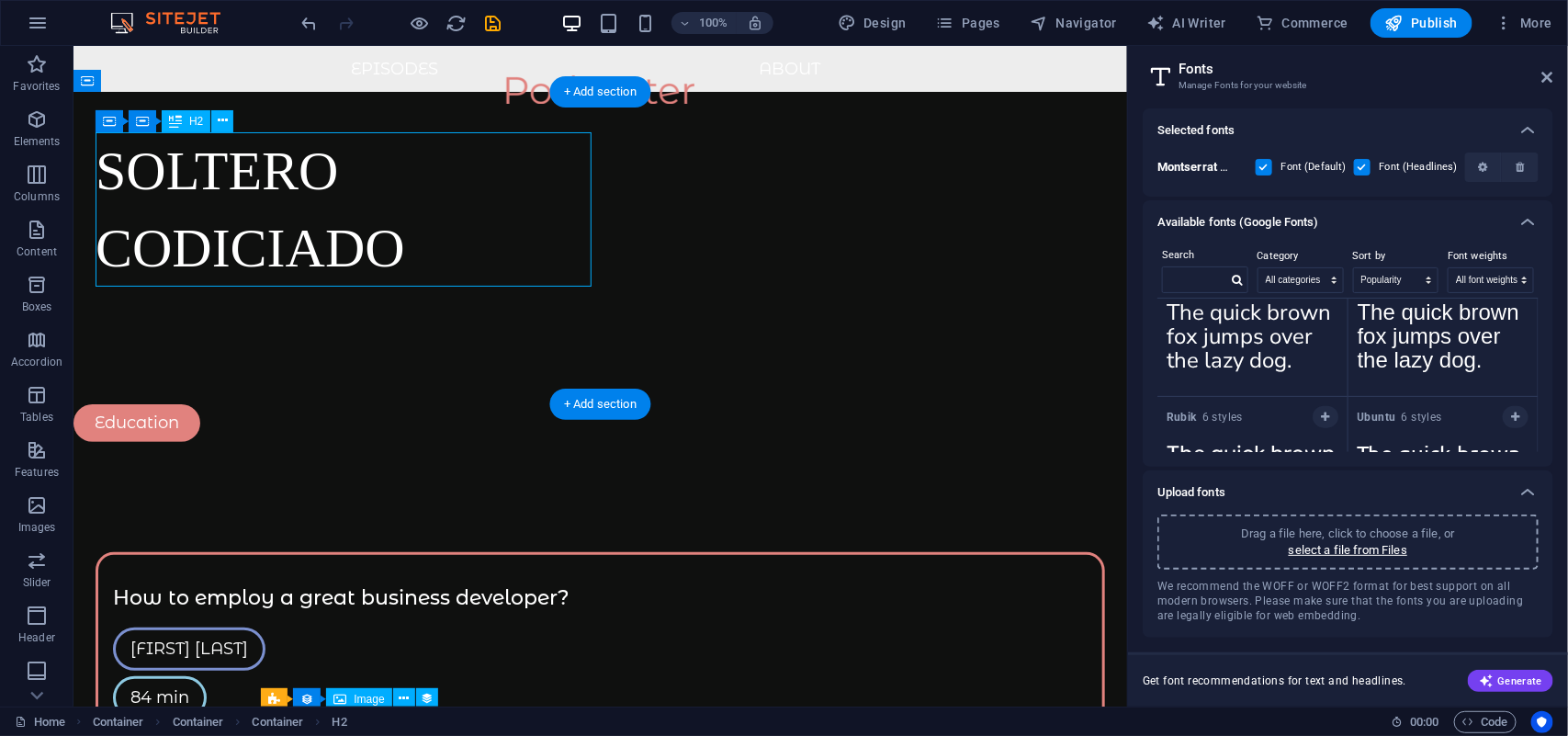 click on "SOLTERO CODICIADO" at bounding box center [347, 209] 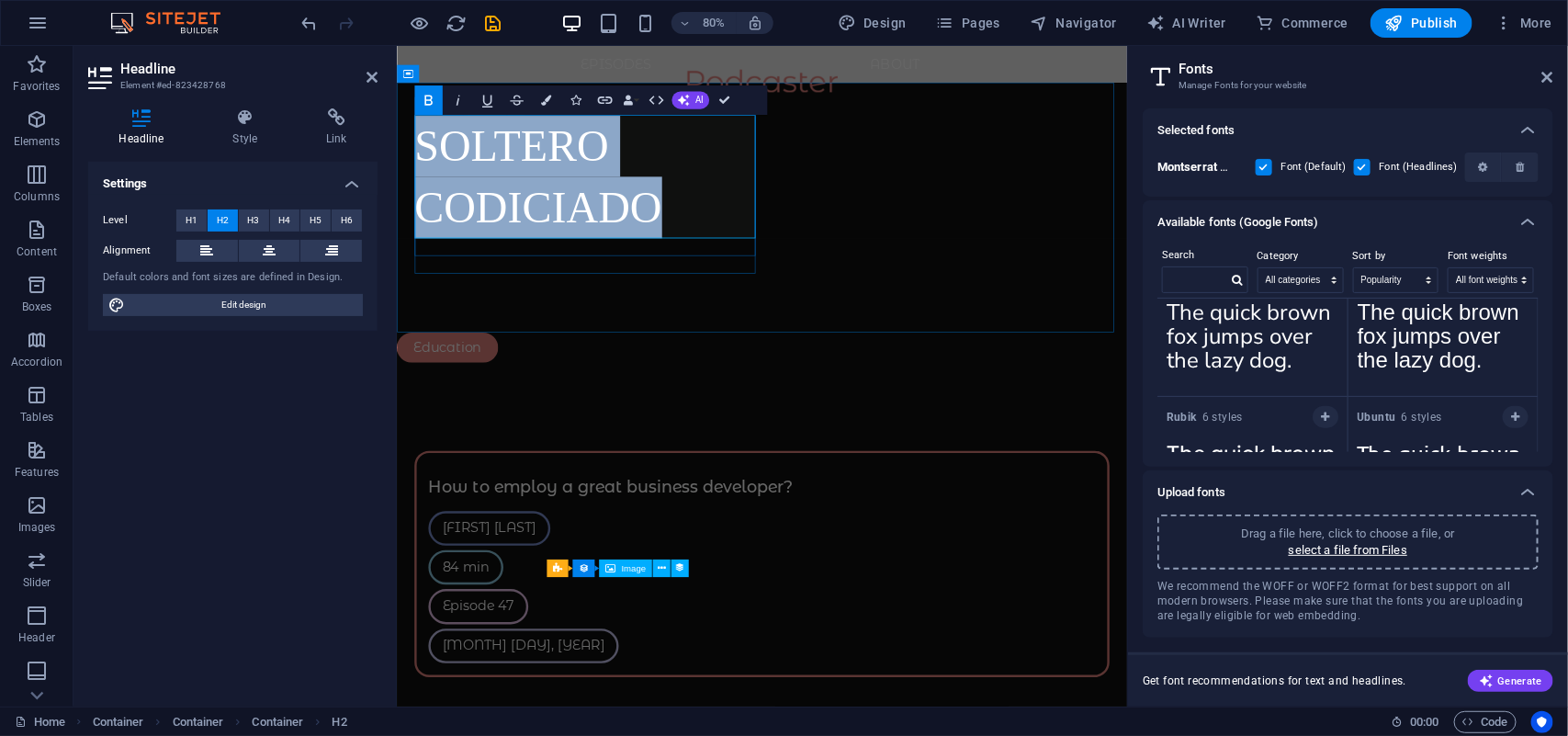 click on "SOLTERO CODICIADO" at bounding box center [572, 209] 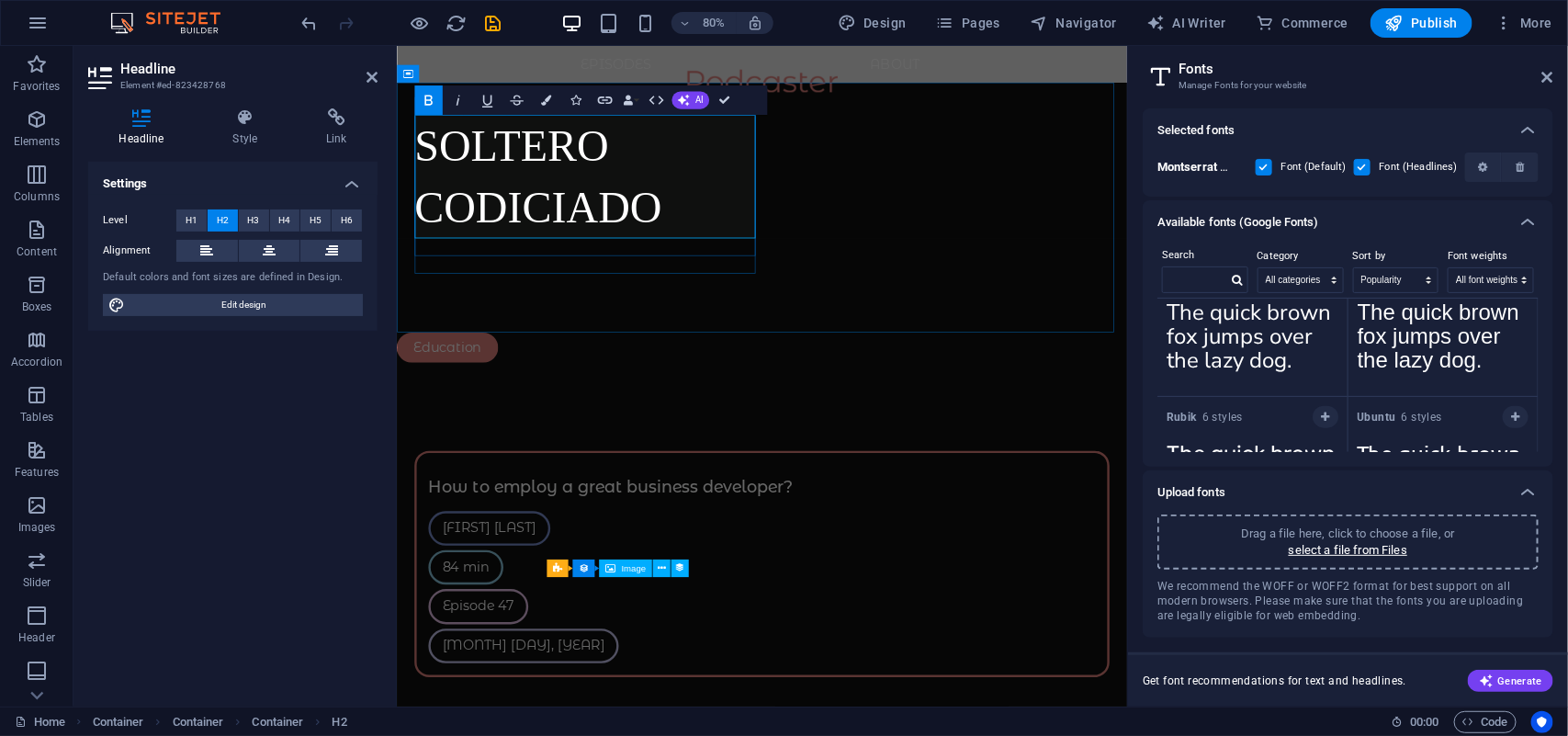 click on "SOLTERO CODICIADO" at bounding box center (635, 209) 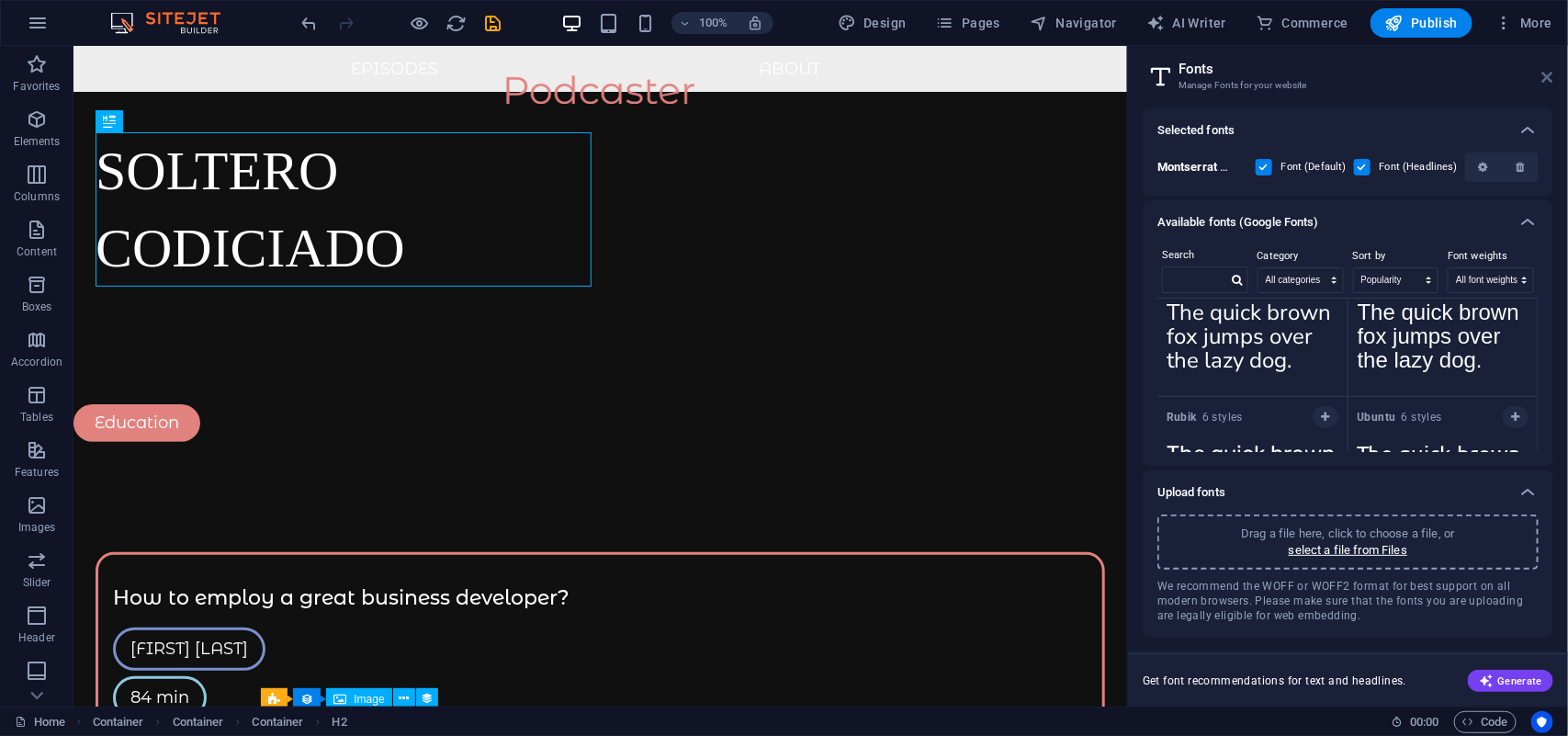 drag, startPoint x: 1550, startPoint y: 76, endPoint x: 1172, endPoint y: 115, distance: 380.0066 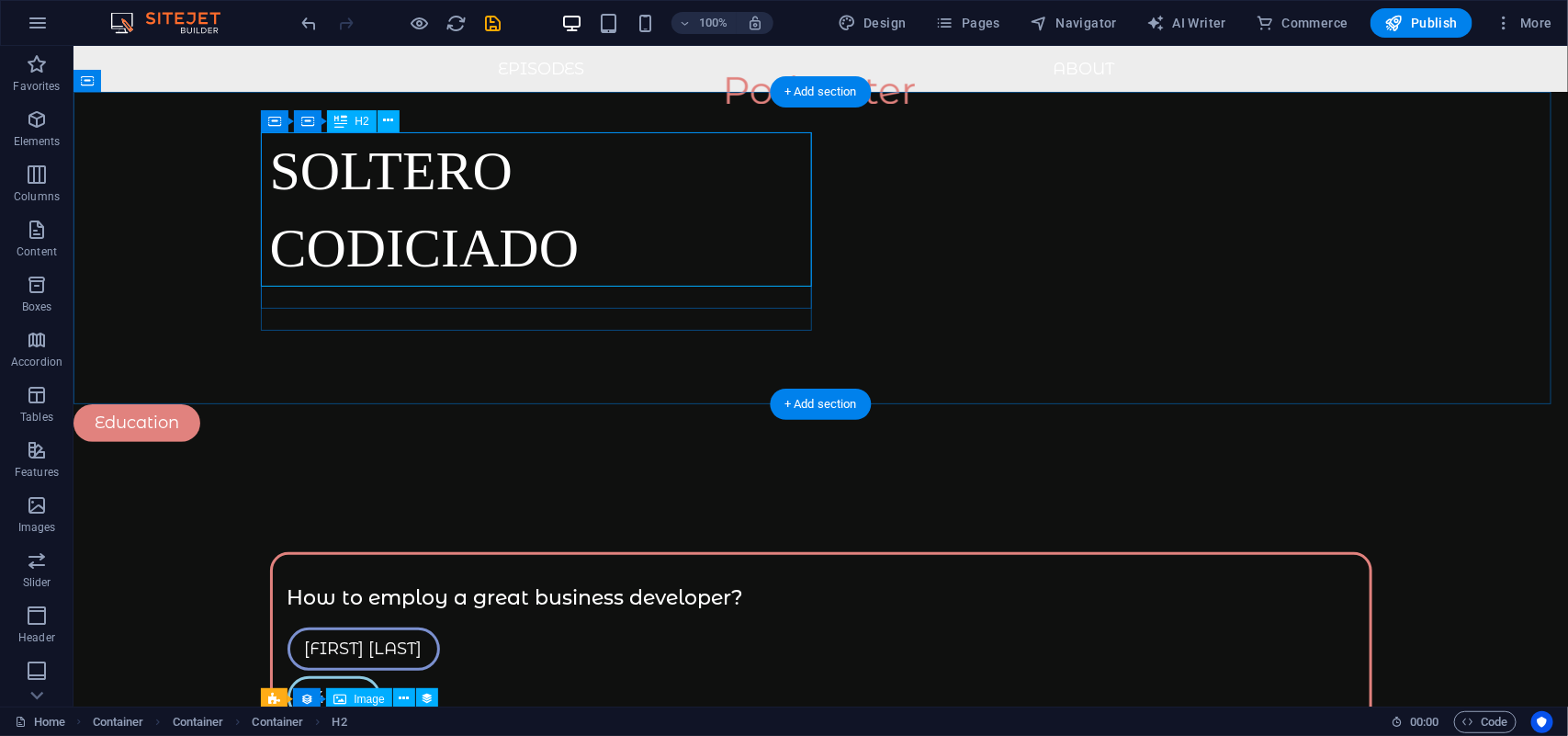 click on "SOLTERO CODICIADO" at bounding box center [545, 209] 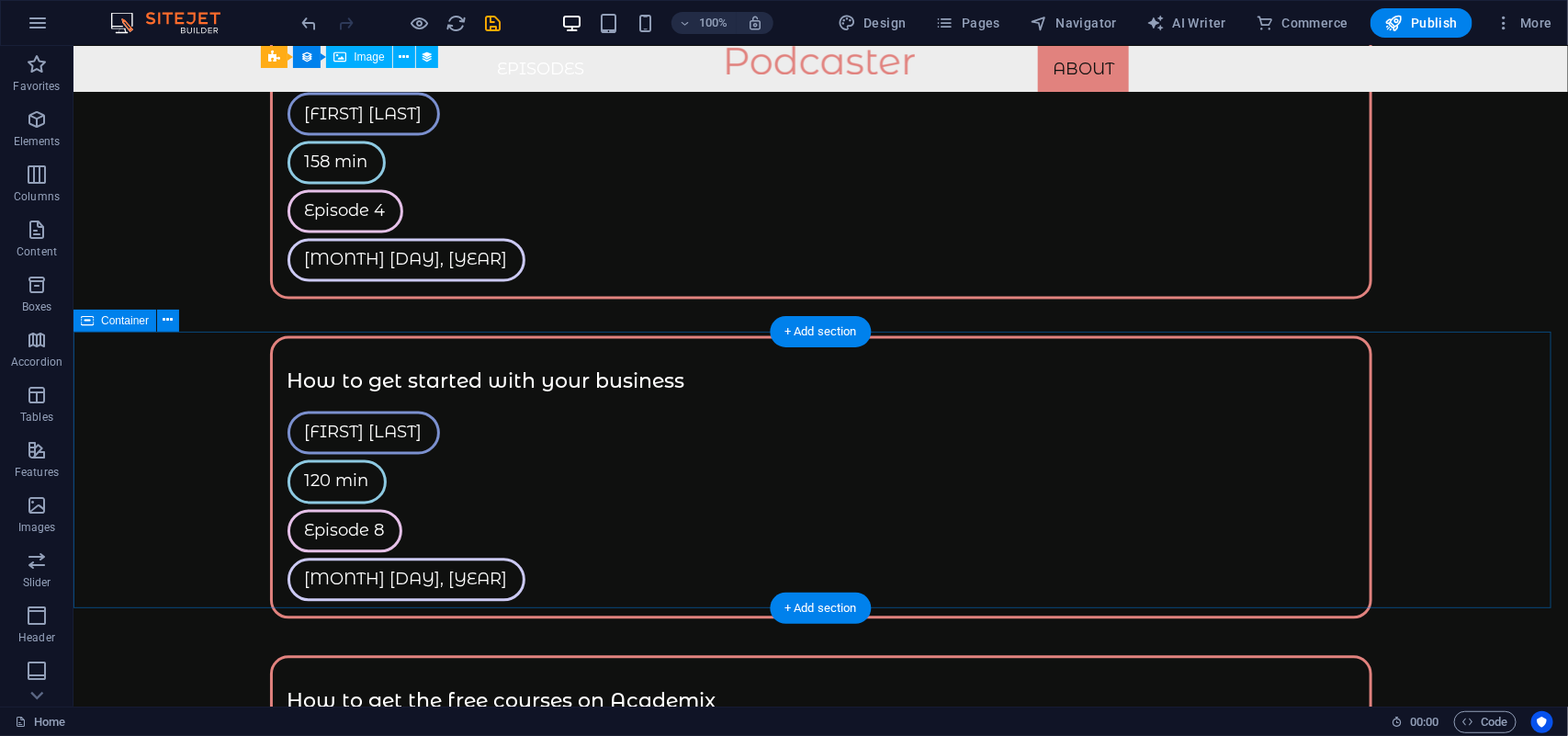 scroll, scrollTop: 1836, scrollLeft: 0, axis: vertical 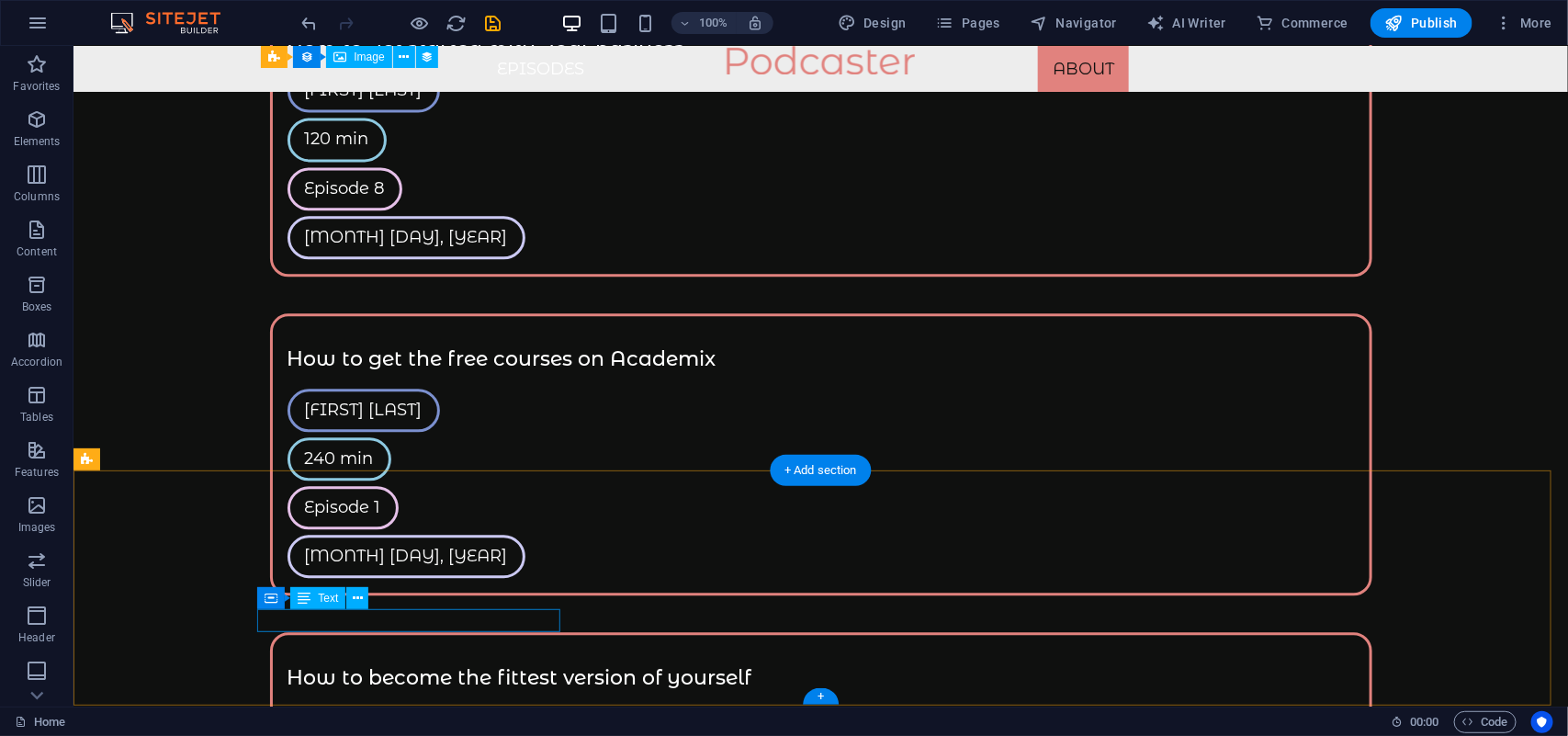 click on "All rights reserved     Copyright [YEAR]" at bounding box center (820, 2667) 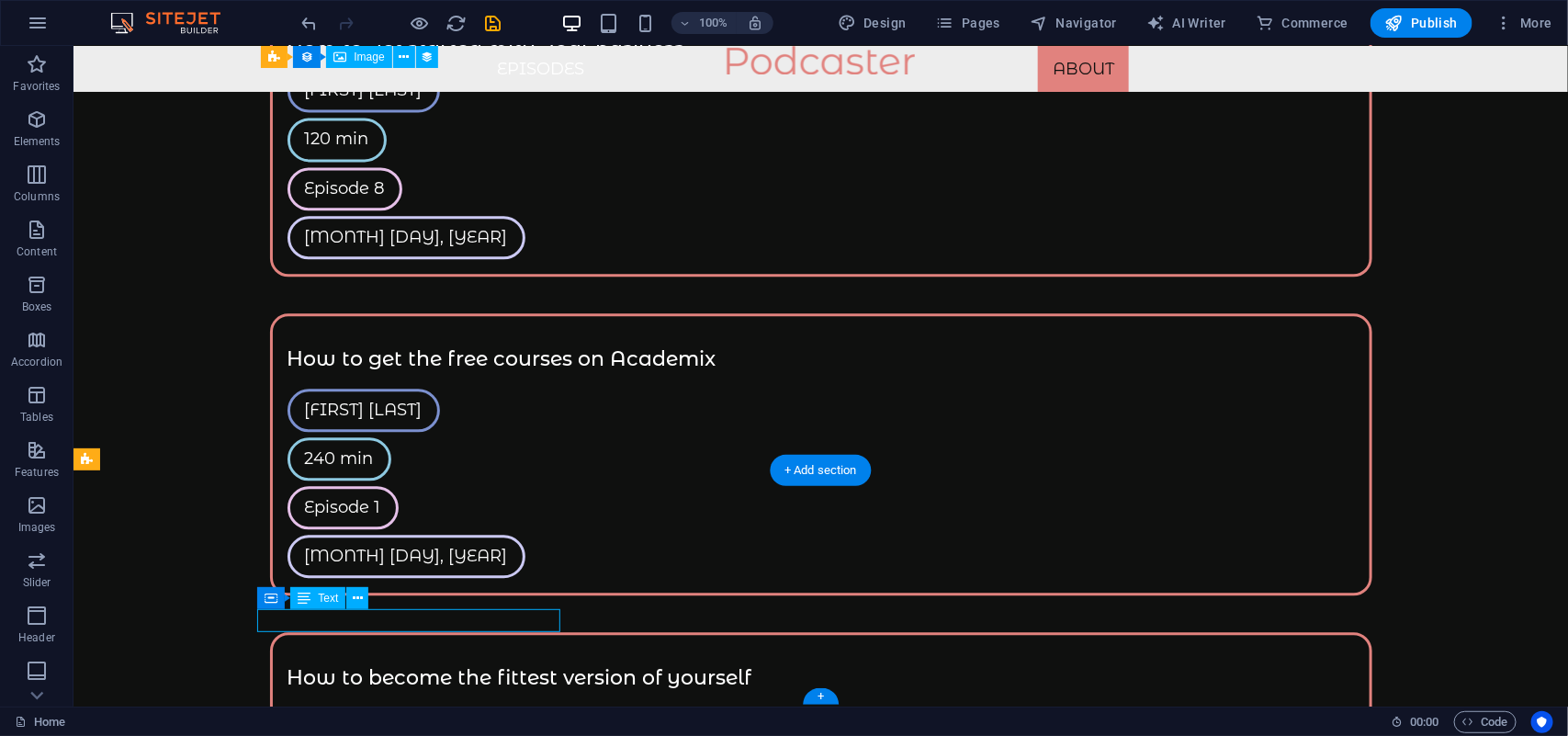 click on "All rights reserved     Copyright [YEAR]" at bounding box center [820, 2667] 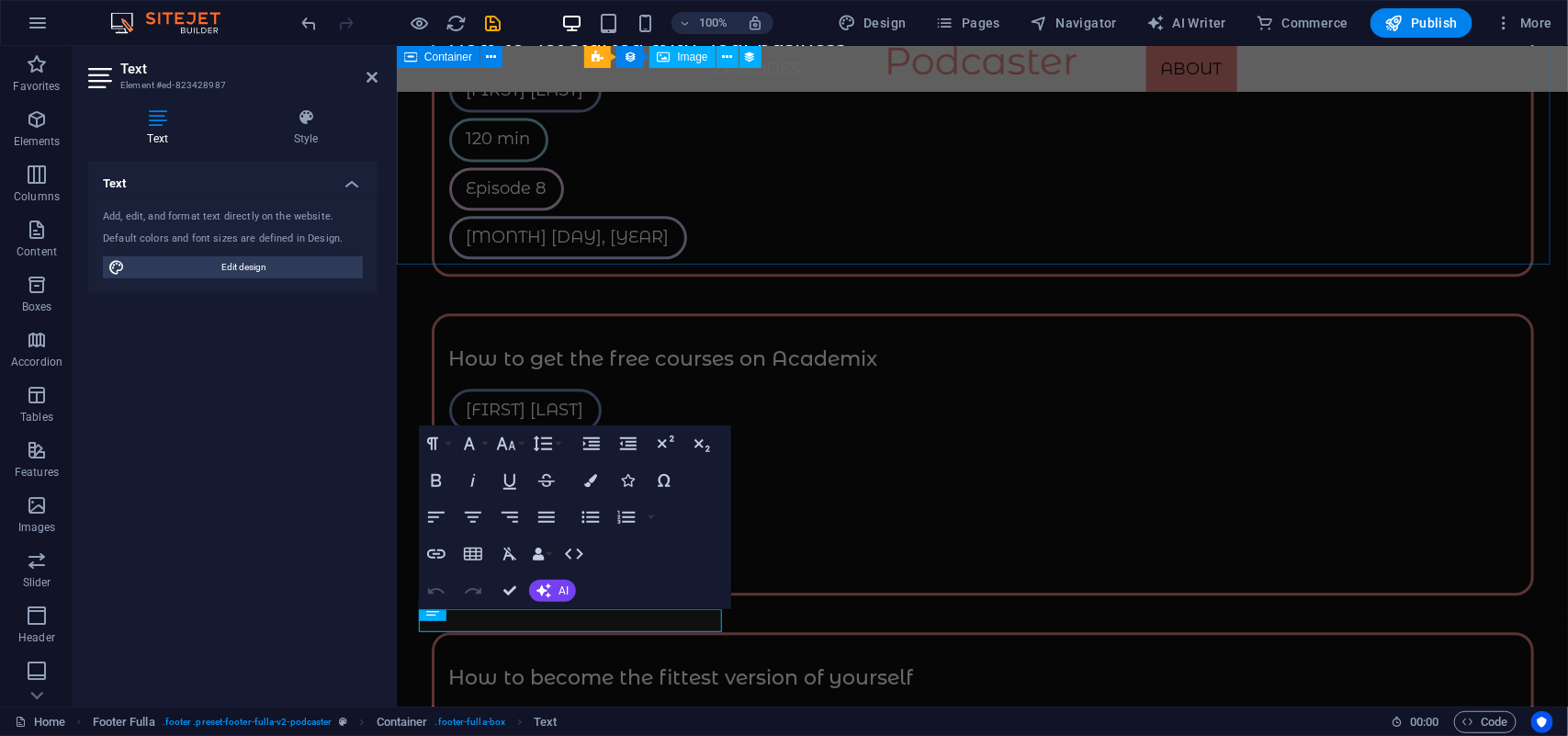 click on "Drop content here or  Add elements  Paste clipboard" at bounding box center (981, 2173) 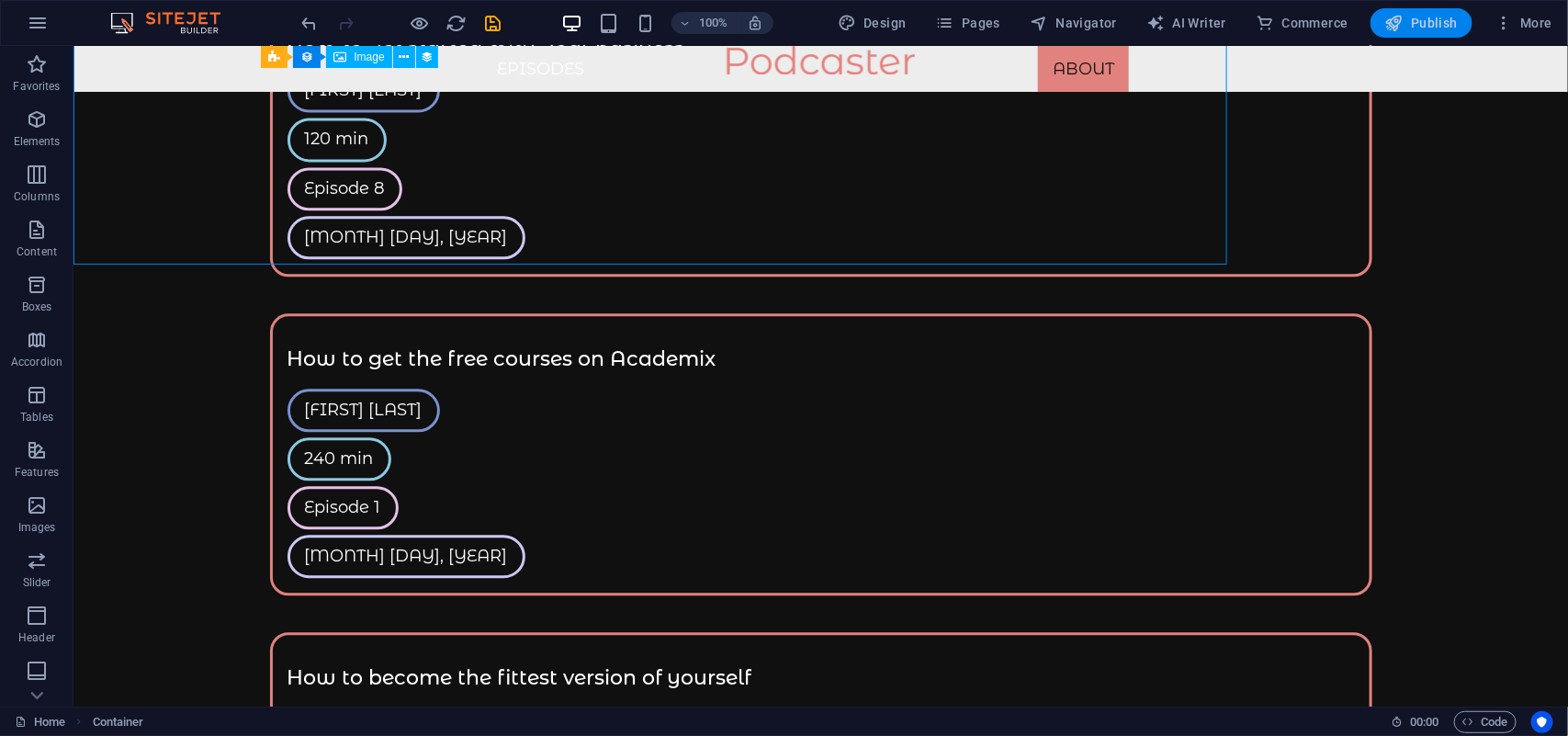 click on "Publish" at bounding box center [1421, 23] 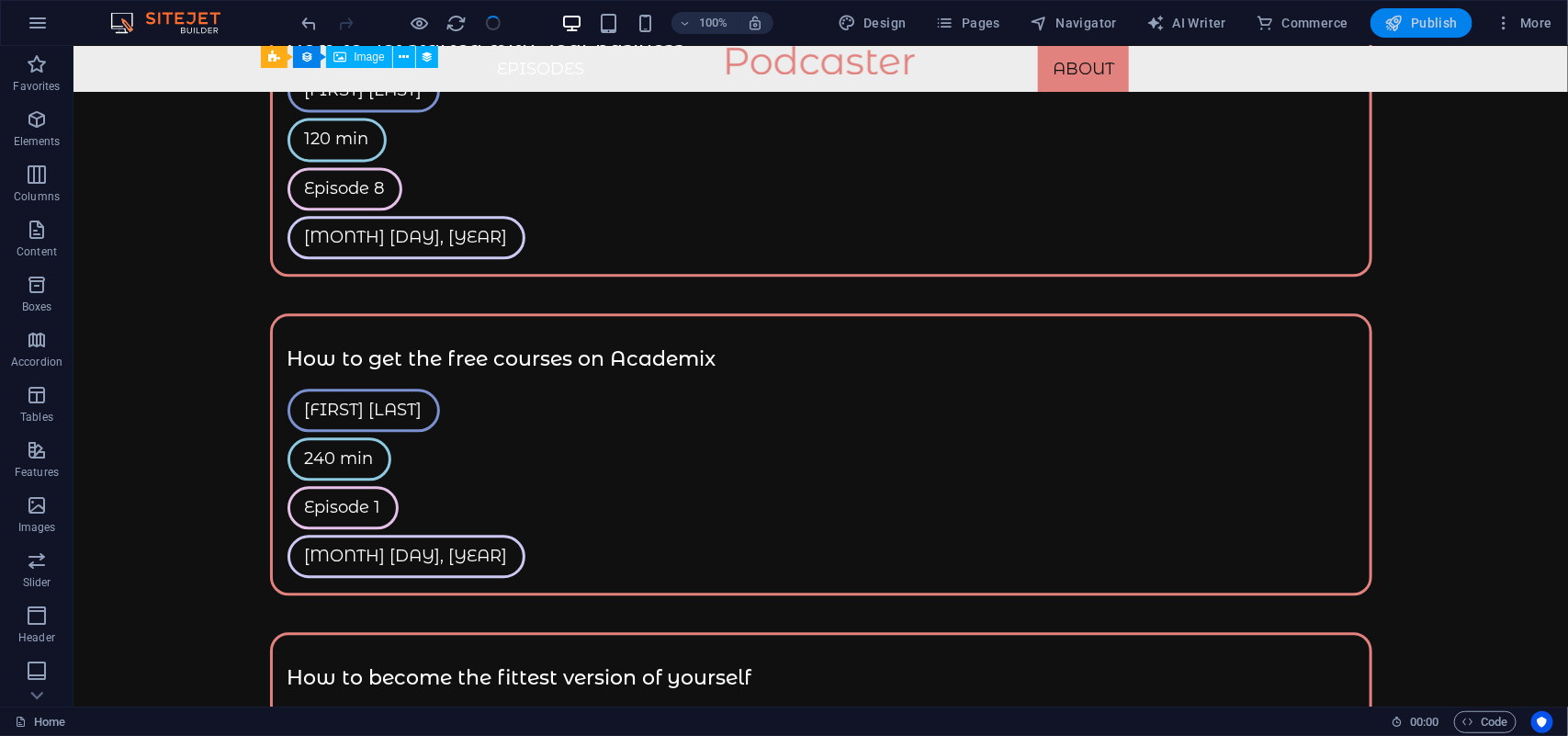 click on "Publish" at bounding box center [1421, 23] 